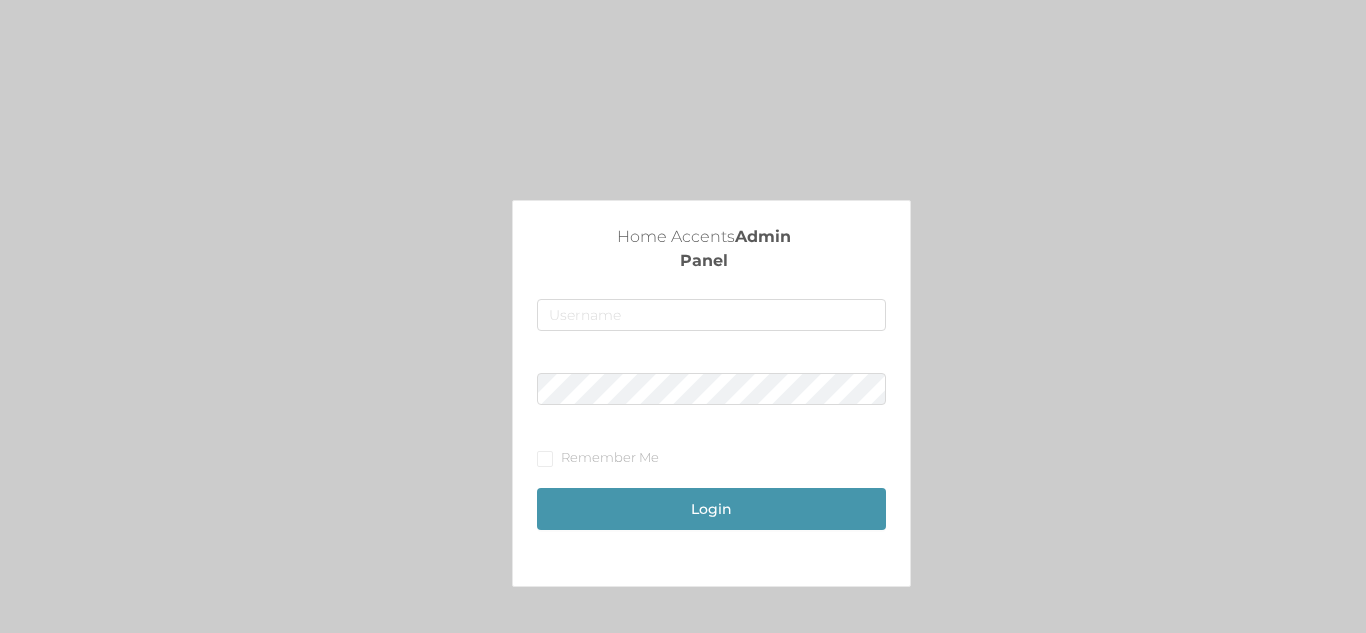 scroll, scrollTop: 0, scrollLeft: 0, axis: both 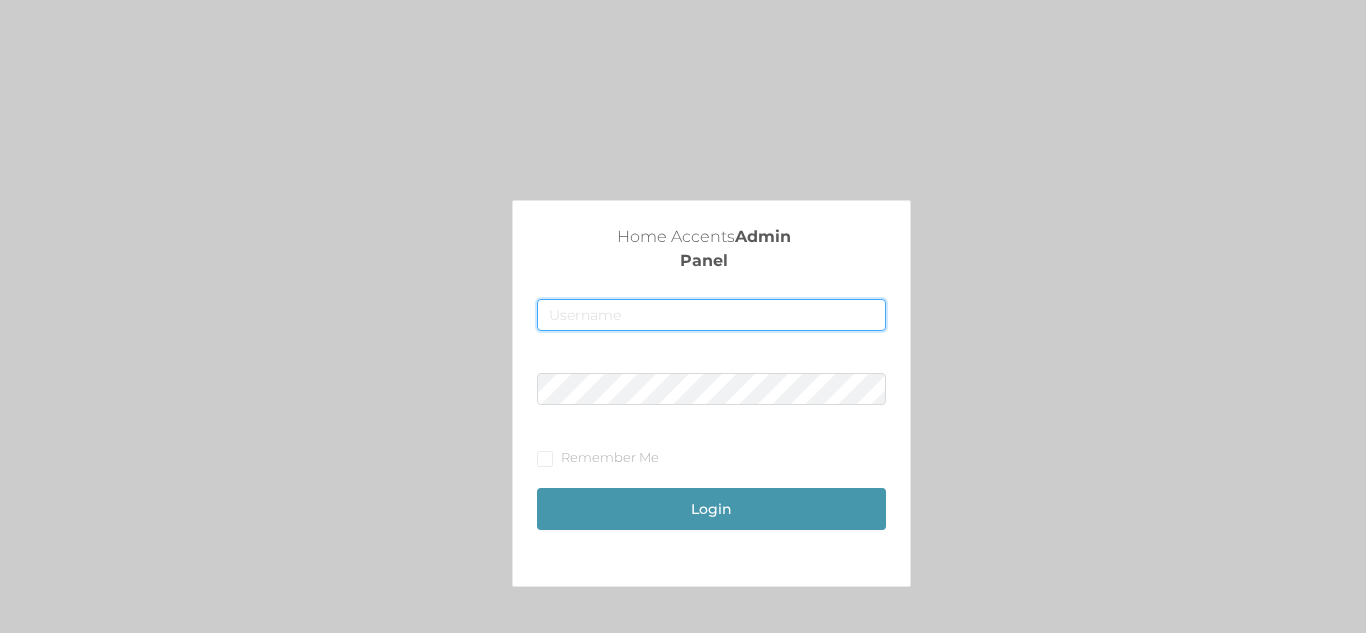 type on "[EMAIL]" 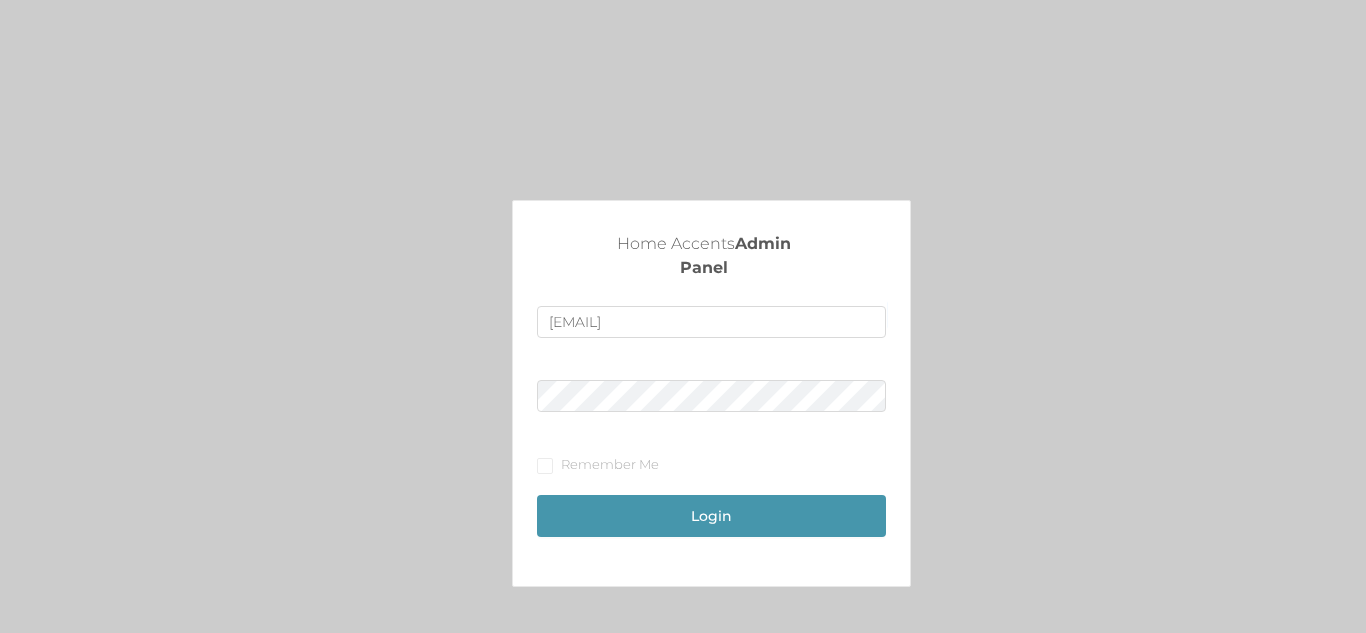 click on "Login" at bounding box center (711, 506) 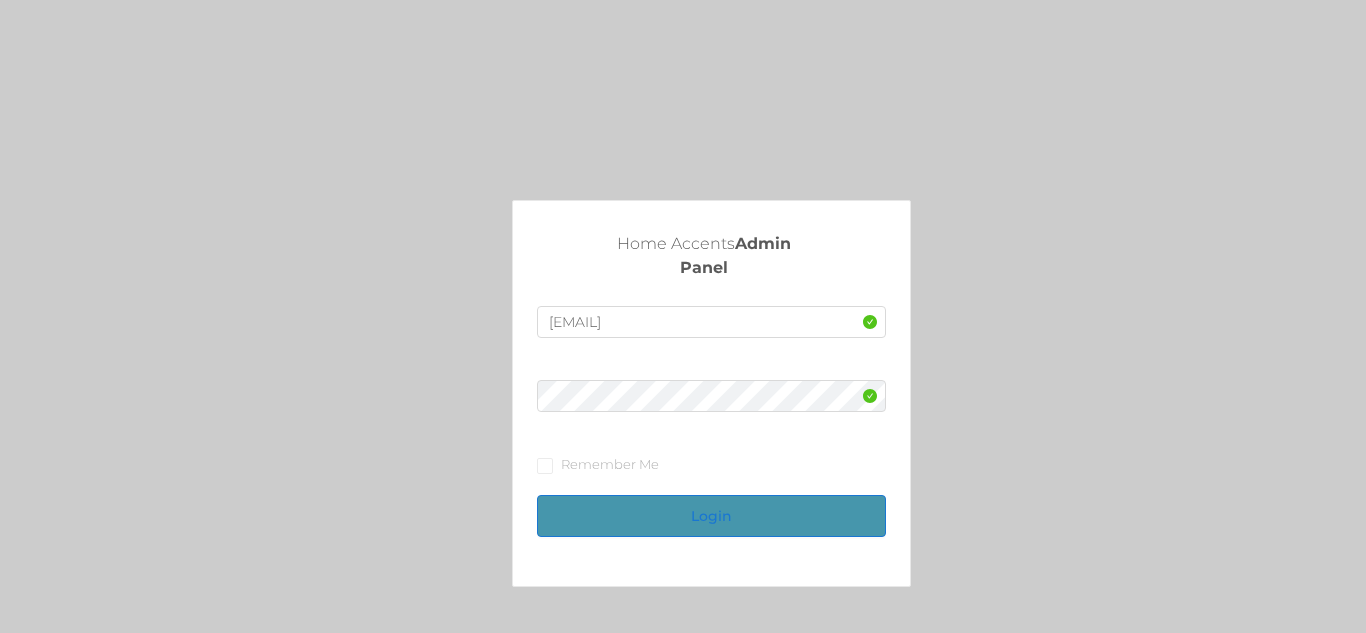 click on "Login" at bounding box center (711, 516) 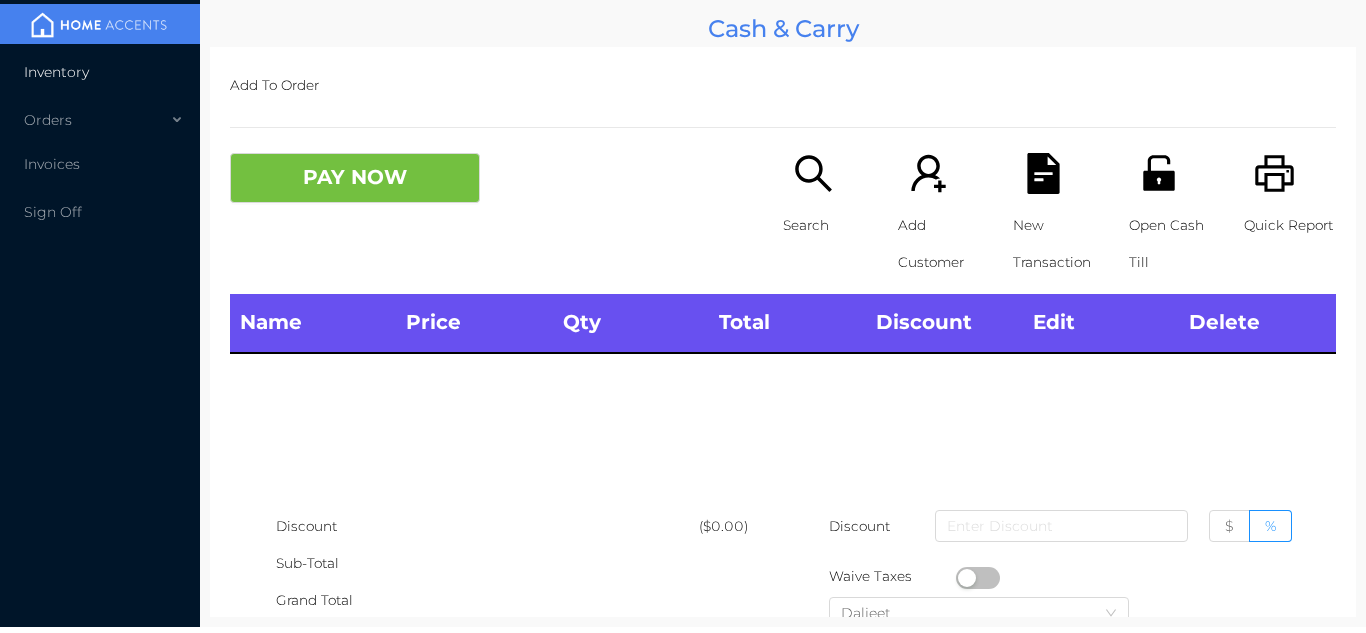 click on "Inventory" at bounding box center [100, 72] 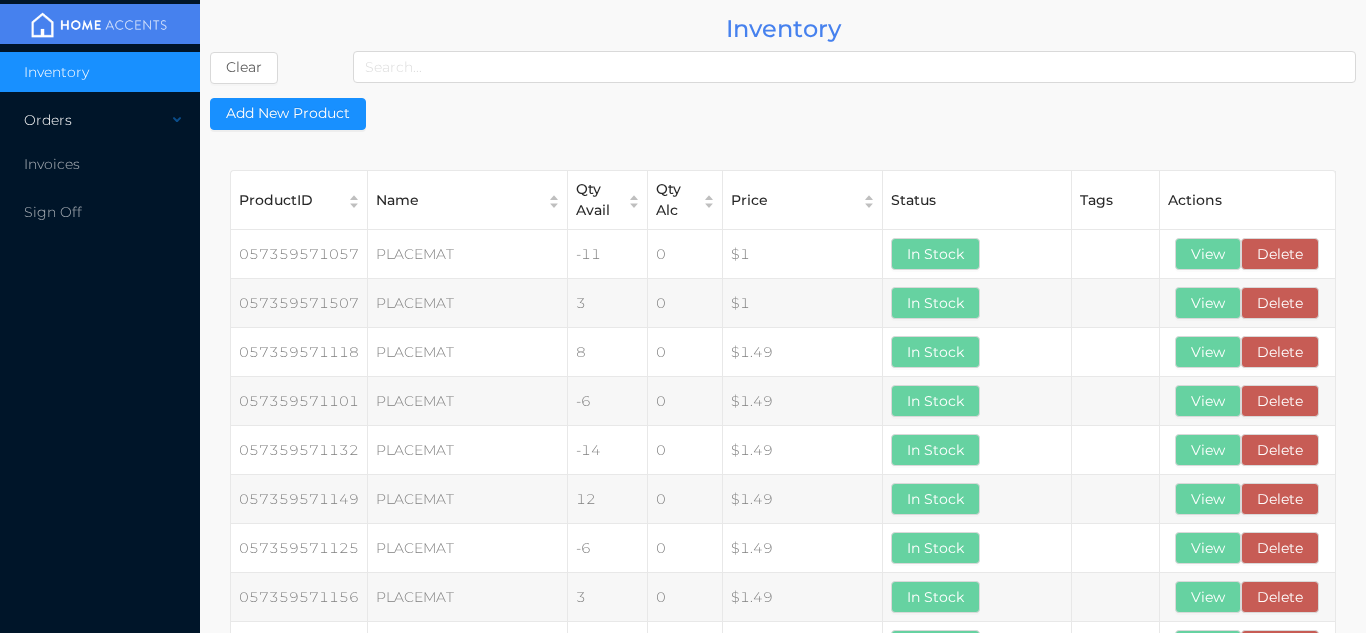 click on "Orders" at bounding box center (100, 120) 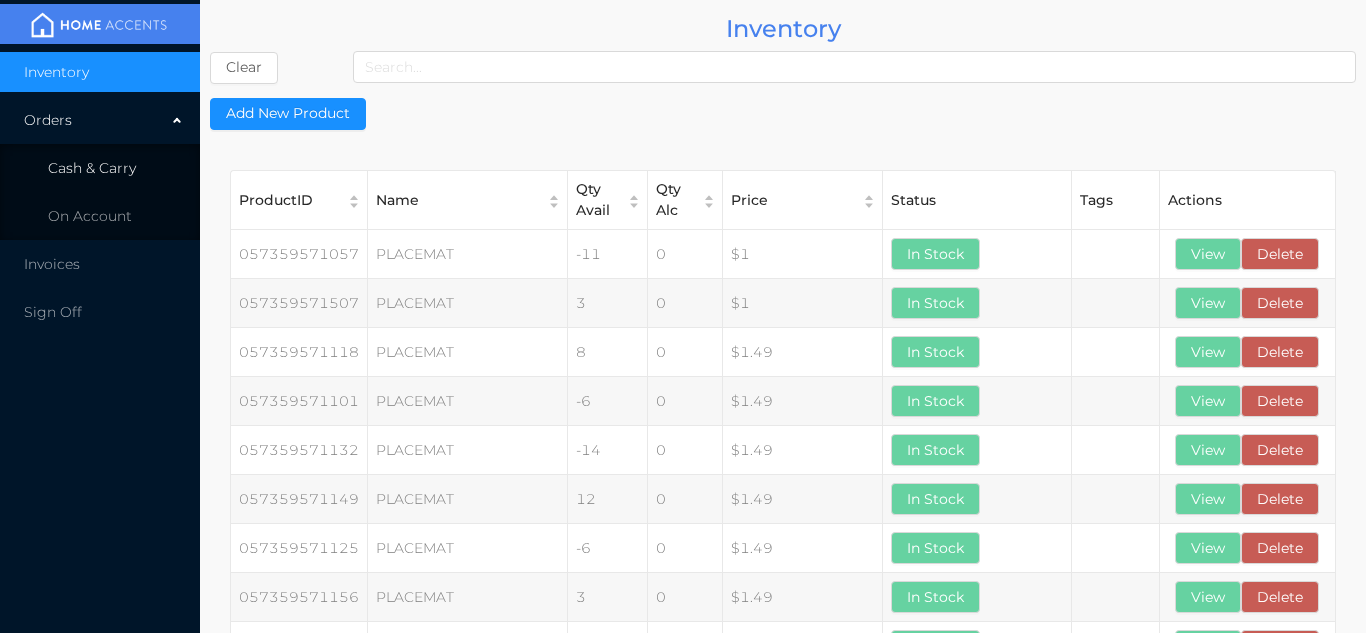 click on "Cash & Carry" at bounding box center [100, 168] 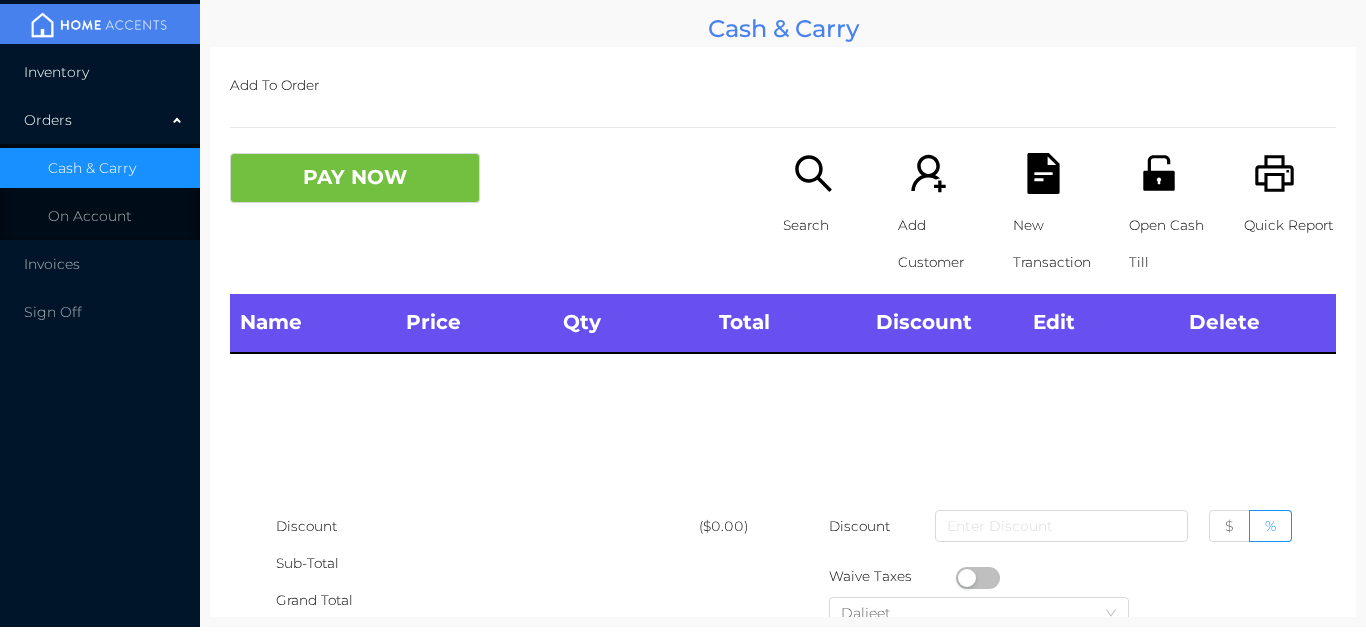 click on "Inventory" at bounding box center (100, 72) 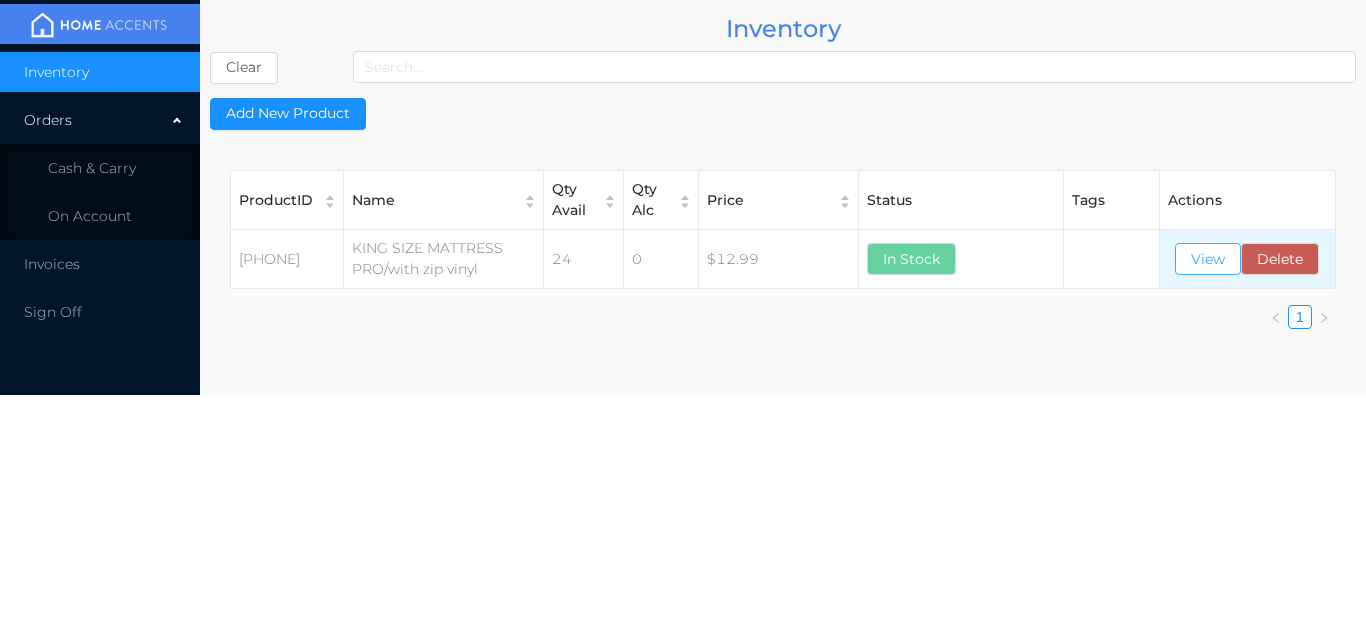 click on "View" at bounding box center (1208, 259) 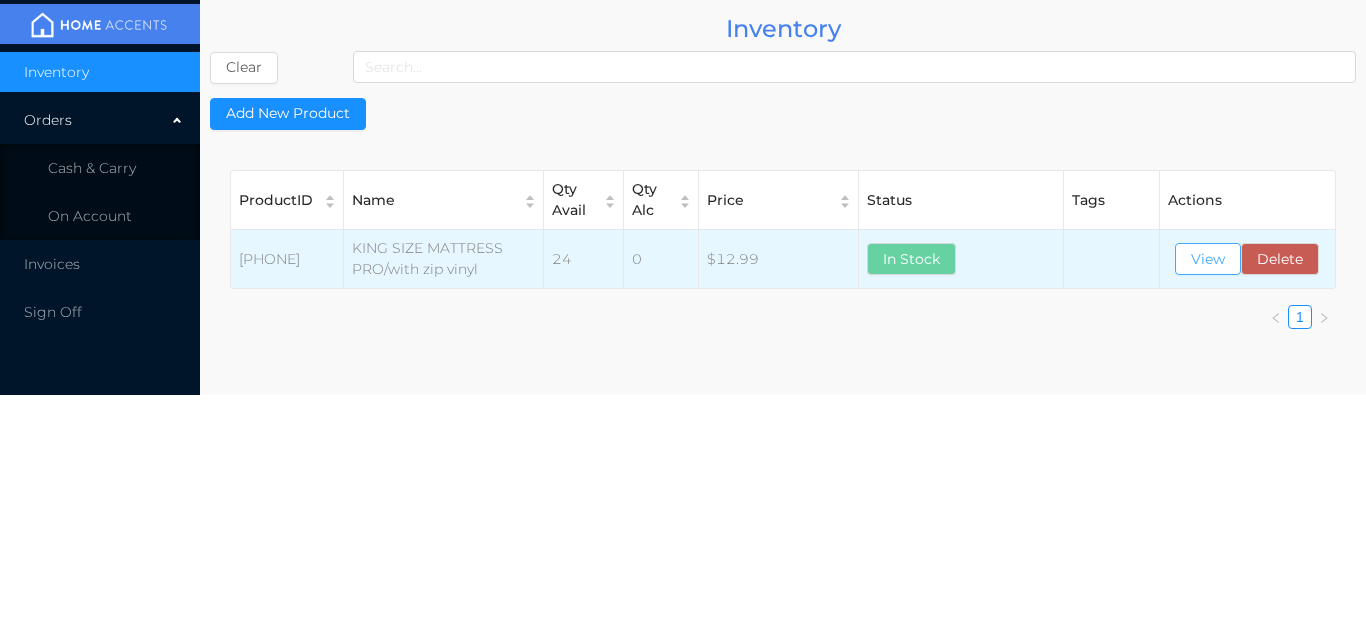 click on "View" at bounding box center (1208, 259) 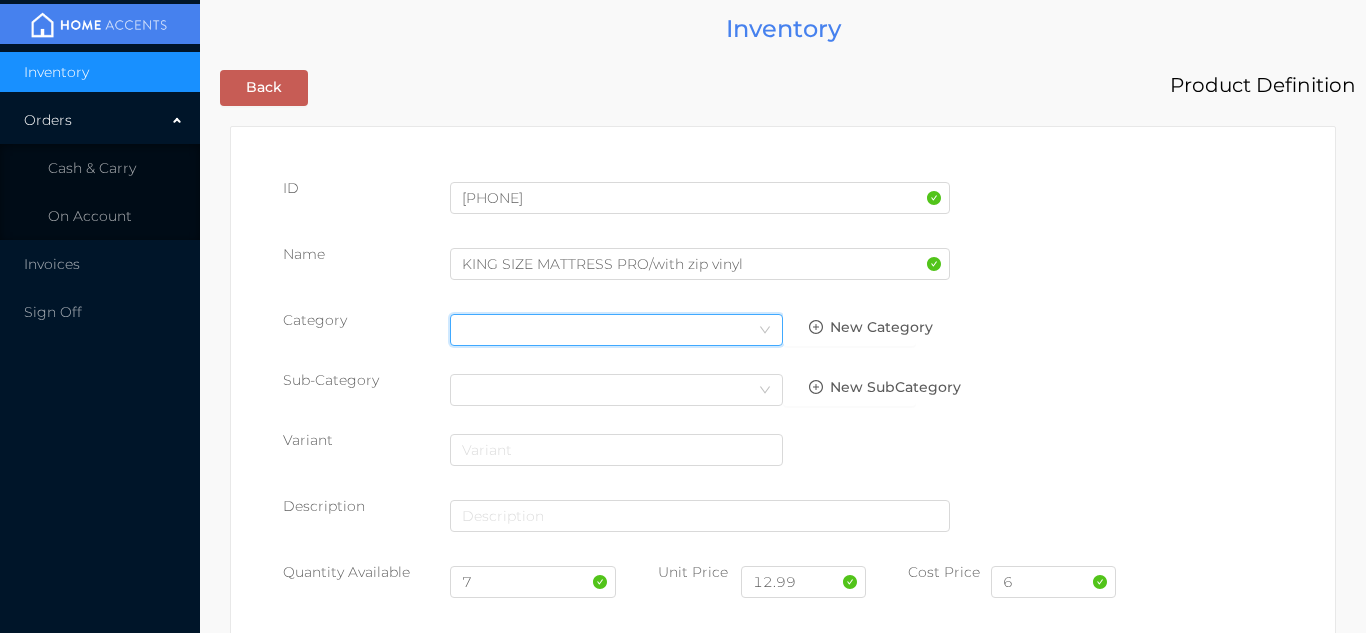 click on "Select Category" at bounding box center (616, 330) 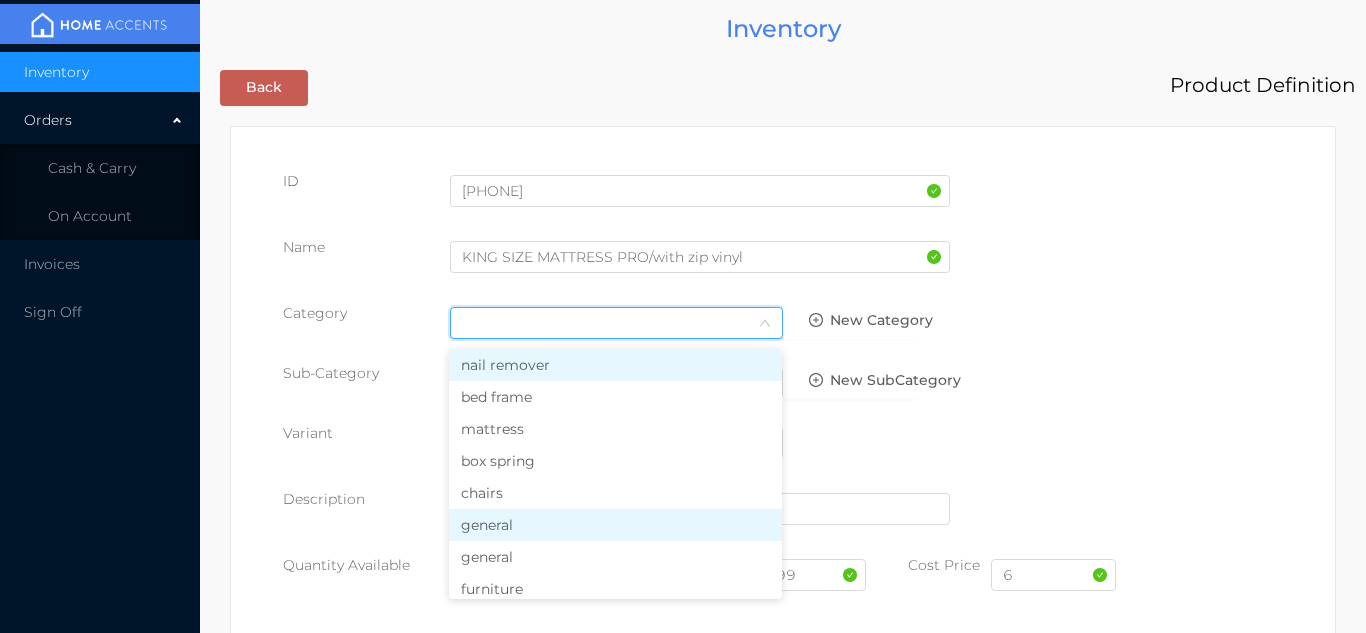 click on "general" at bounding box center (615, 525) 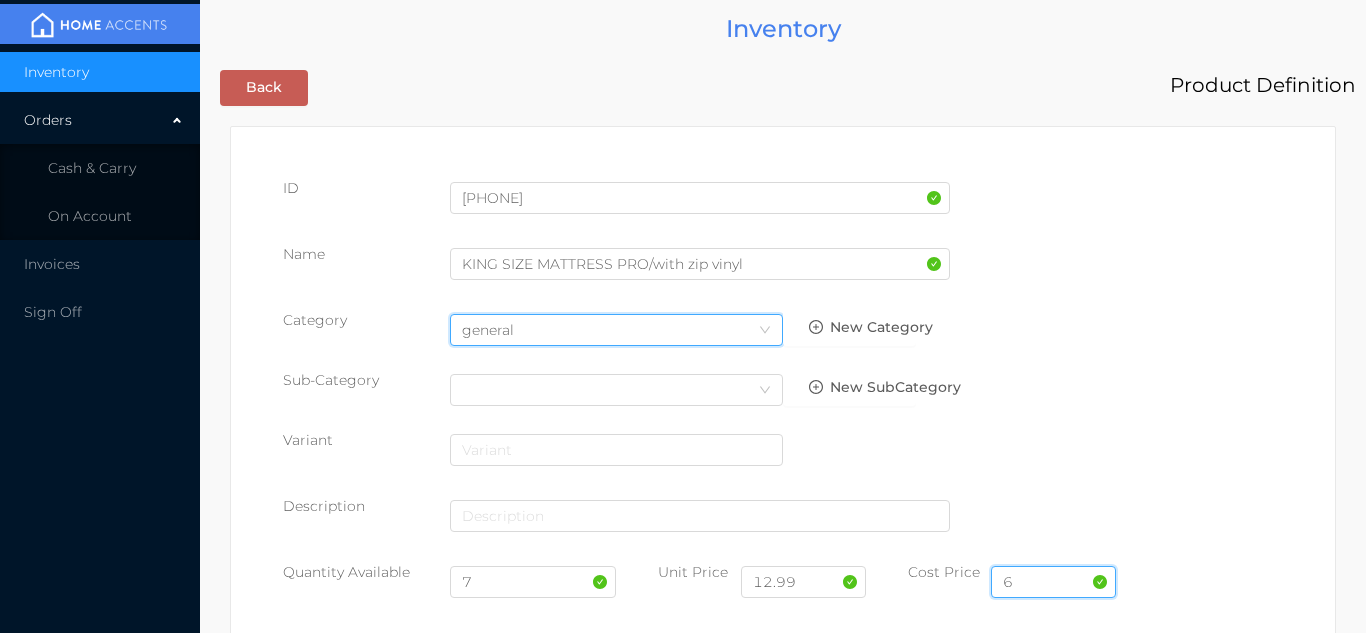click on "6" at bounding box center (1053, 582) 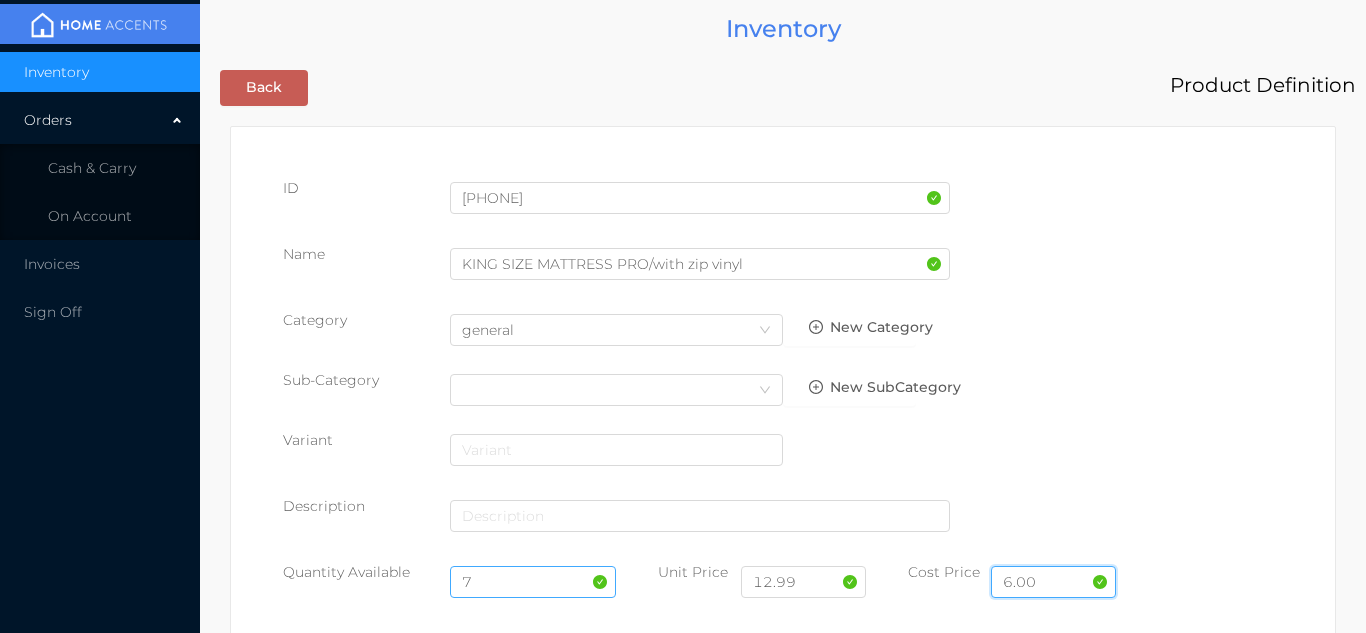 type on "6.00" 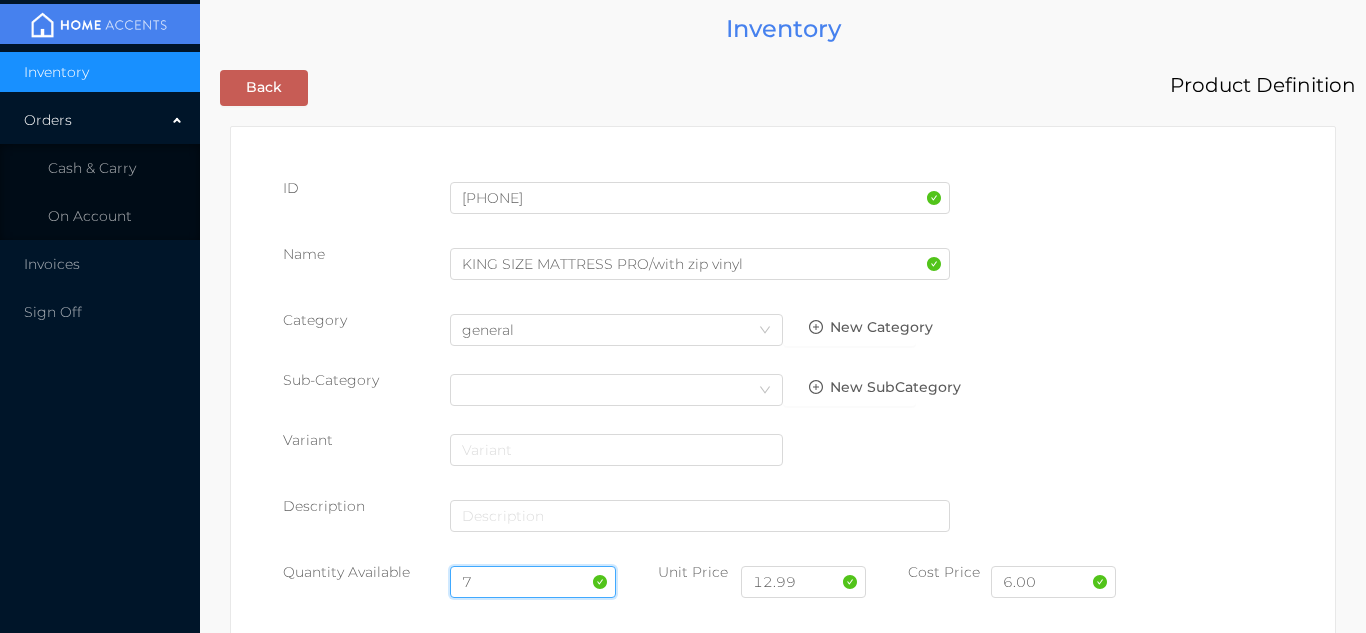 click on "7" at bounding box center [533, 582] 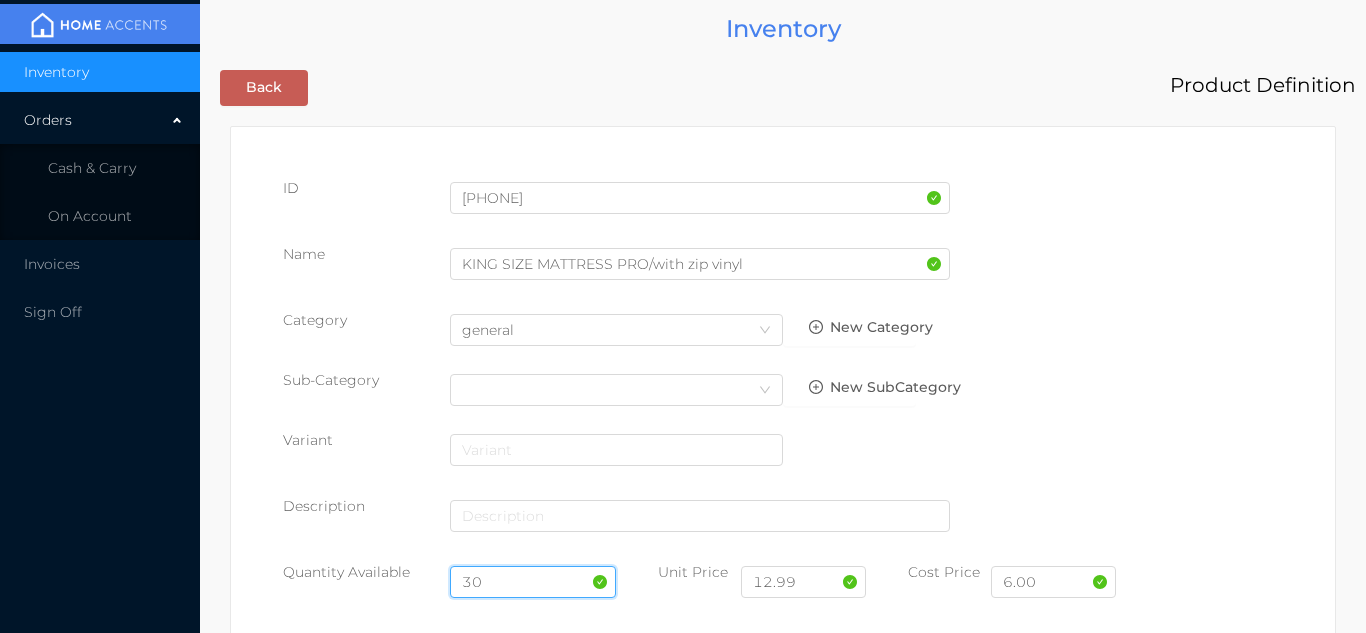 type on "3" 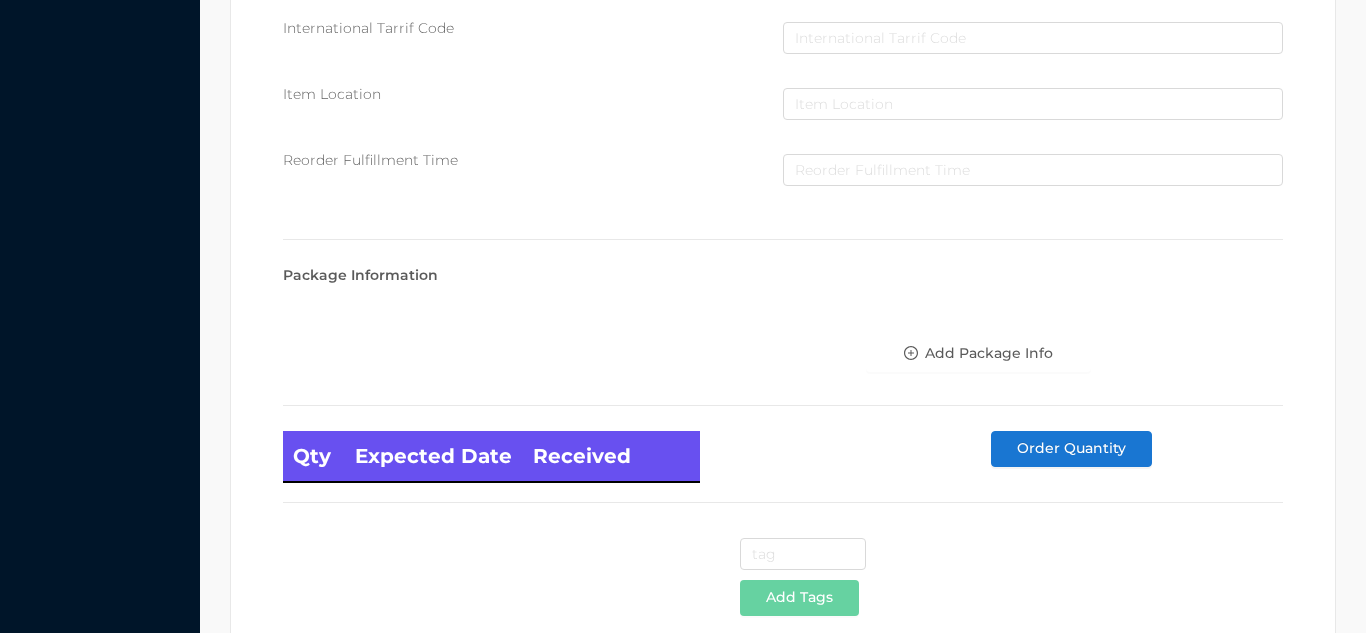 scroll, scrollTop: 1135, scrollLeft: 0, axis: vertical 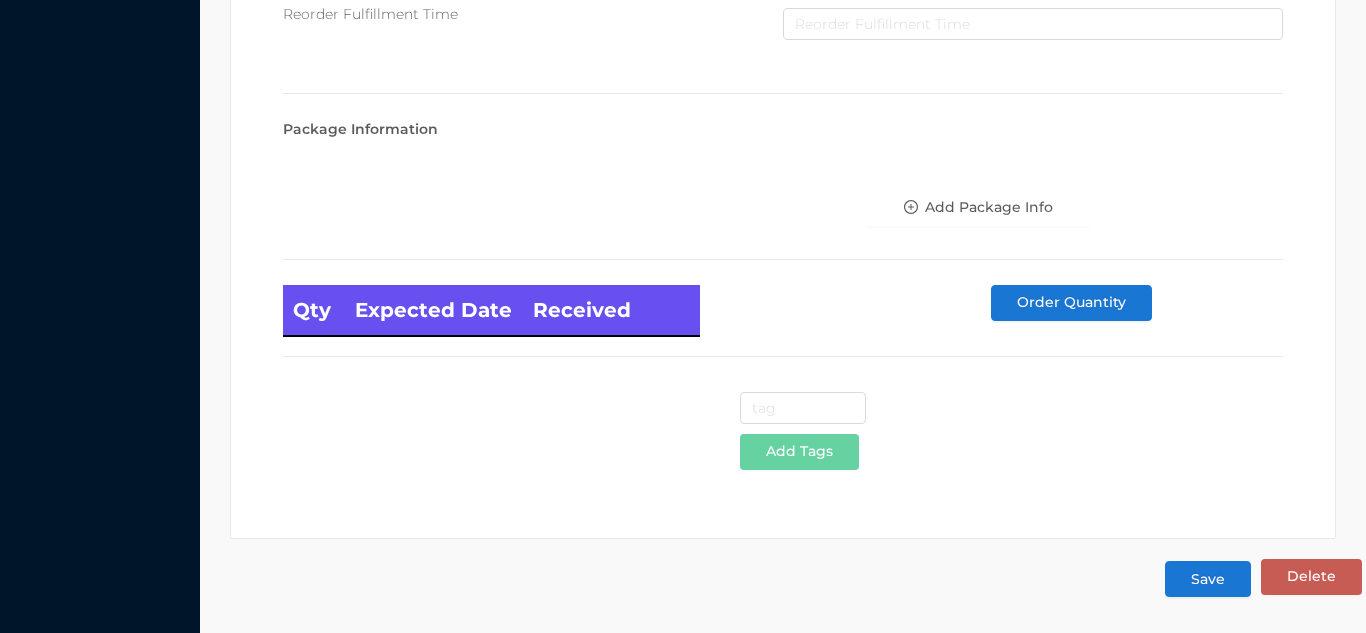 type on "24" 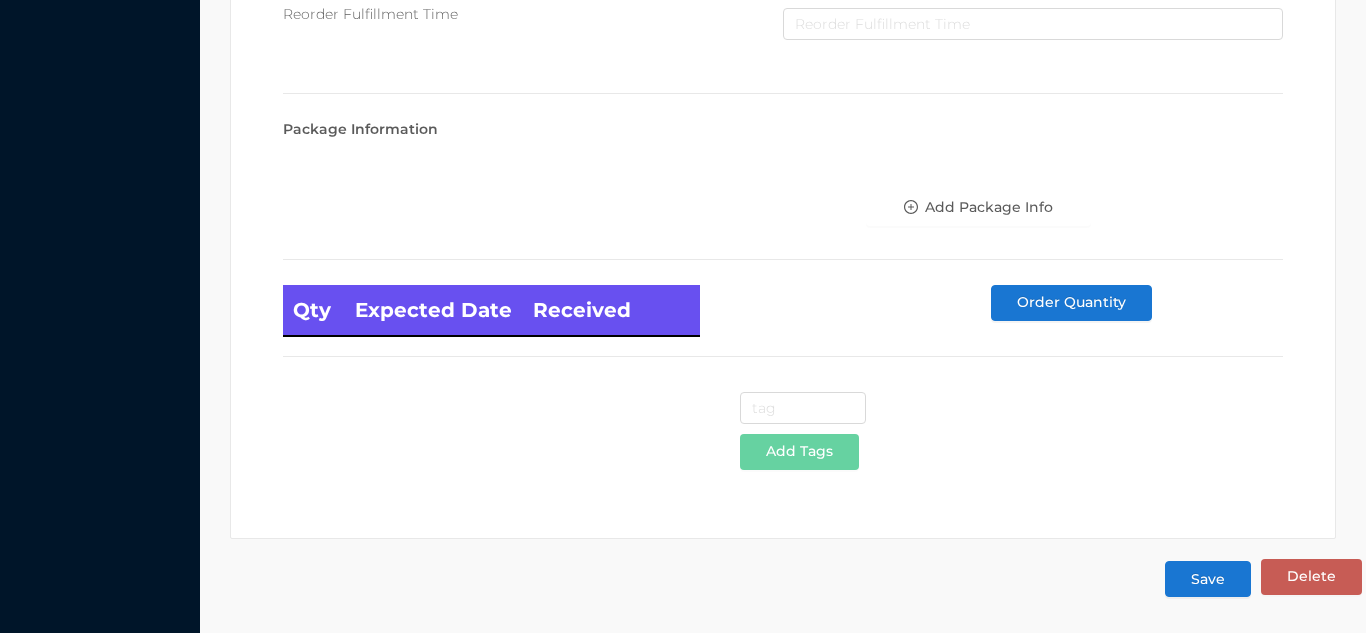 click on "Save" at bounding box center (1208, 579) 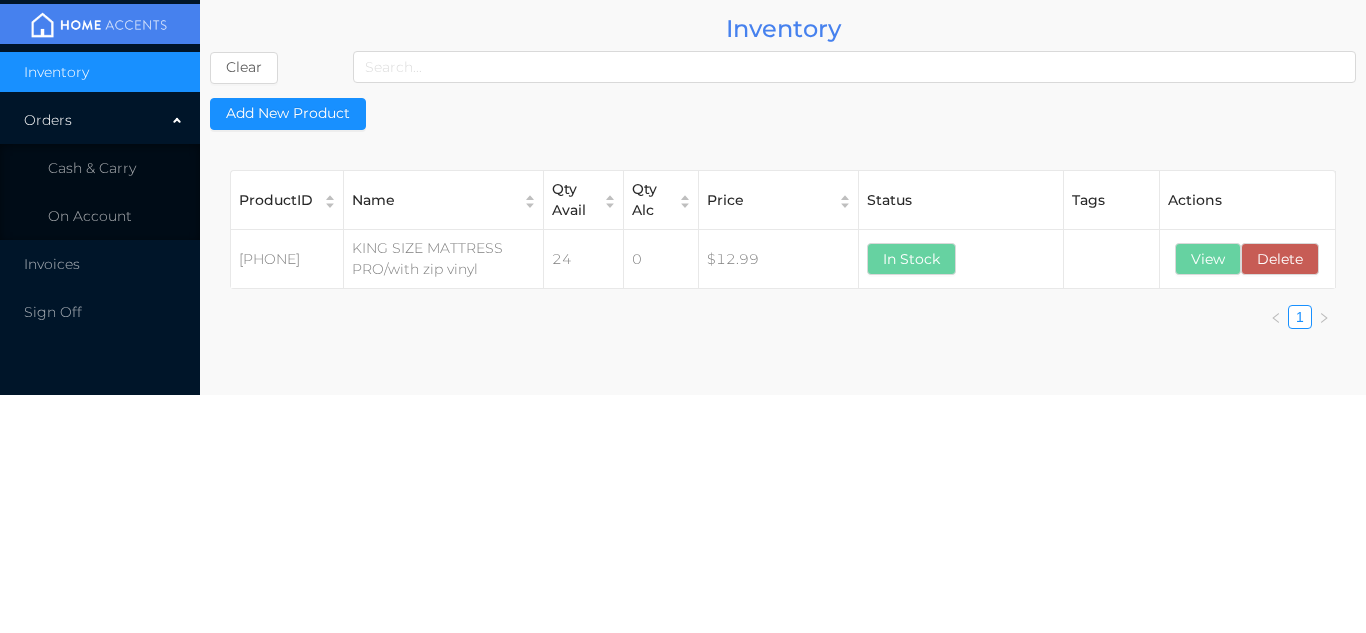 scroll, scrollTop: 0, scrollLeft: 0, axis: both 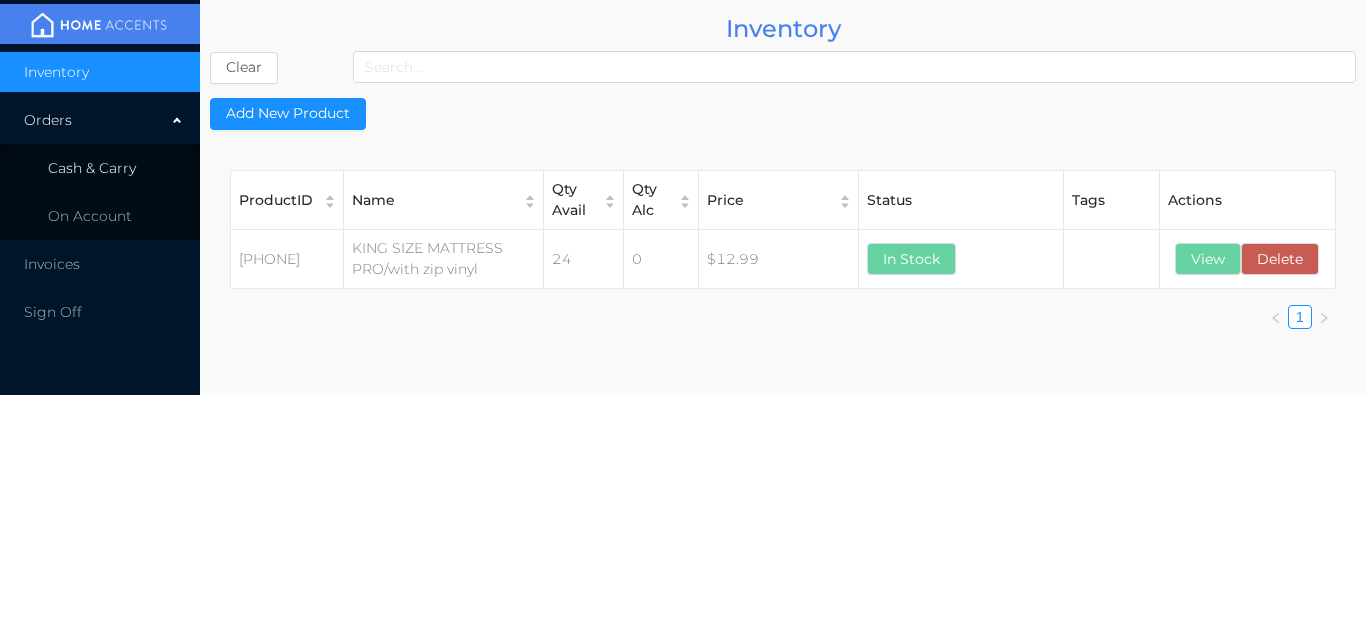click on "Cash & Carry" at bounding box center (100, 168) 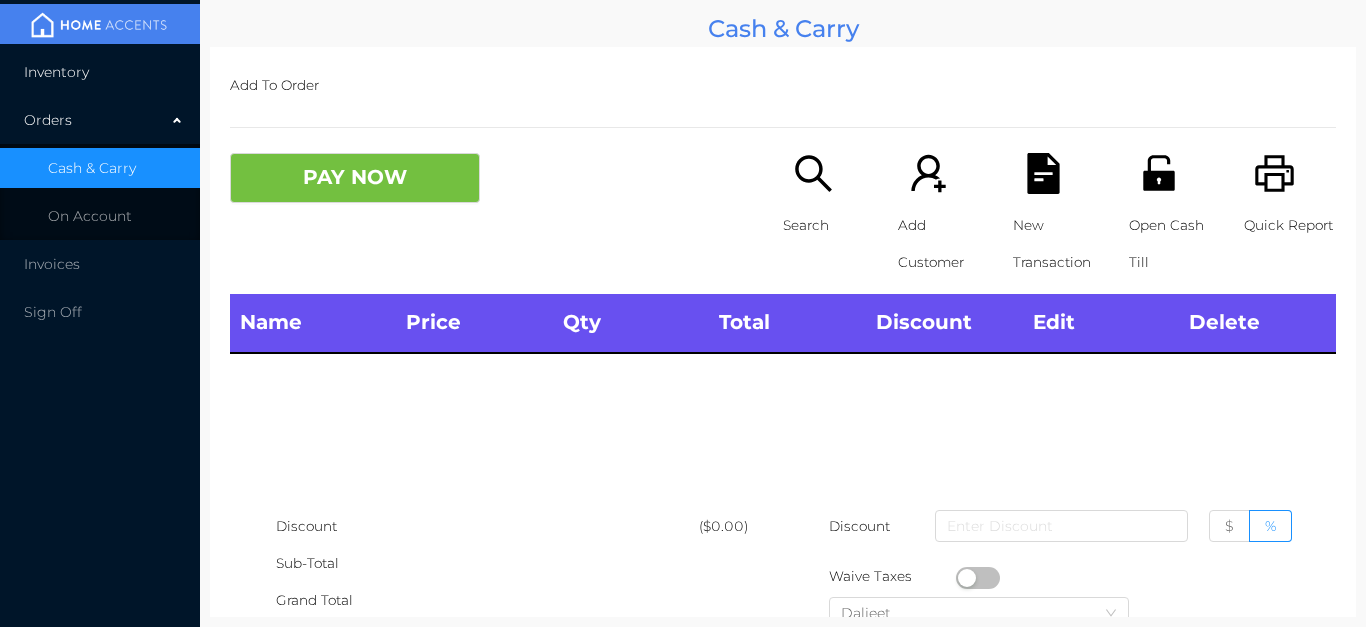 click on "Inventory" at bounding box center [100, 72] 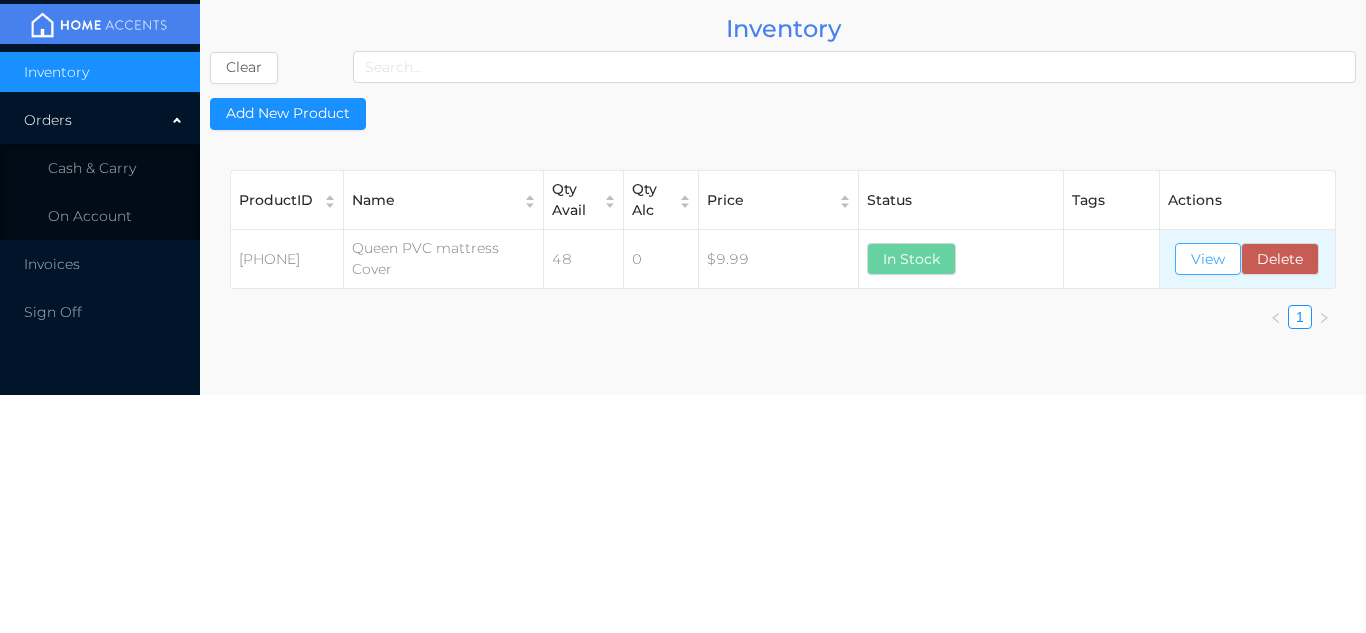 click on "View" at bounding box center (1208, 259) 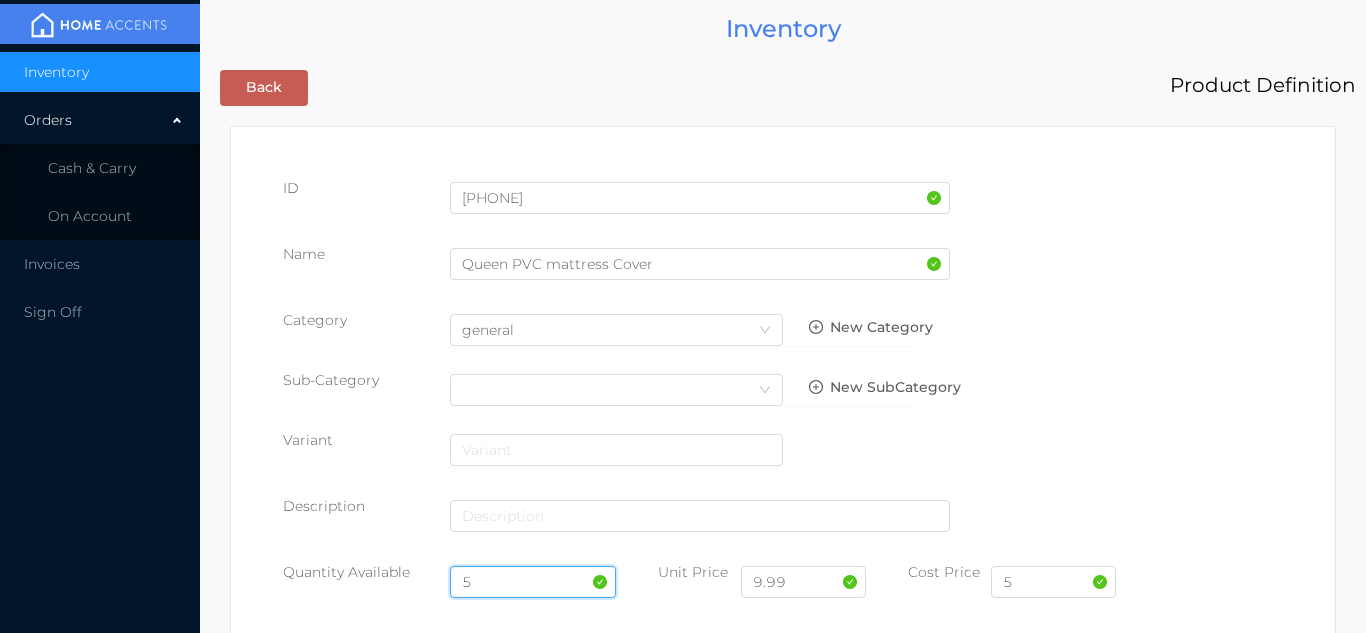 click on "5" at bounding box center [533, 582] 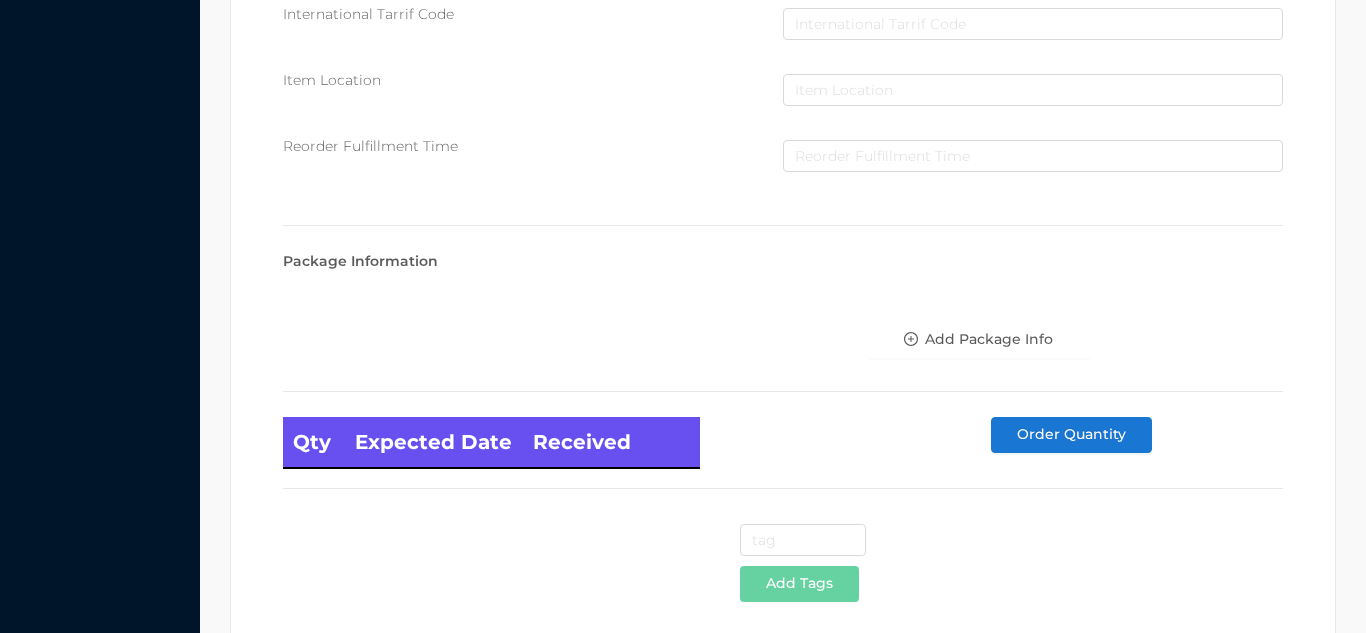 scroll, scrollTop: 1135, scrollLeft: 0, axis: vertical 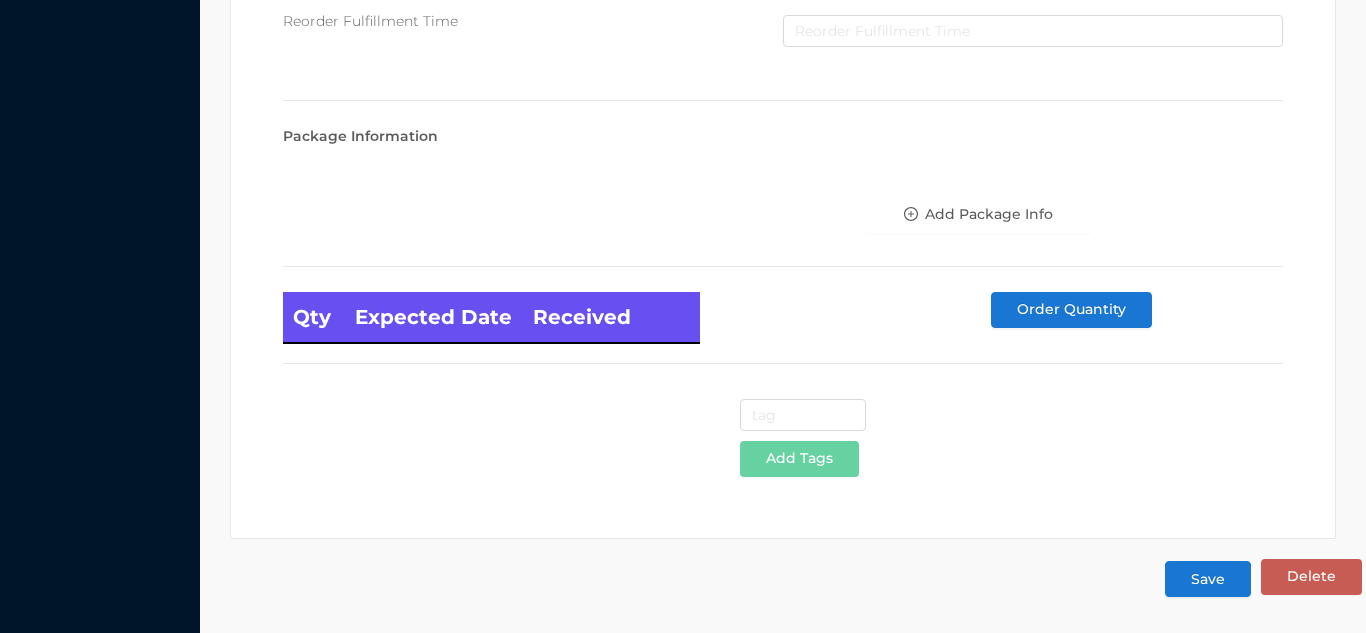 type on "29" 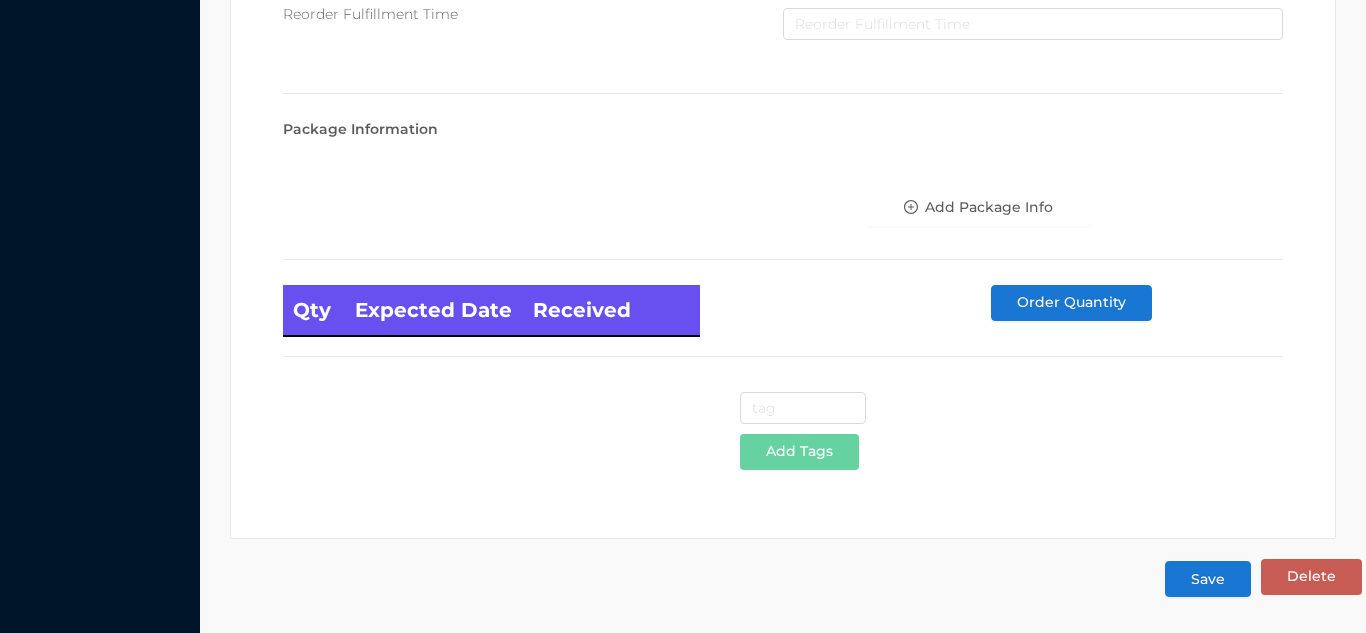 click on "Save" at bounding box center [1208, 579] 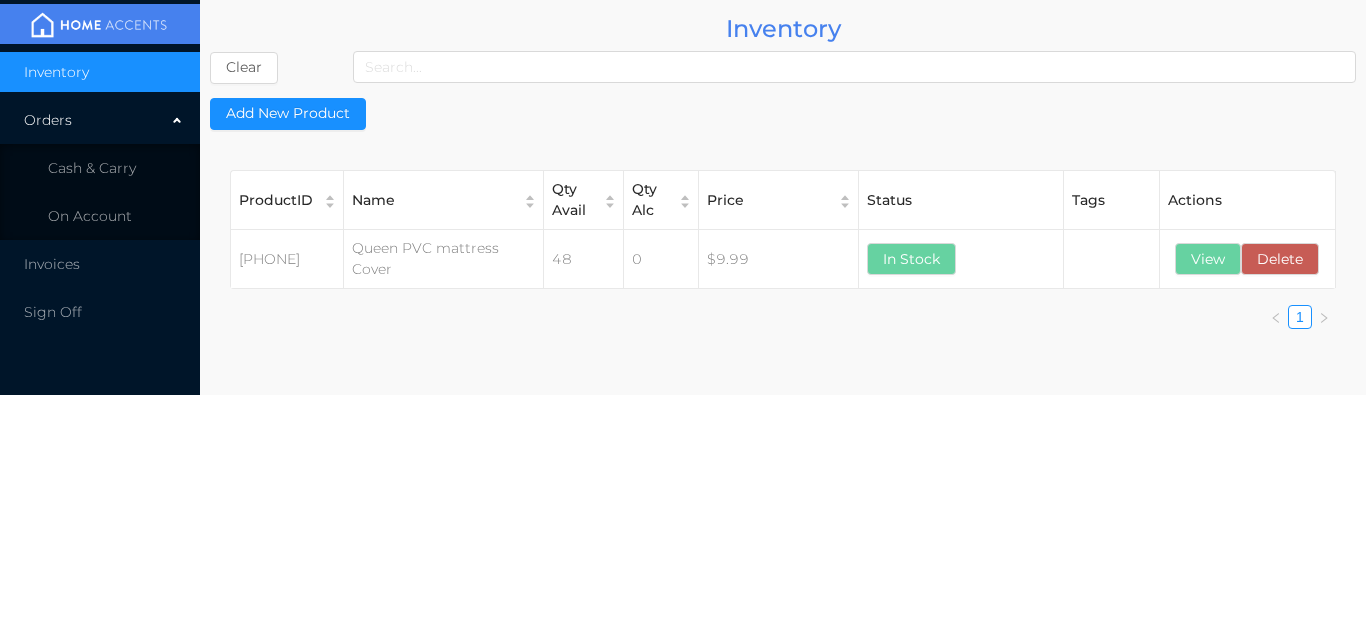 scroll, scrollTop: 0, scrollLeft: 0, axis: both 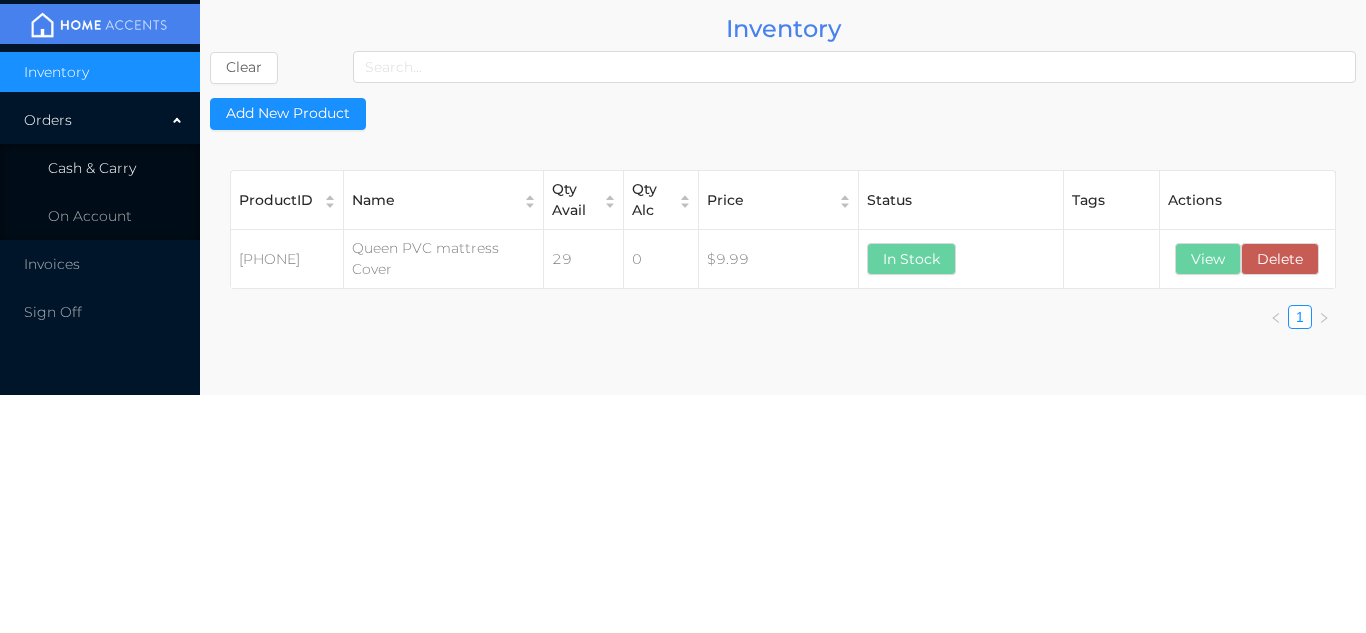 click on "Cash & Carry" at bounding box center [100, 168] 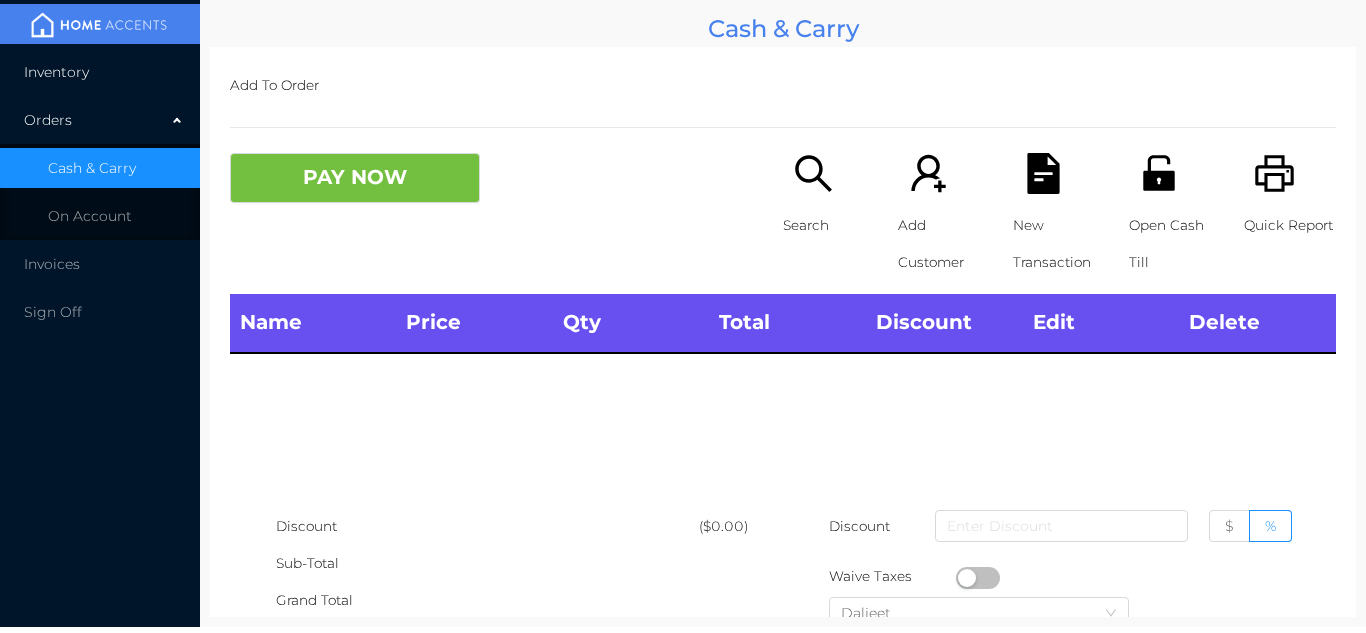 click on "Inventory" at bounding box center (100, 72) 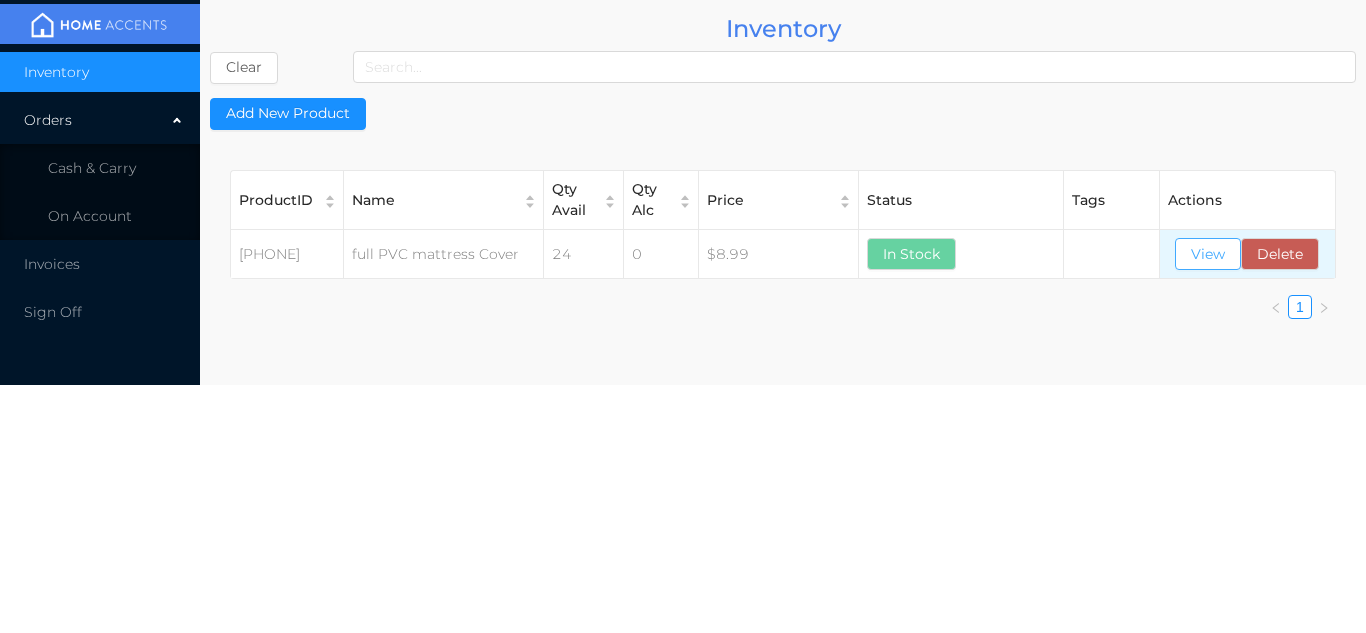click on "View" at bounding box center [1208, 254] 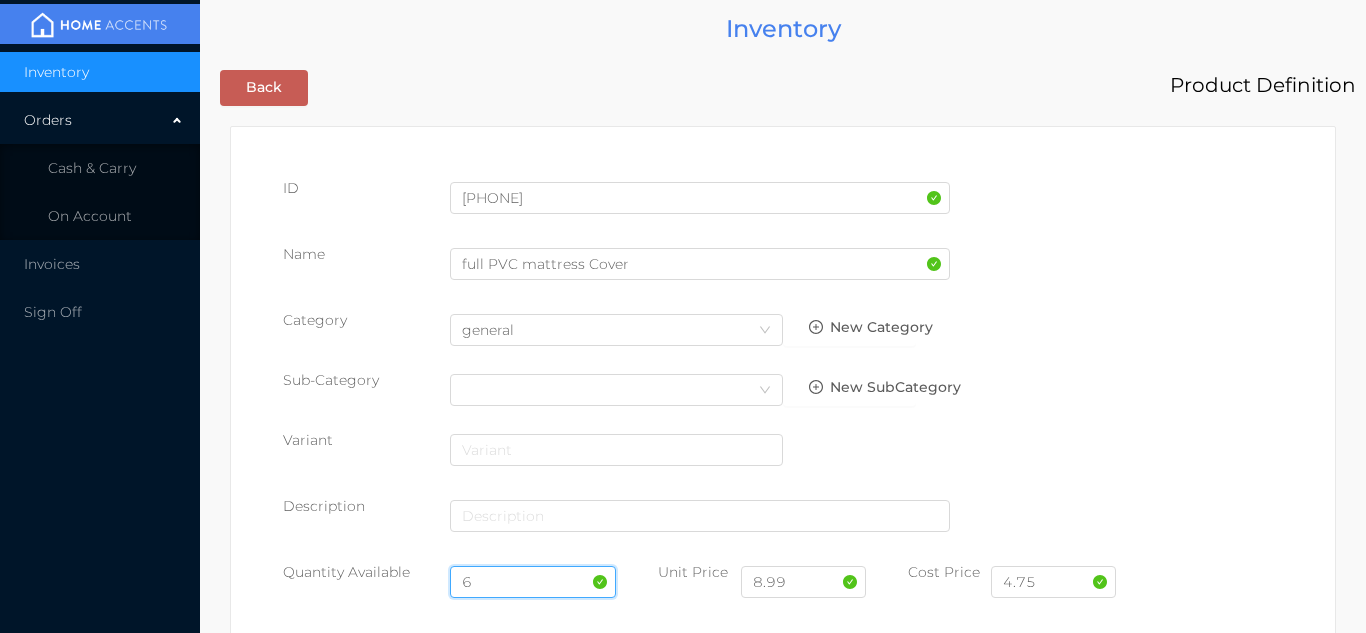 click on "6" at bounding box center [533, 582] 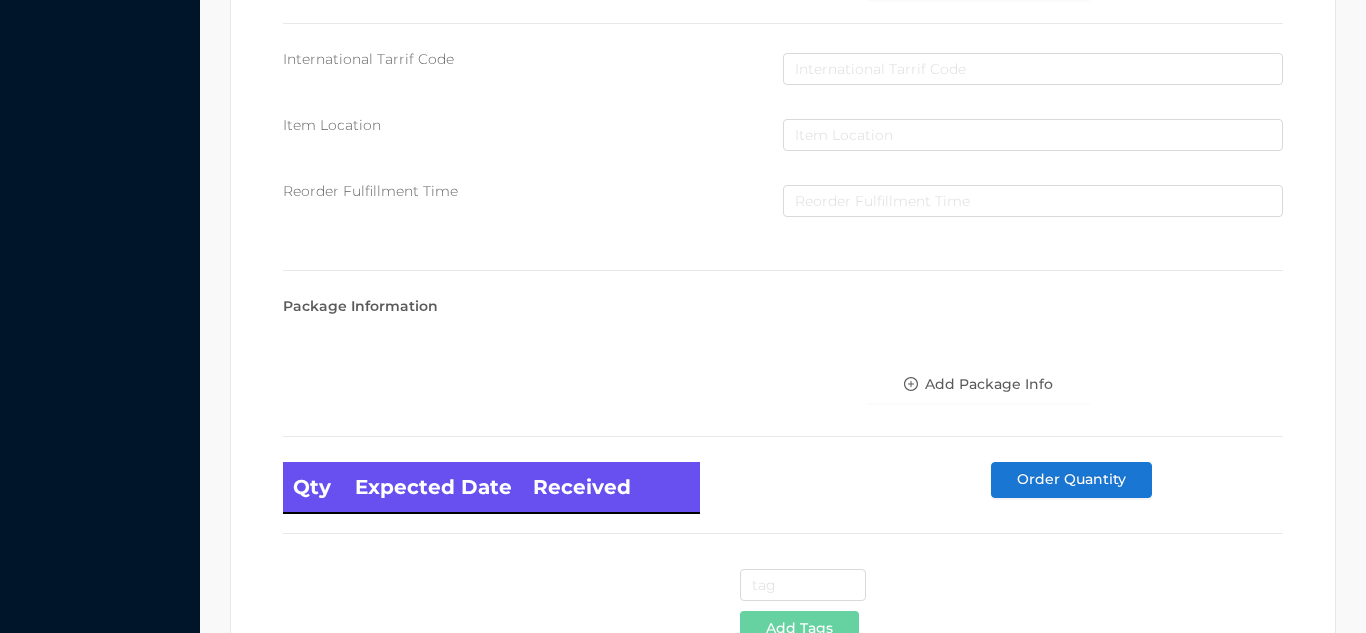 scroll, scrollTop: 1135, scrollLeft: 0, axis: vertical 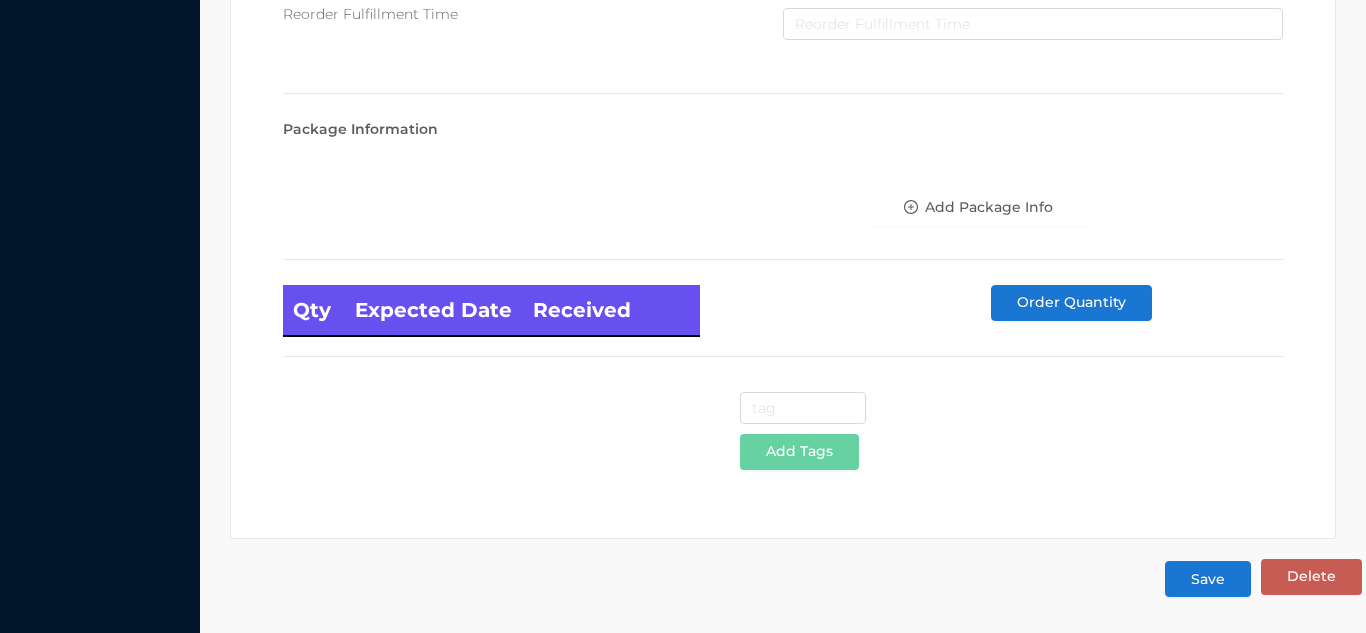 type on "24" 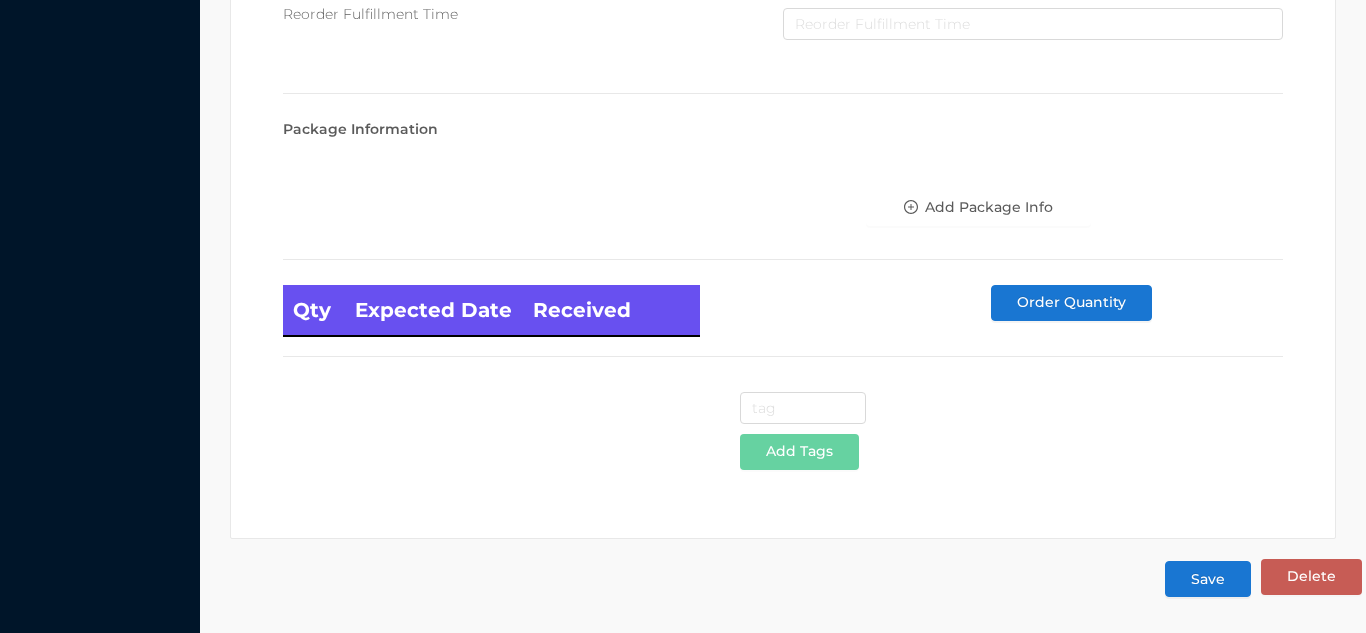 click on "Save" at bounding box center (1208, 579) 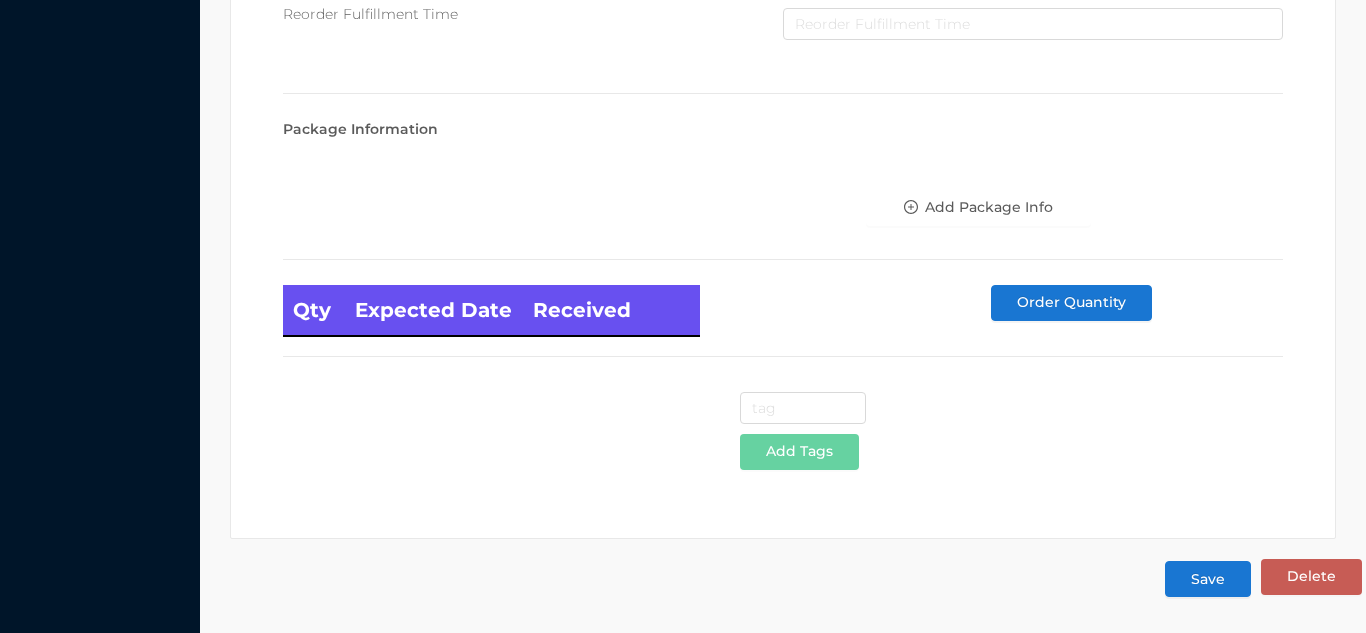 scroll, scrollTop: 0, scrollLeft: 0, axis: both 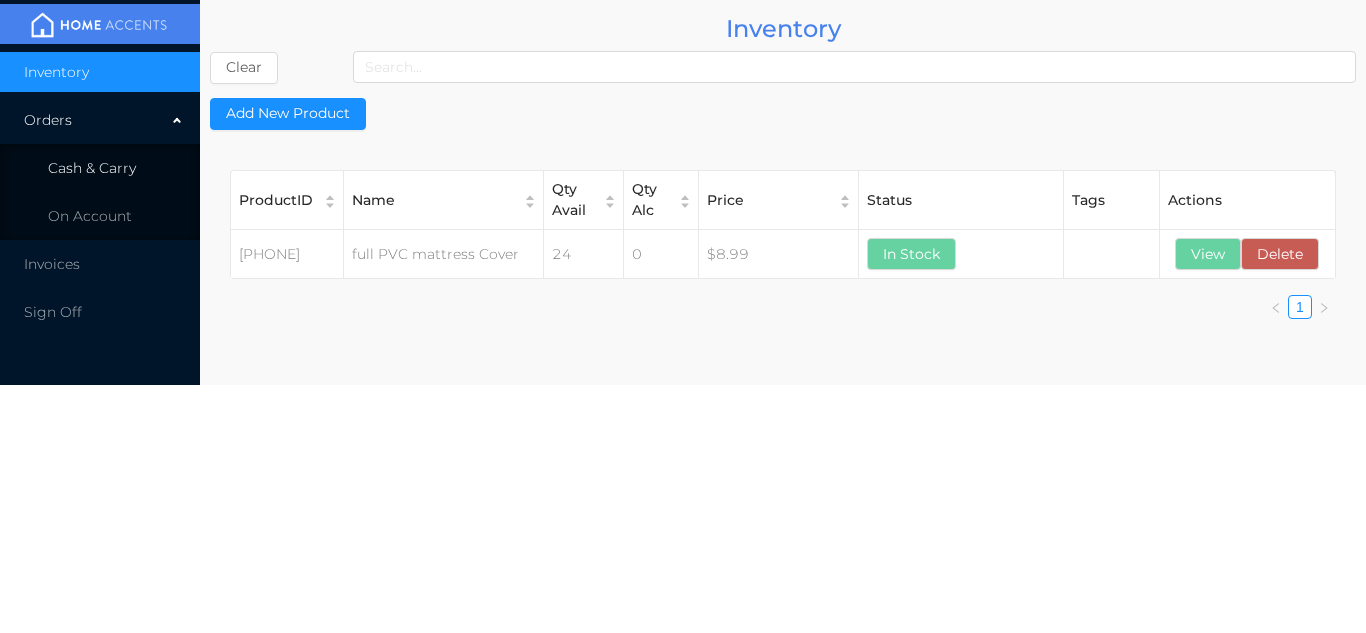 click on "Cash & Carry" at bounding box center (100, 168) 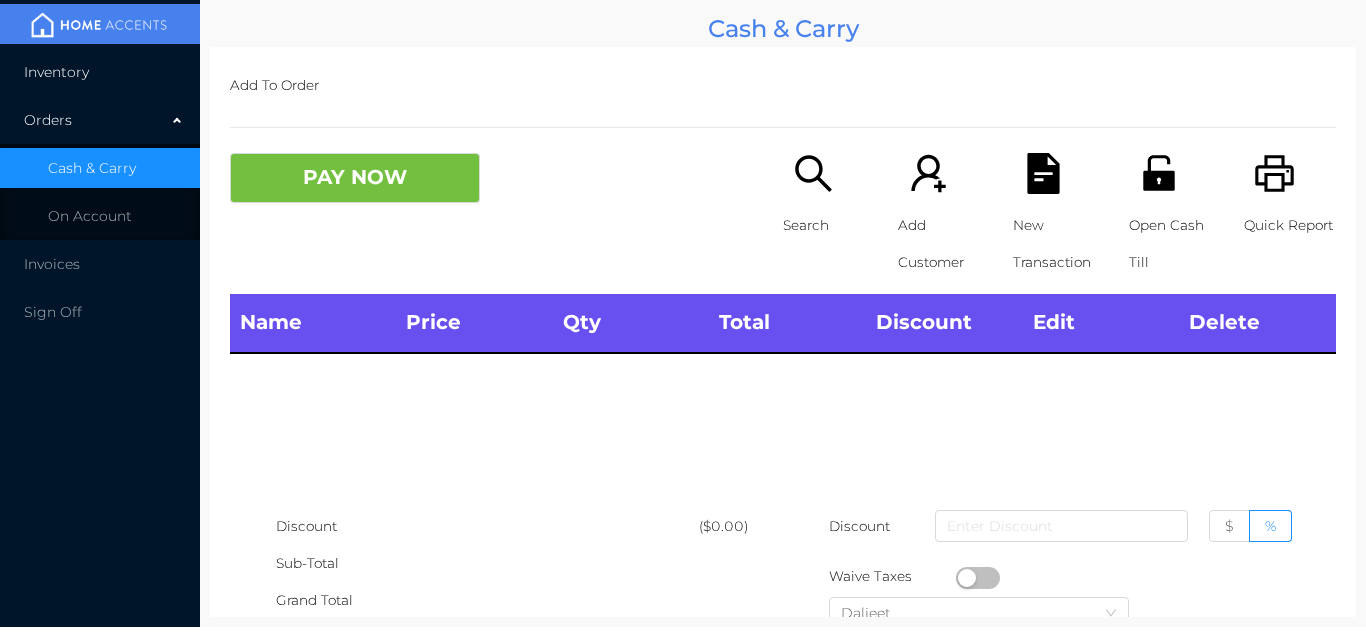 click on "Inventory" at bounding box center [100, 72] 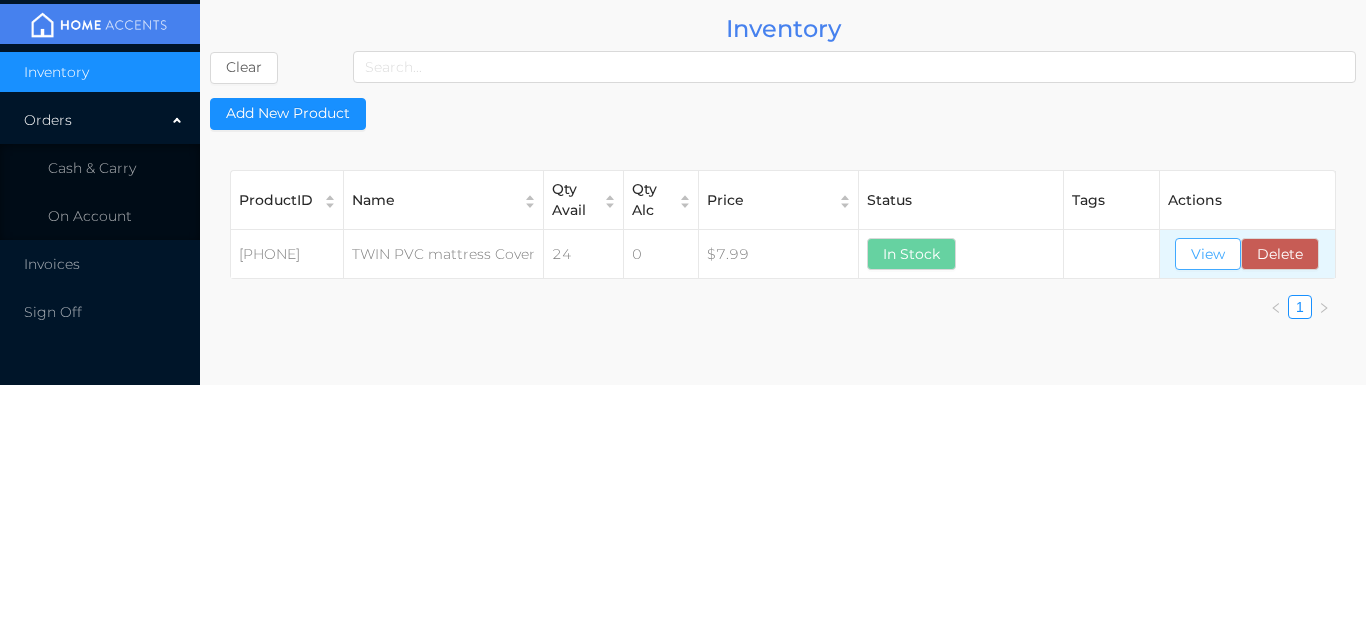 click on "View" at bounding box center [1208, 254] 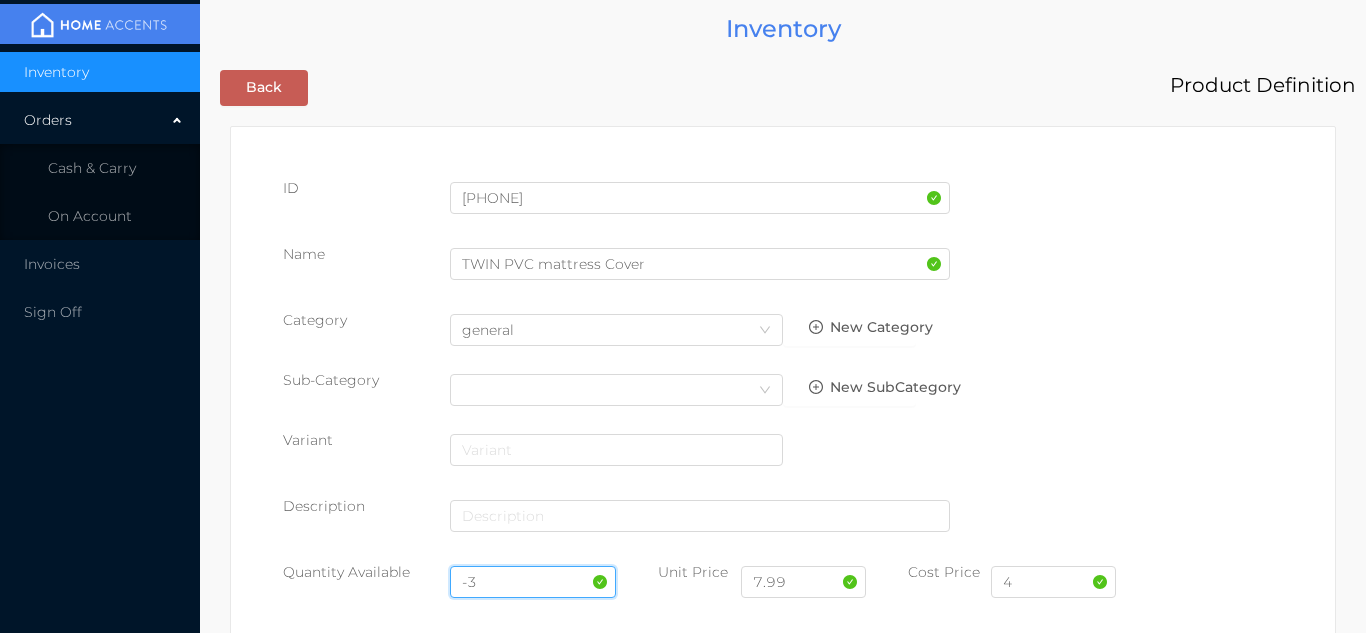click on "-3" at bounding box center (533, 582) 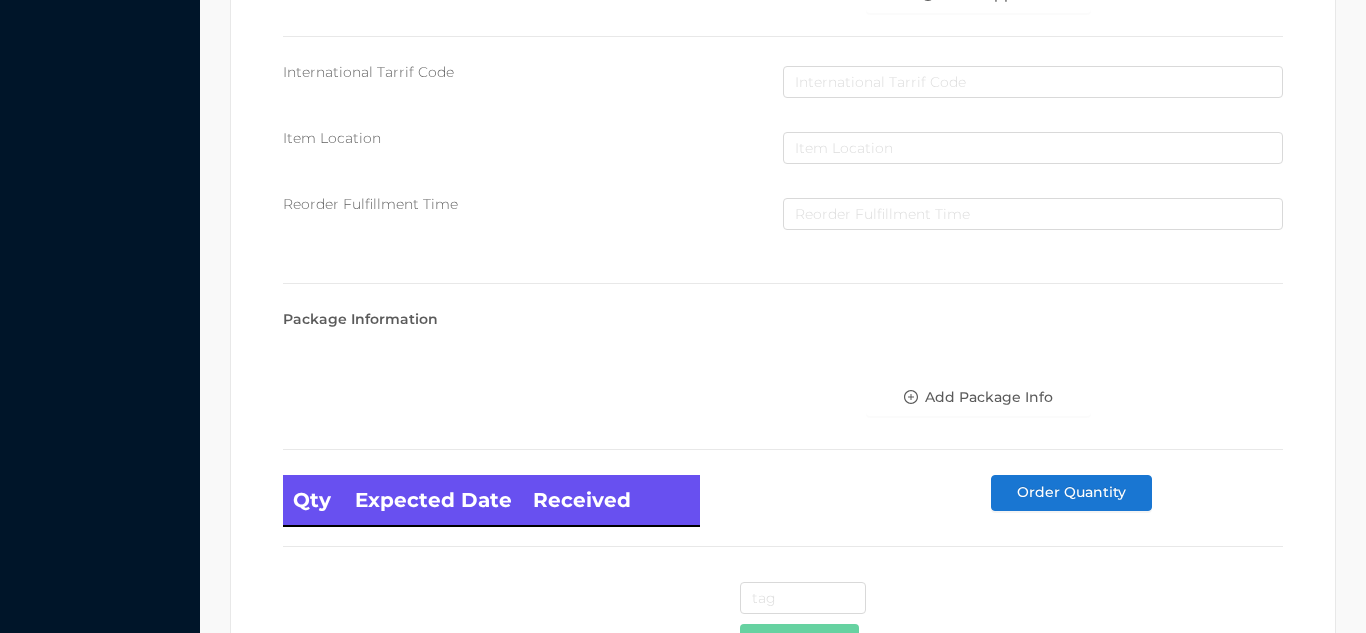 scroll, scrollTop: 1135, scrollLeft: 0, axis: vertical 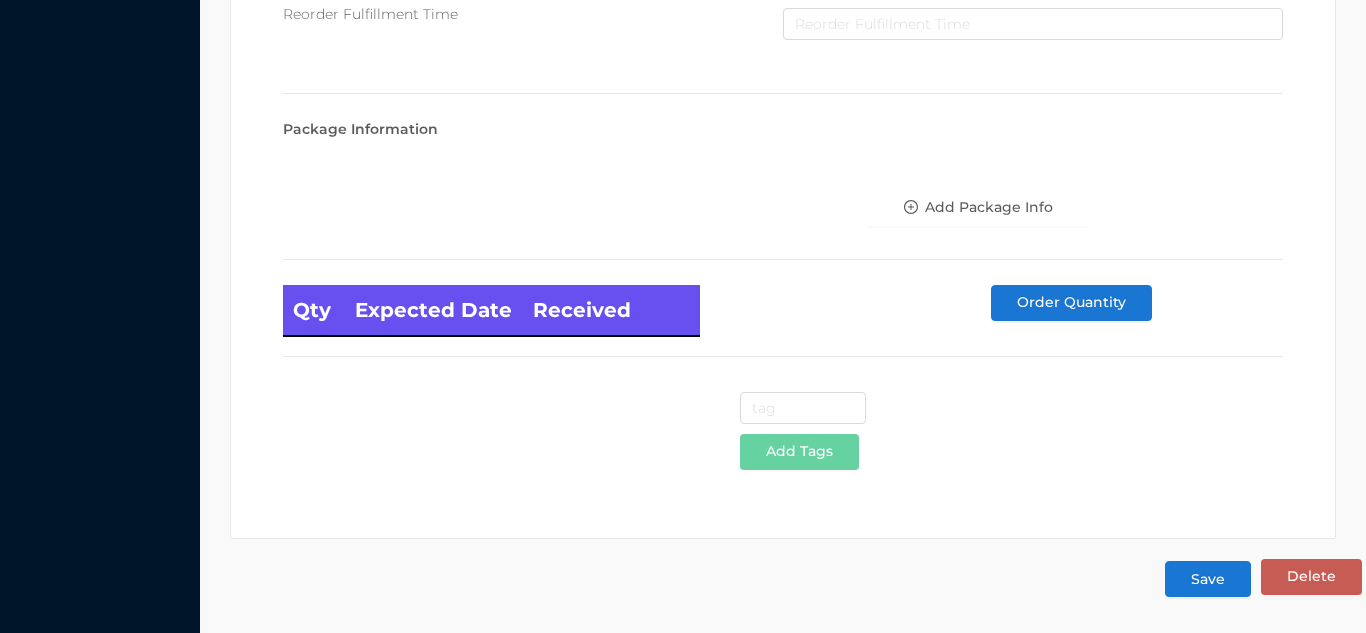 type on "24" 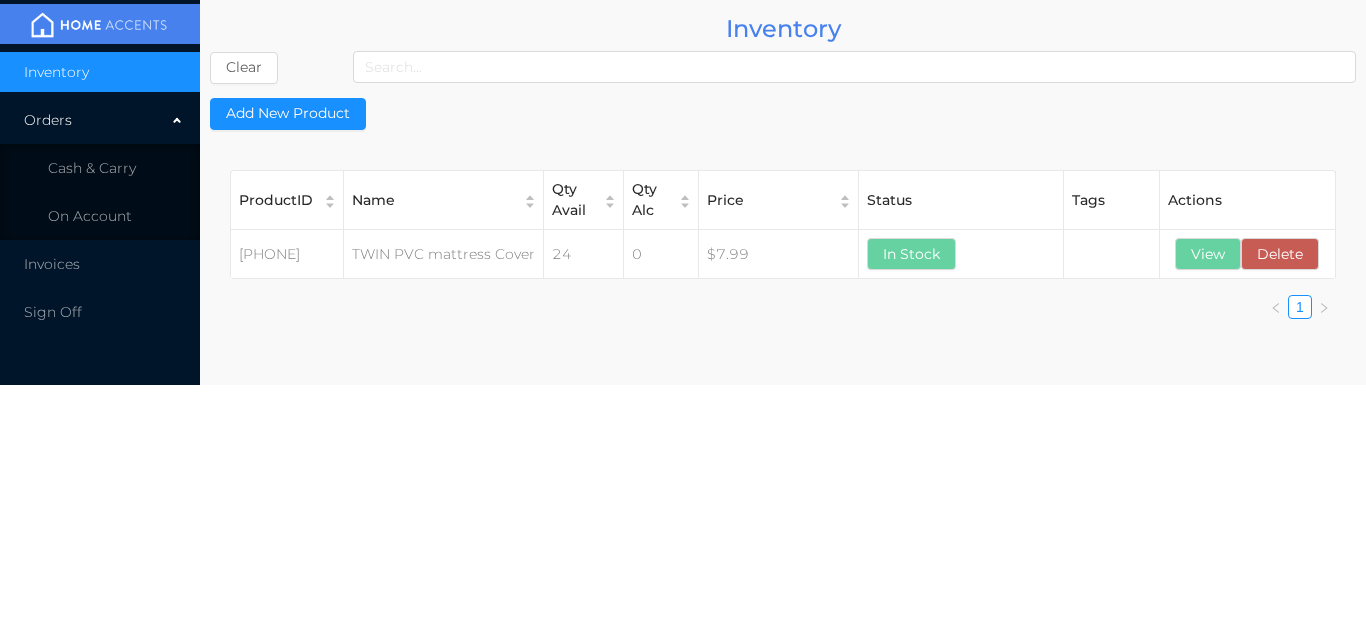 scroll, scrollTop: 0, scrollLeft: 0, axis: both 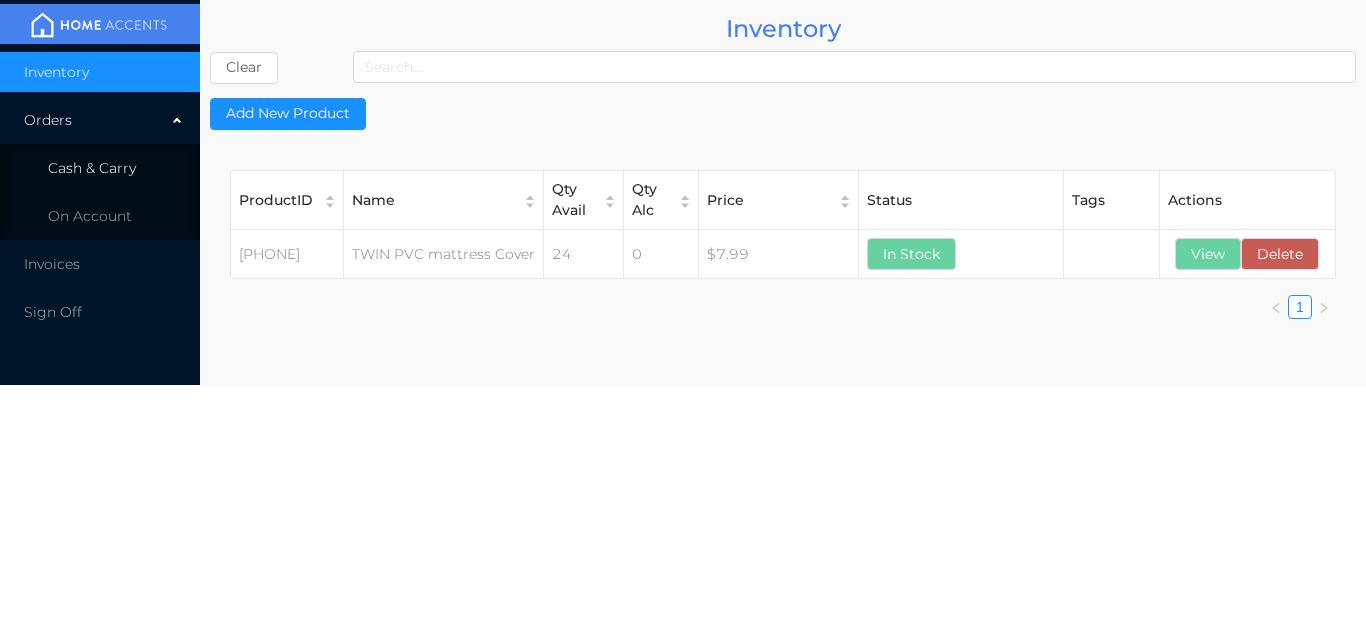 click on "Cash & Carry" at bounding box center [92, 168] 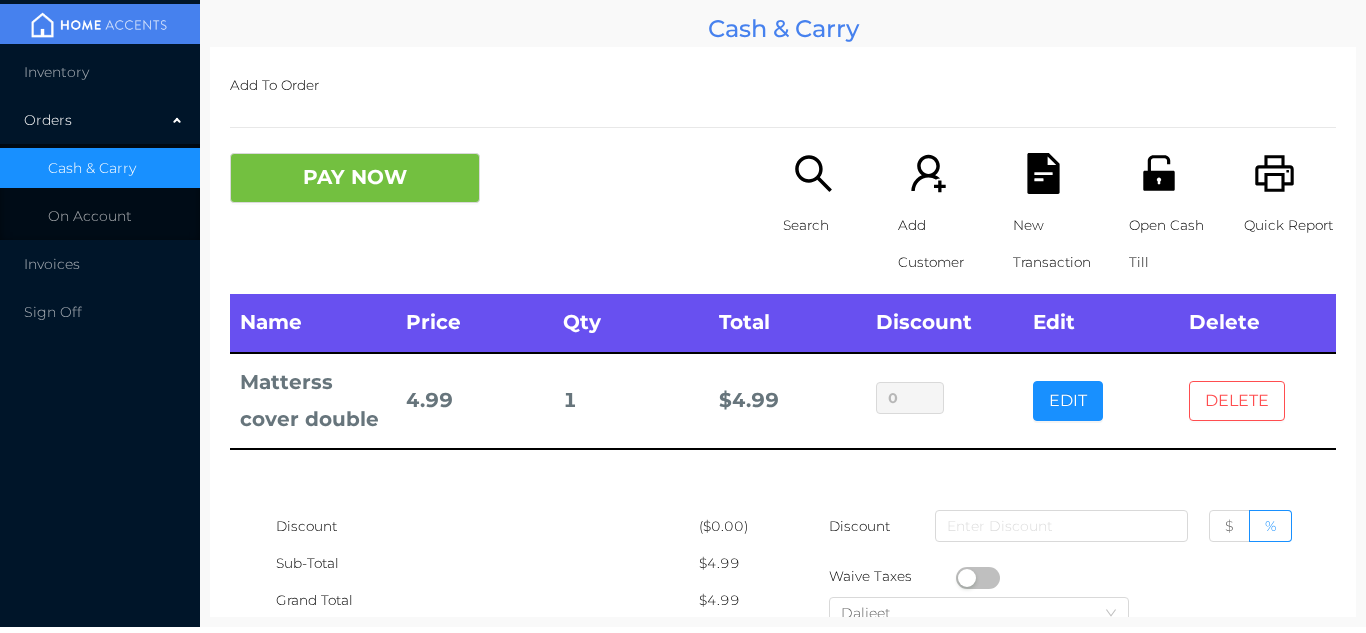 click on "DELETE" at bounding box center (1237, 401) 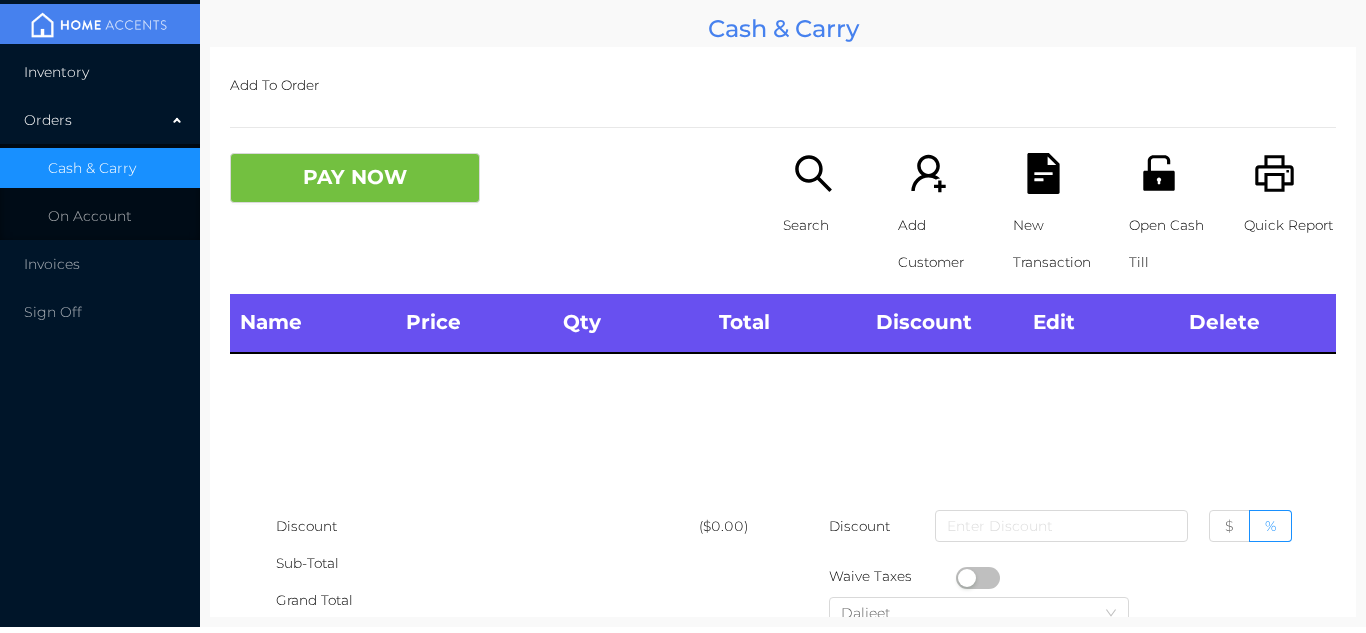 click on "Inventory" at bounding box center [100, 72] 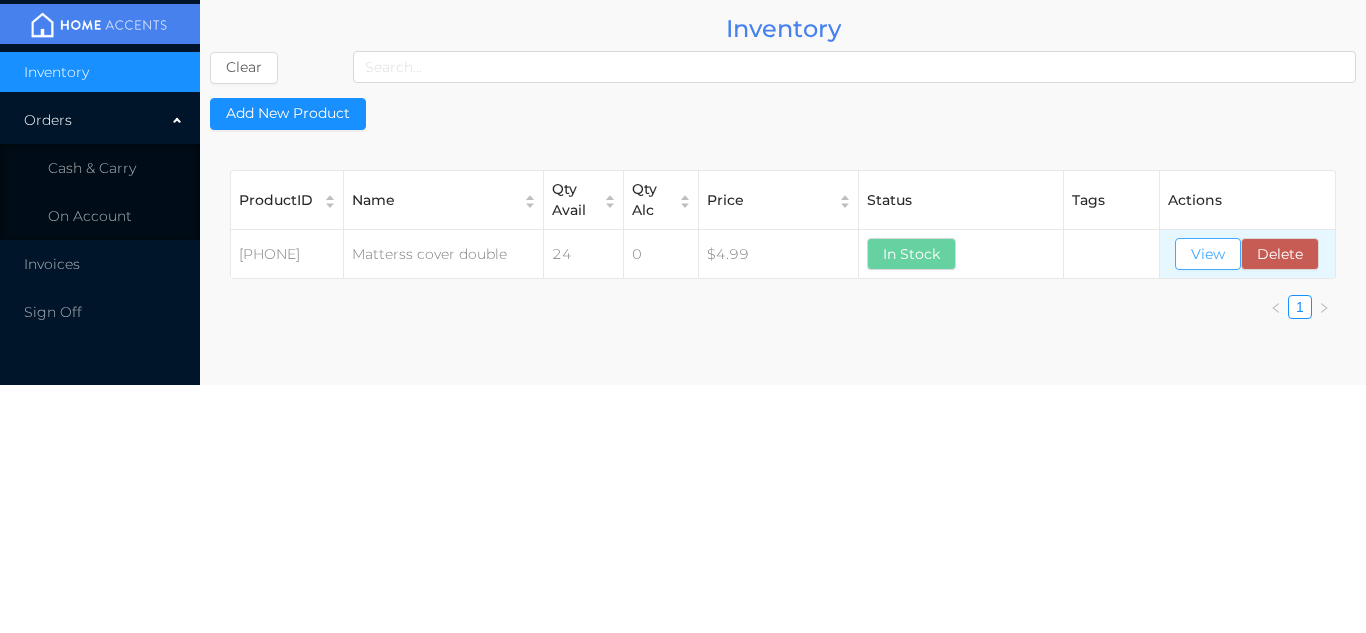 click on "View" at bounding box center (1208, 254) 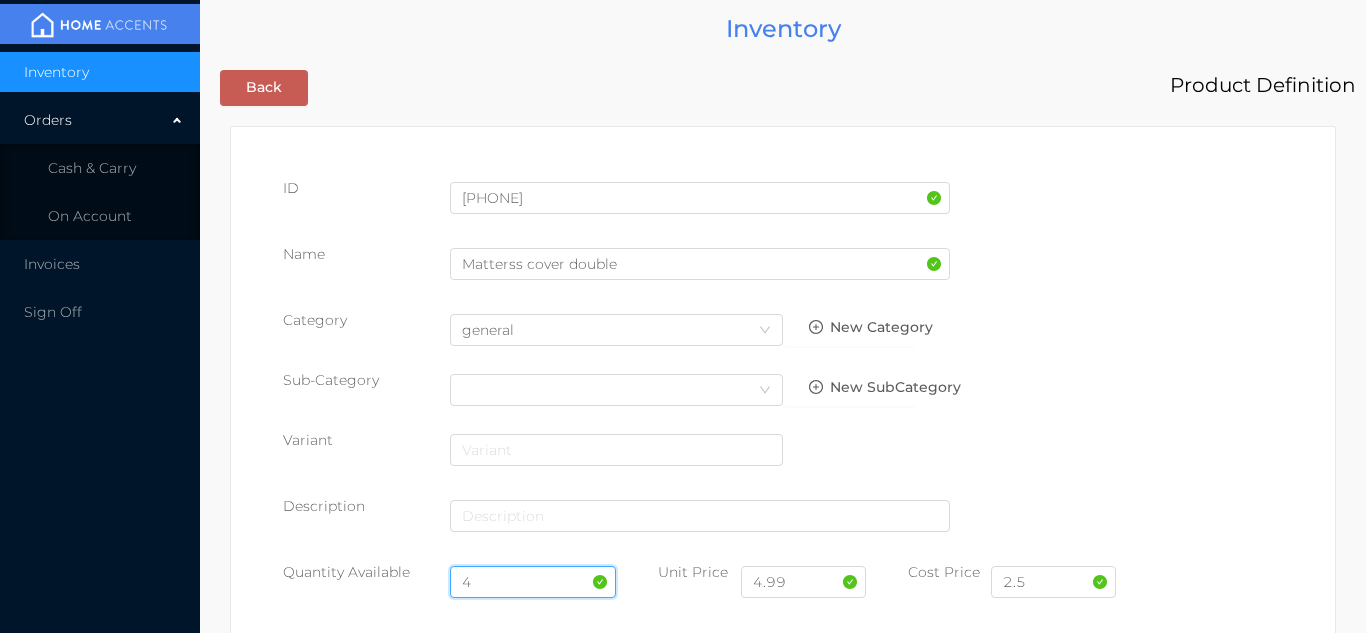 click on "4" at bounding box center [533, 582] 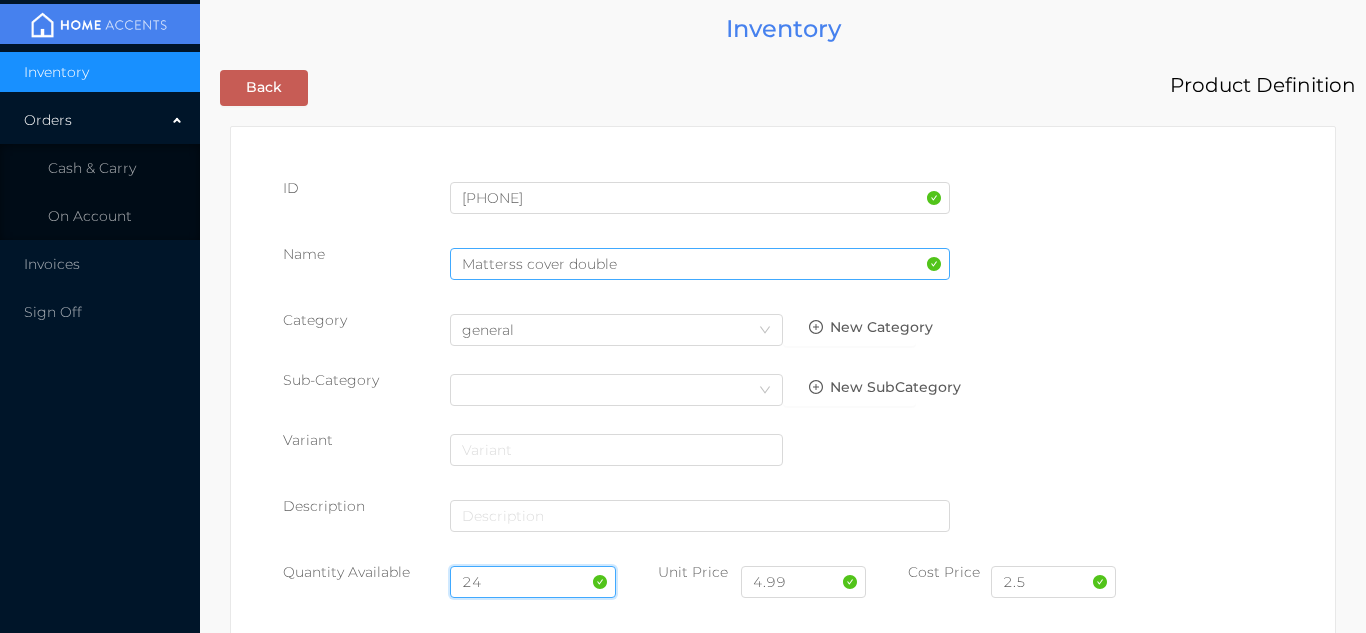type on "24" 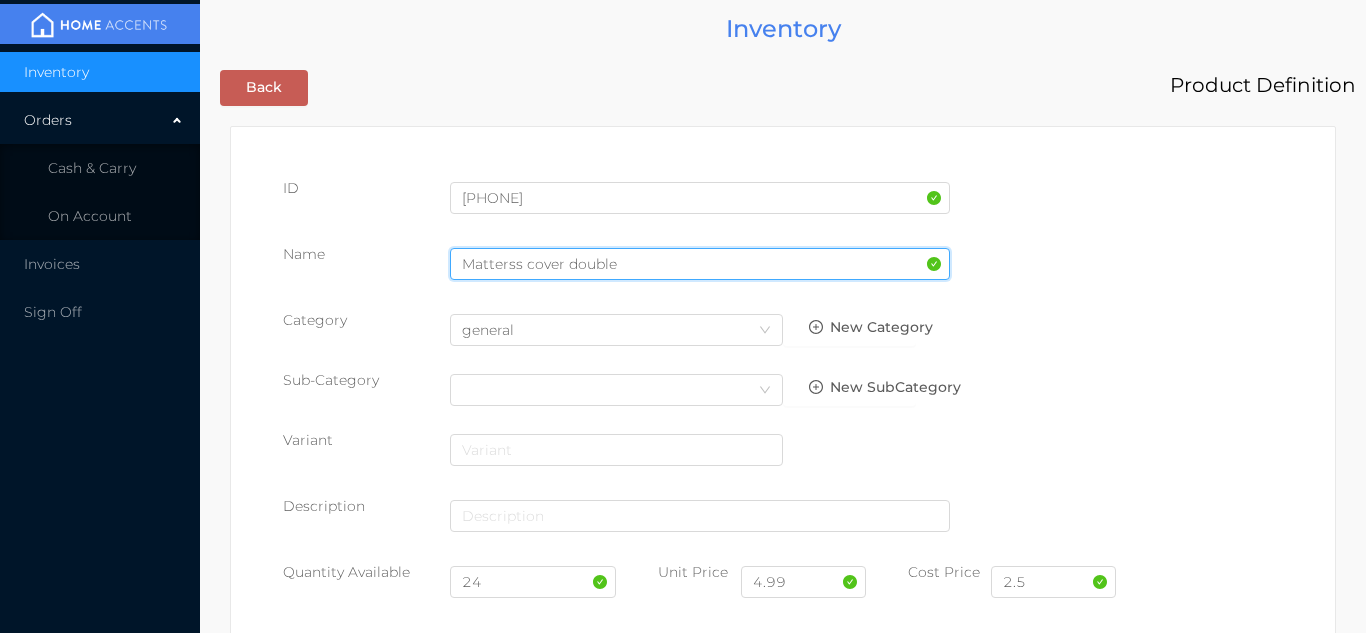 click on "Matterss cover double" at bounding box center (700, 264) 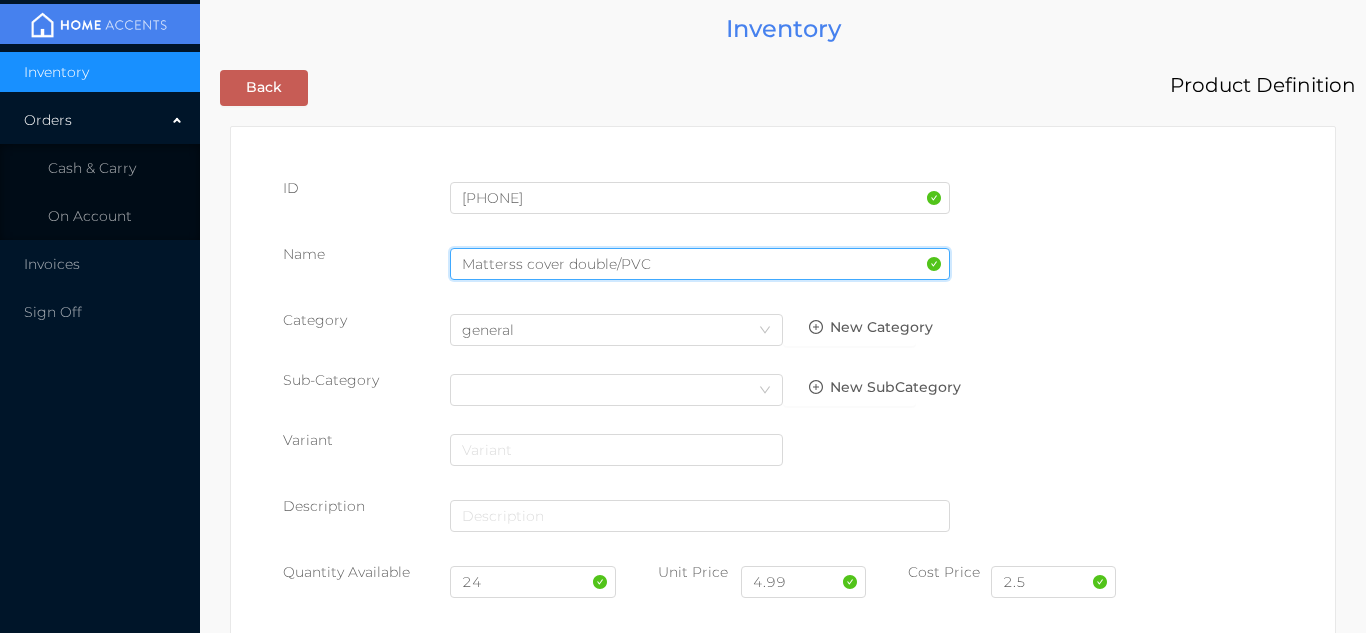 click on "Matterss cover double/PVC" at bounding box center (700, 264) 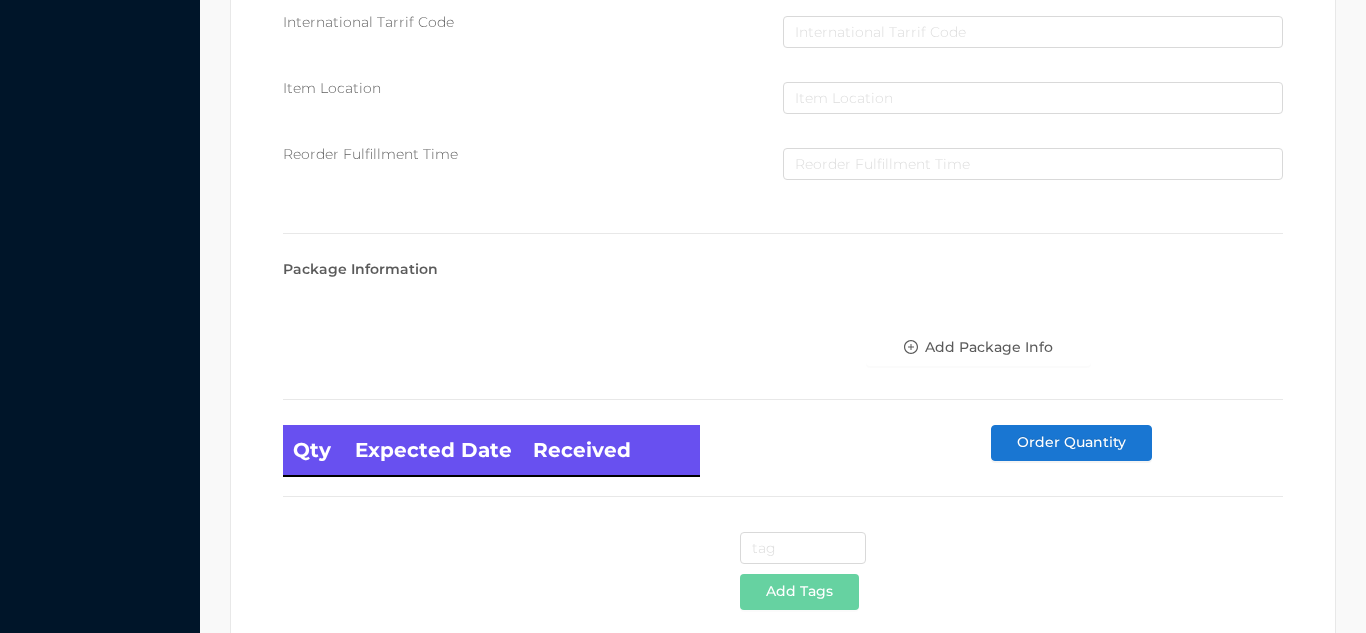 scroll, scrollTop: 1135, scrollLeft: 0, axis: vertical 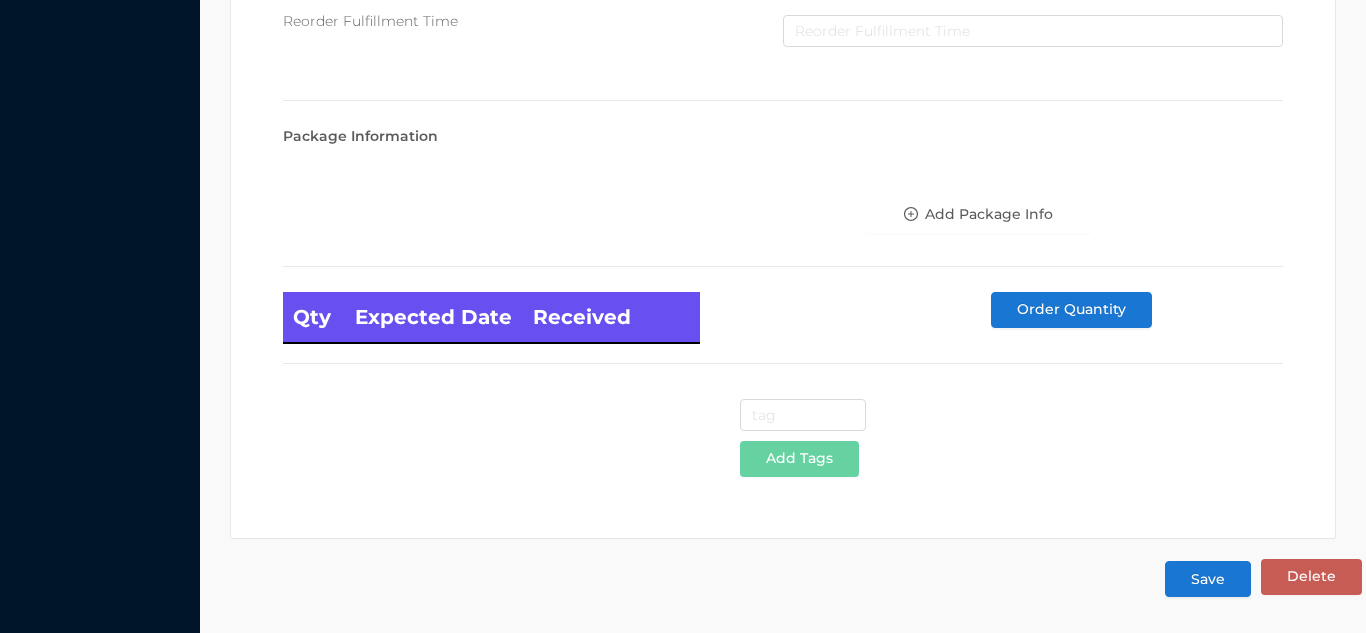 type on "Mattress cover double/PVC" 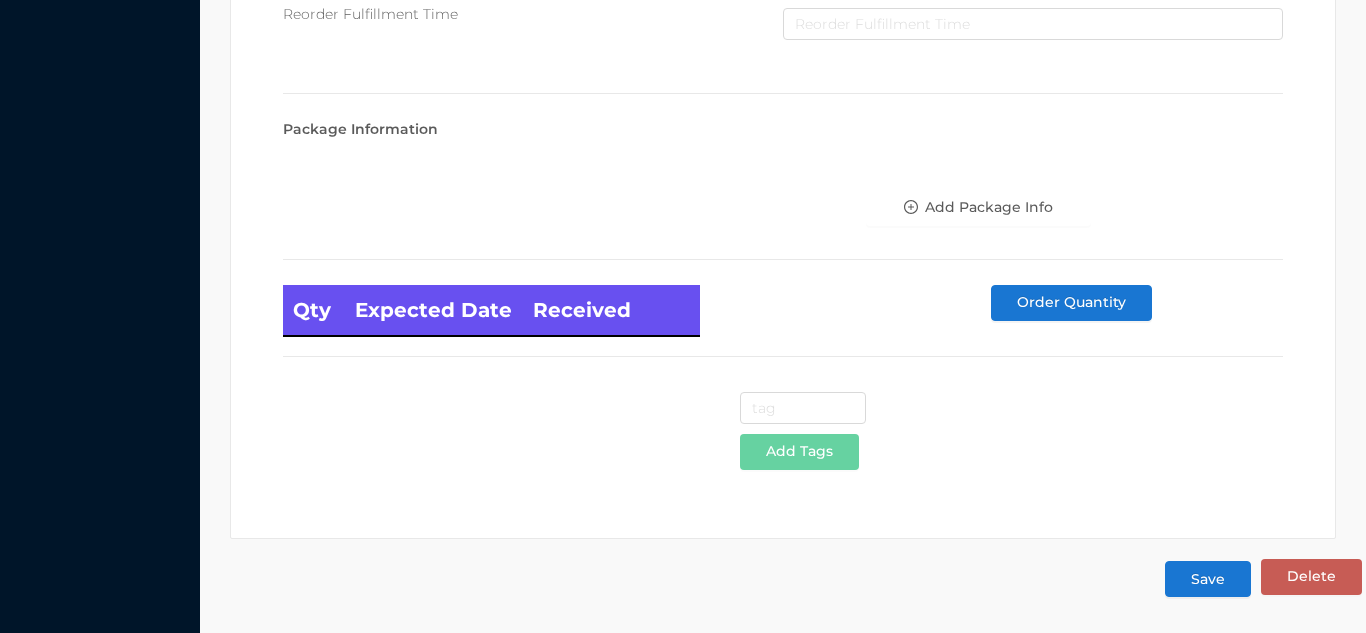 click on "Save" at bounding box center (1208, 579) 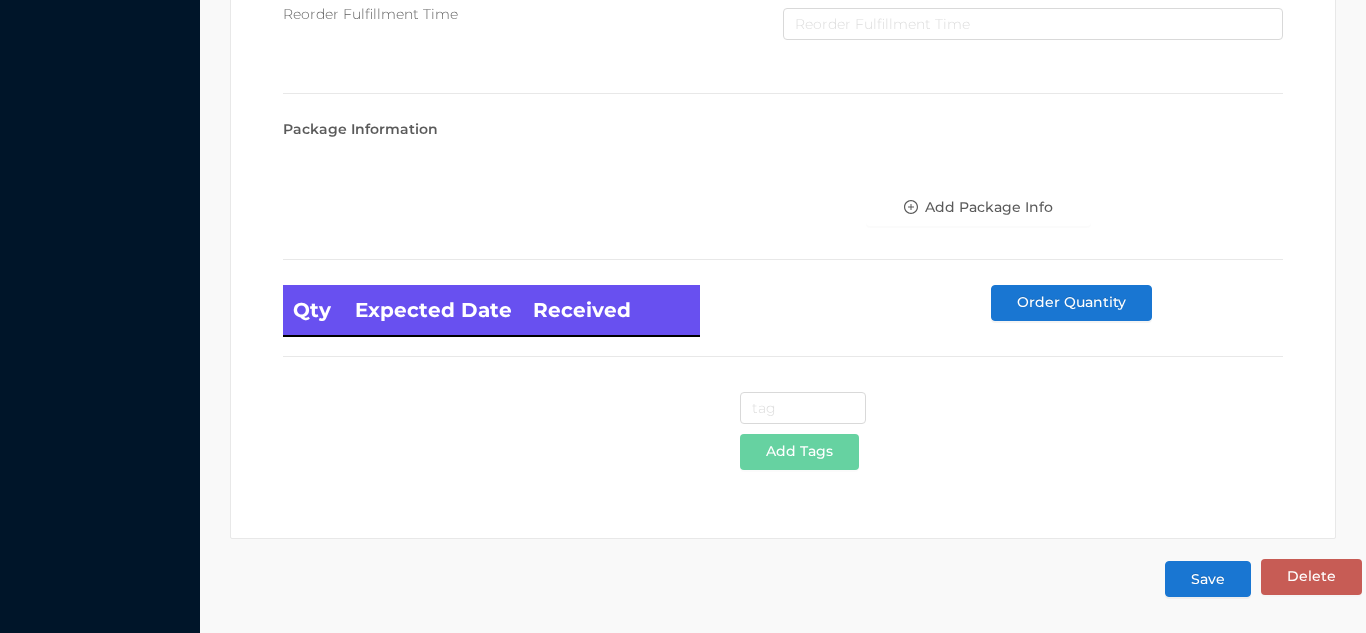 scroll, scrollTop: 0, scrollLeft: 0, axis: both 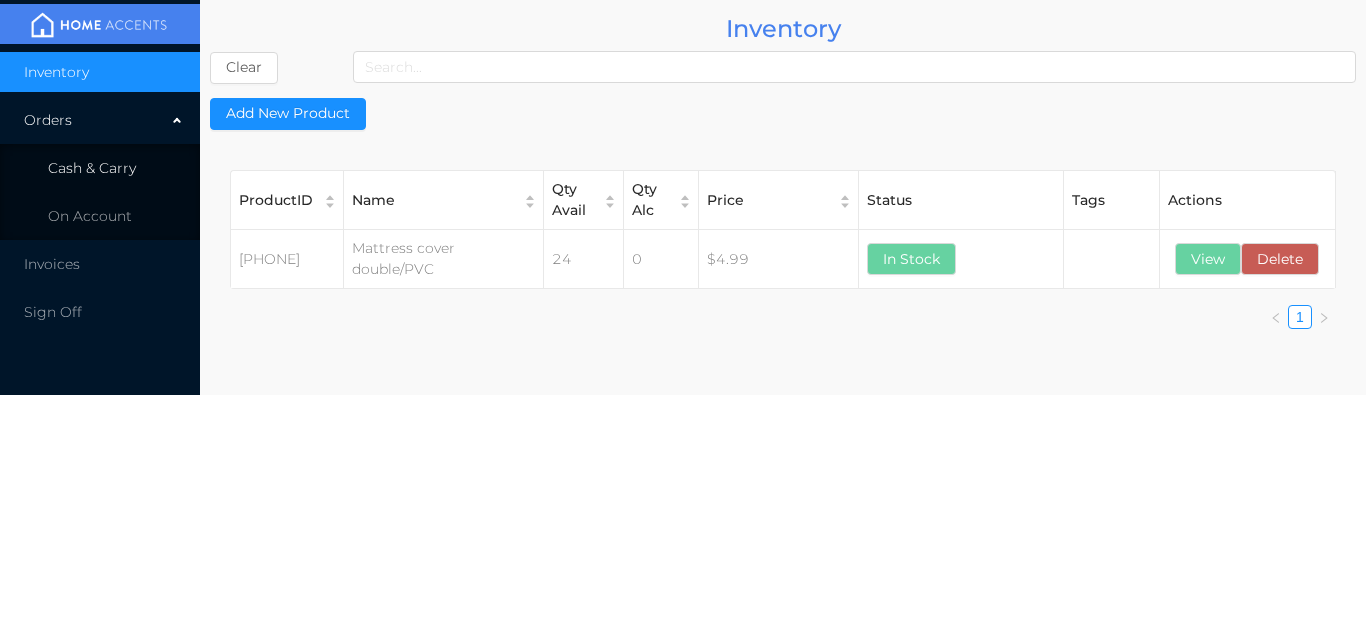 click on "Cash & Carry" at bounding box center [100, 168] 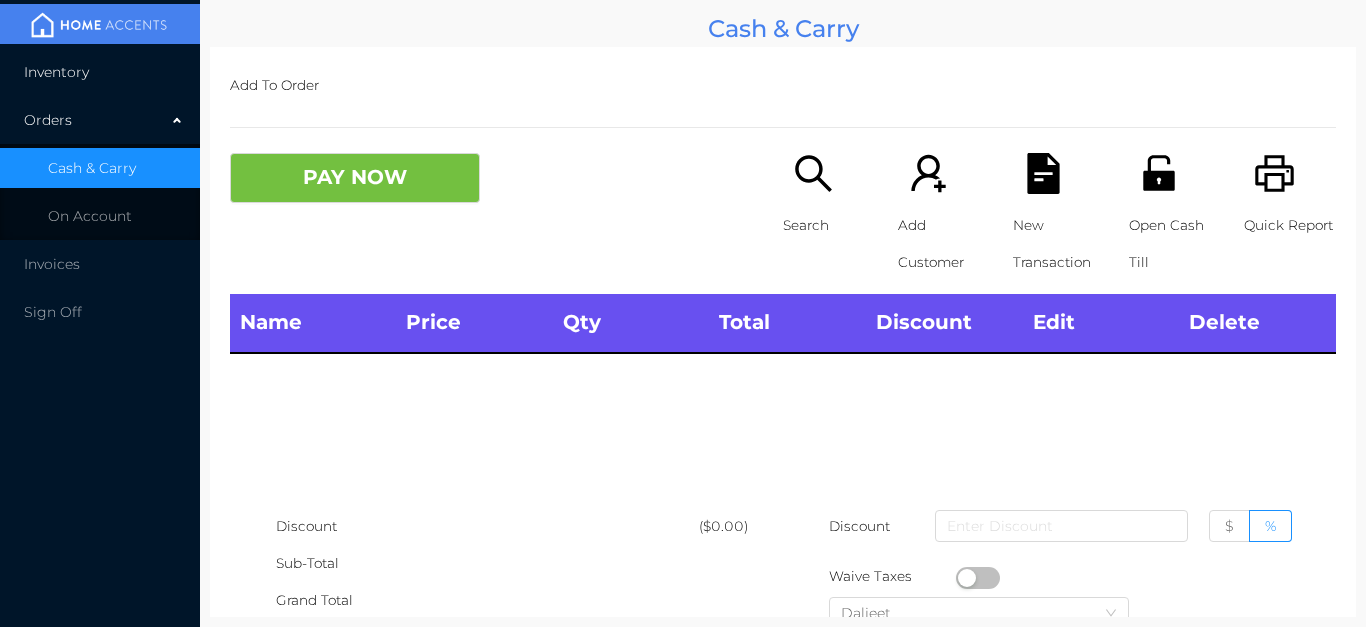 click on "Inventory" at bounding box center [100, 72] 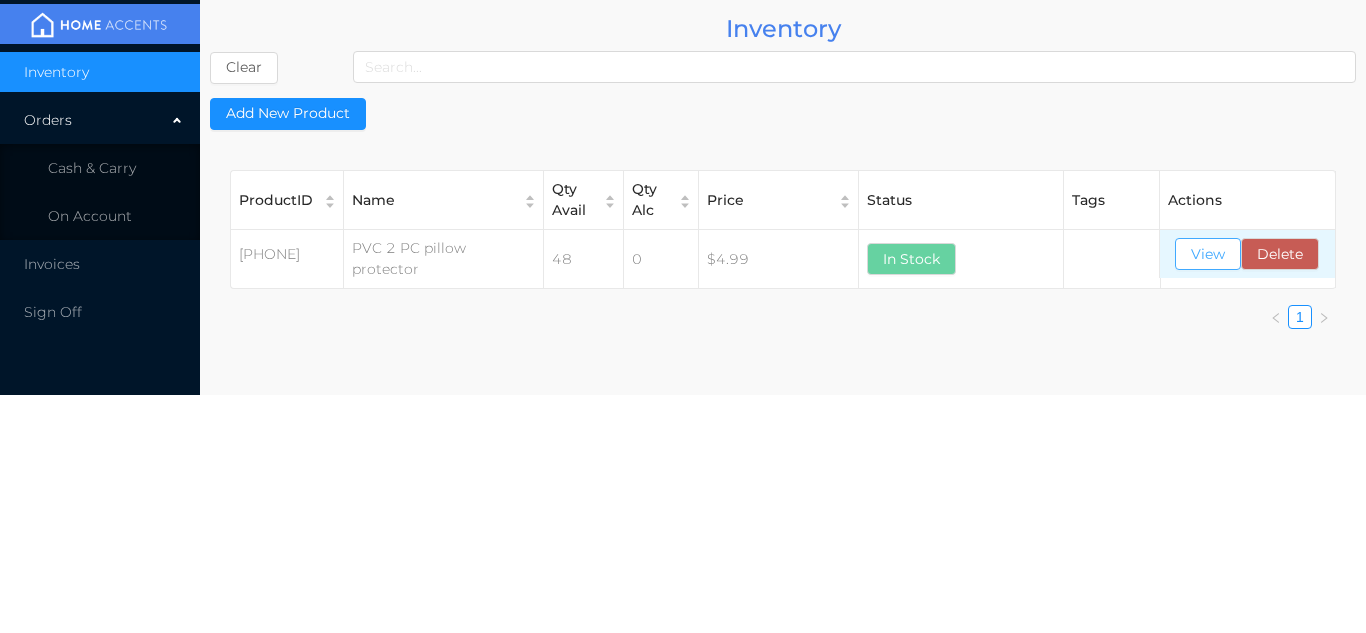 click on "View" at bounding box center [1208, 254] 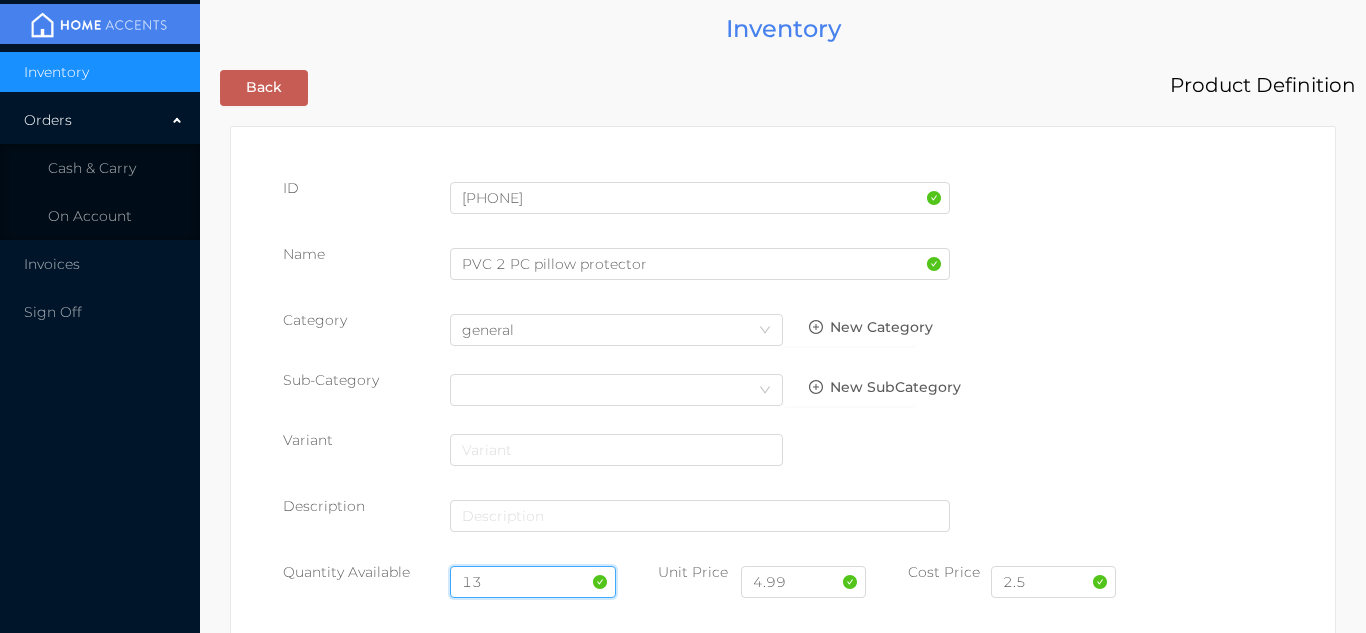 click on "13" at bounding box center (533, 582) 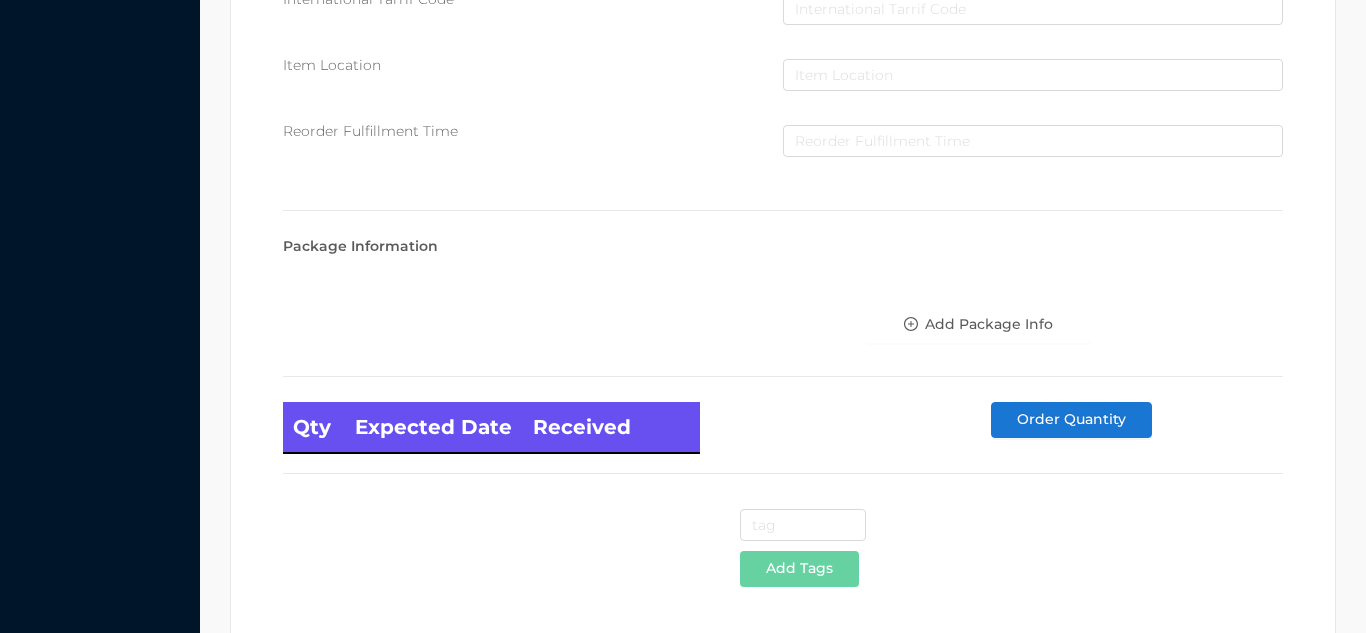 scroll, scrollTop: 1135, scrollLeft: 0, axis: vertical 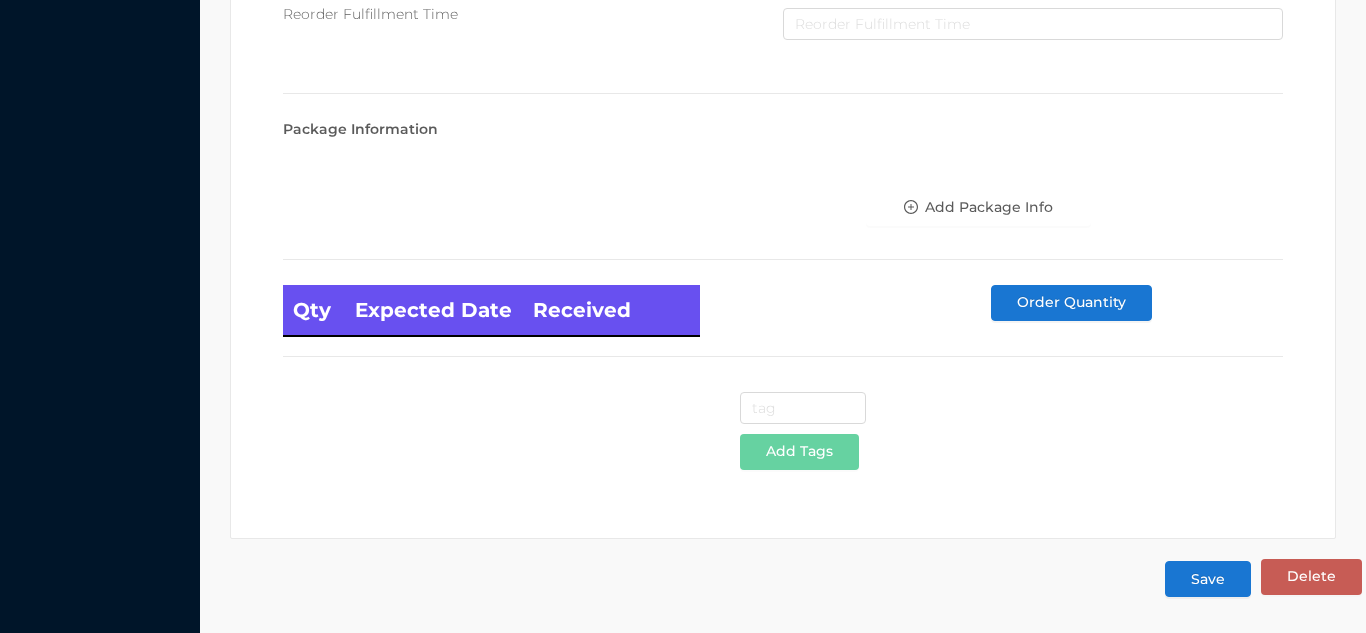 type on "48" 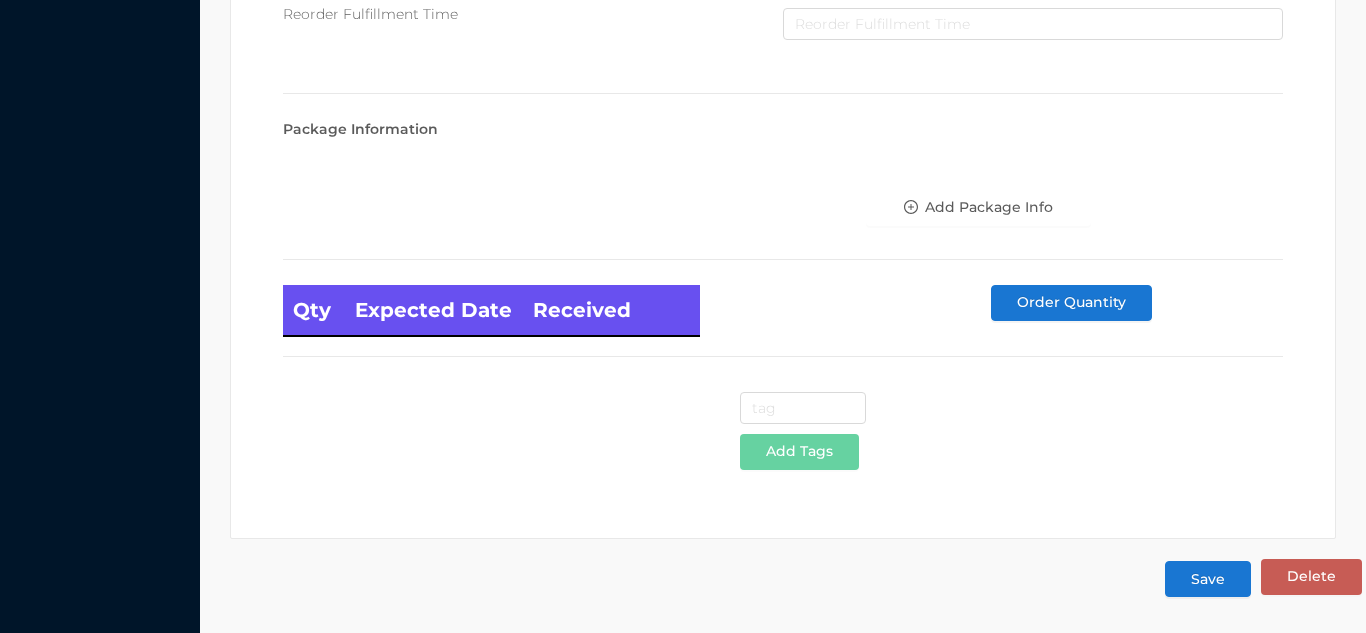 click on "Save" at bounding box center [1208, 579] 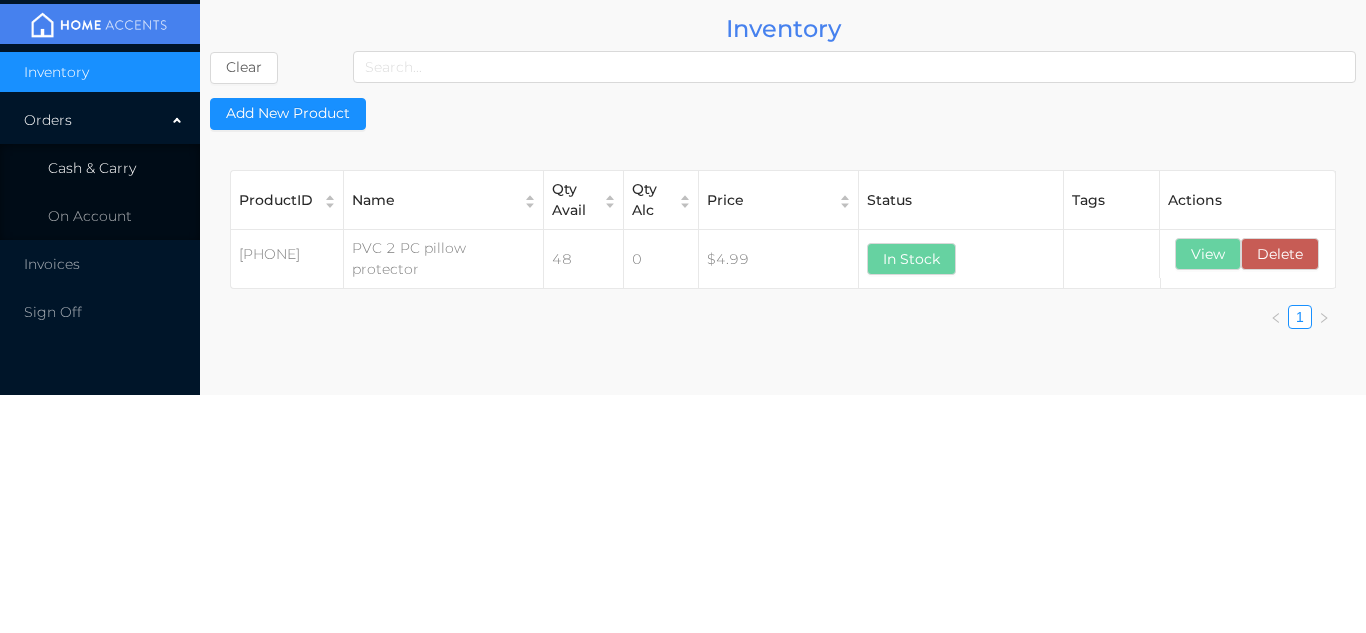 click on "Cash & Carry" at bounding box center [100, 168] 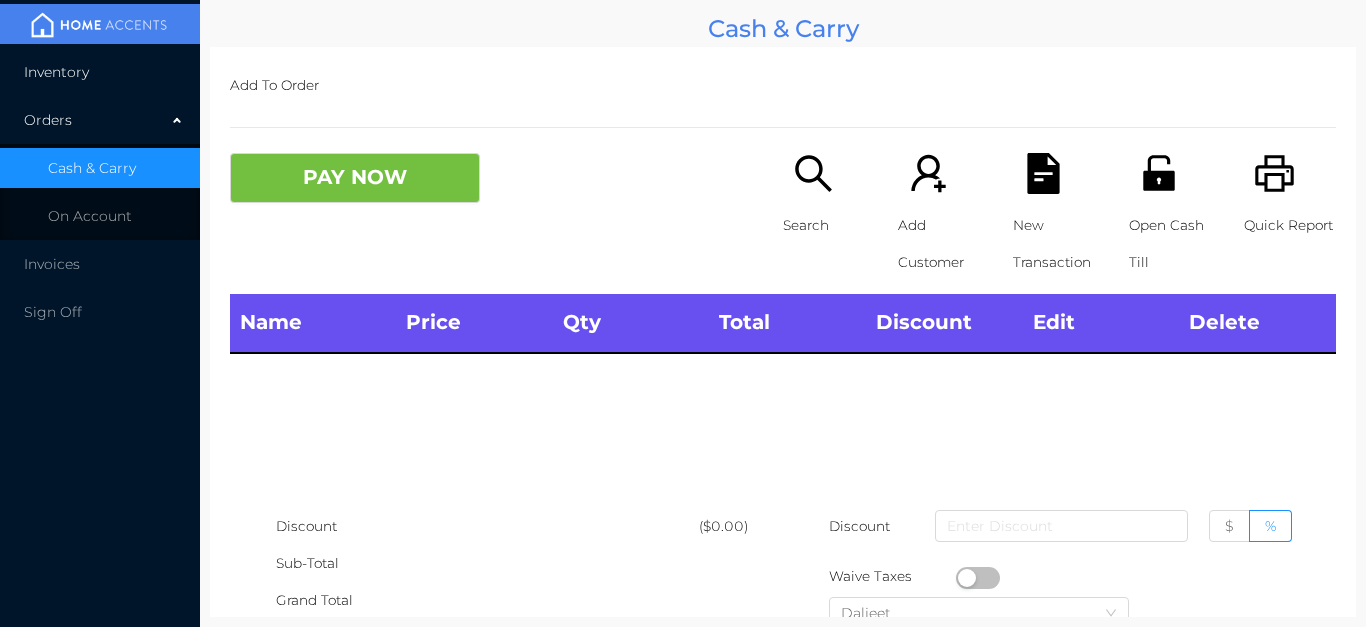 click on "Inventory" at bounding box center (100, 72) 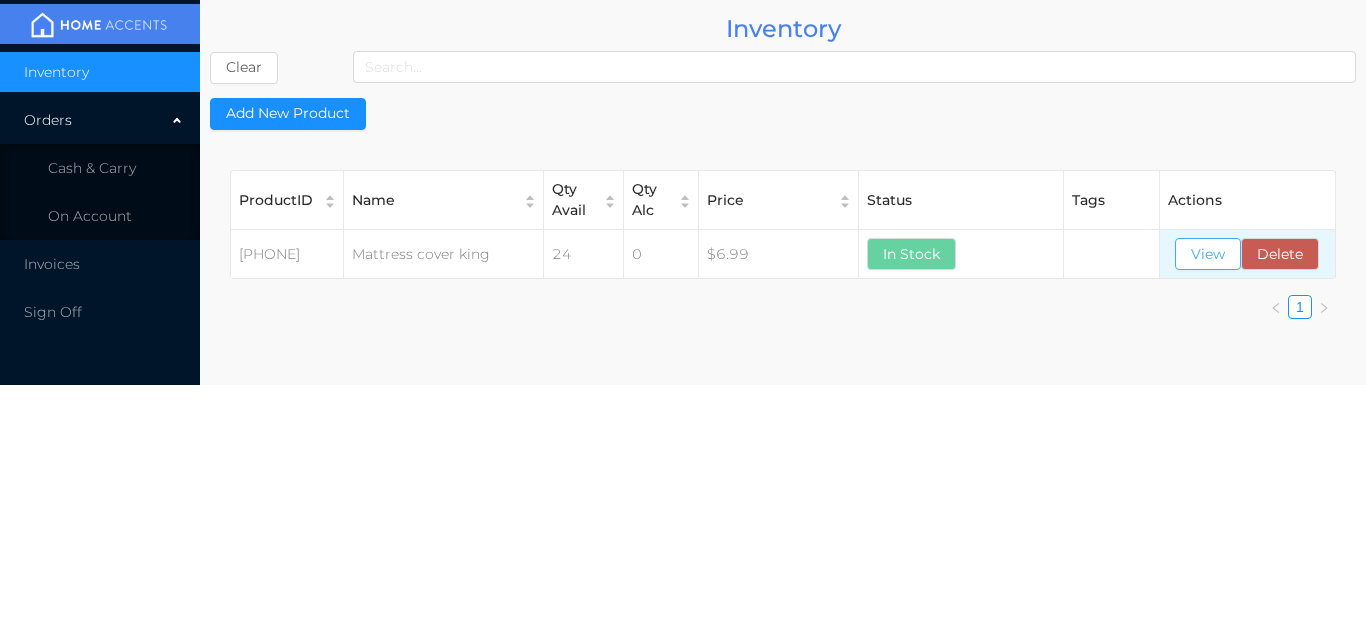 click on "View" at bounding box center [1208, 254] 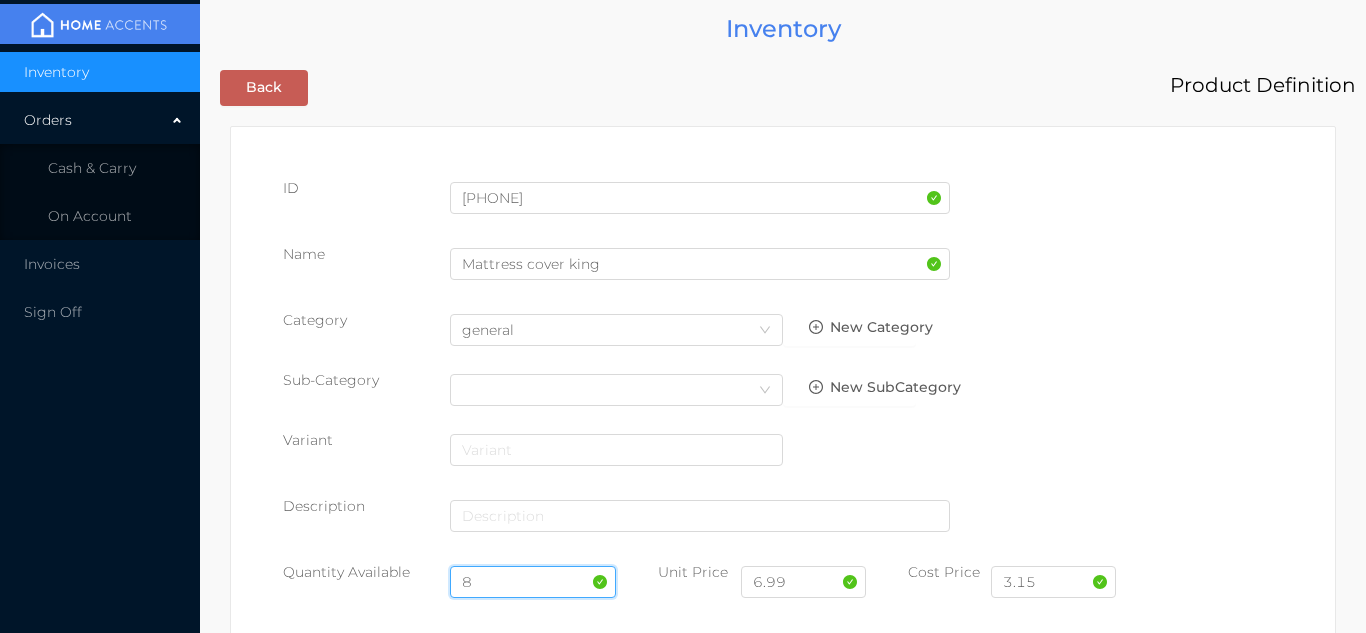 click on "8" at bounding box center (533, 582) 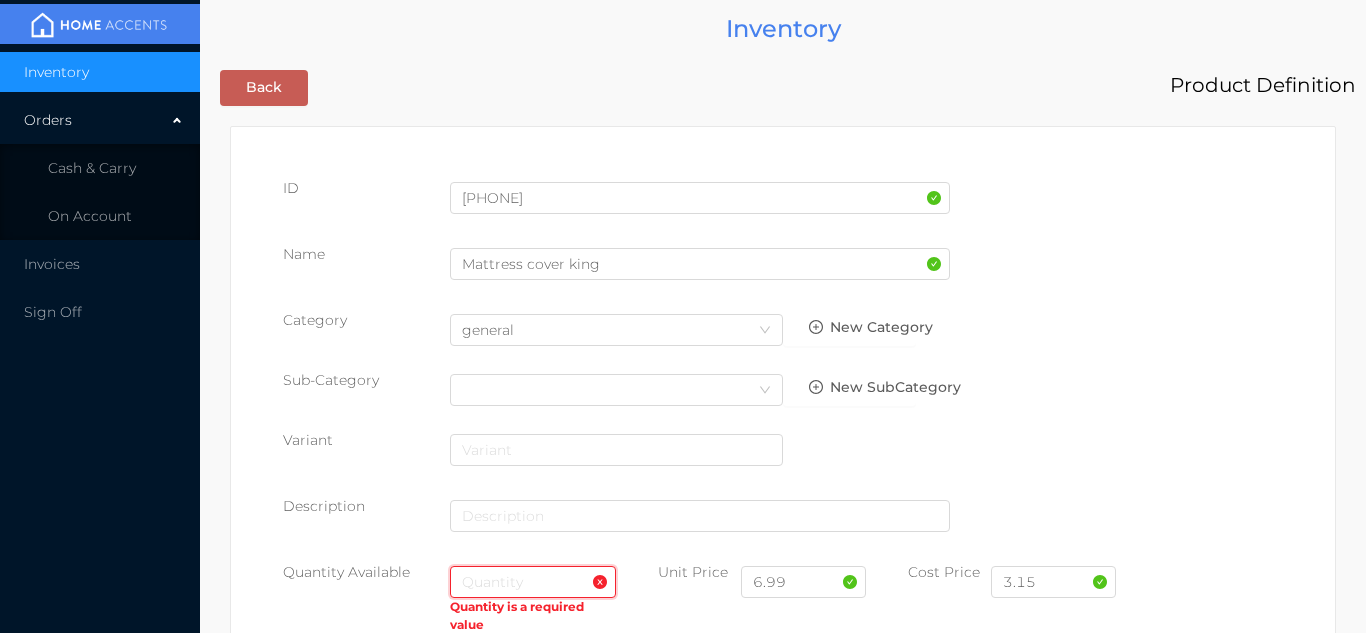 type on "2" 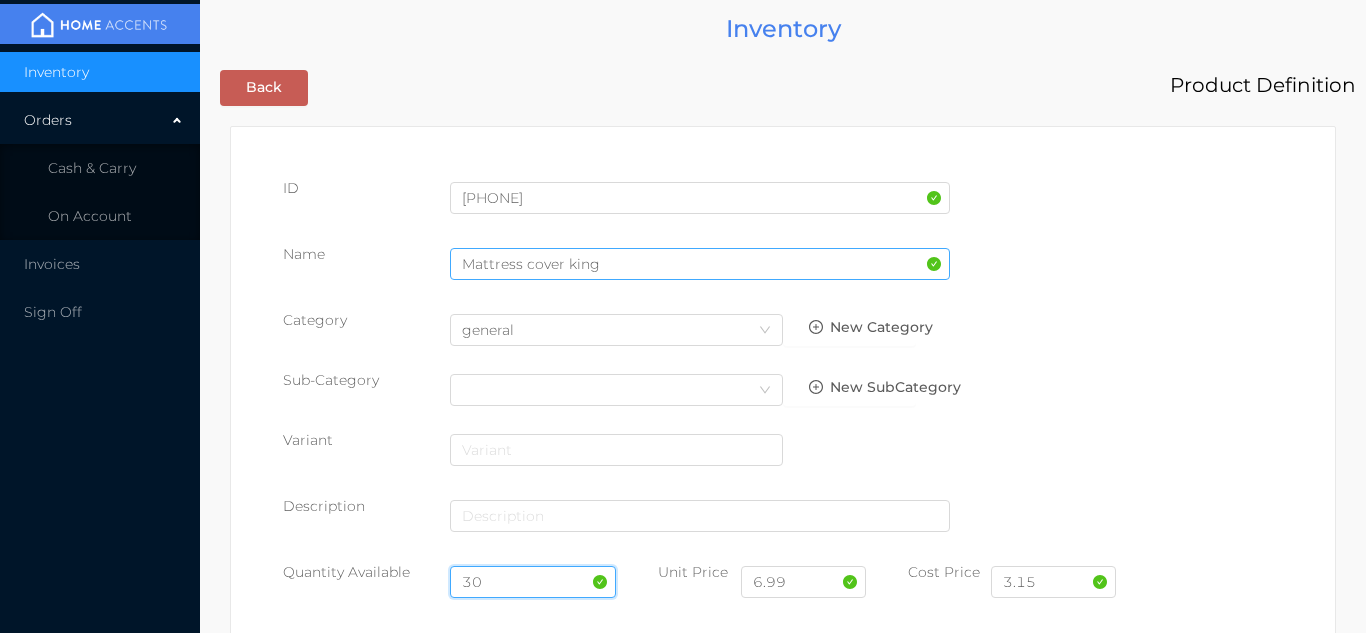type on "30" 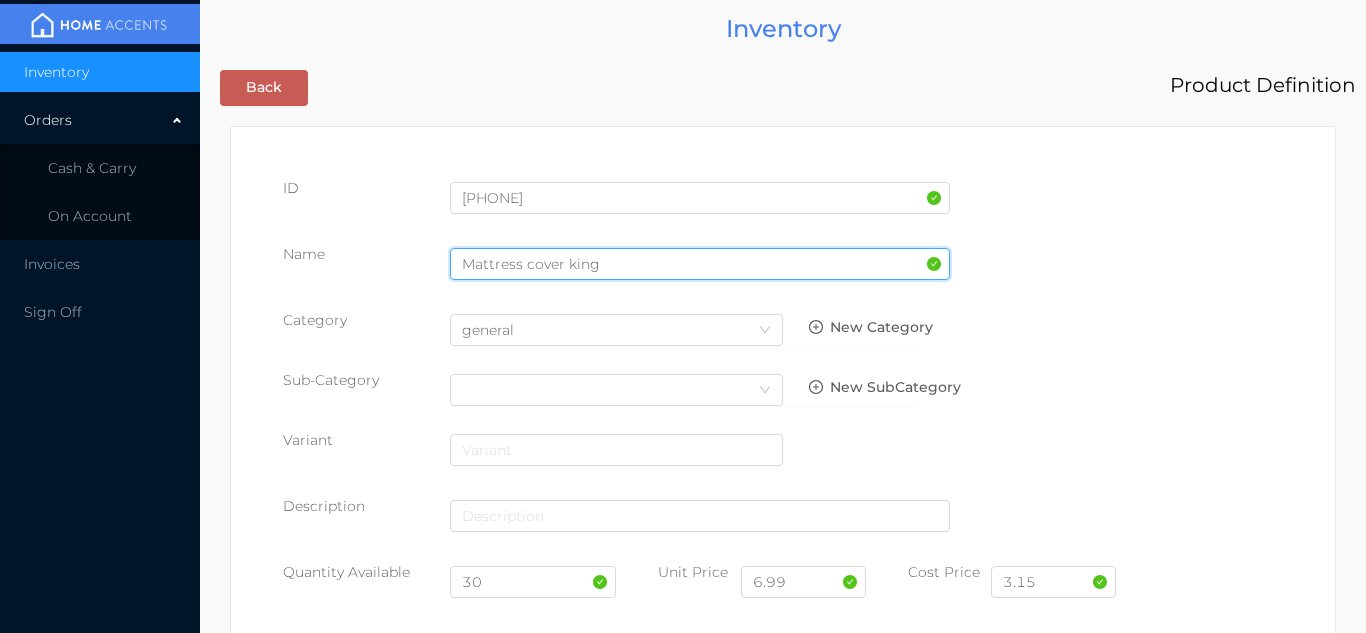 click on "Mattress cover king" at bounding box center (700, 264) 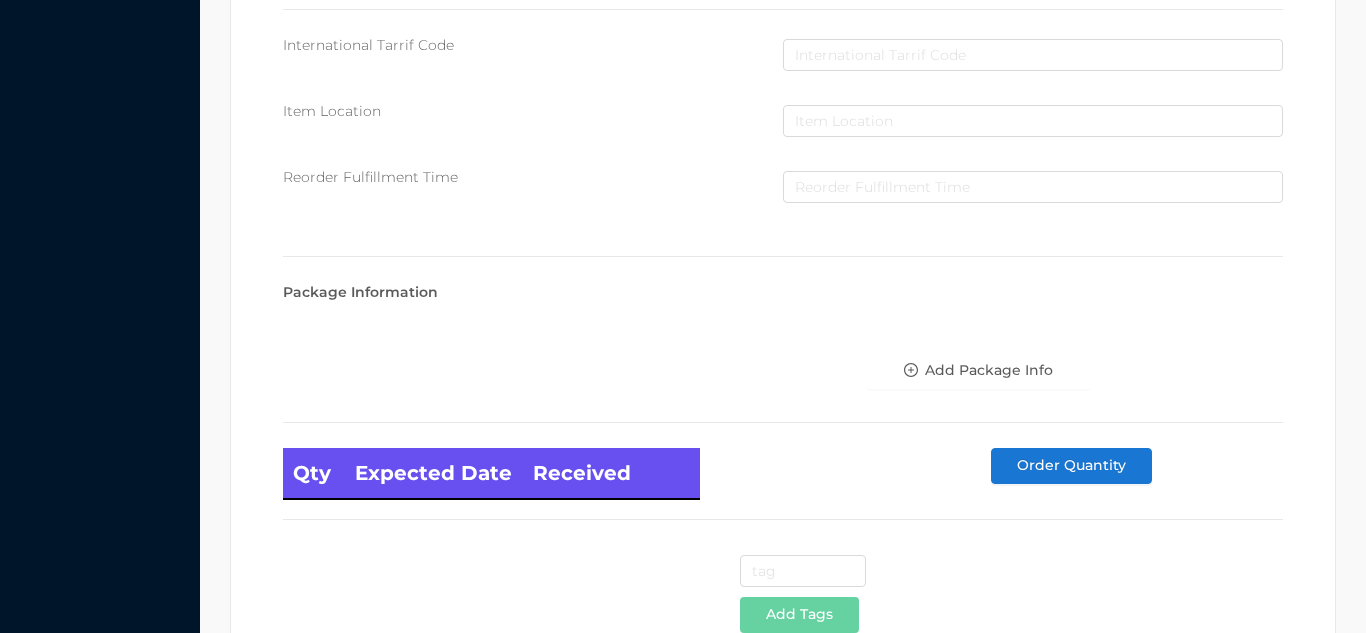 scroll, scrollTop: 1135, scrollLeft: 0, axis: vertical 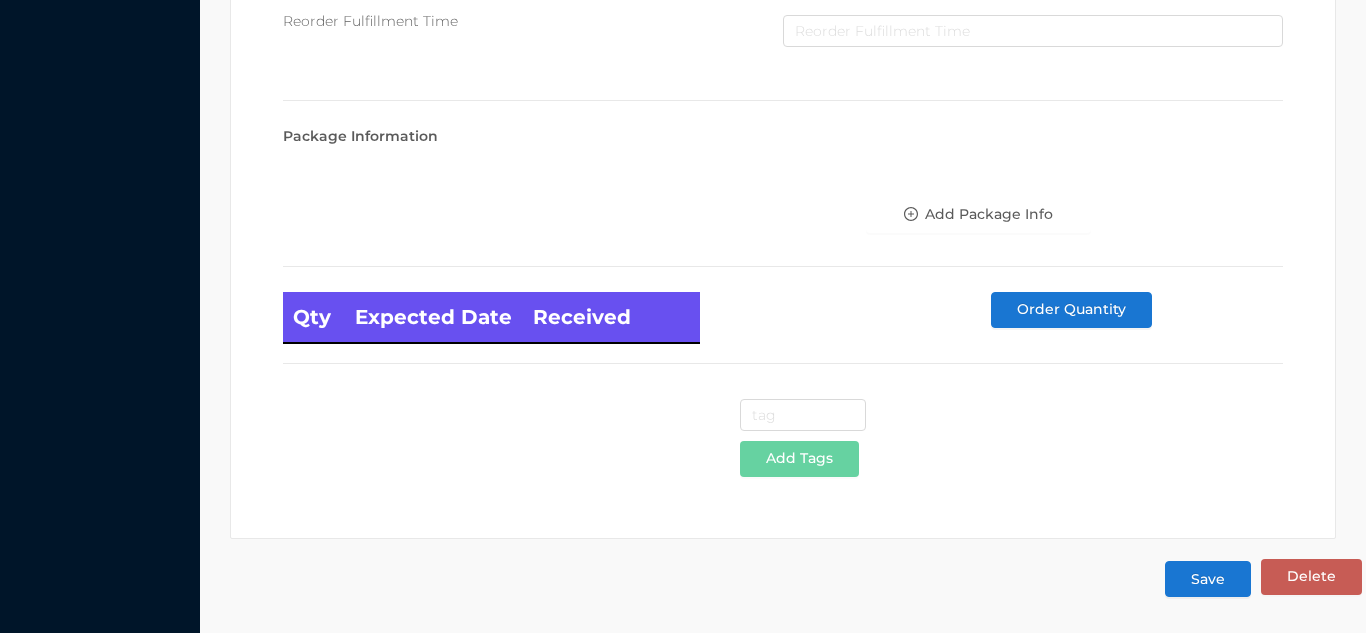 type on "Mattress cover king/PVC" 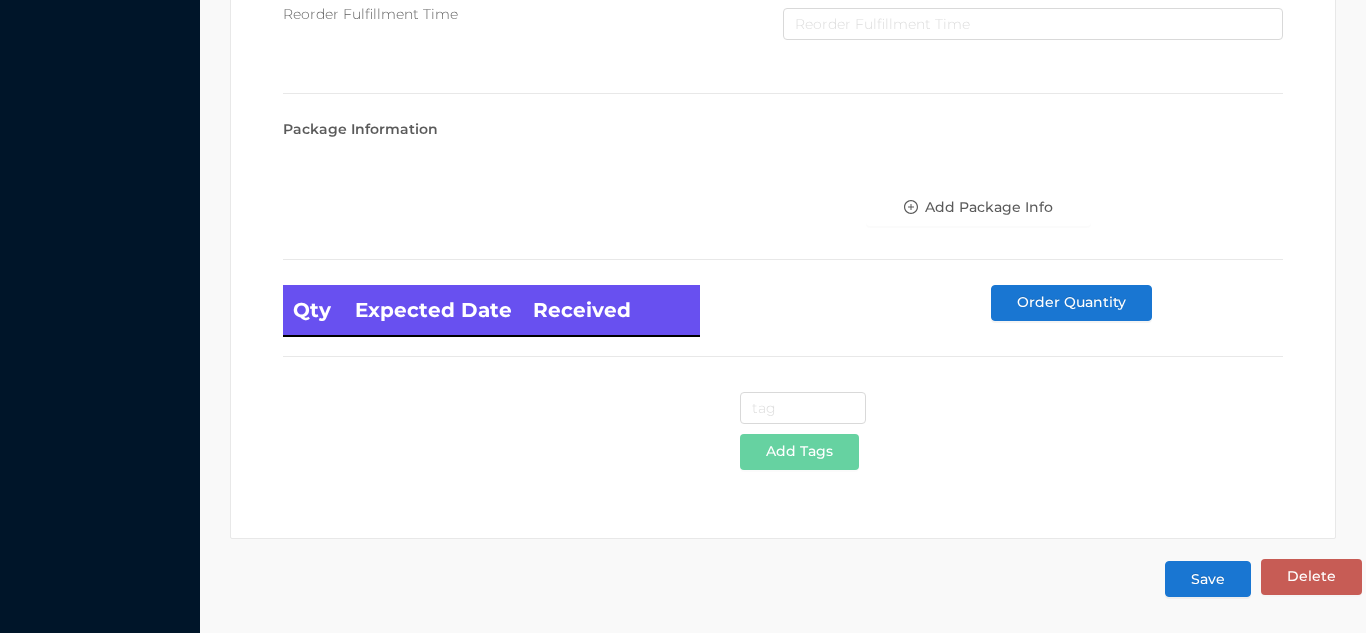 click on "Save" at bounding box center (1208, 579) 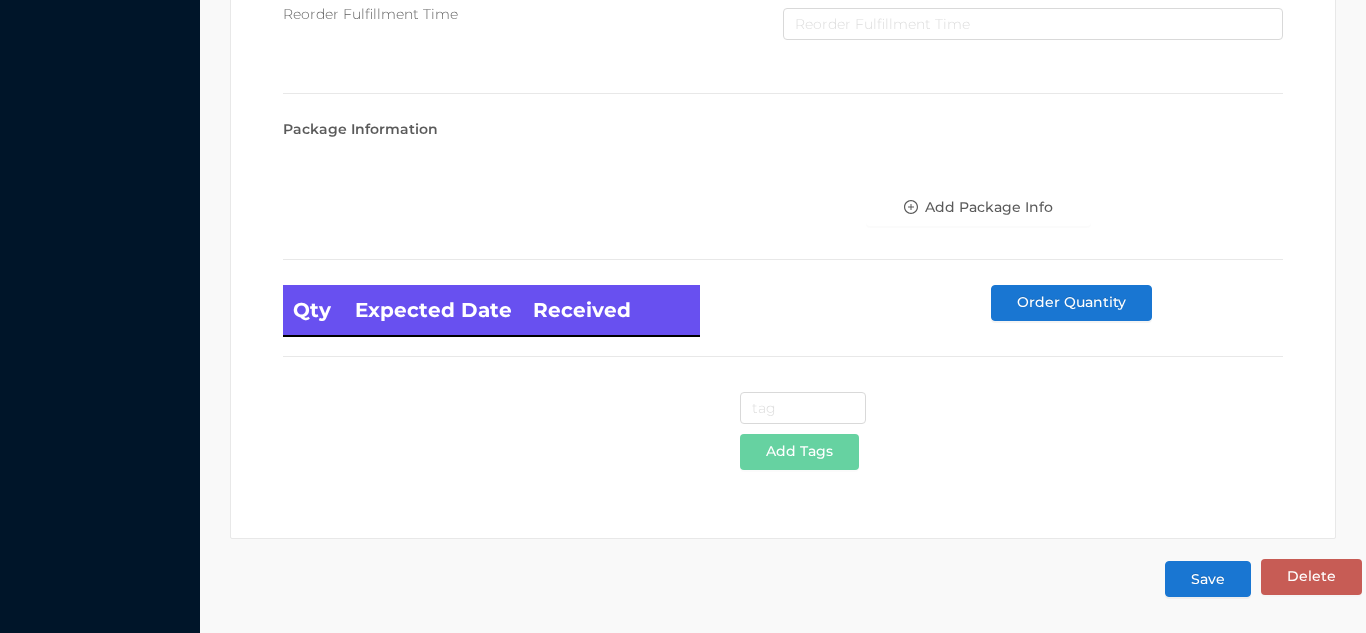 scroll, scrollTop: 0, scrollLeft: 0, axis: both 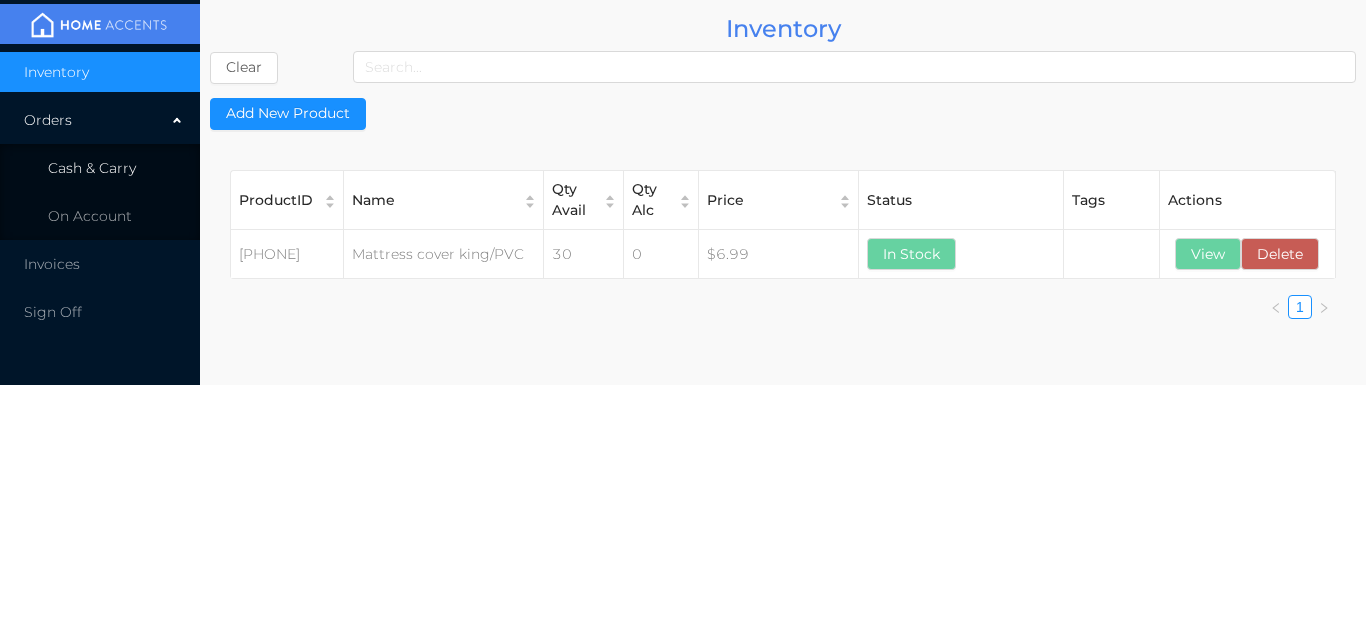 click on "Cash & Carry" at bounding box center [100, 168] 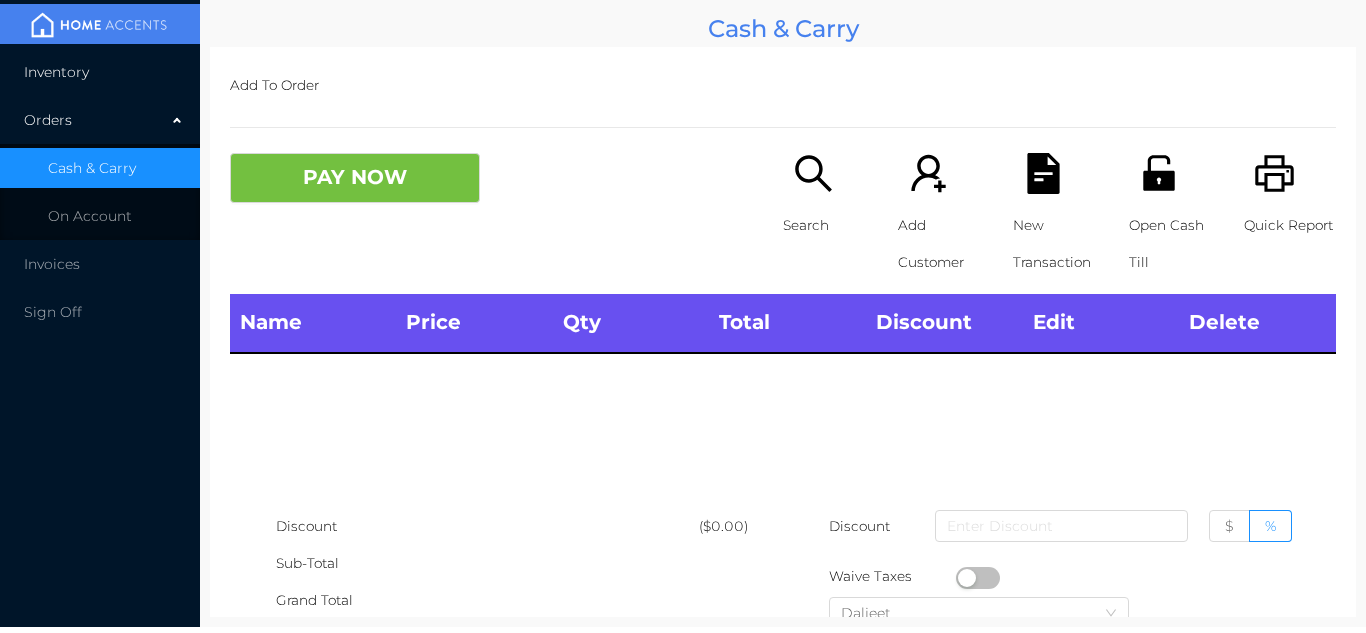 click on "Inventory" at bounding box center (100, 72) 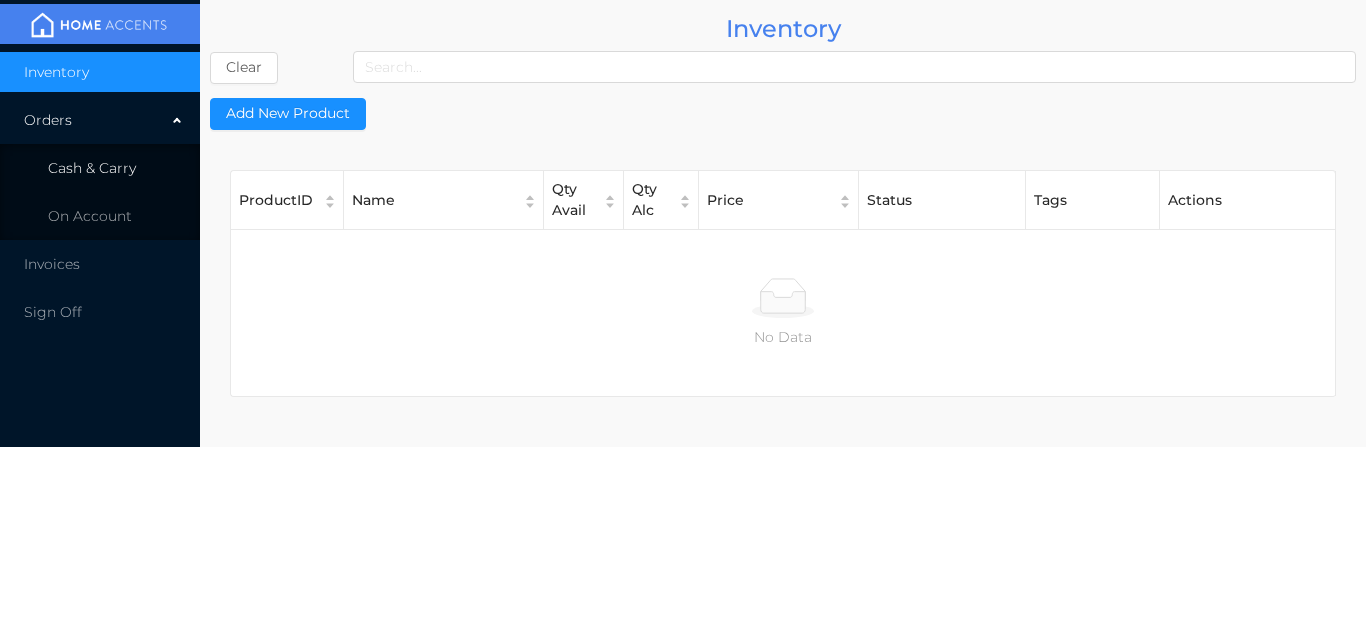 click on "Cash & Carry" at bounding box center [100, 168] 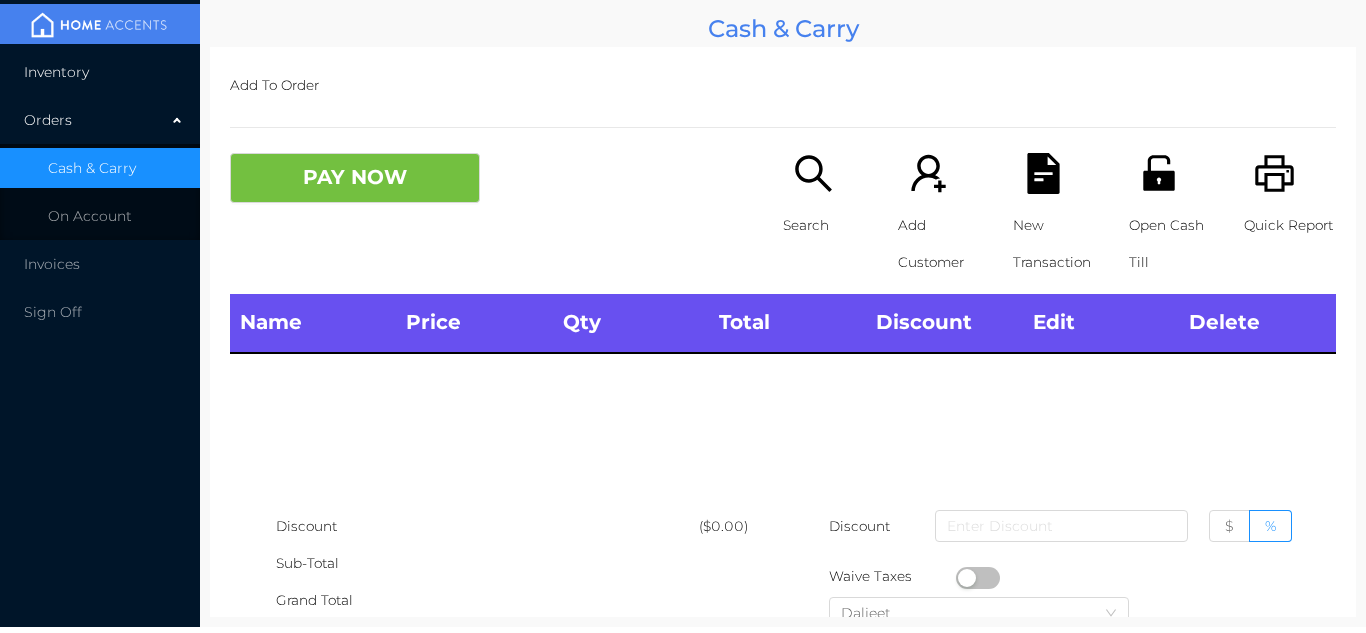 click on "Inventory" at bounding box center (100, 72) 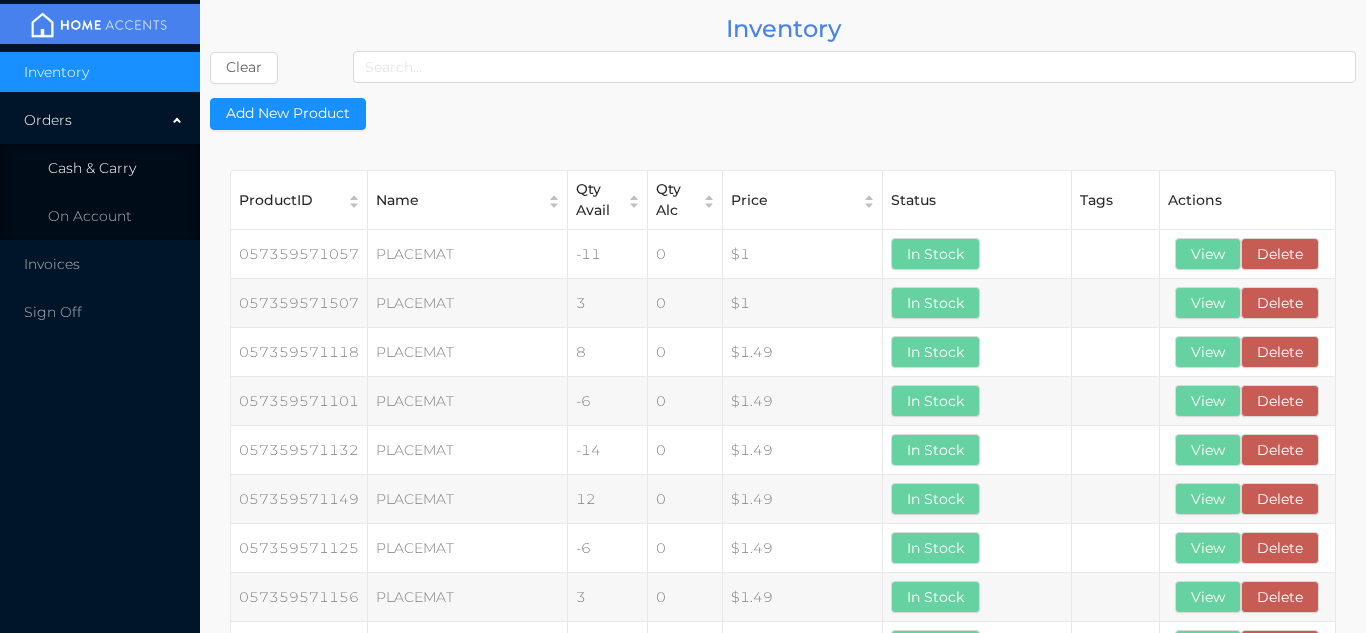 click on "Cash & Carry" at bounding box center [100, 168] 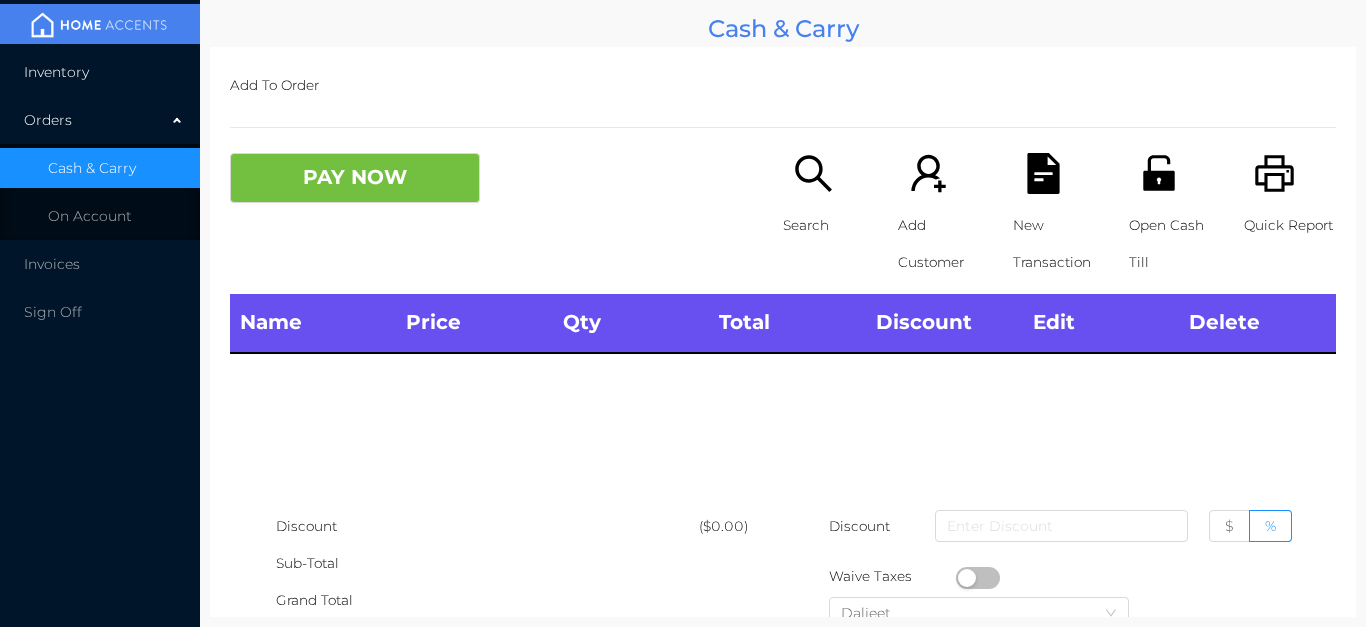 click on "Inventory" at bounding box center (100, 72) 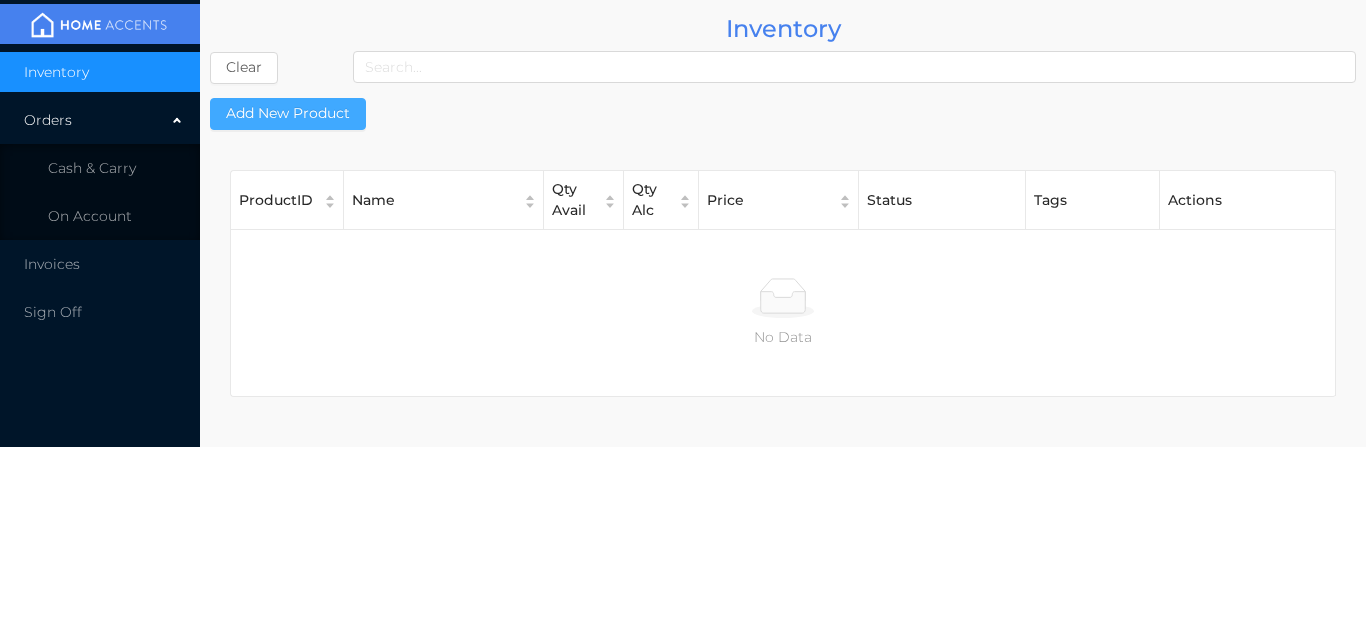 click on "Add New Product" at bounding box center [288, 114] 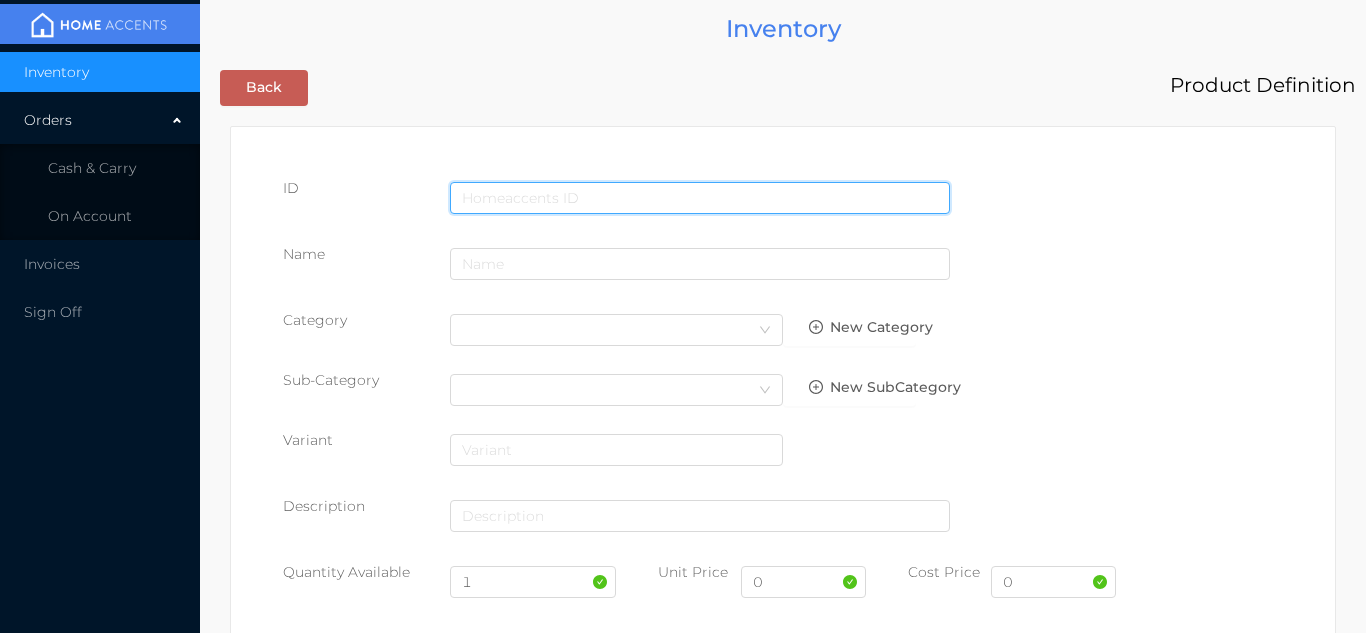 click at bounding box center (700, 198) 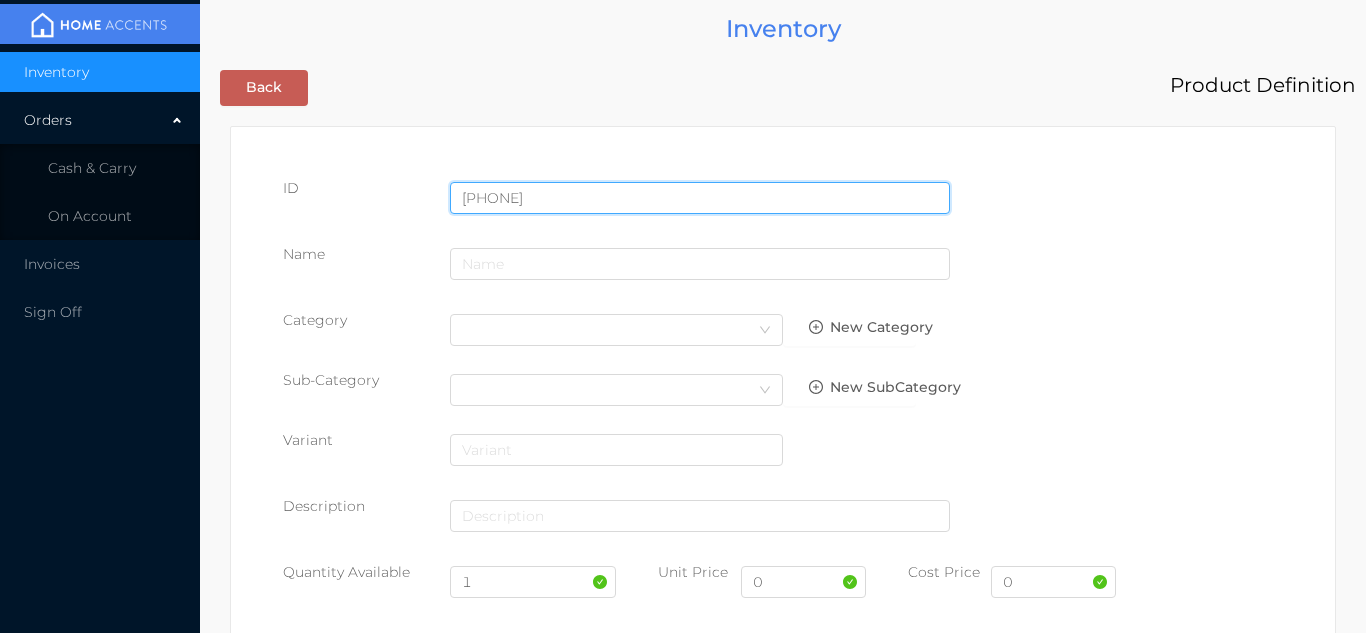 type on "[PHONE]" 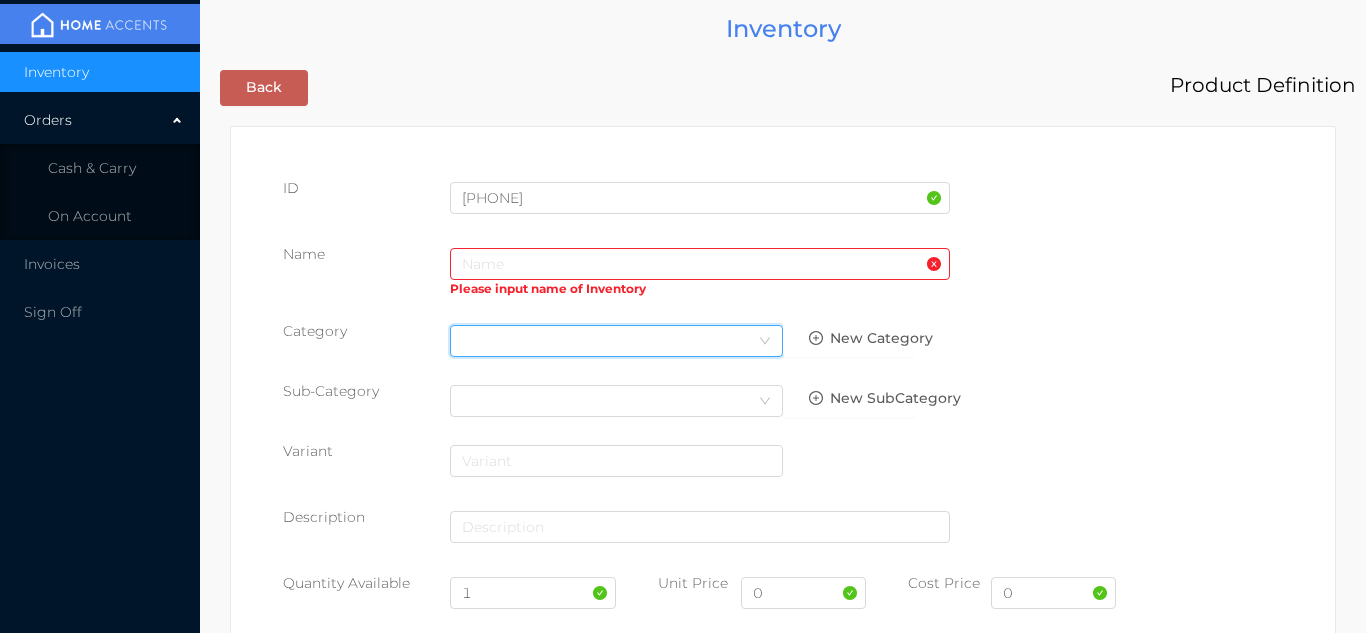 click on "Select Category" at bounding box center (616, 341) 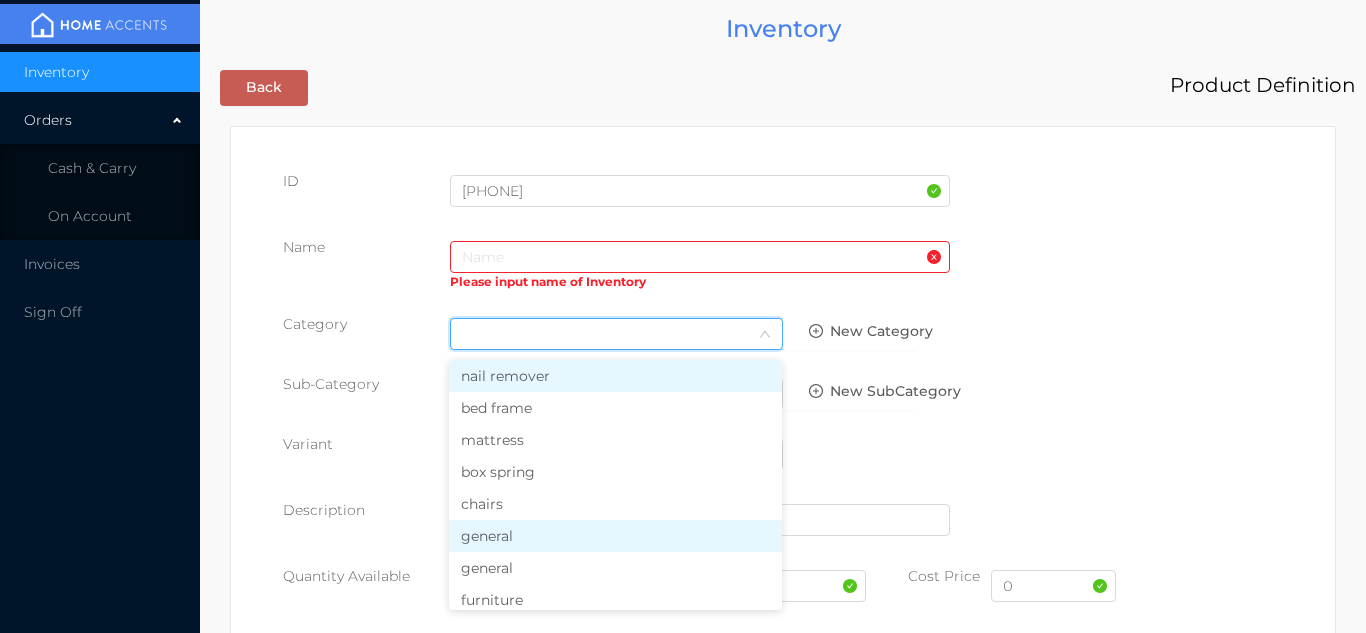 click on "general" at bounding box center (615, 536) 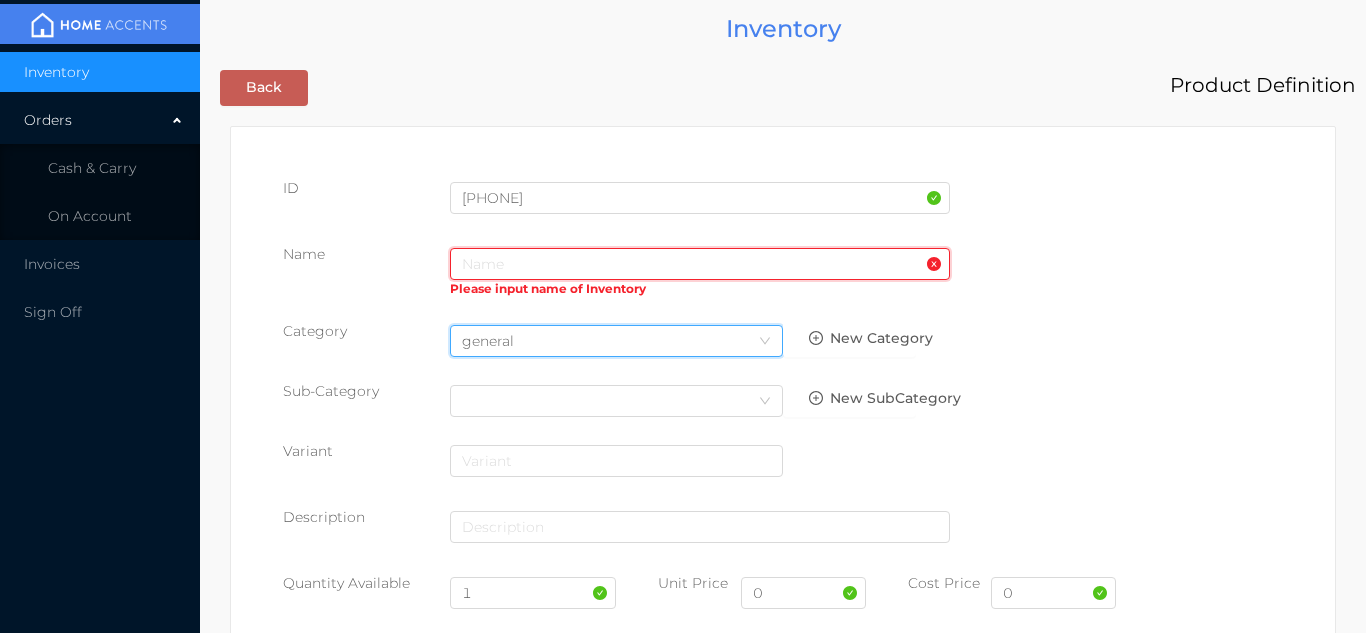 click at bounding box center (700, 264) 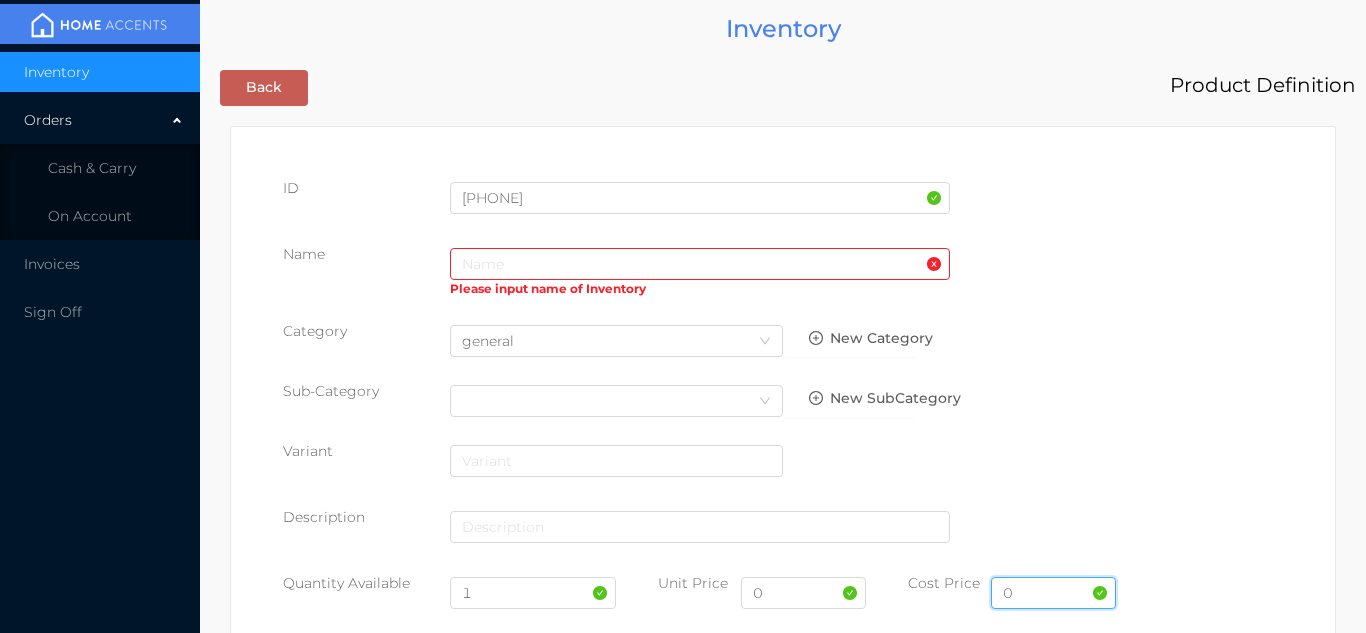 click on "0" at bounding box center [1053, 593] 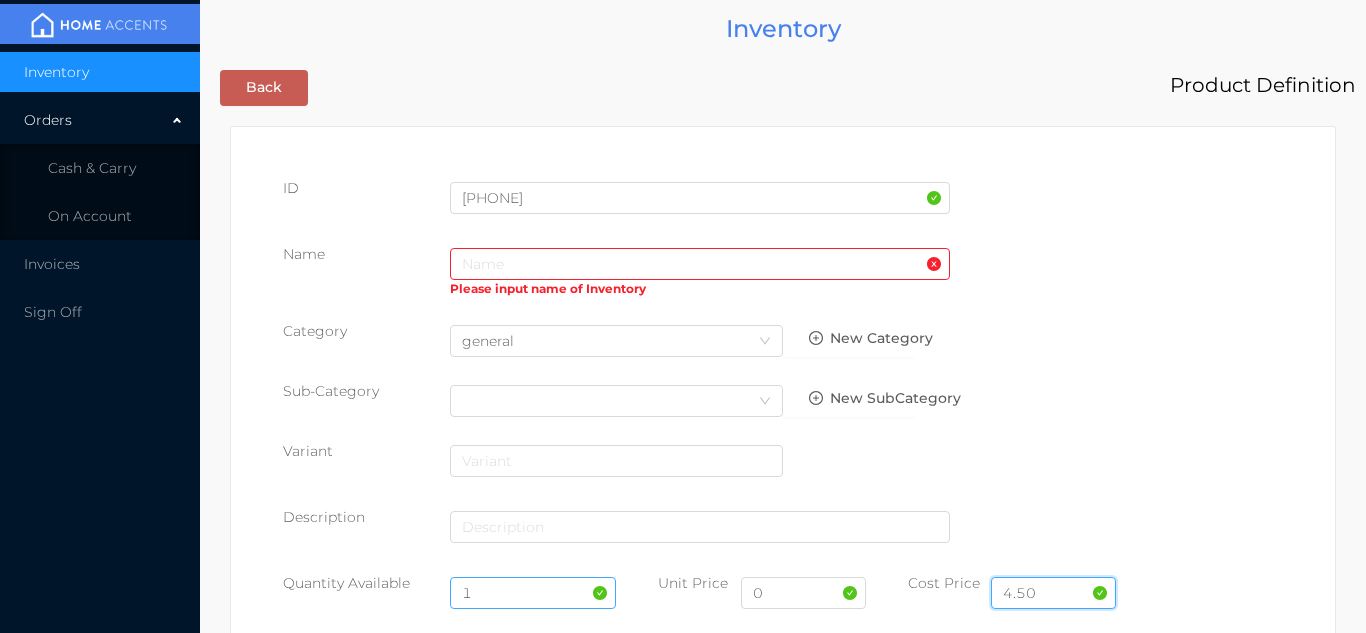 type on "4.50" 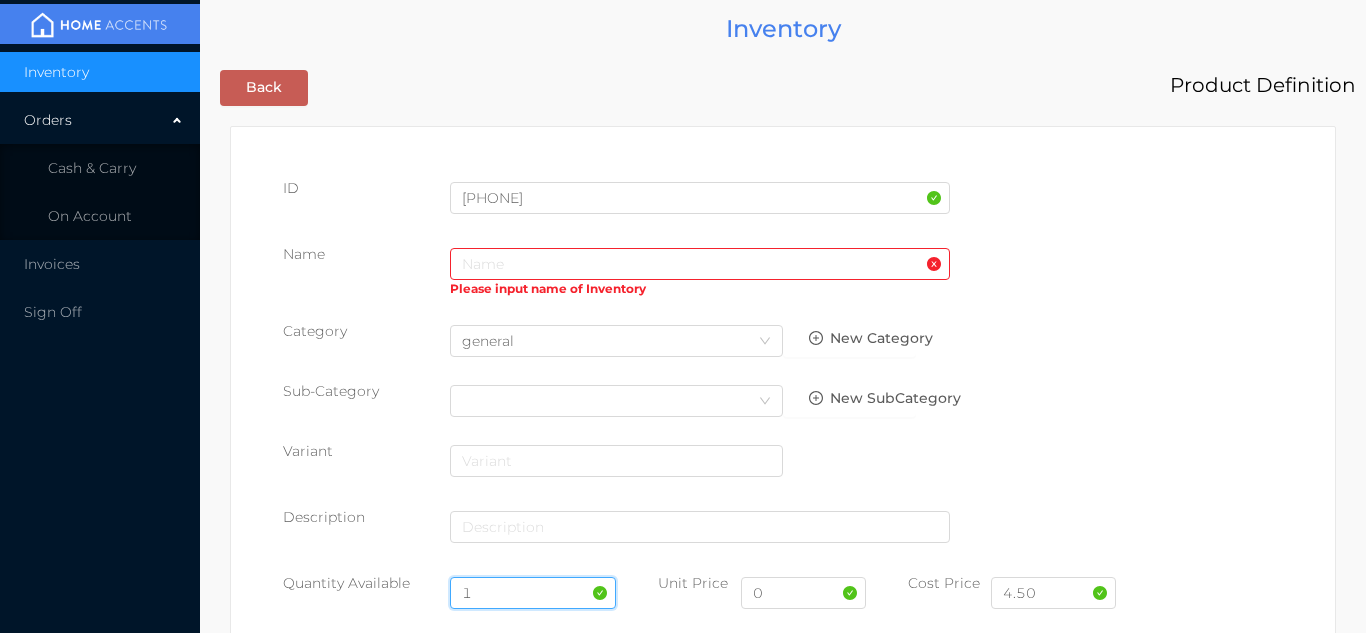 click on "1" at bounding box center [533, 593] 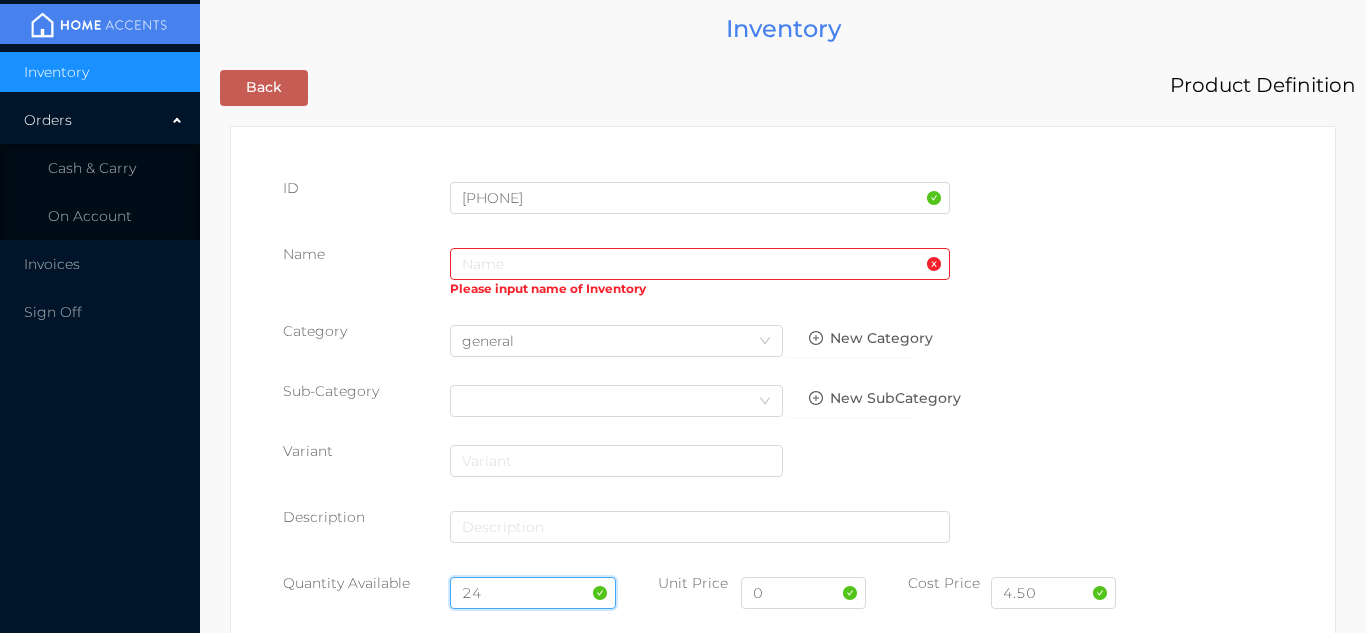 type on "24" 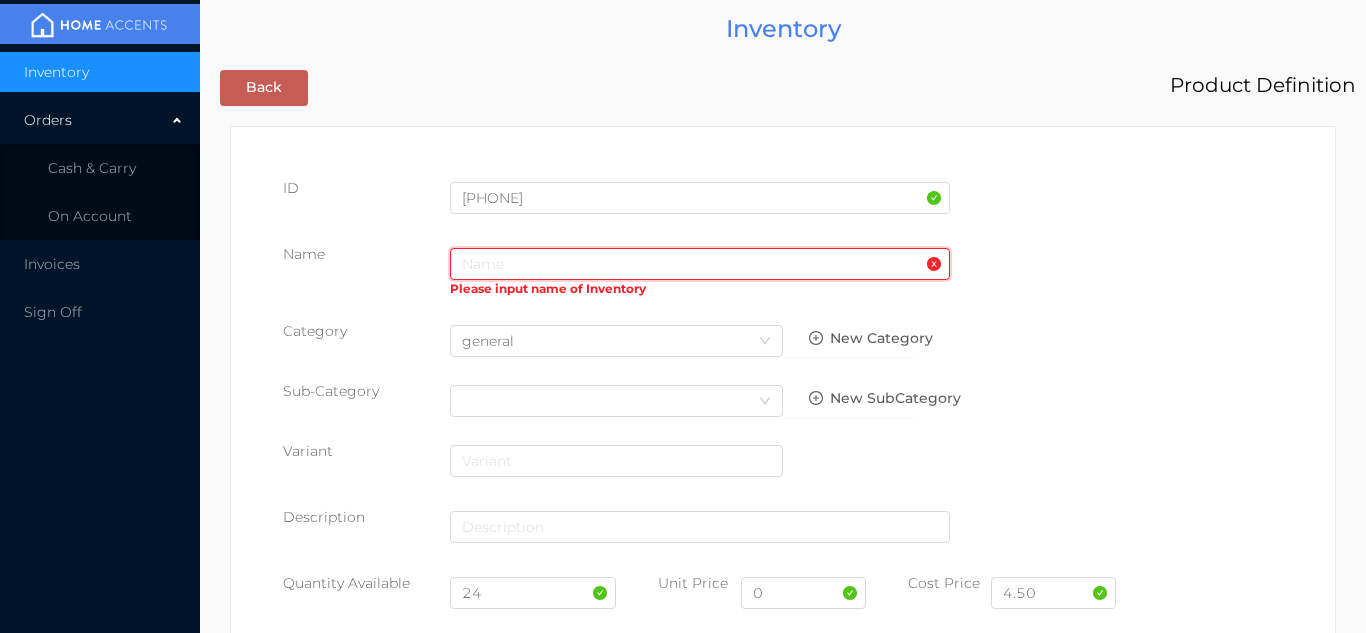 click at bounding box center [700, 264] 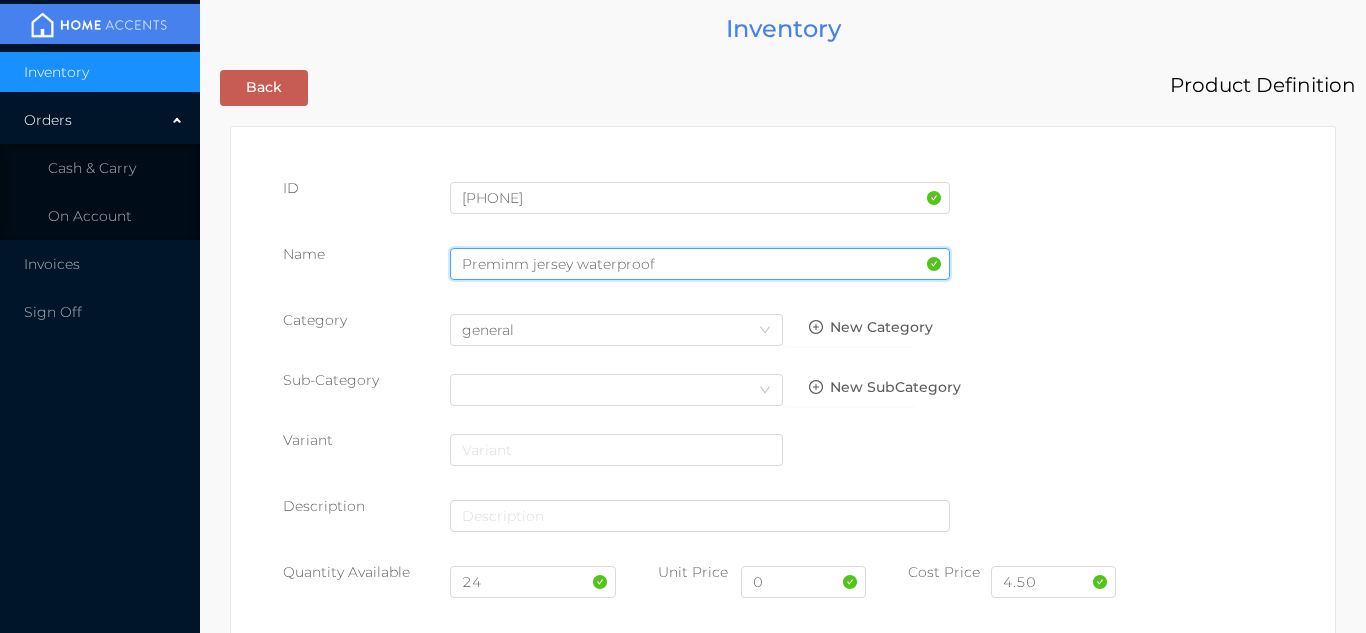 click on "Preminm jersey waterproof" at bounding box center [700, 264] 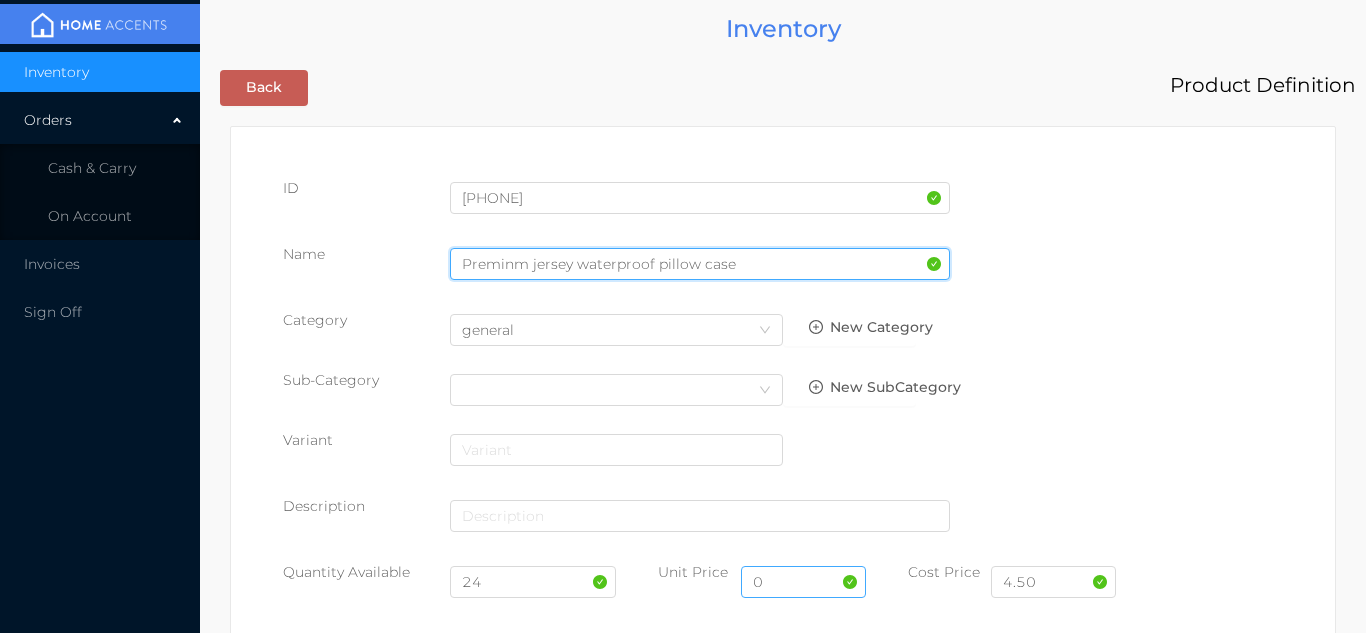 type on "Preminm jersey waterproof pillow case" 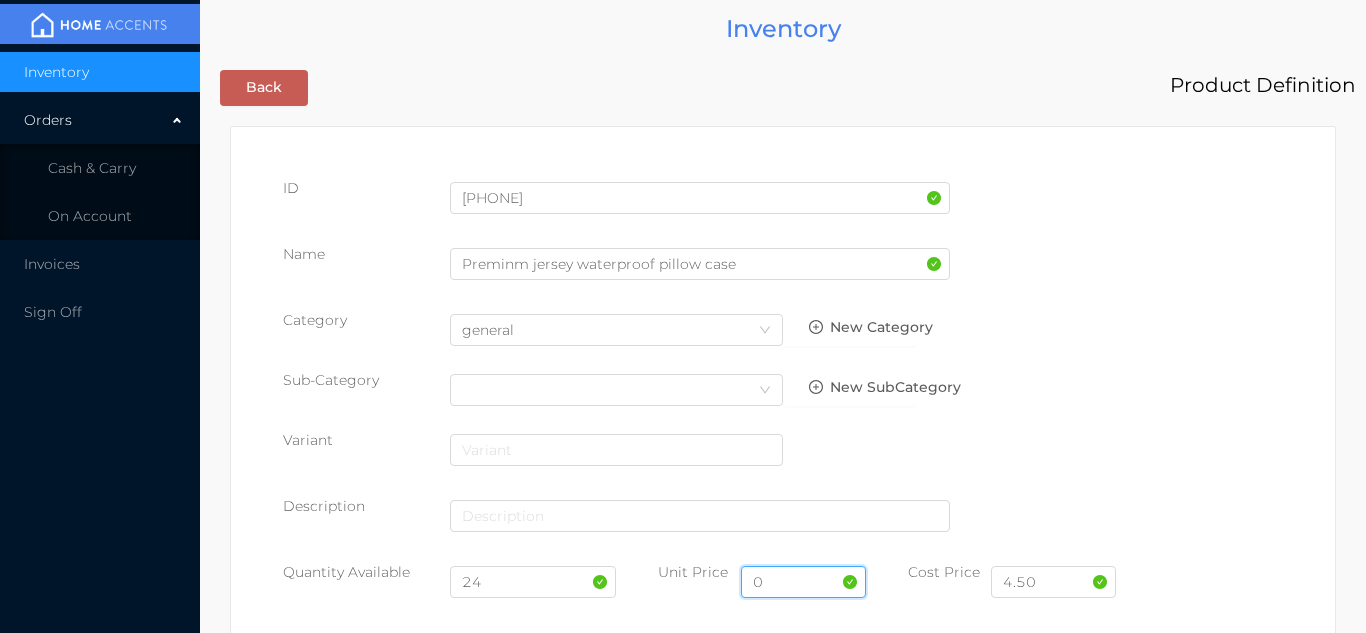 click on "0" at bounding box center (803, 582) 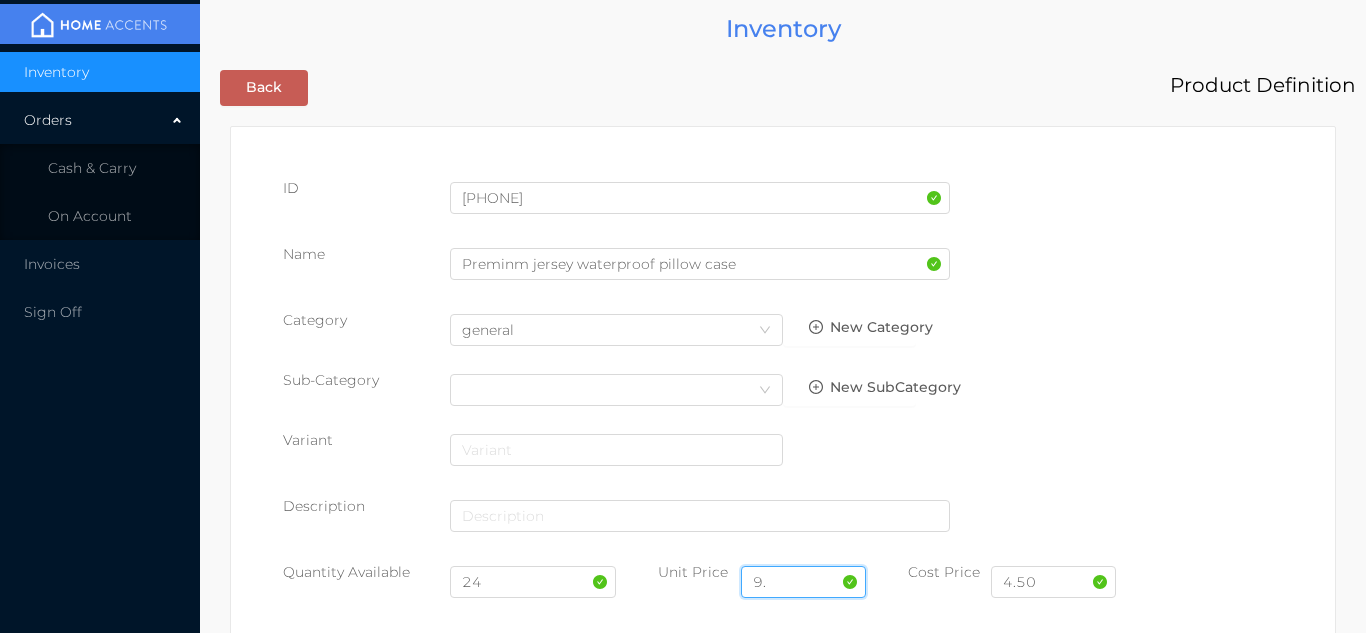 type on "9" 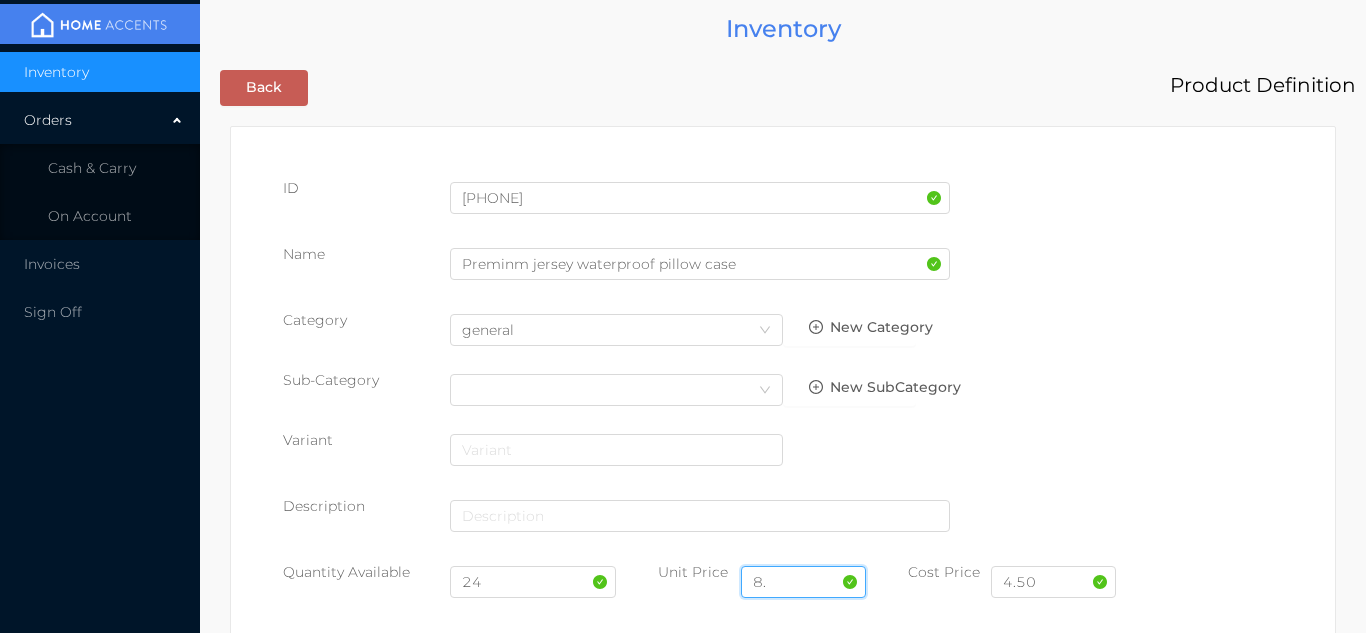 type on "8" 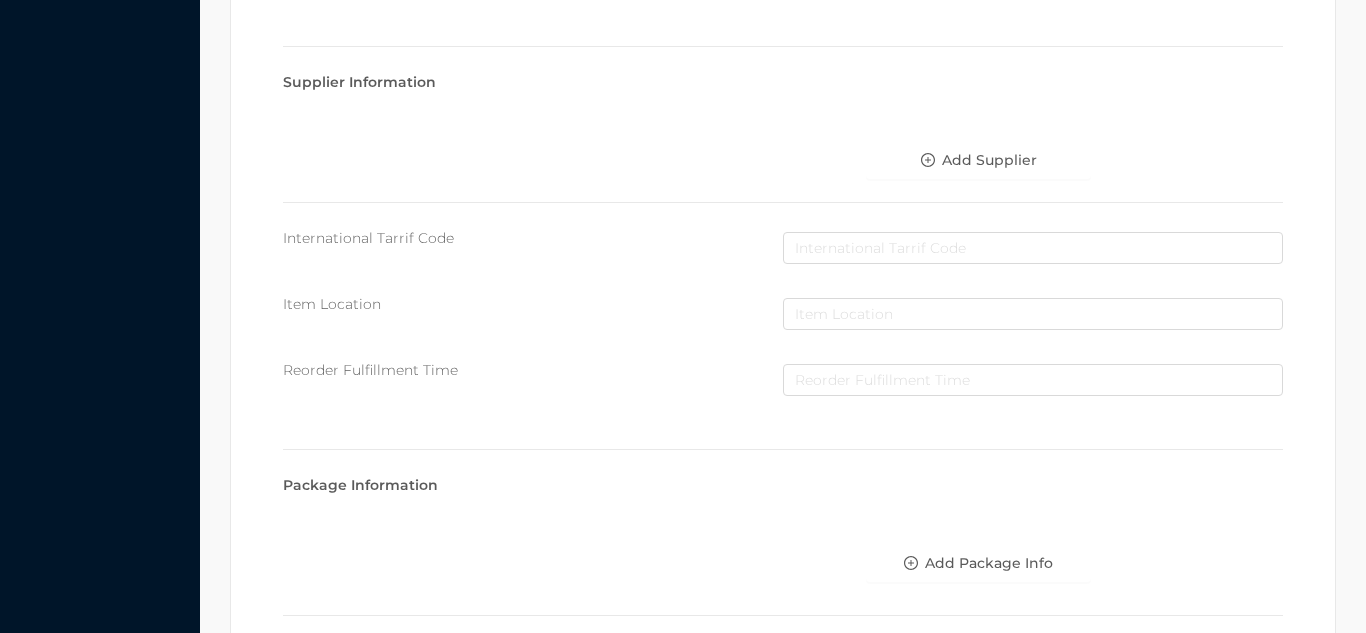 scroll, scrollTop: 1028, scrollLeft: 0, axis: vertical 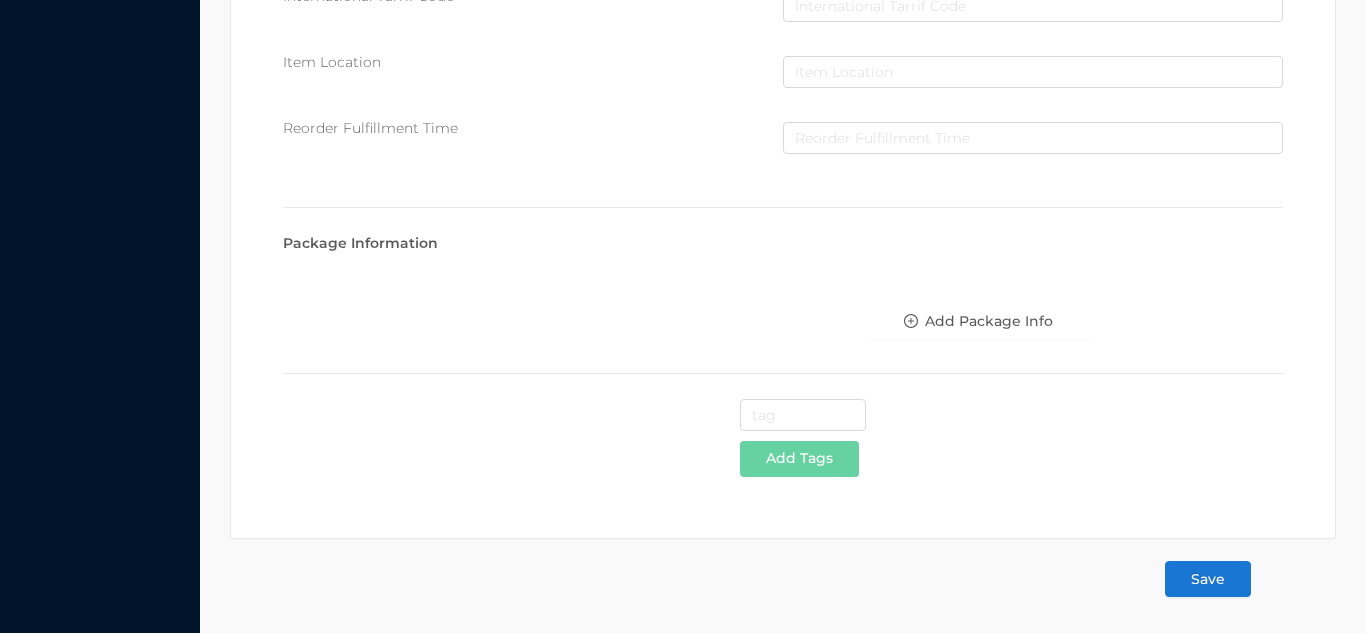 type on "9.99" 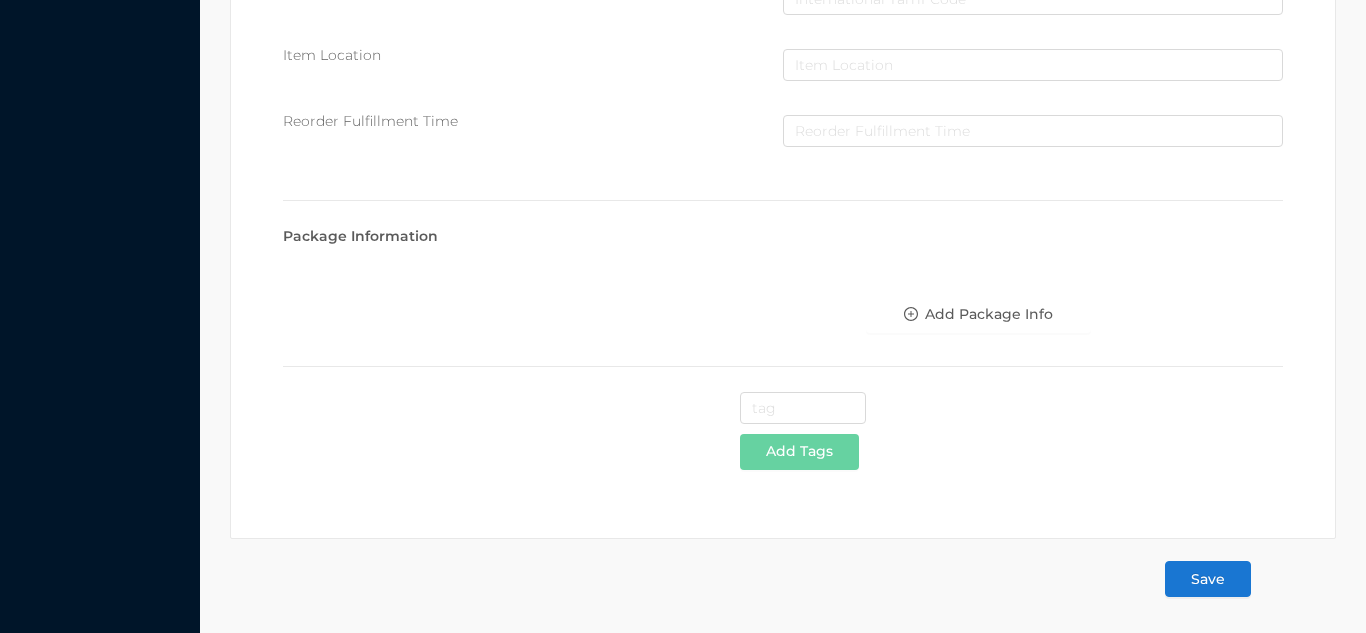 click on "Save" at bounding box center [1208, 579] 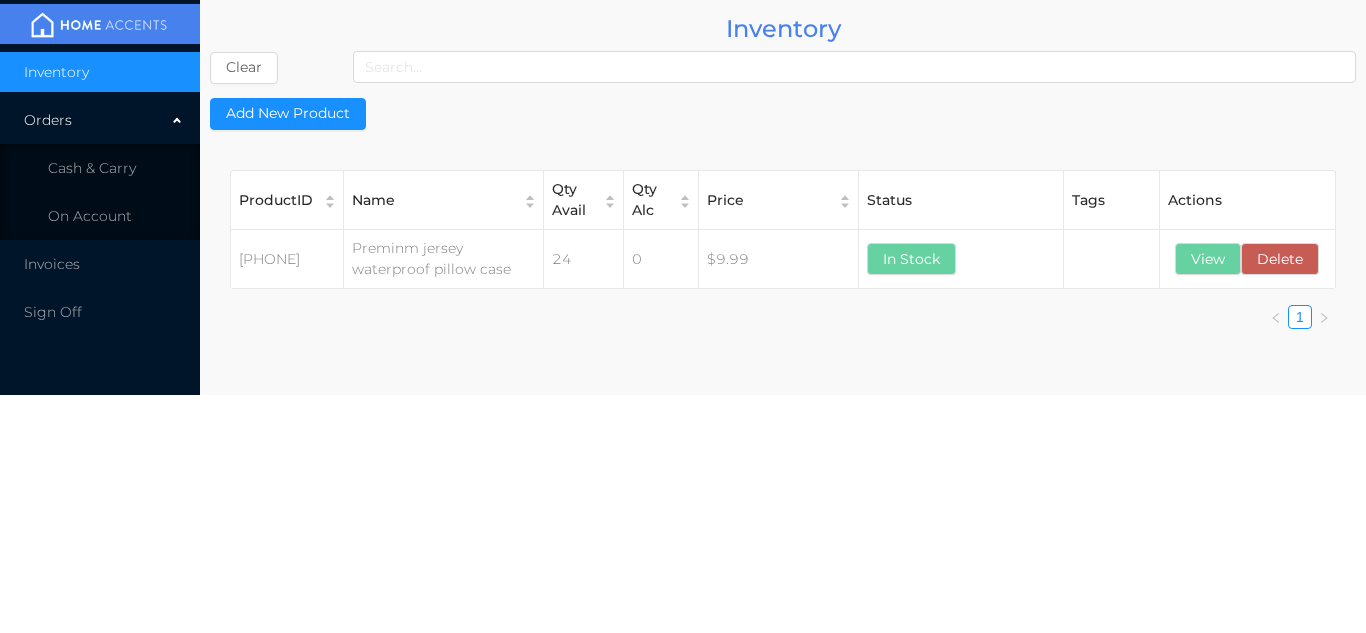 scroll, scrollTop: 0, scrollLeft: 0, axis: both 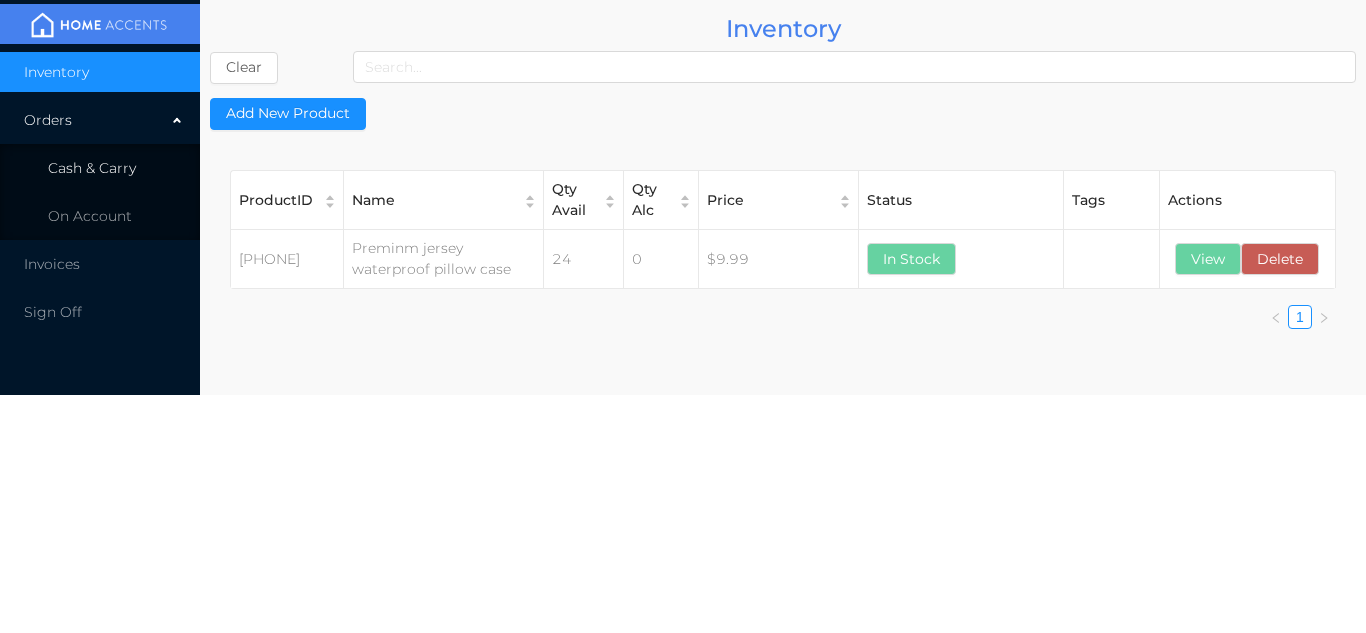 click on "Cash & Carry" at bounding box center [92, 168] 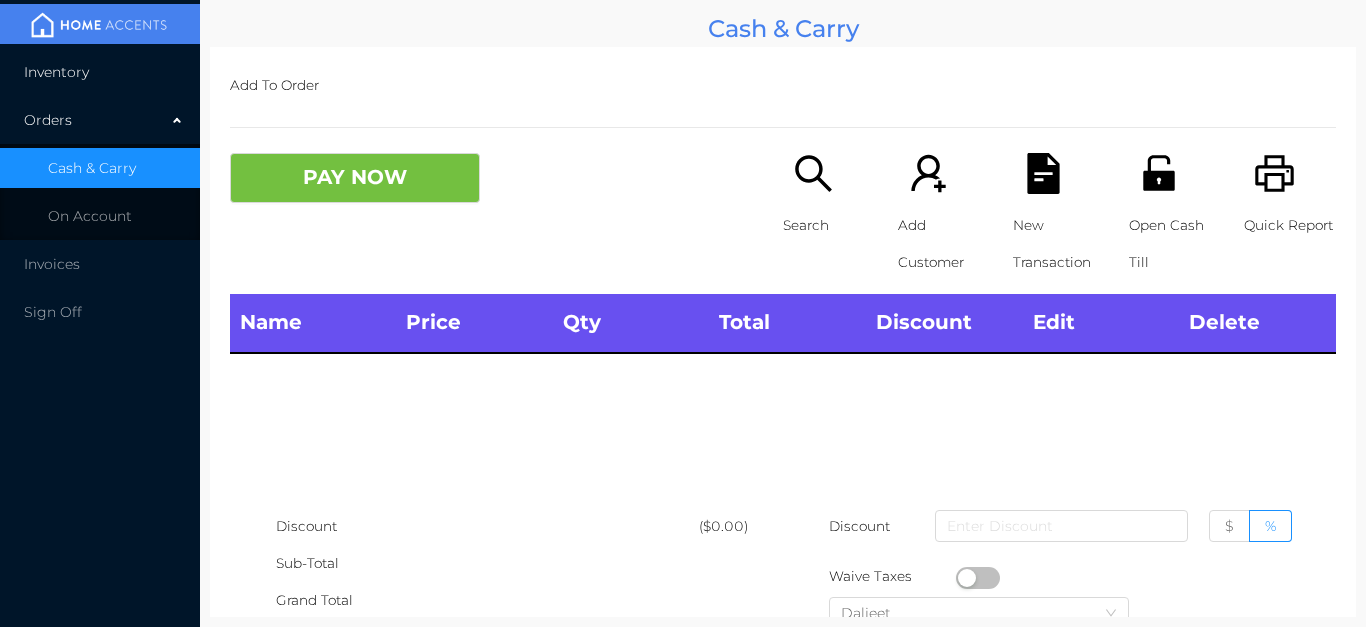 click on "Inventory" at bounding box center [100, 72] 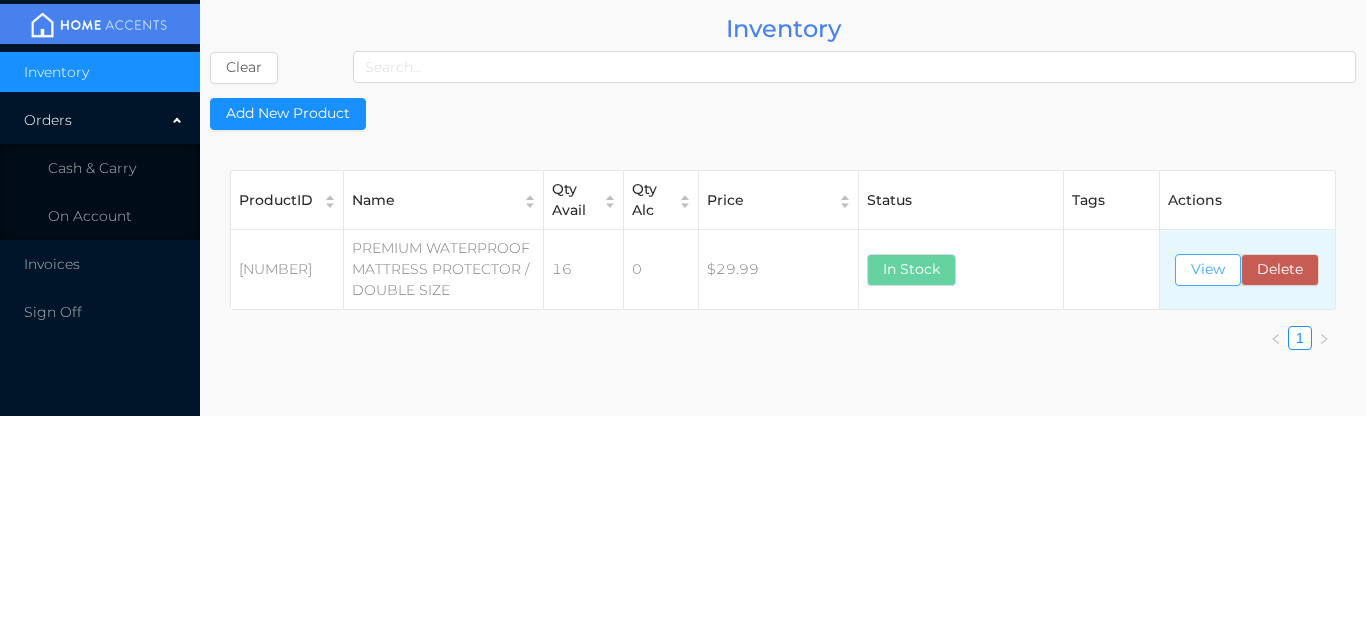 click on "View" at bounding box center [1208, 270] 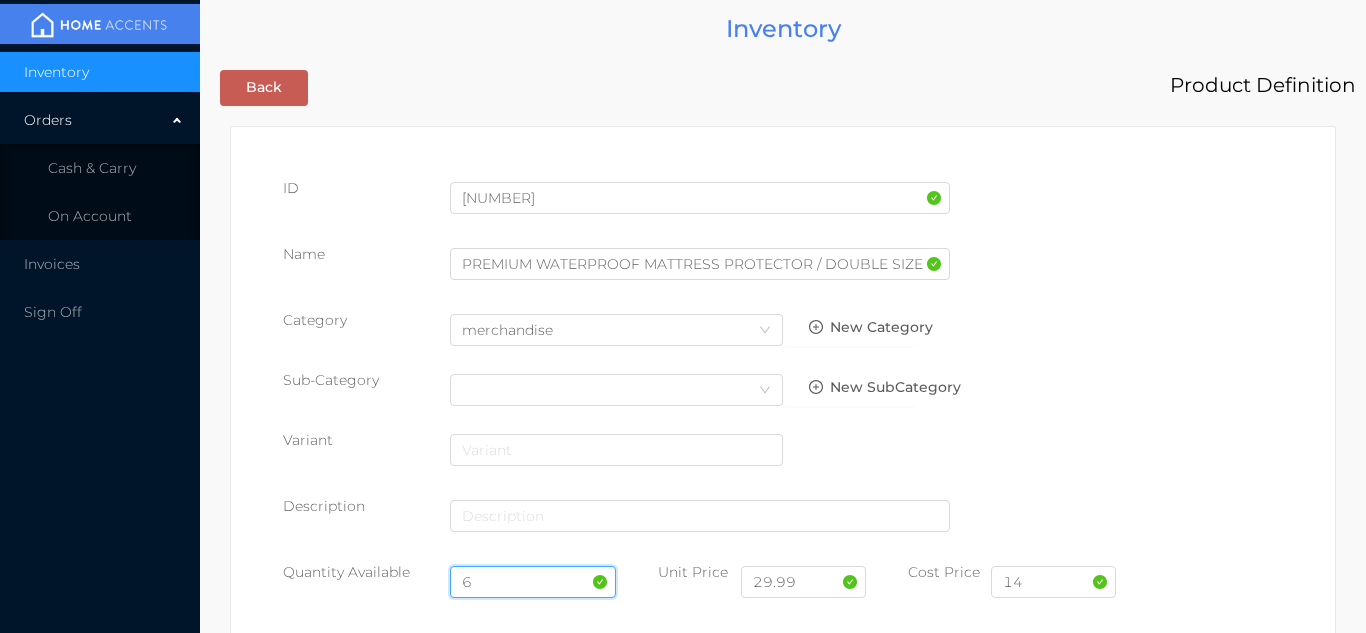 click on "6" at bounding box center [533, 582] 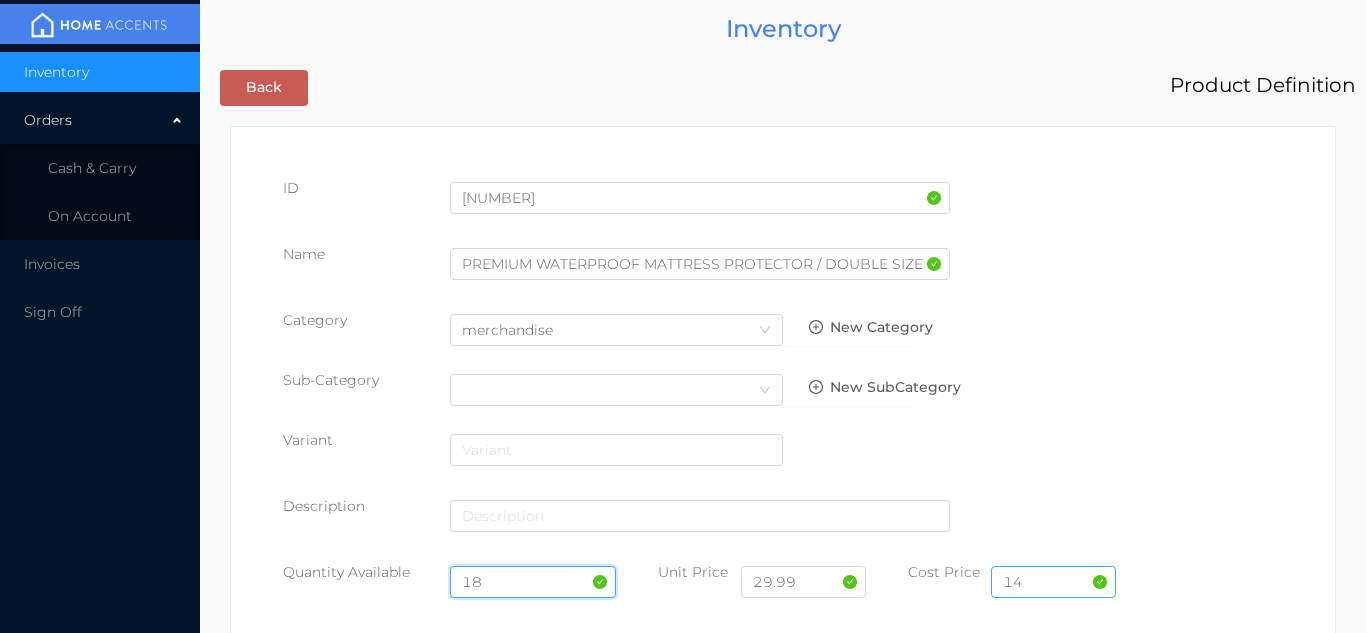 type on "18" 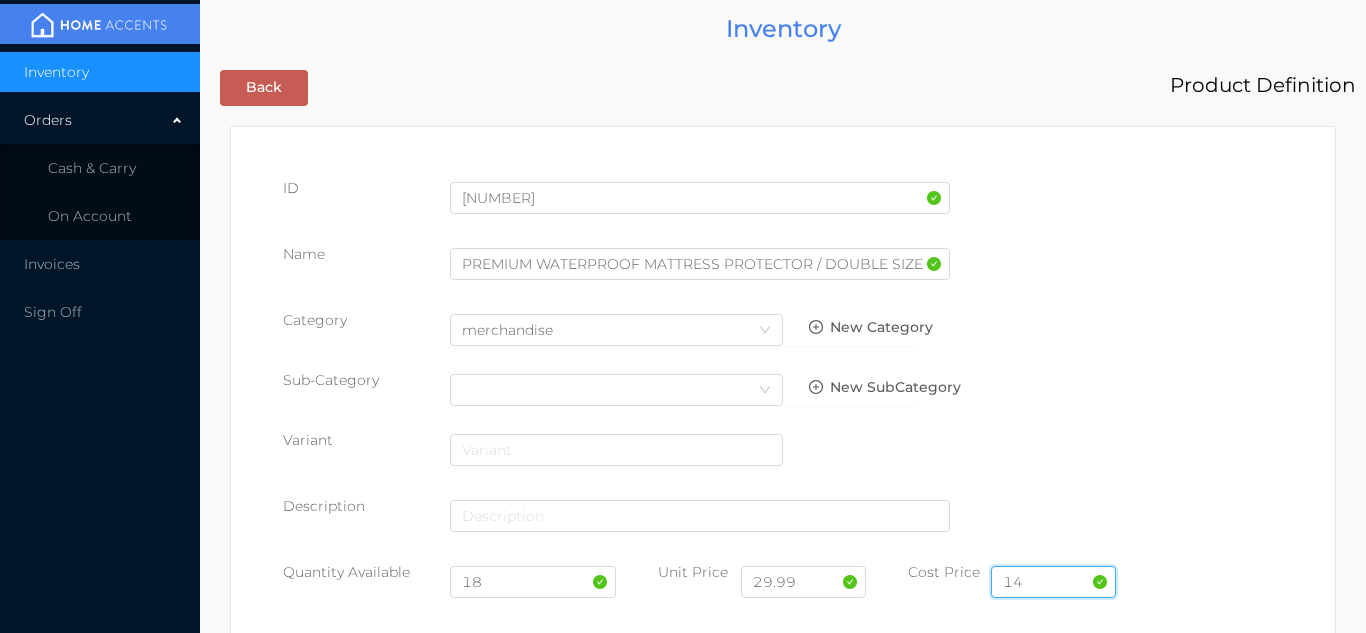 click on "14" at bounding box center (1053, 582) 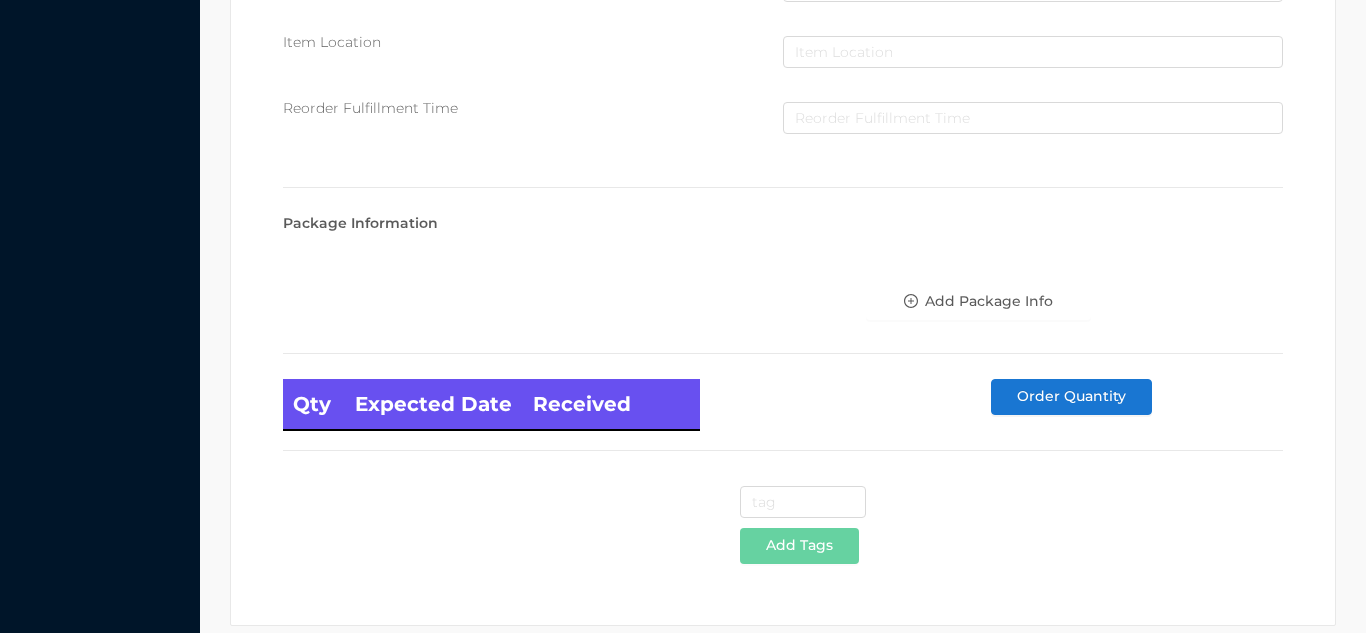 scroll, scrollTop: 1135, scrollLeft: 0, axis: vertical 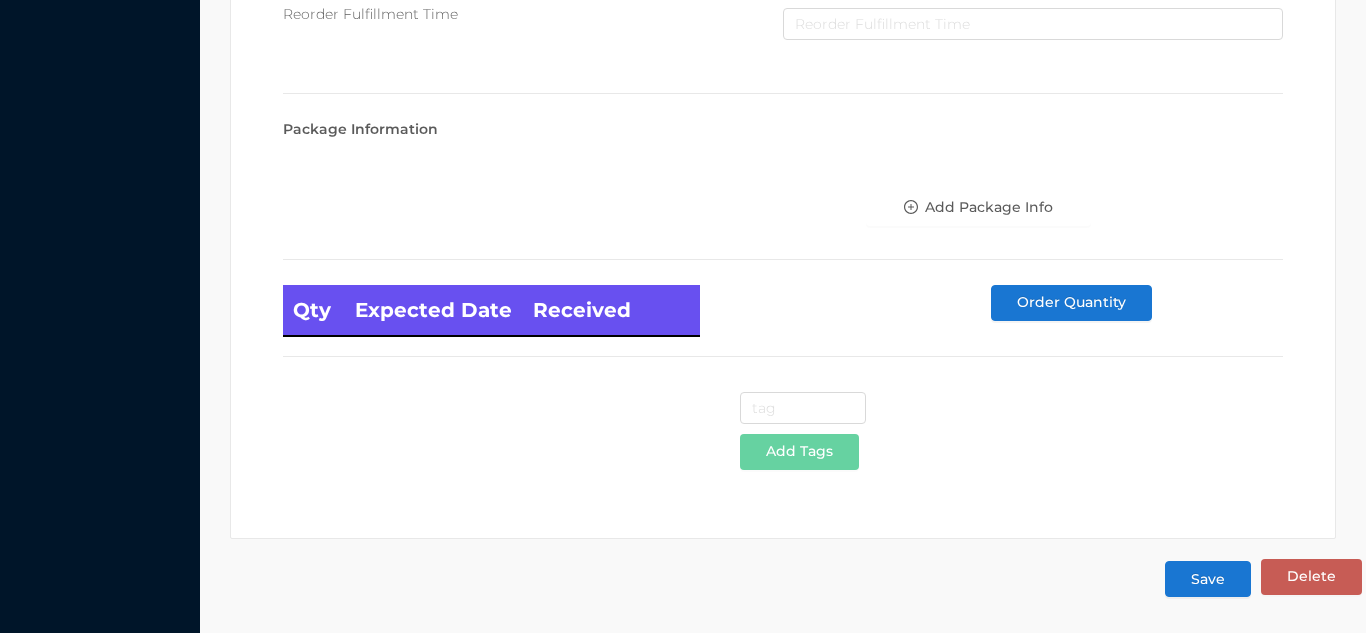 type on "14.00" 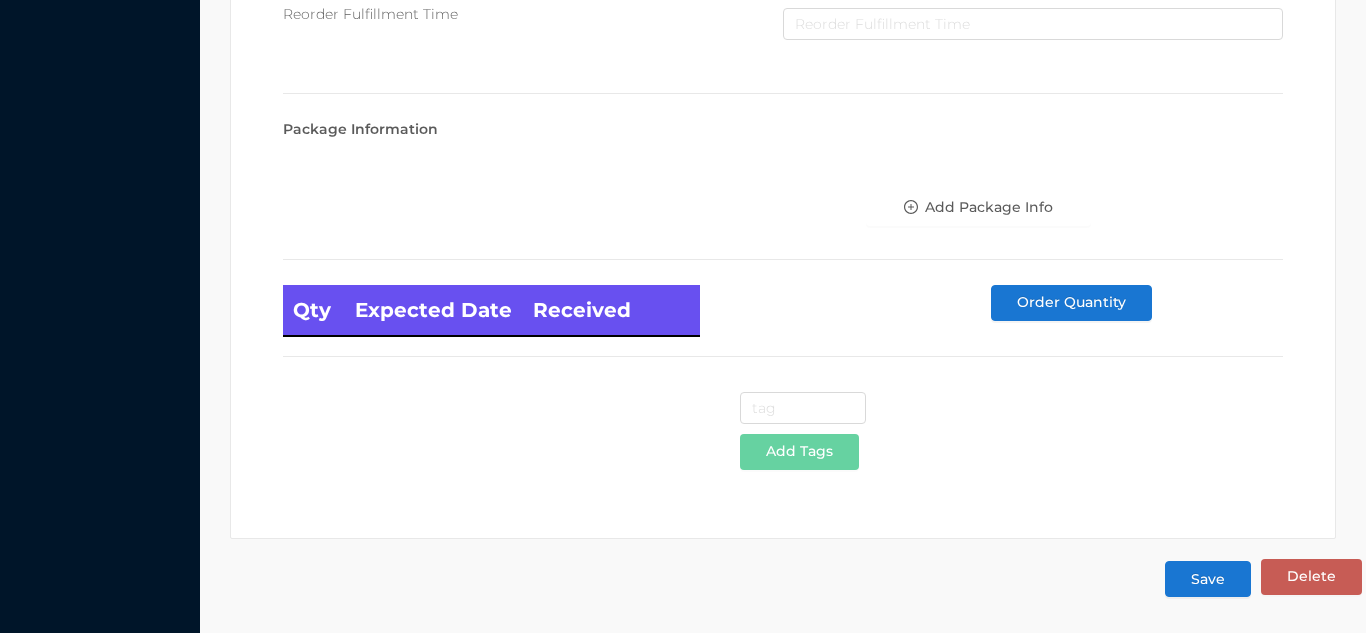 click on "Save" at bounding box center (1208, 579) 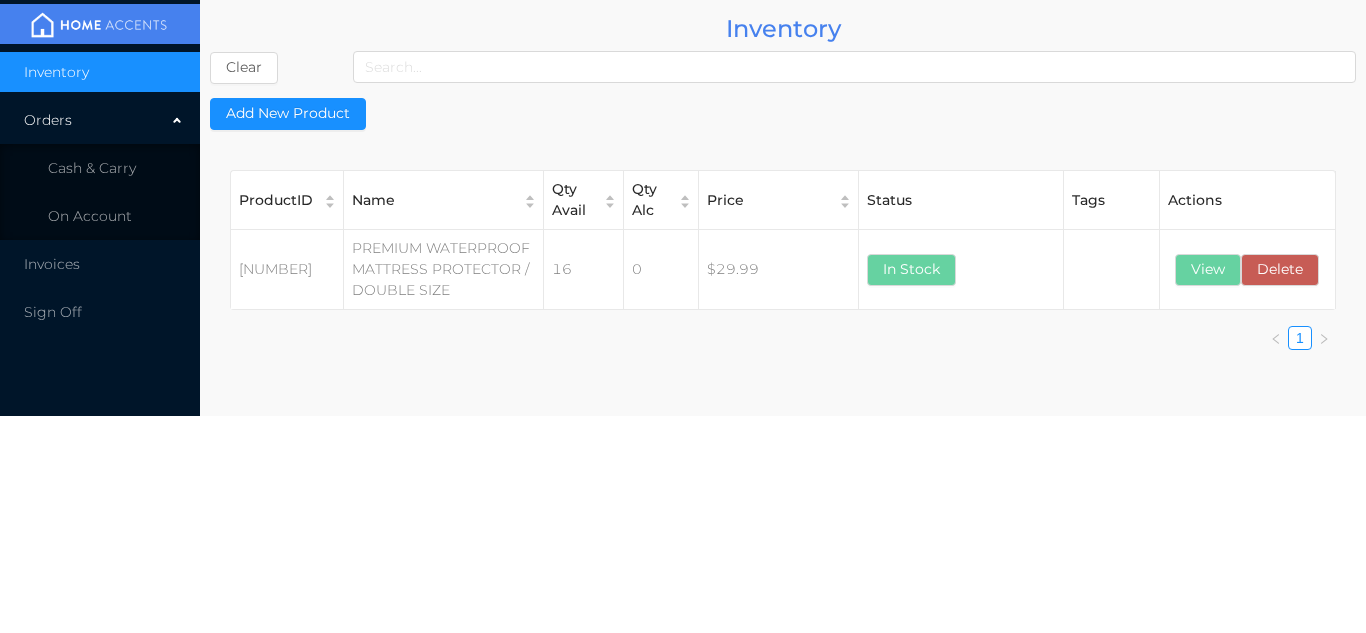 scroll, scrollTop: 0, scrollLeft: 0, axis: both 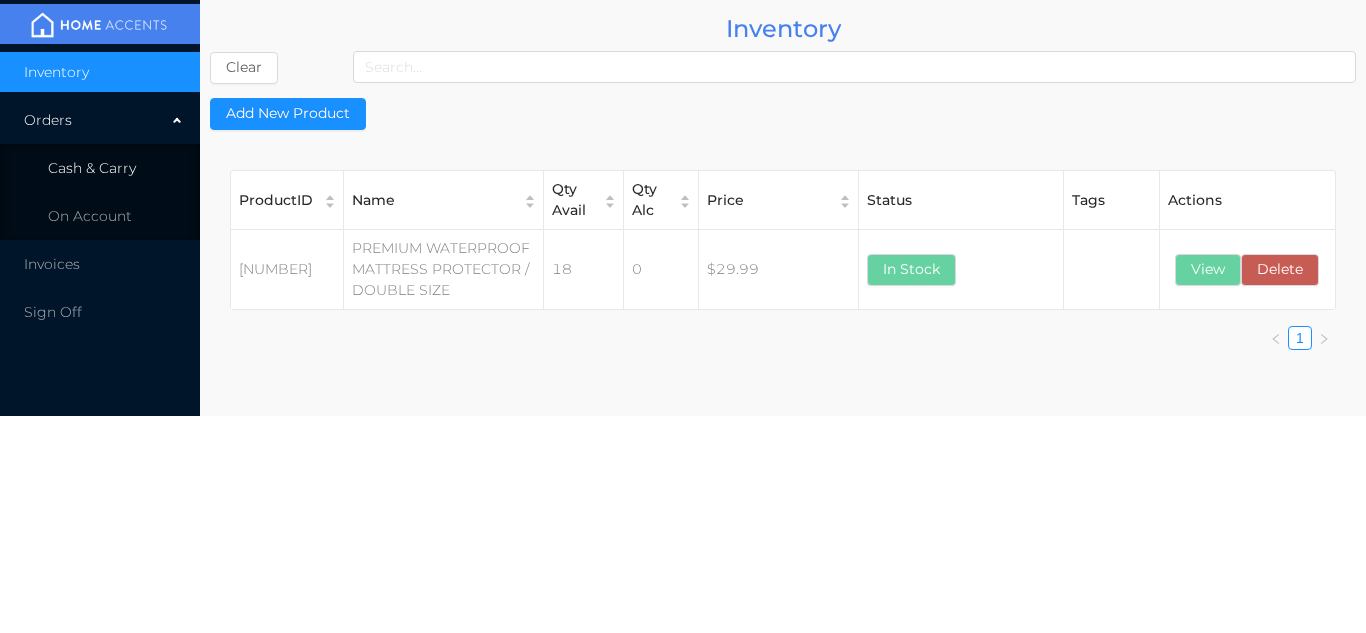 click on "Cash & Carry" at bounding box center [100, 168] 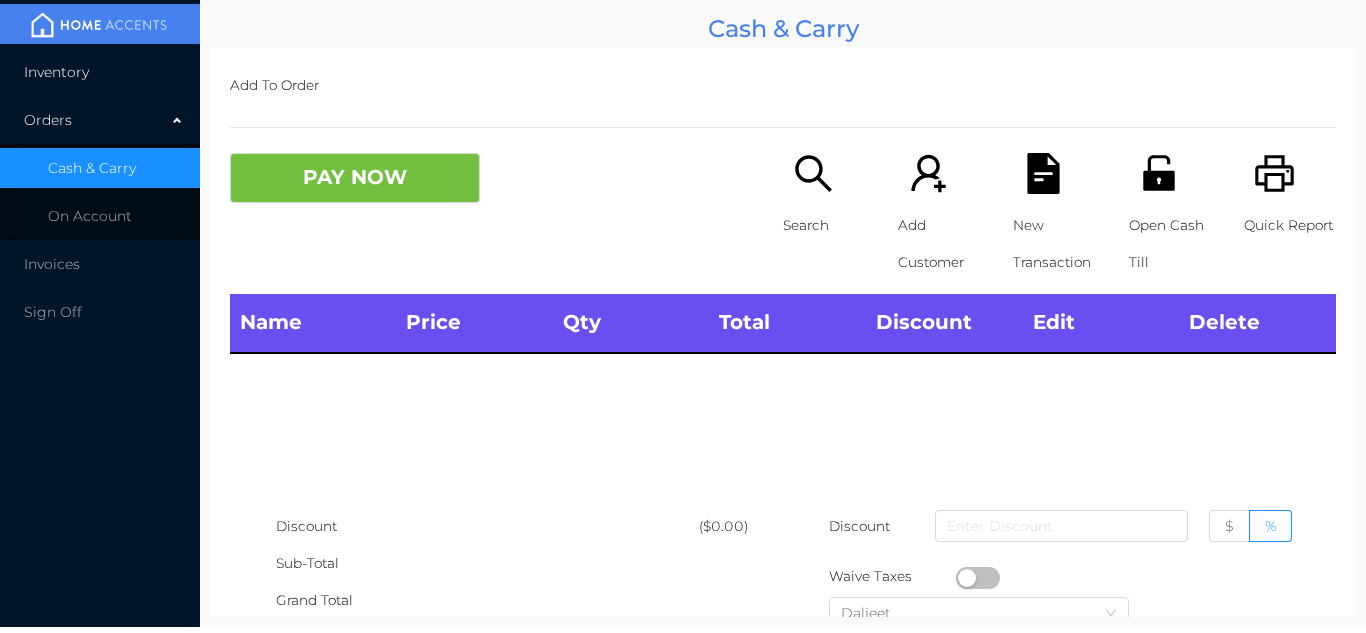 click on "Inventory" at bounding box center (100, 72) 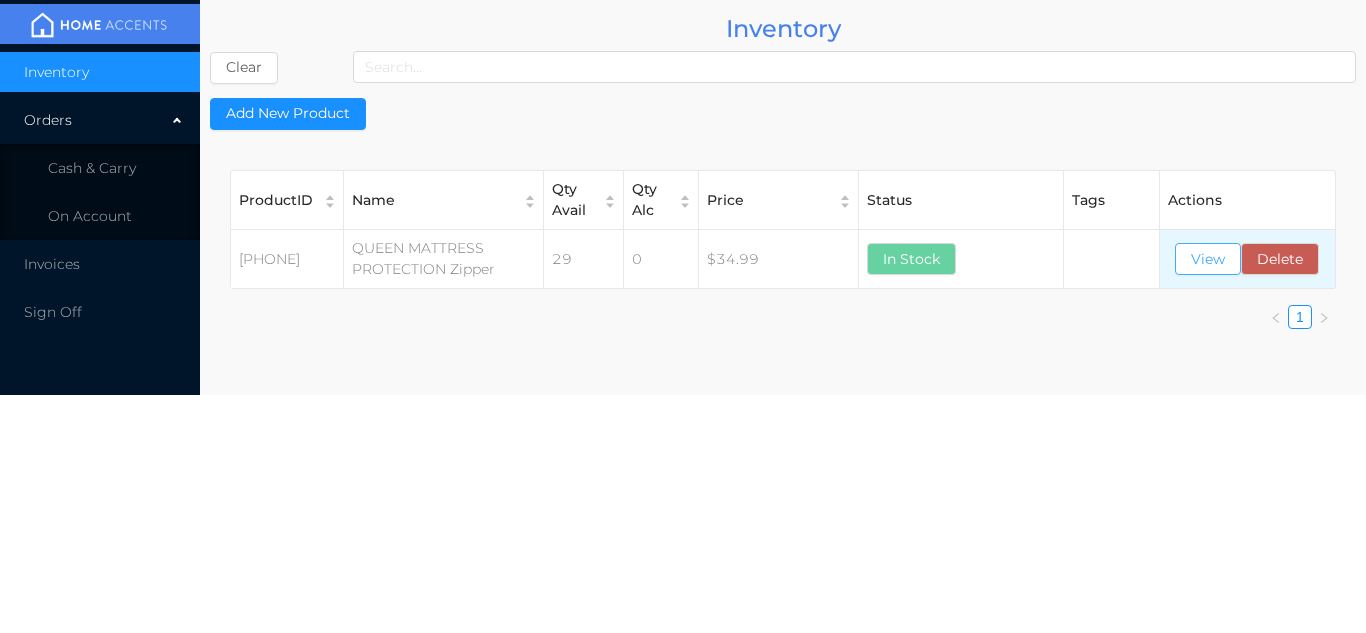 click on "View" at bounding box center [1208, 259] 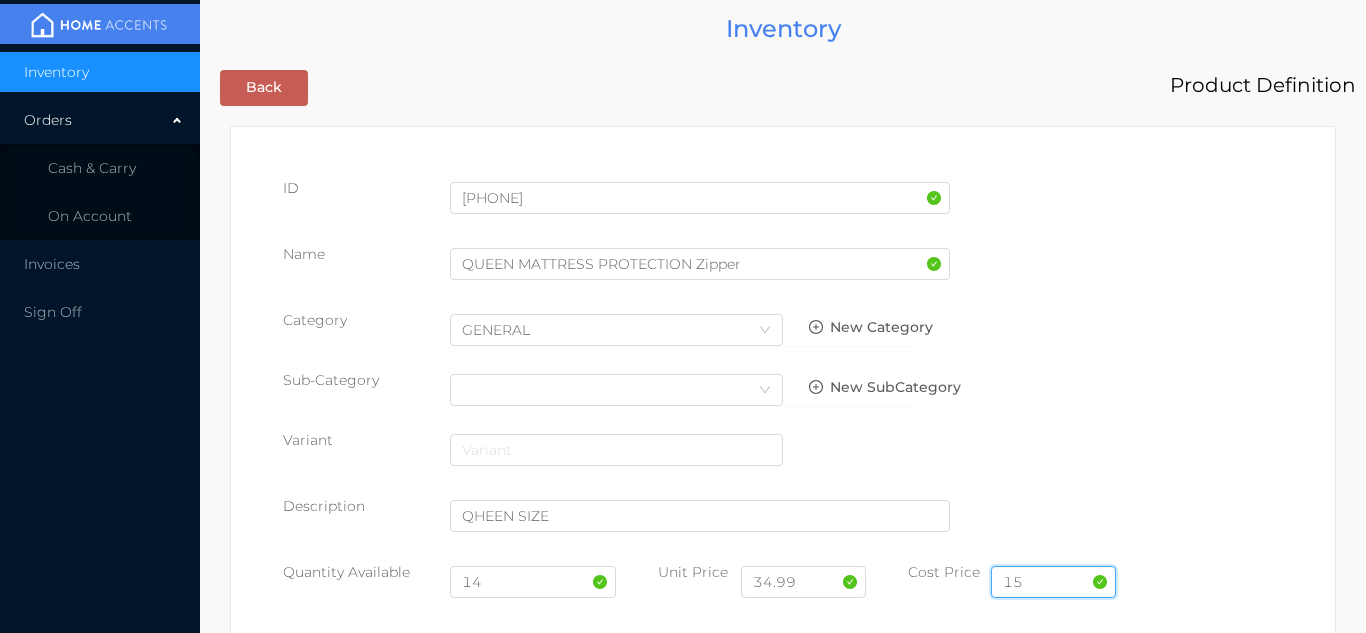 click on "15" at bounding box center [1053, 582] 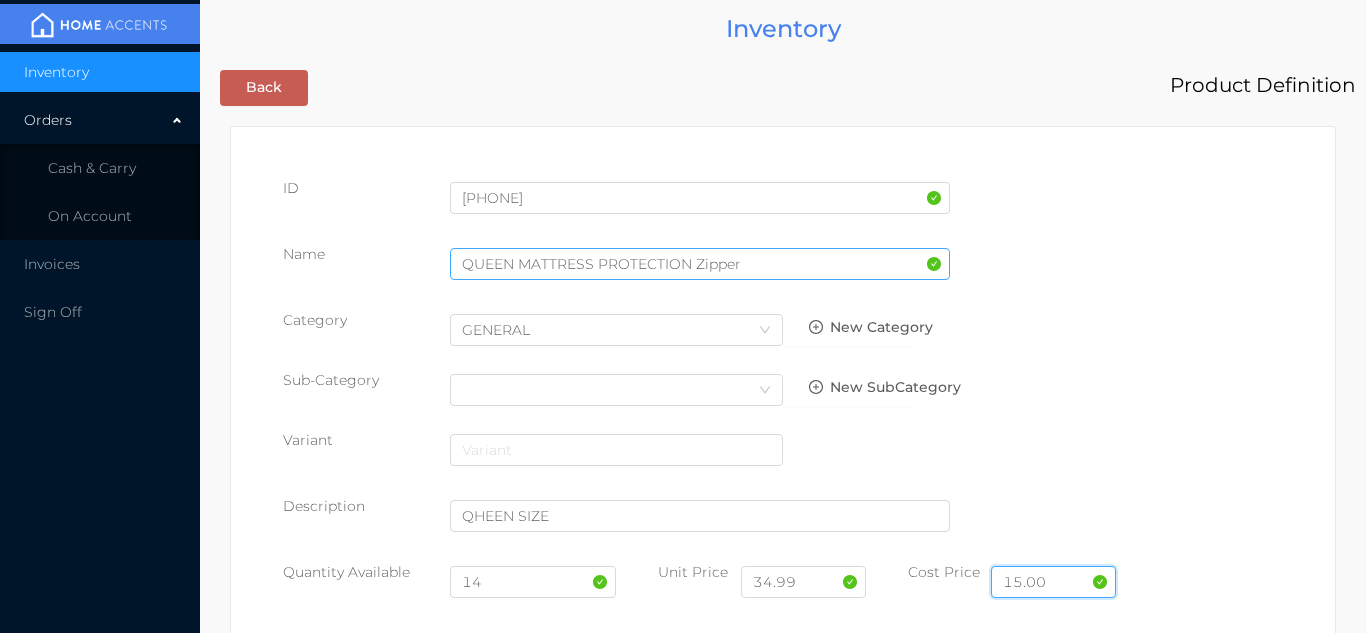 type on "15.00" 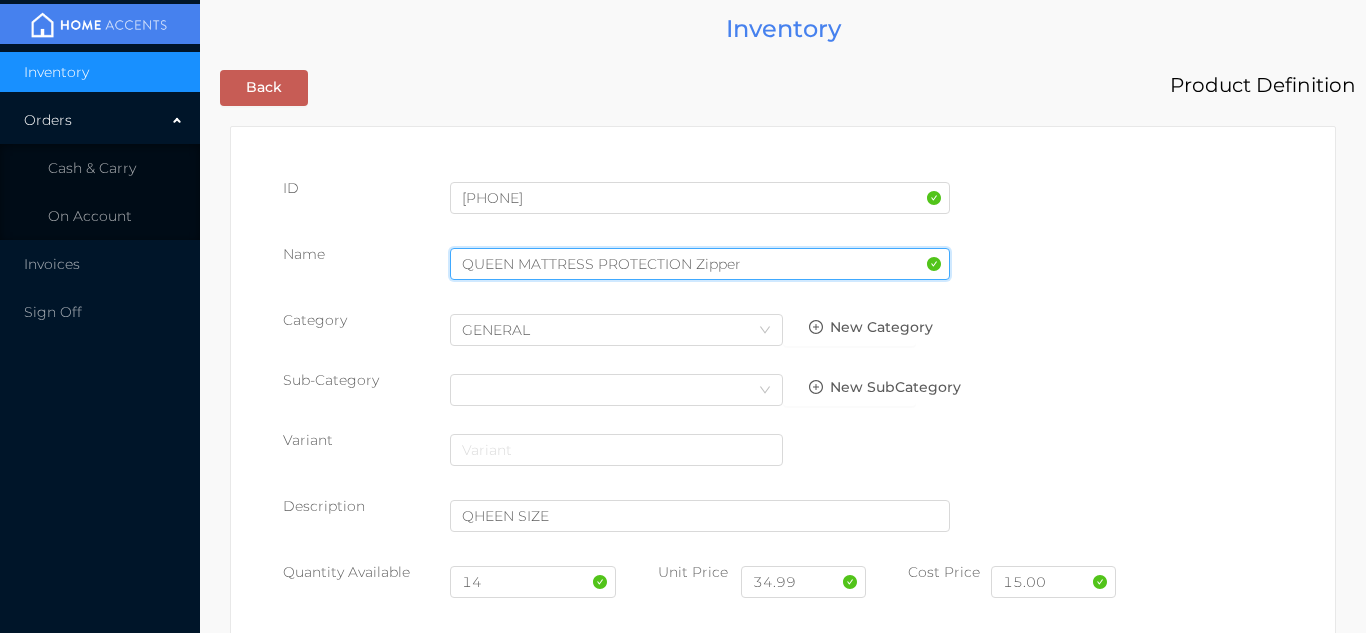 click on "QUEEN MATTRESS PROTECTION Zipper" at bounding box center (700, 264) 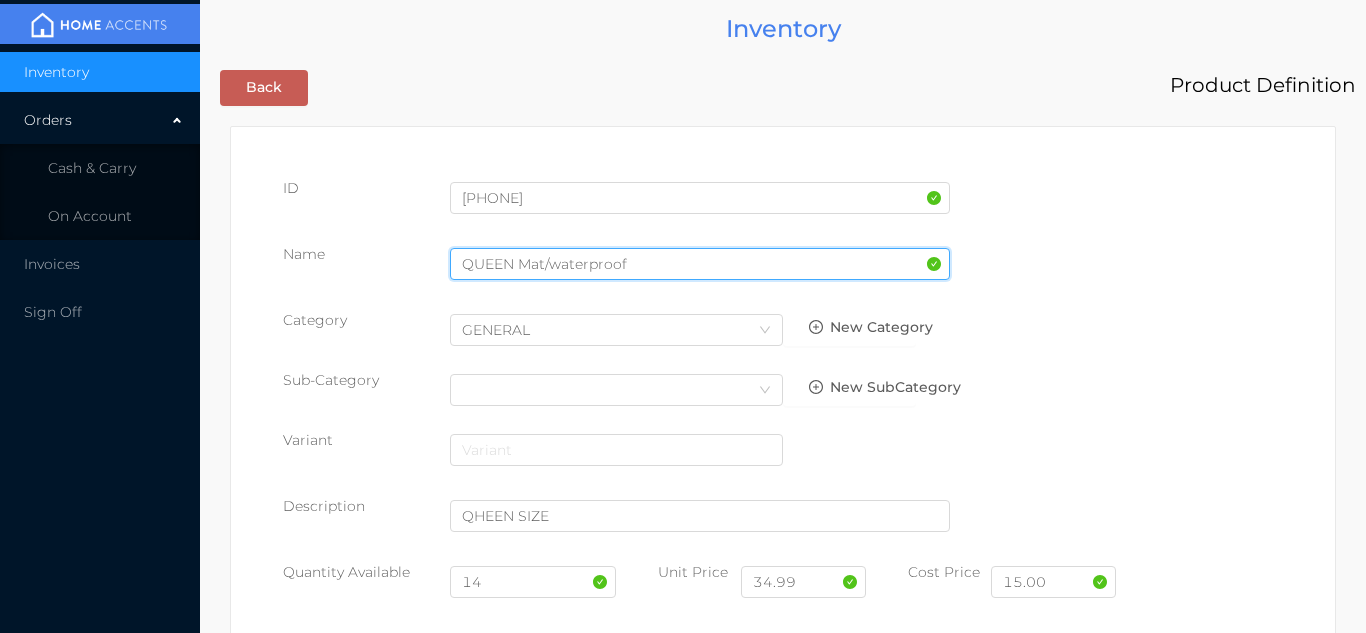 click on "QUEEN Mat/waterproof" at bounding box center [700, 264] 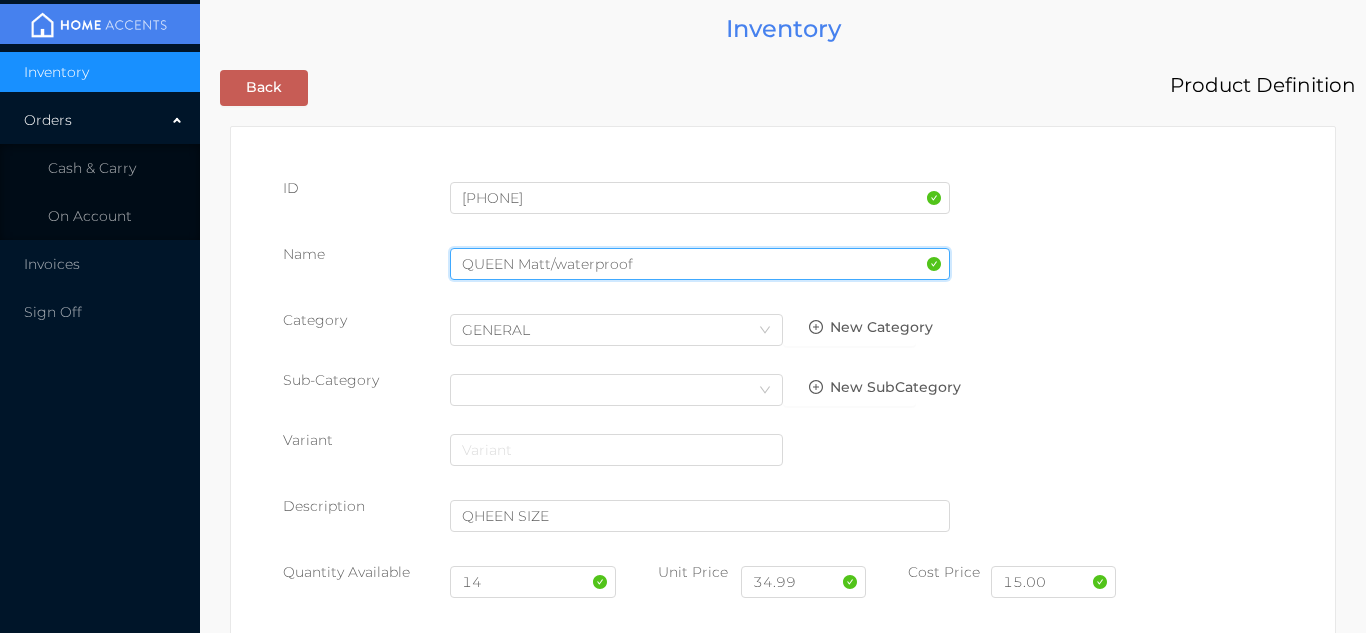 click on "QUEEN Matt/waterproof" at bounding box center [700, 264] 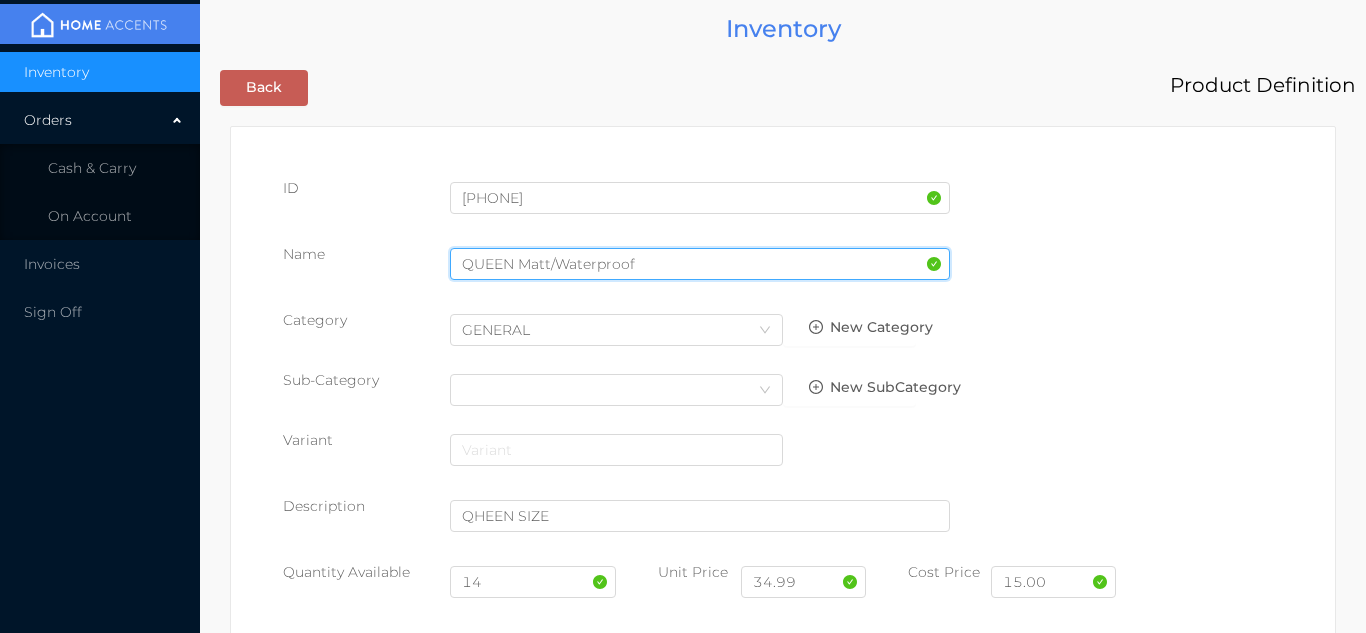 click on "QUEEN Matt/Waterproof" at bounding box center (700, 264) 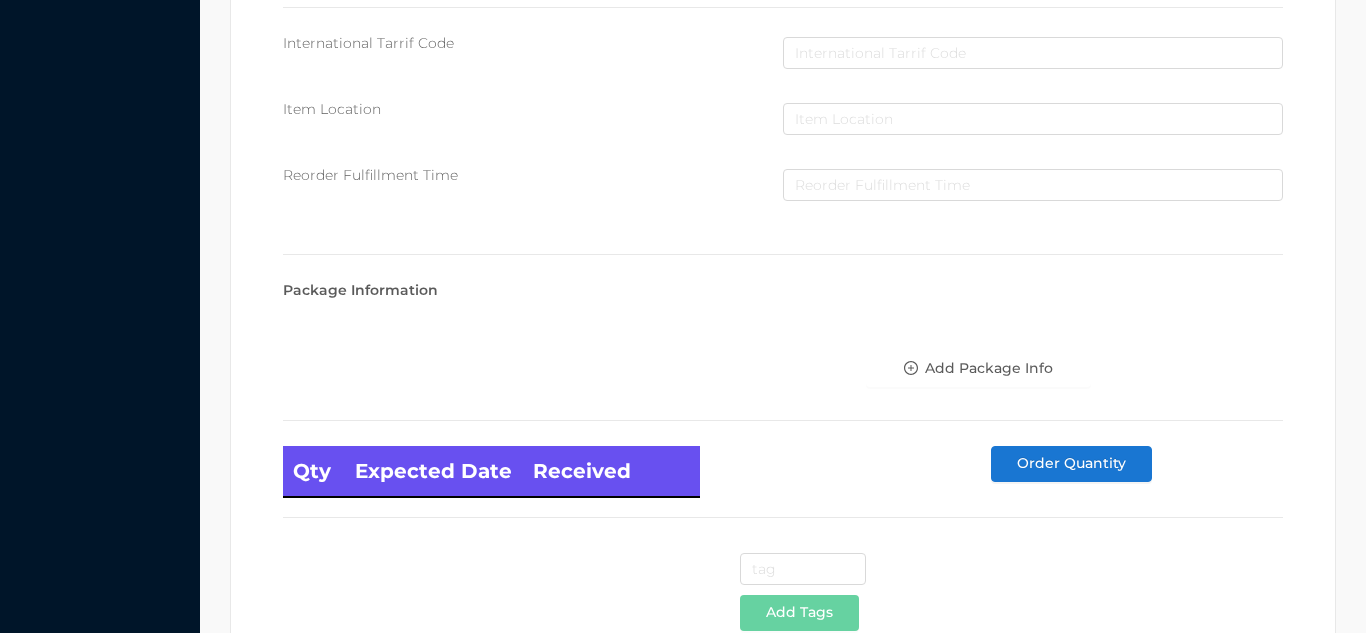 scroll, scrollTop: 1135, scrollLeft: 0, axis: vertical 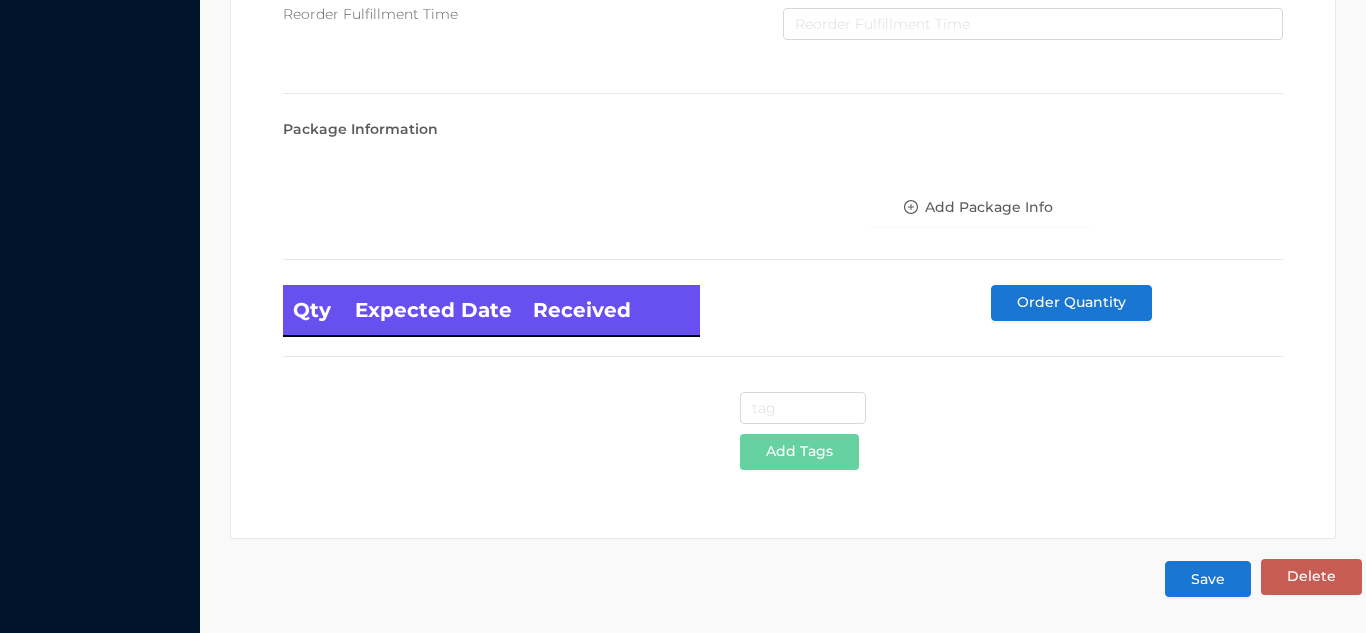 type on "QUEEN Matt/Waterproof protector with zipper" 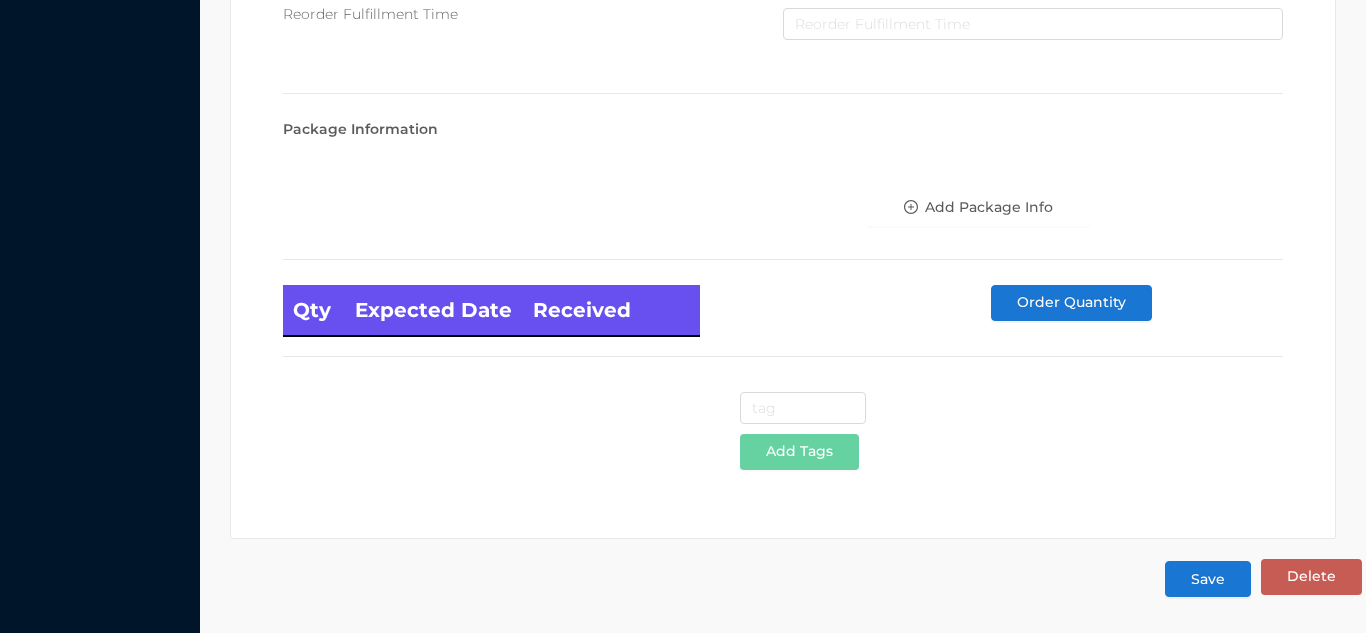 click on "Save" at bounding box center [1208, 579] 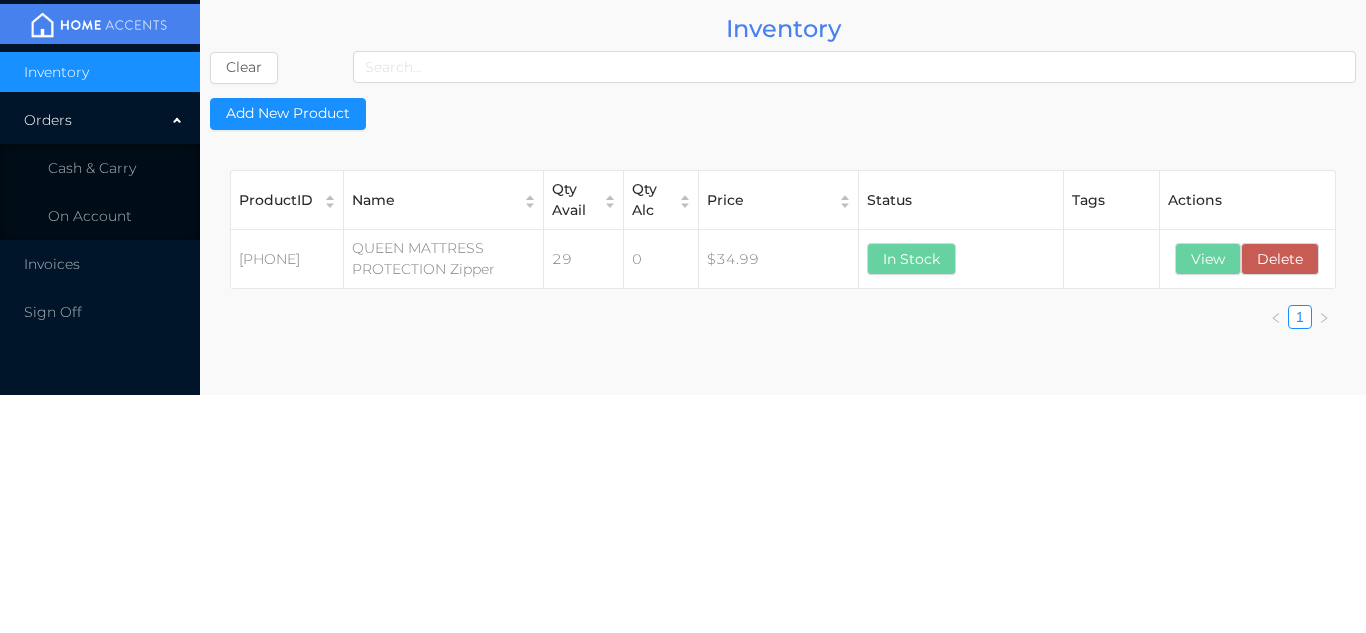 scroll, scrollTop: 0, scrollLeft: 0, axis: both 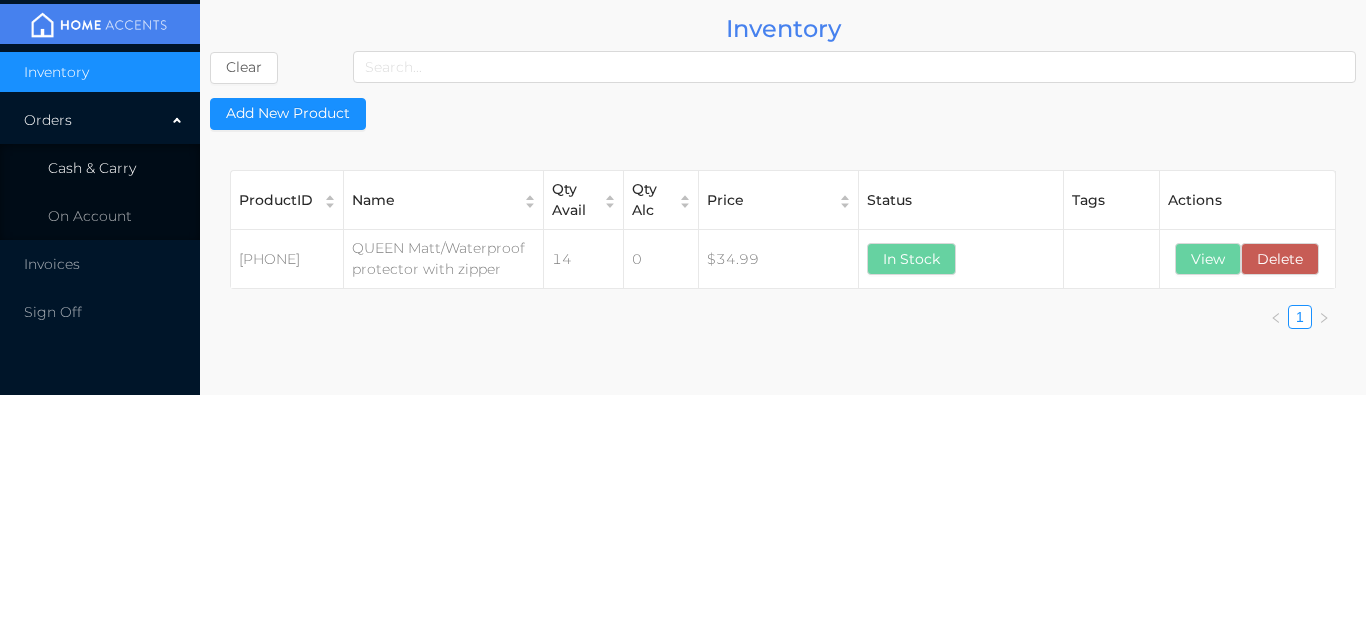 click on "Cash & Carry" at bounding box center [92, 168] 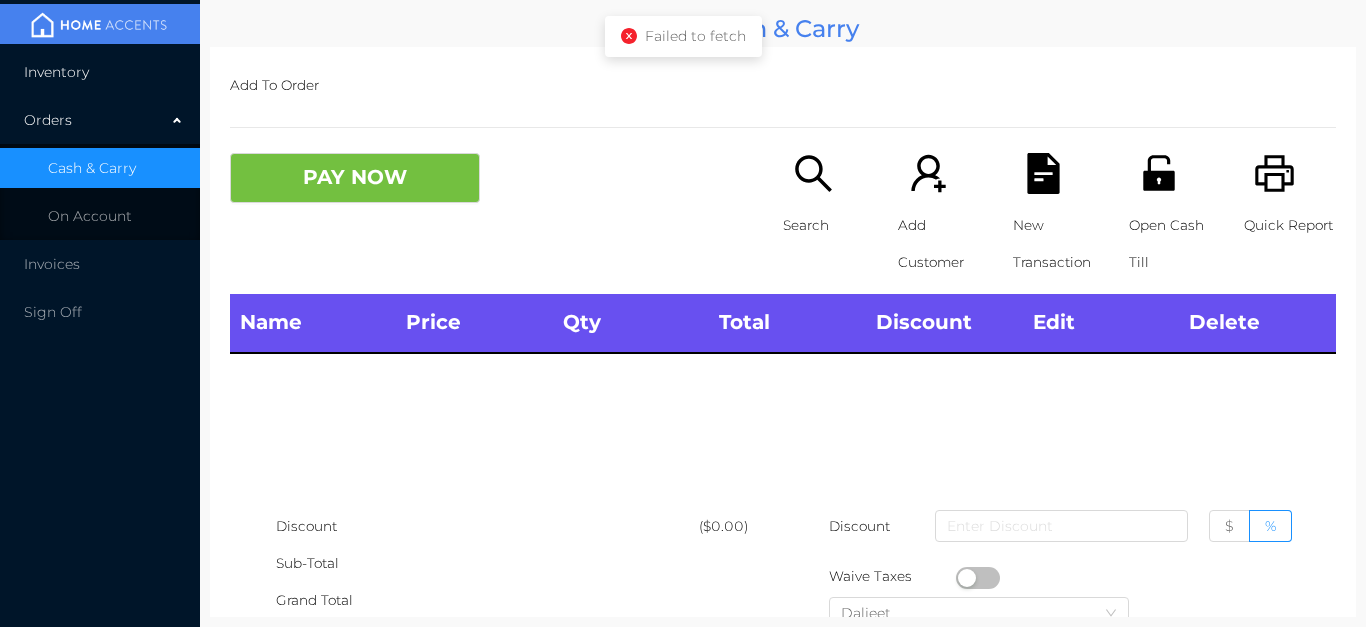 click on "Inventory" at bounding box center (100, 72) 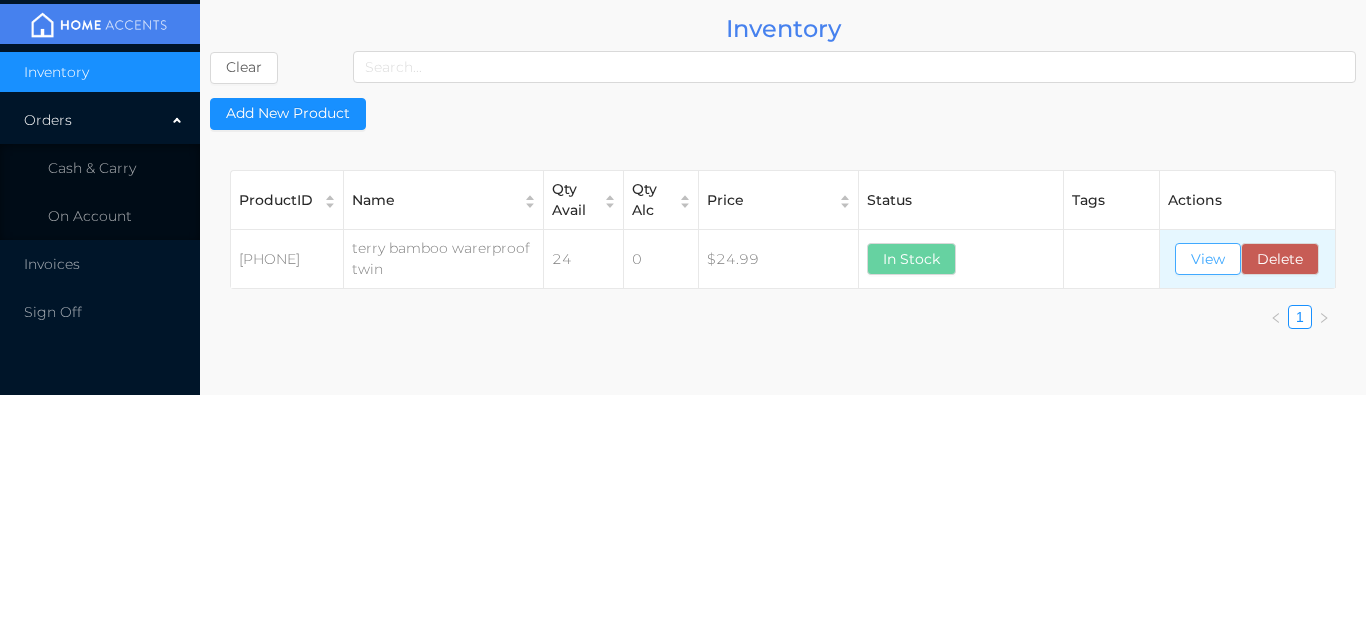 click on "View" at bounding box center [1208, 259] 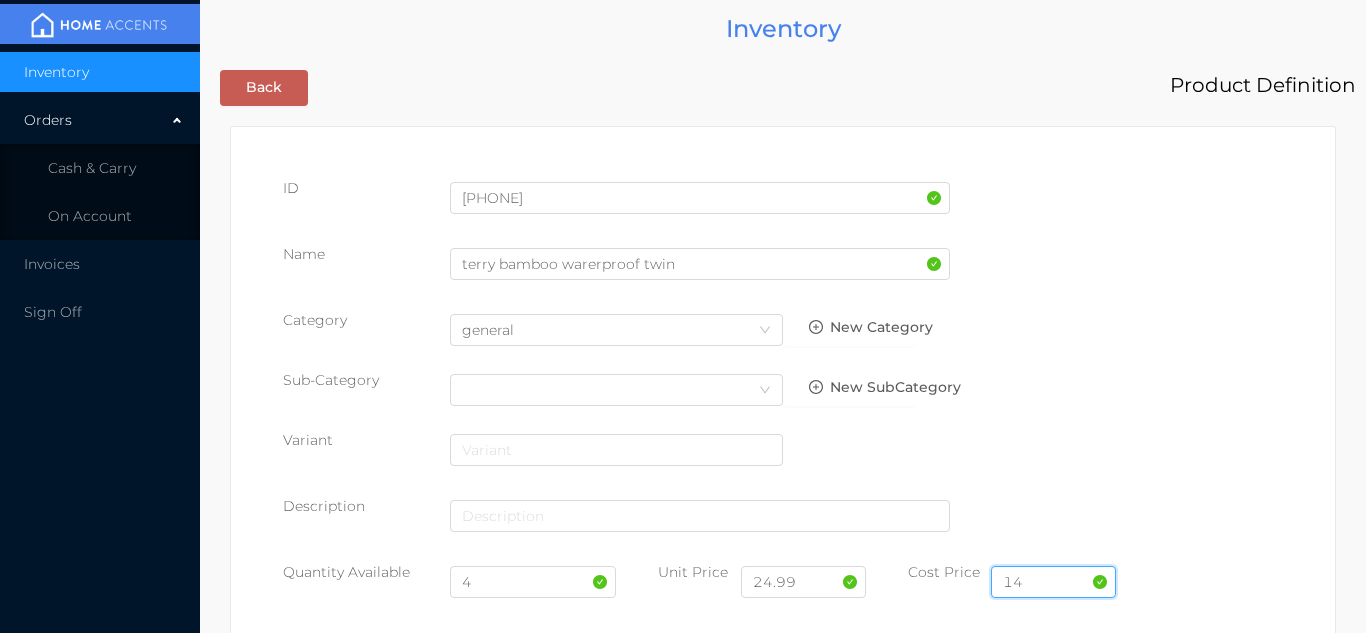 click on "14" at bounding box center (1053, 582) 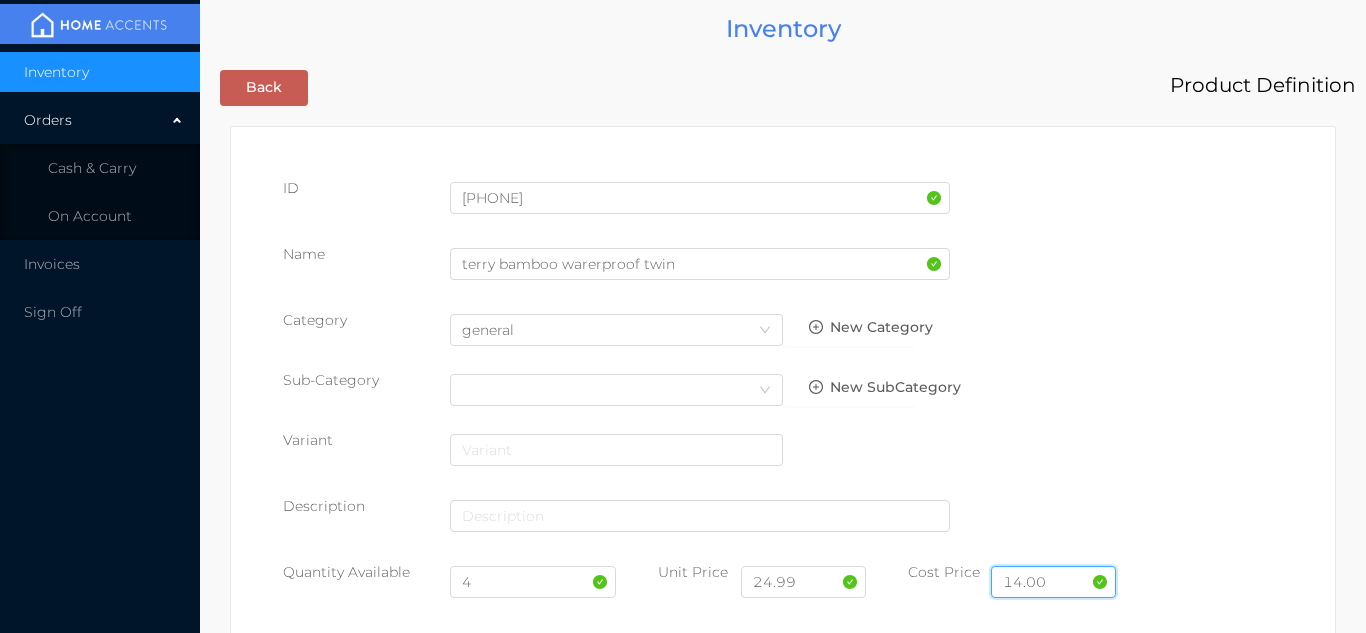 type on "14.00" 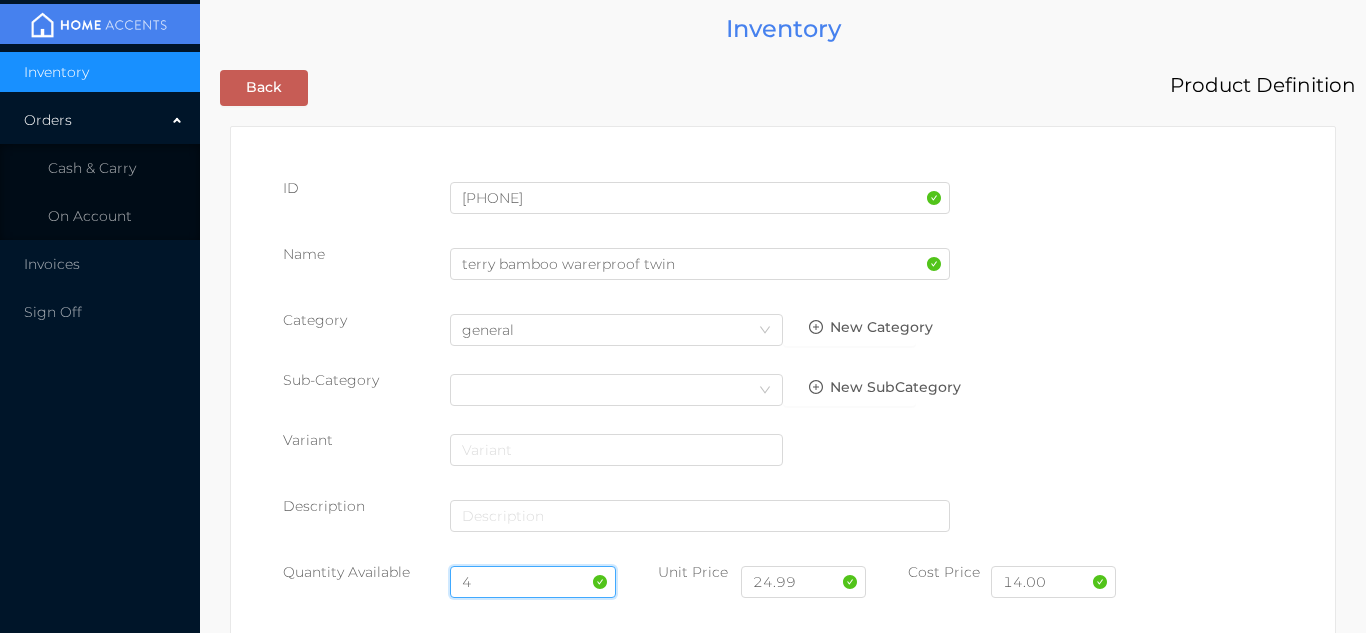click on "4" at bounding box center [533, 582] 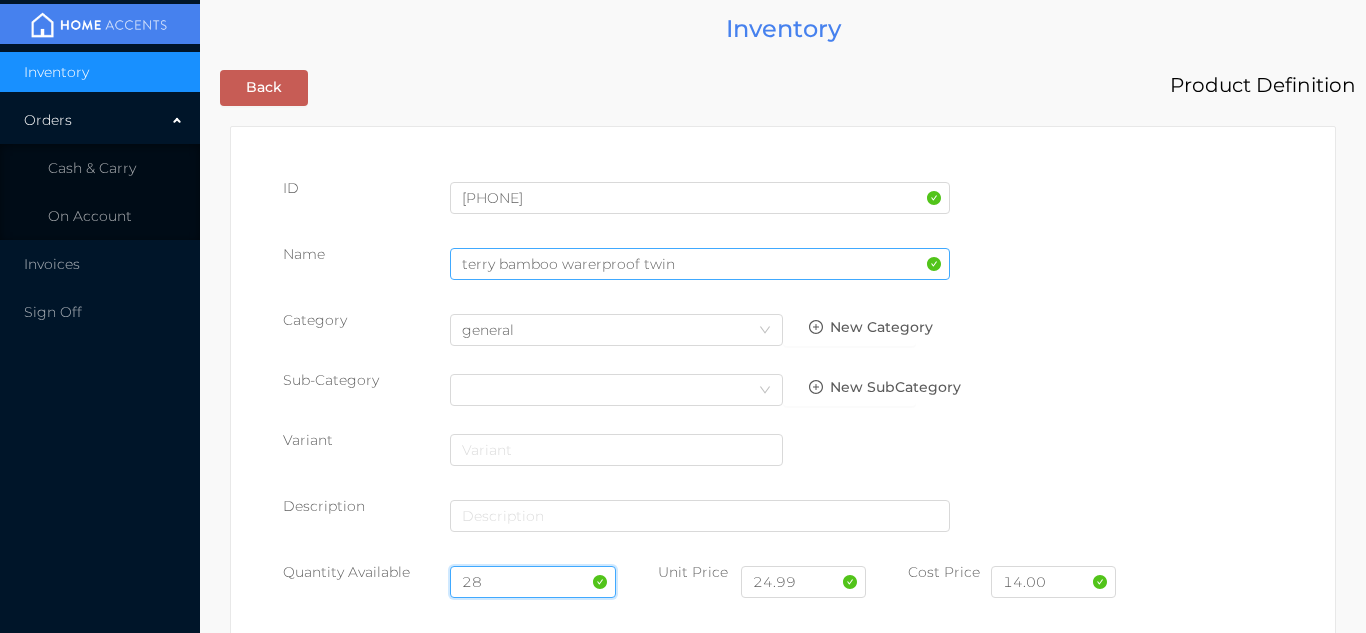 type on "28" 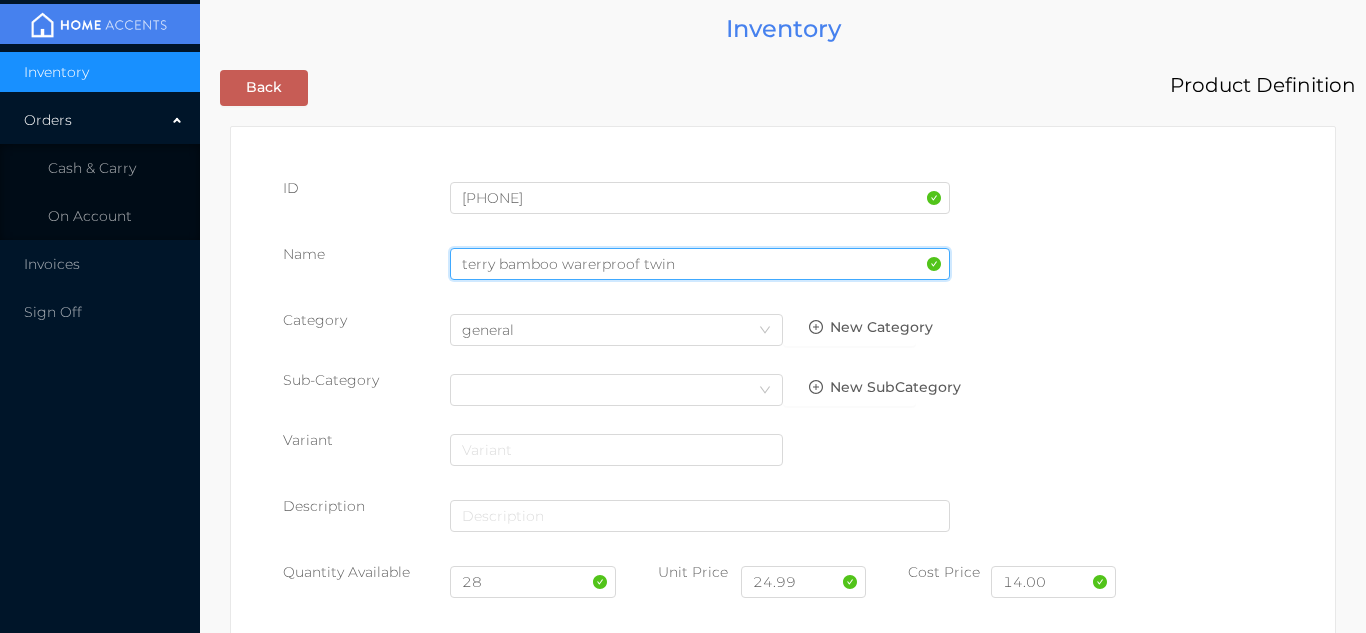 click on "terry bamboo warerproof twin" at bounding box center (700, 264) 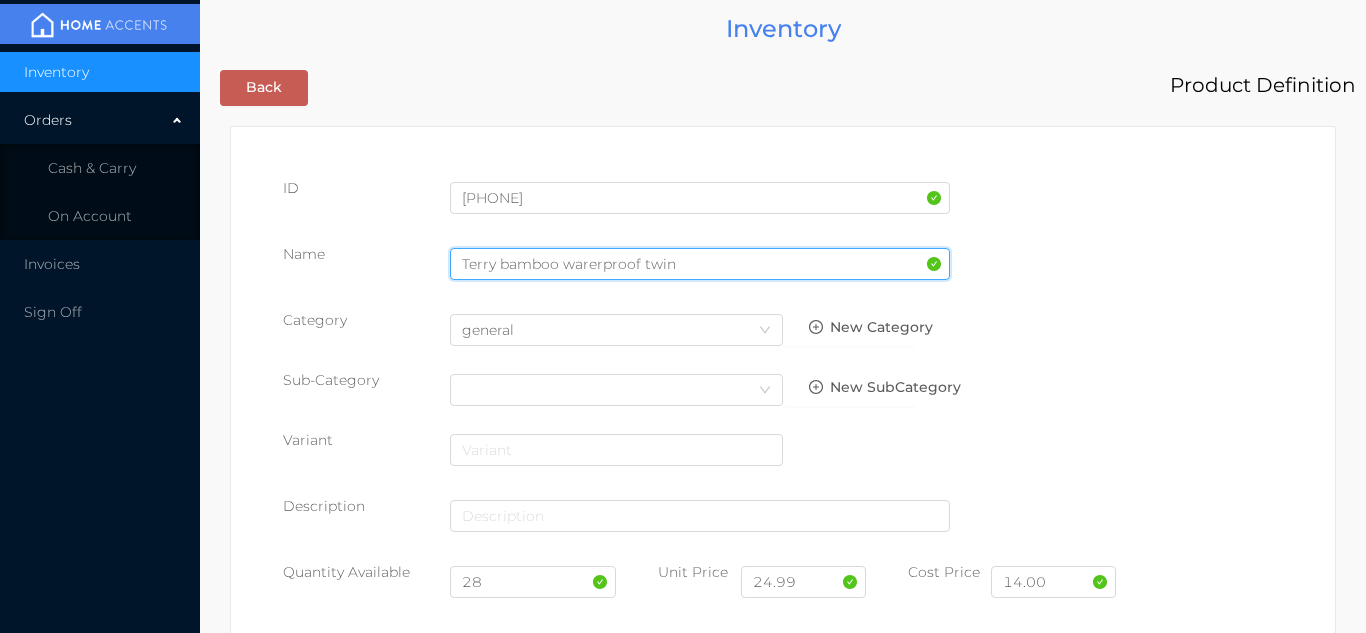 click on "Terry bamboo warerproof twin" at bounding box center [700, 264] 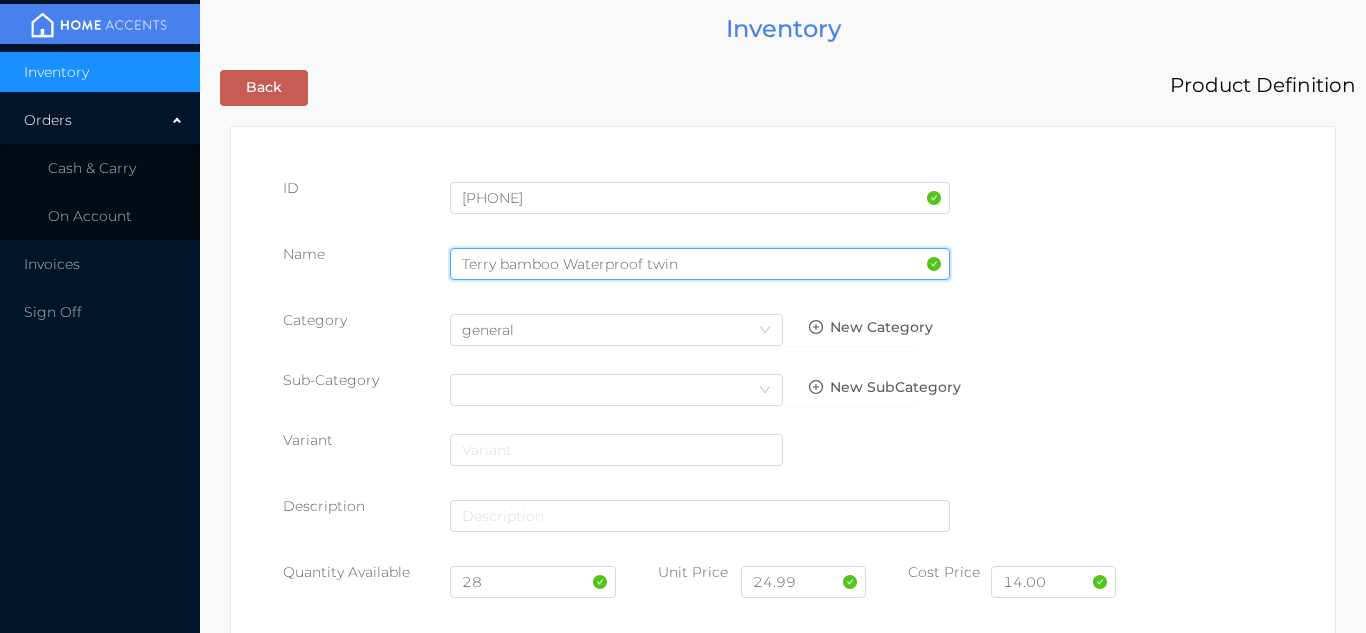 click on "Terry bamboo Waterproof twin" at bounding box center [700, 264] 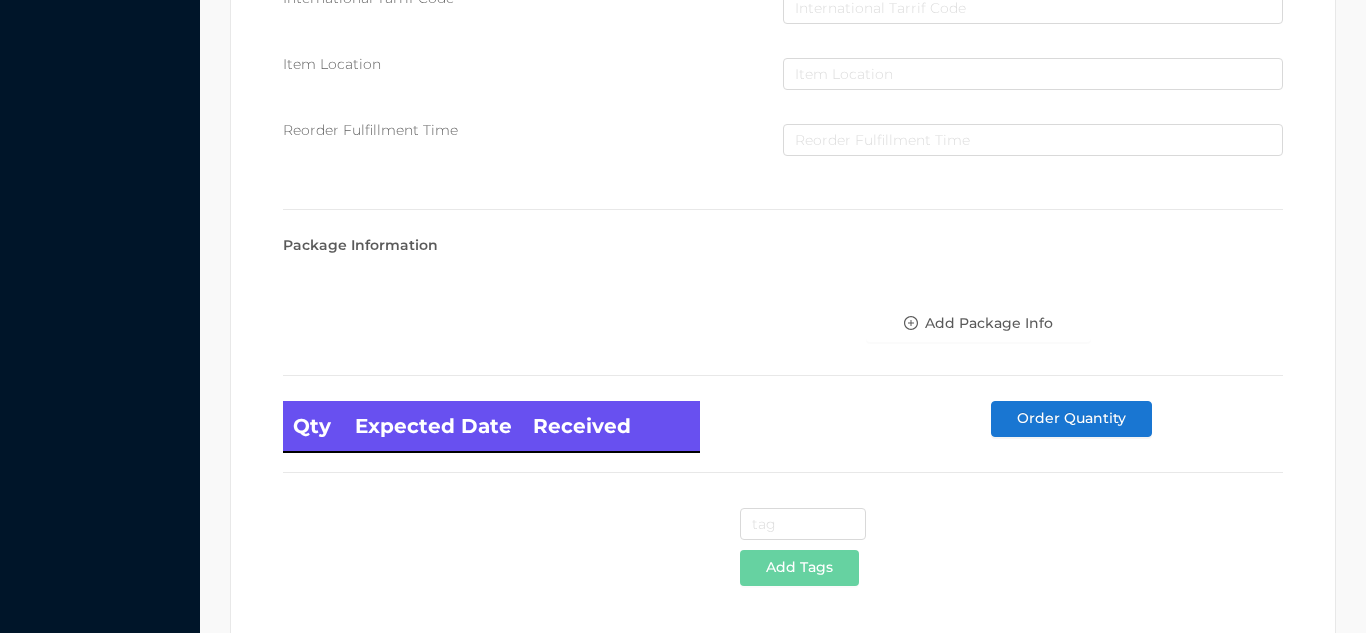 scroll, scrollTop: 1135, scrollLeft: 0, axis: vertical 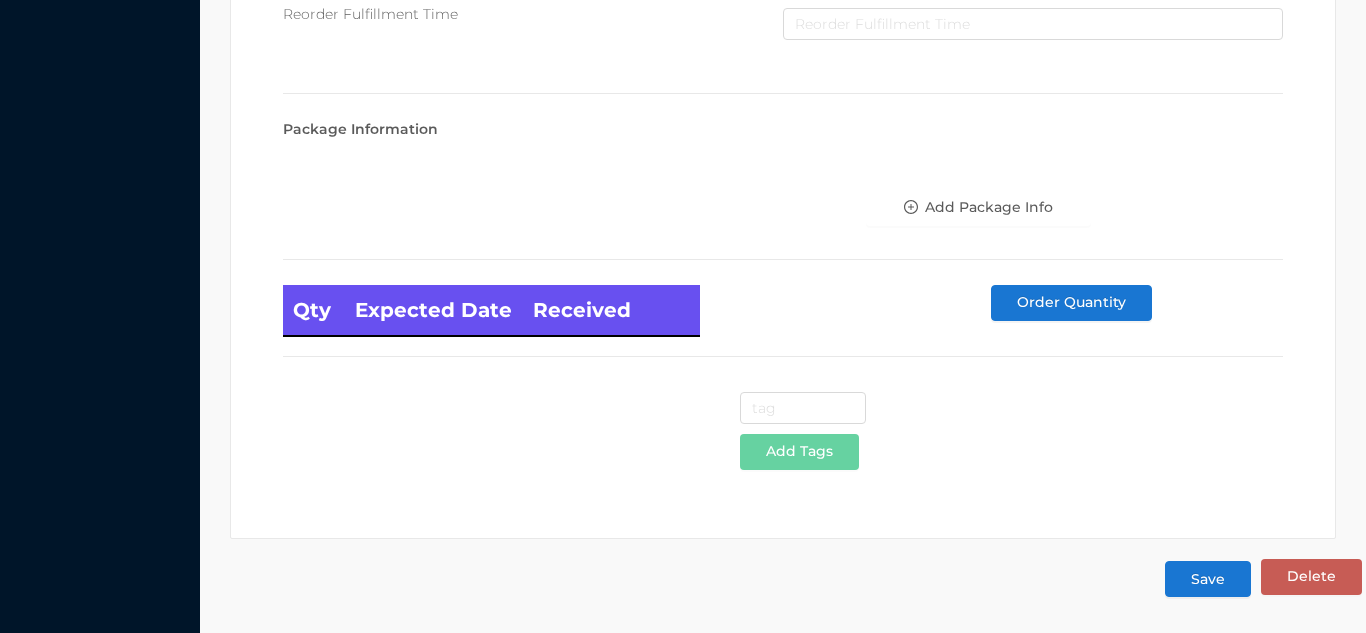 type on "Terry bamboo Waterproof twin matt-protector with Zipper" 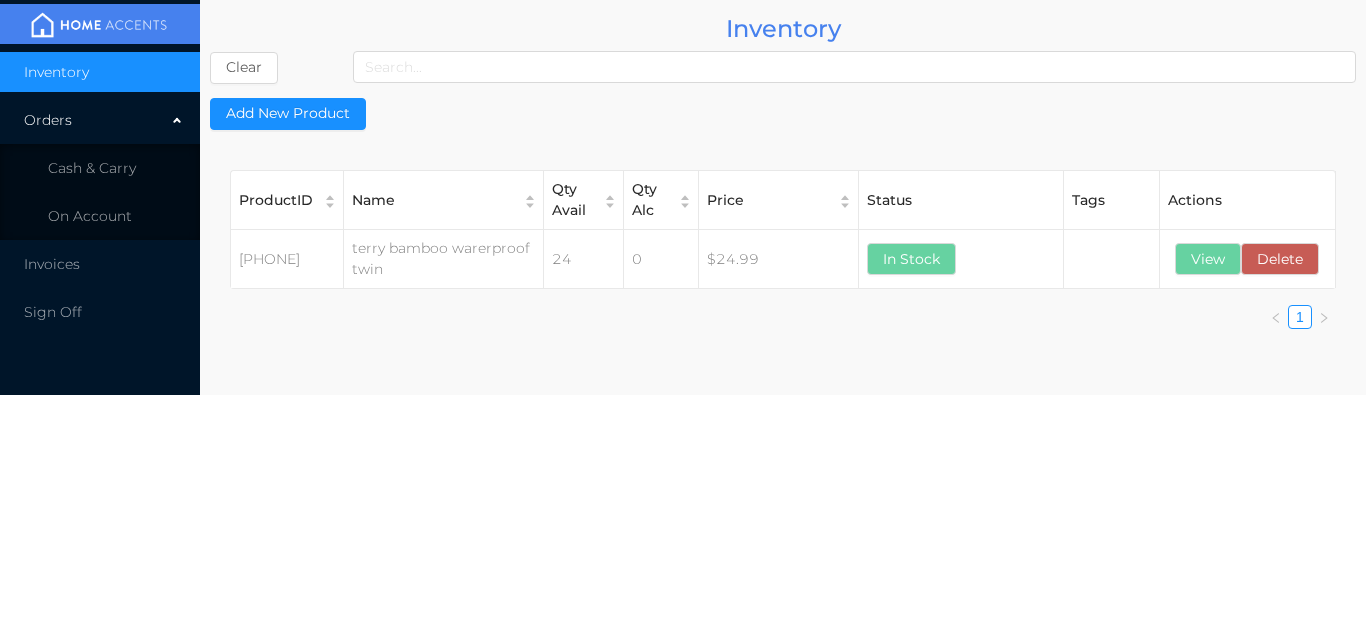 scroll, scrollTop: 0, scrollLeft: 0, axis: both 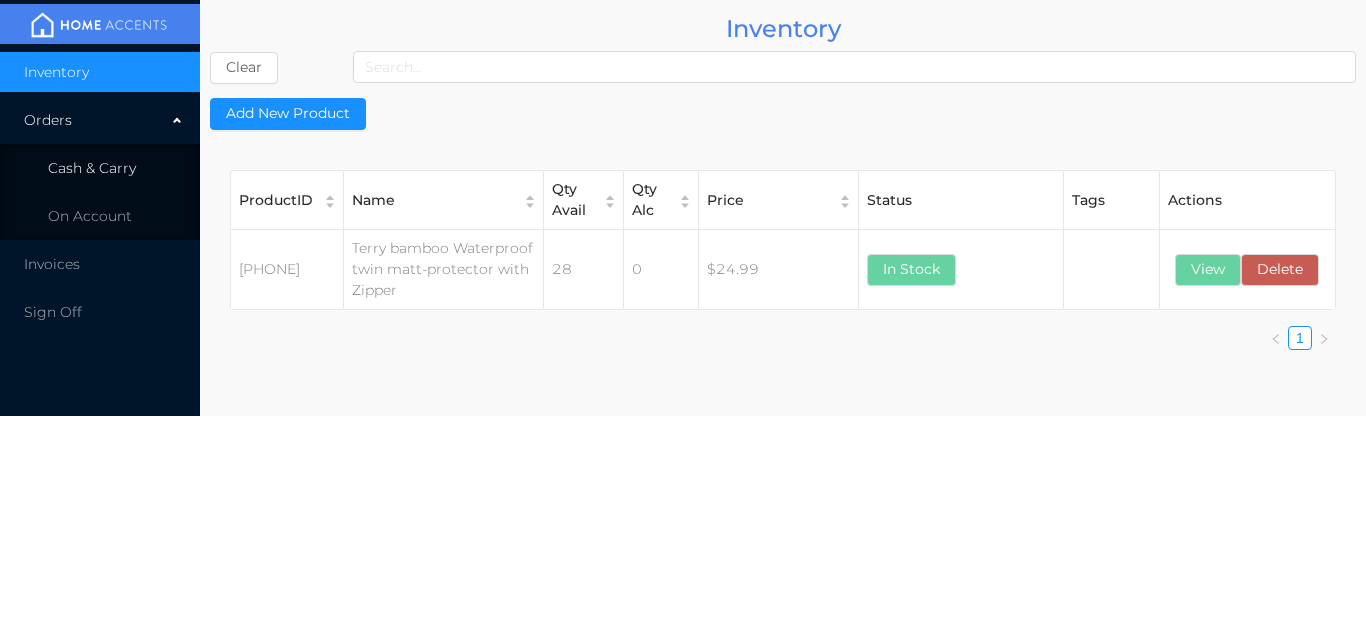 click on "Cash & Carry" at bounding box center [100, 168] 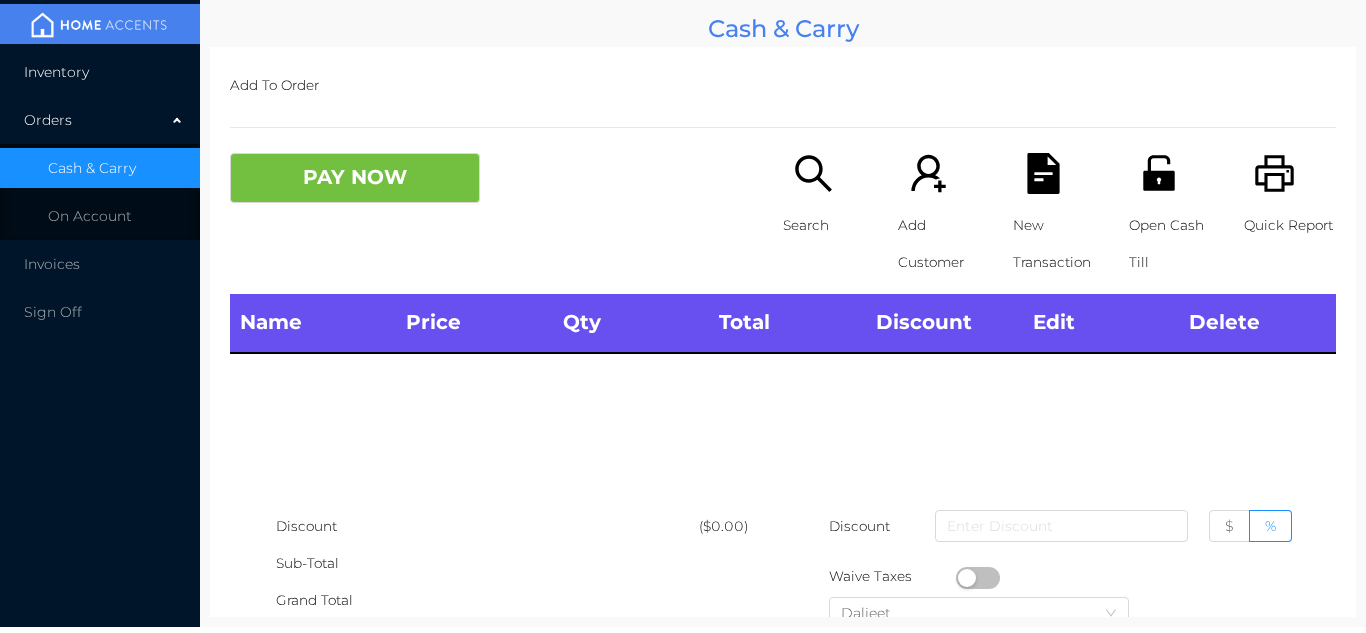 click on "Inventory" at bounding box center [100, 72] 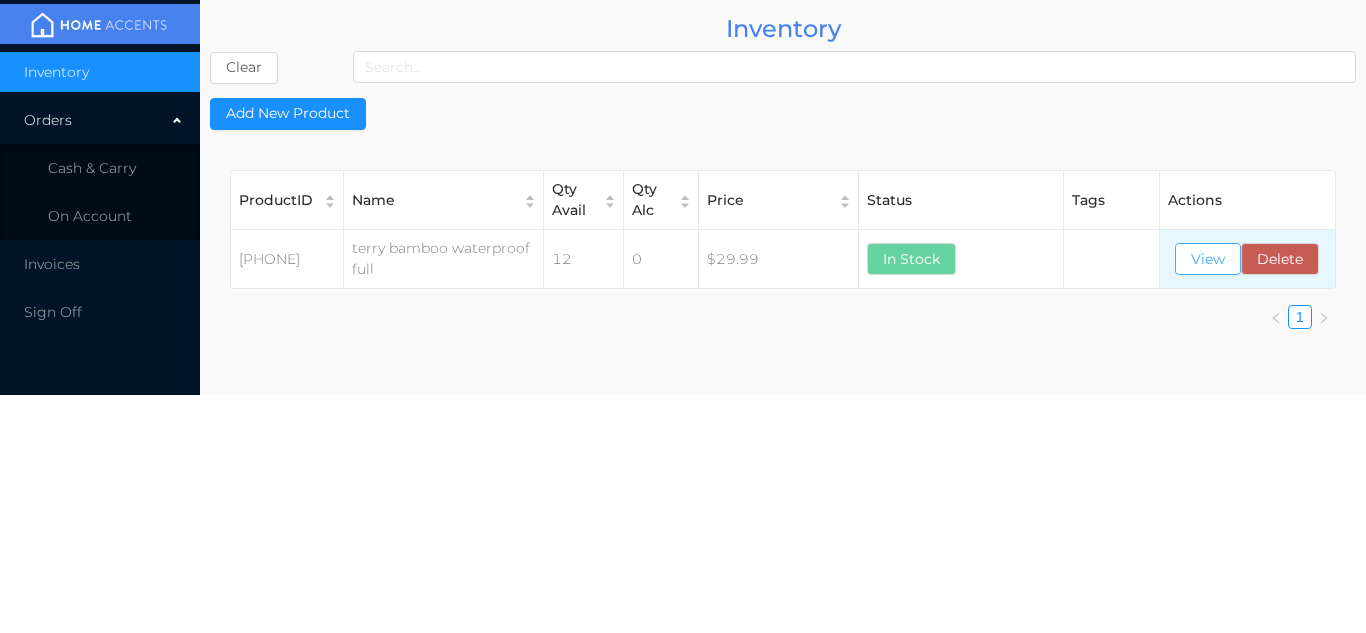 click on "View" at bounding box center [1208, 259] 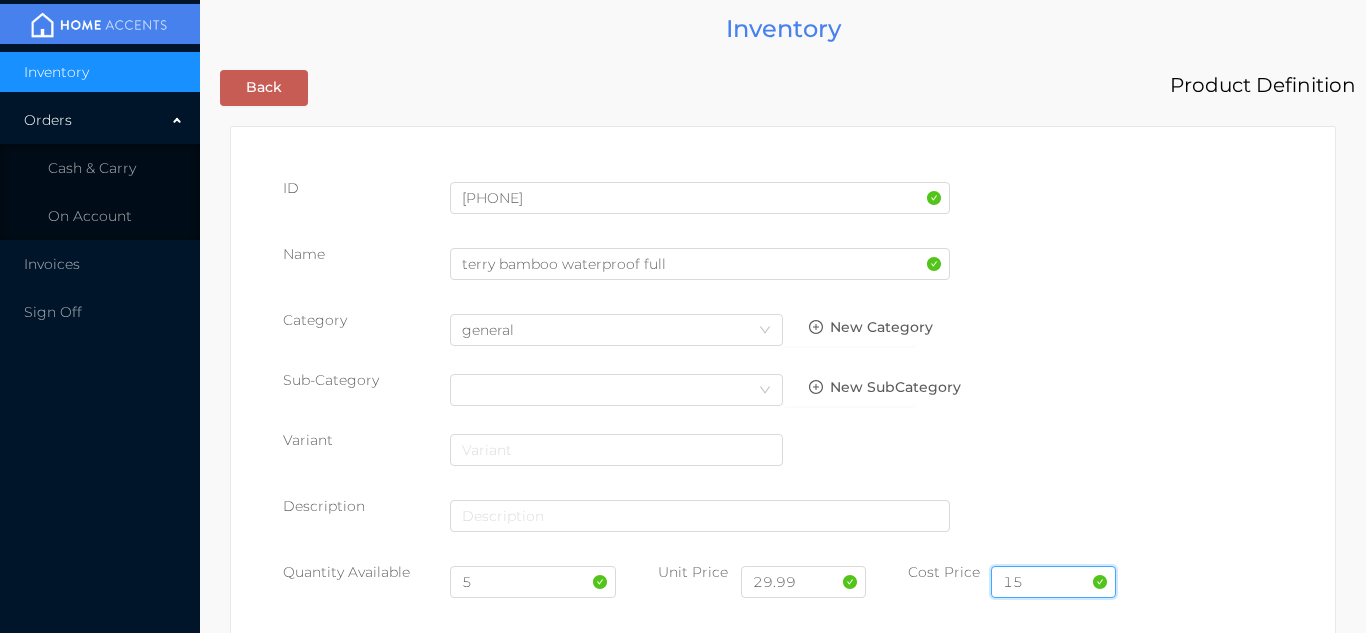 click on "15" at bounding box center (1053, 582) 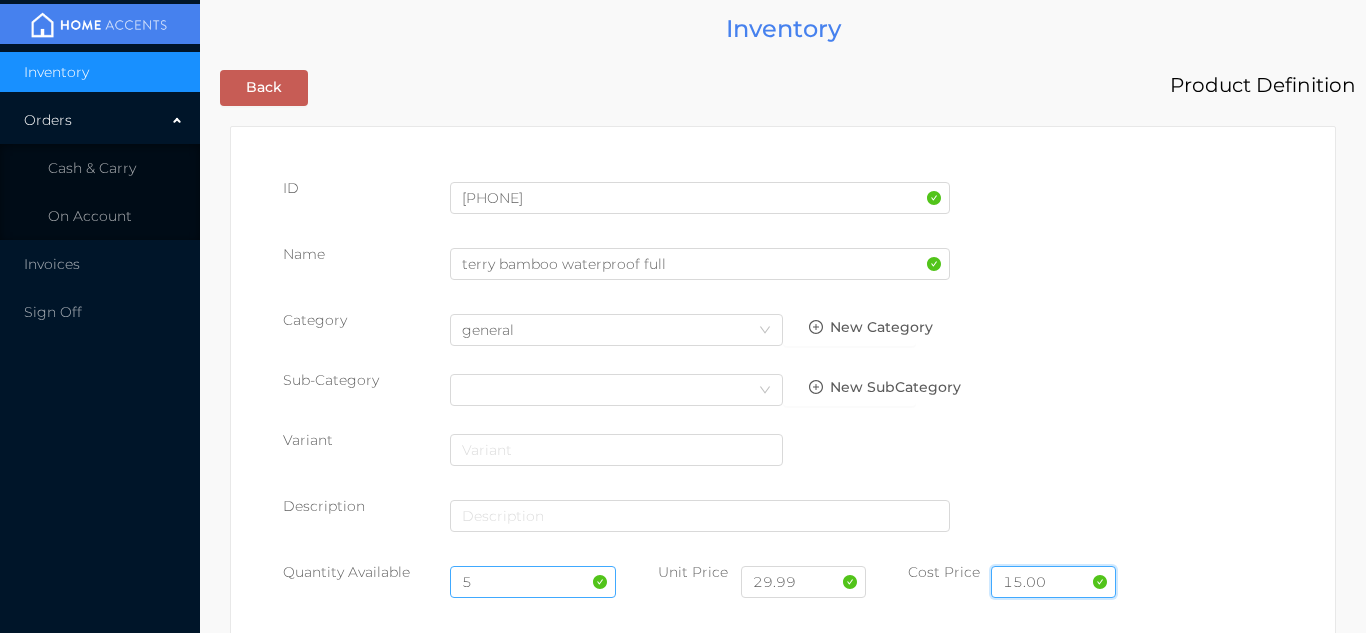 type on "15.00" 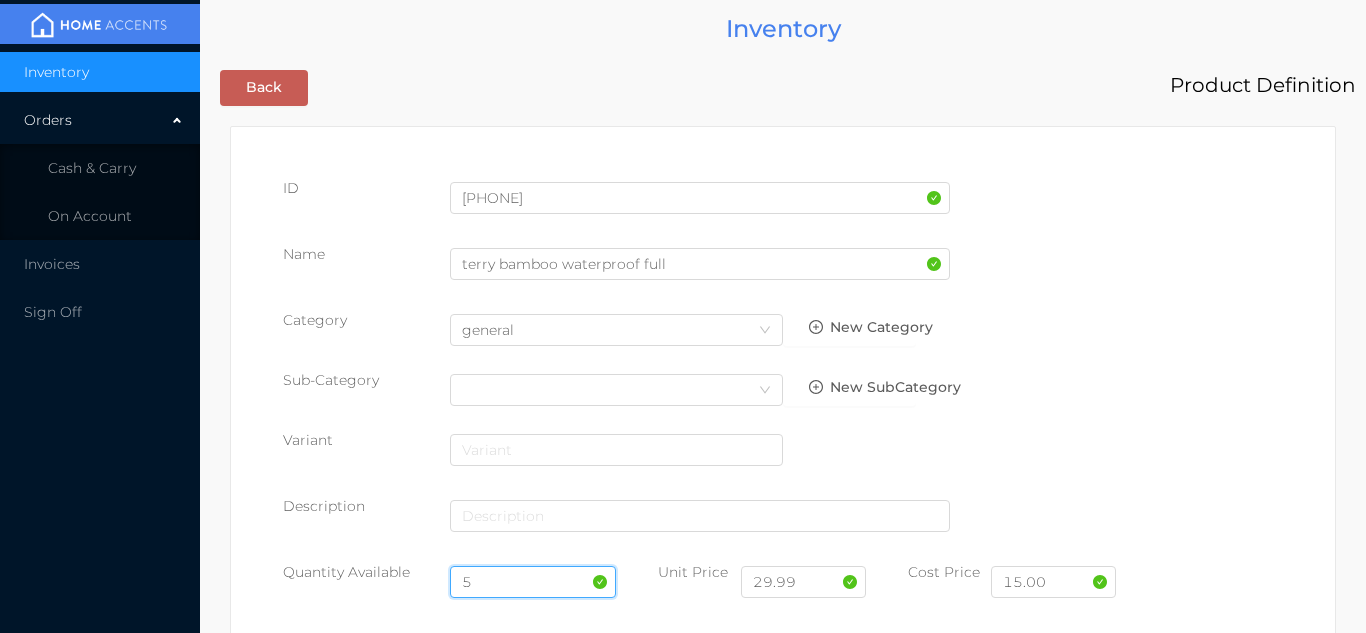 click on "5" at bounding box center (533, 582) 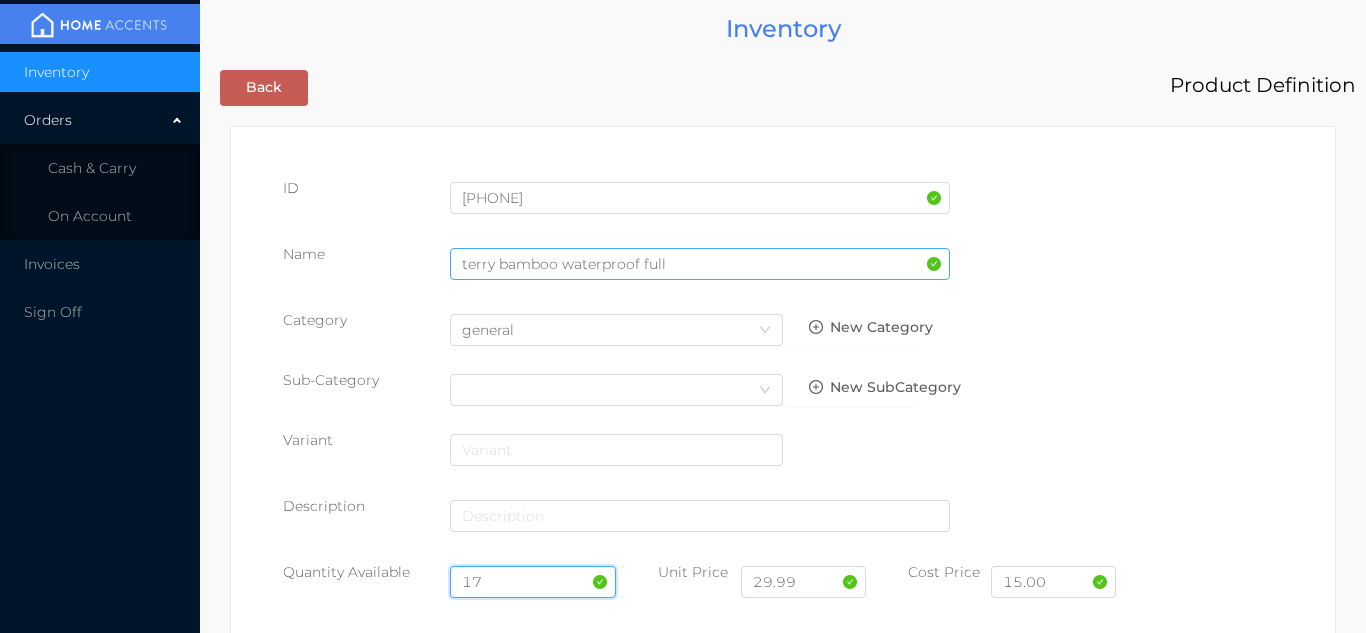 type on "17" 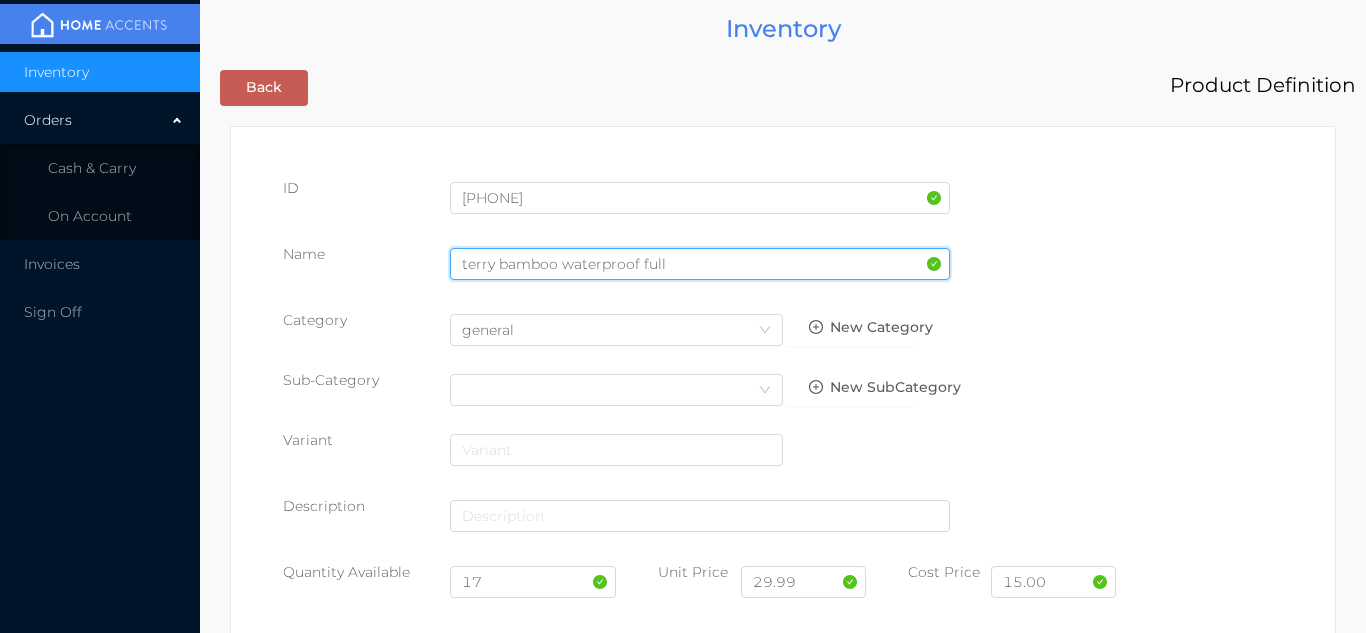 click on "terry bamboo waterproof full" at bounding box center [700, 264] 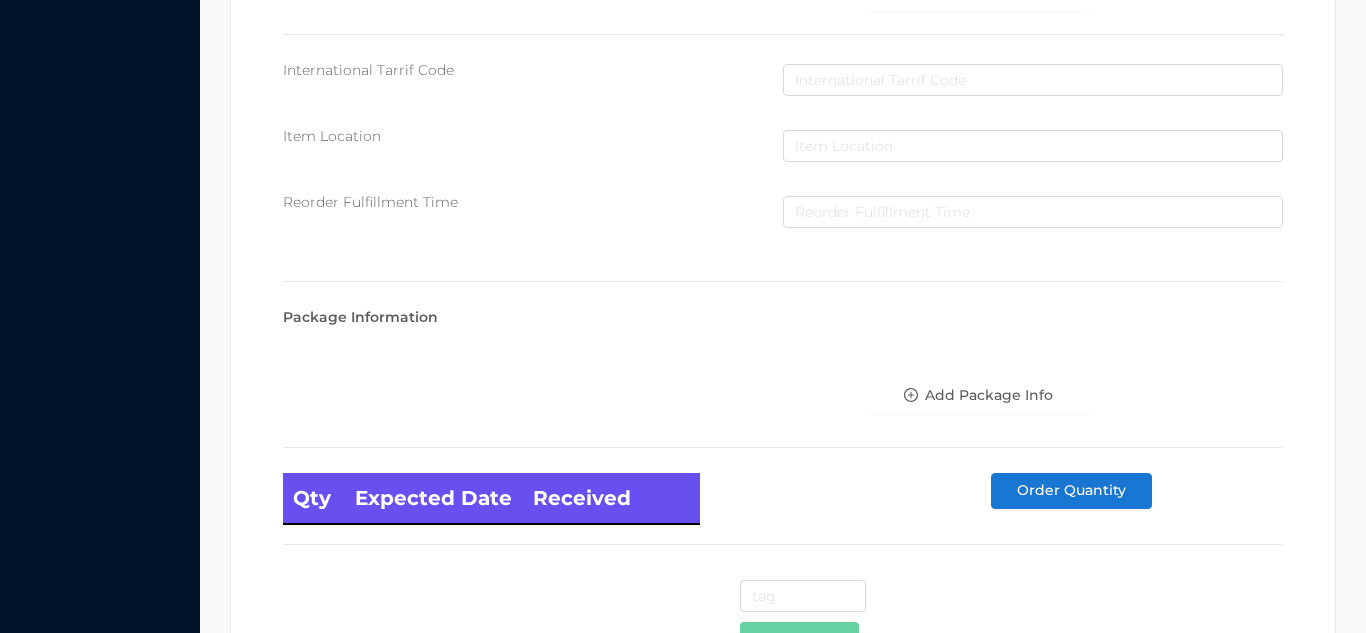 scroll, scrollTop: 1135, scrollLeft: 0, axis: vertical 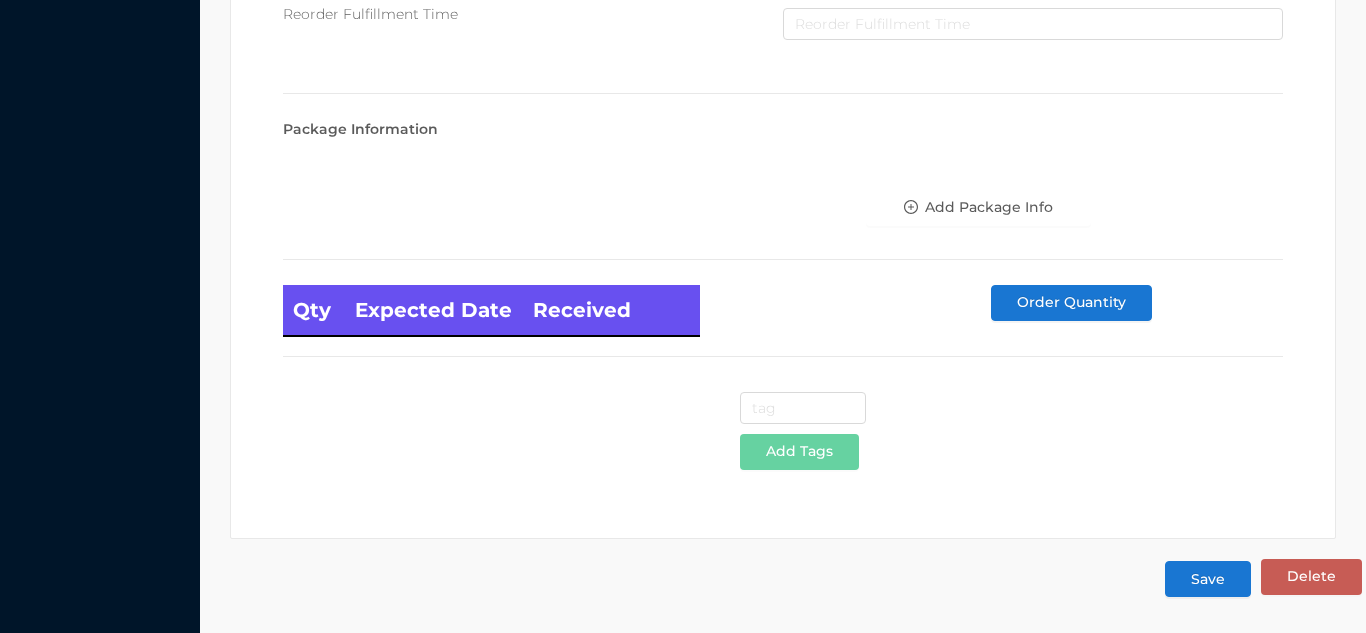 type on "terry bamboo waterproof full matt/pro with Zipper" 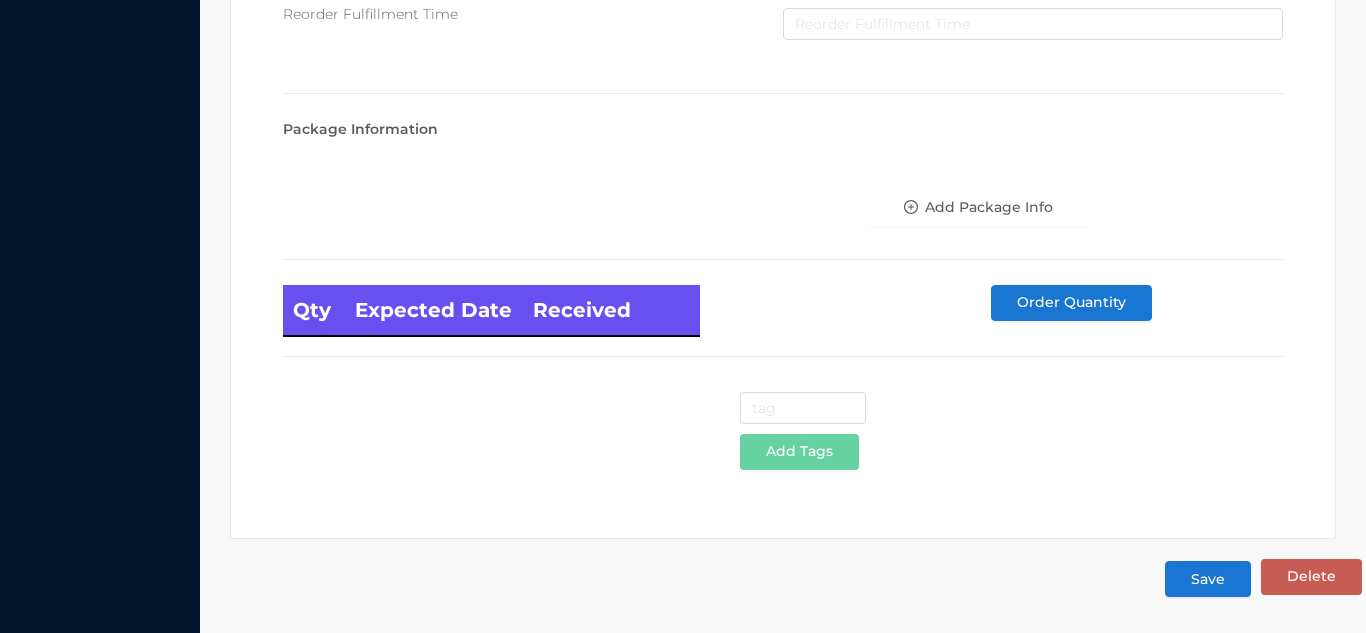click on "Save" at bounding box center (1208, 579) 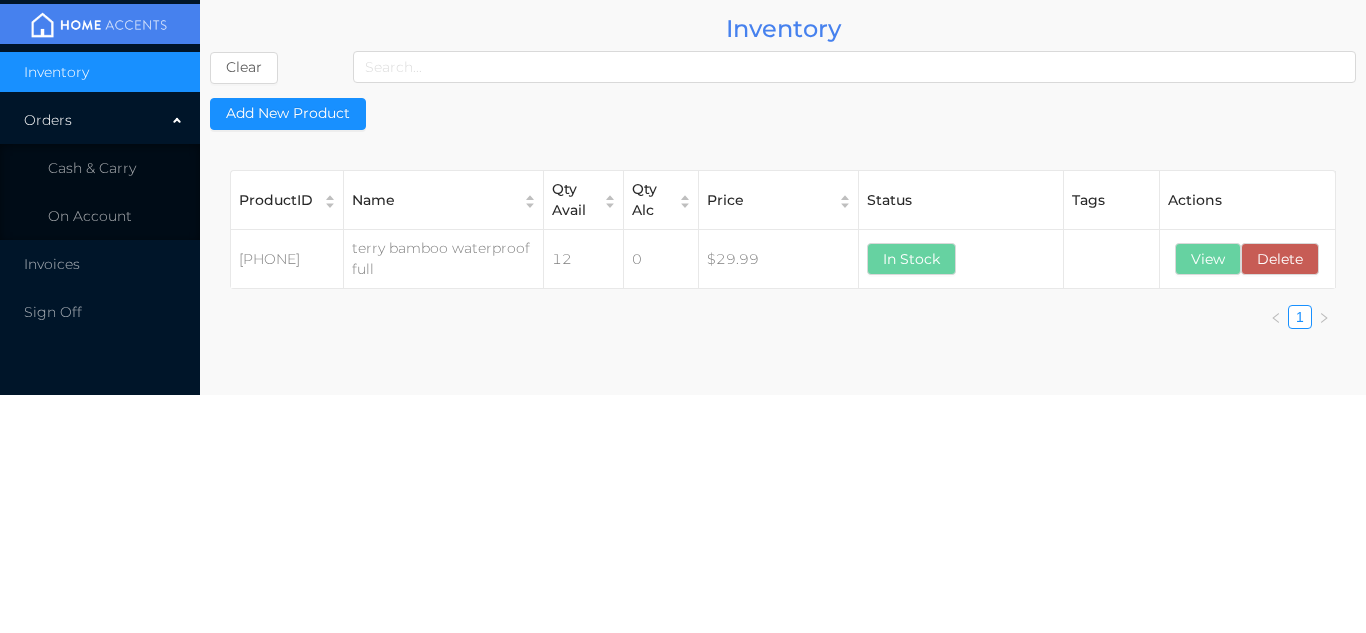 scroll, scrollTop: 0, scrollLeft: 0, axis: both 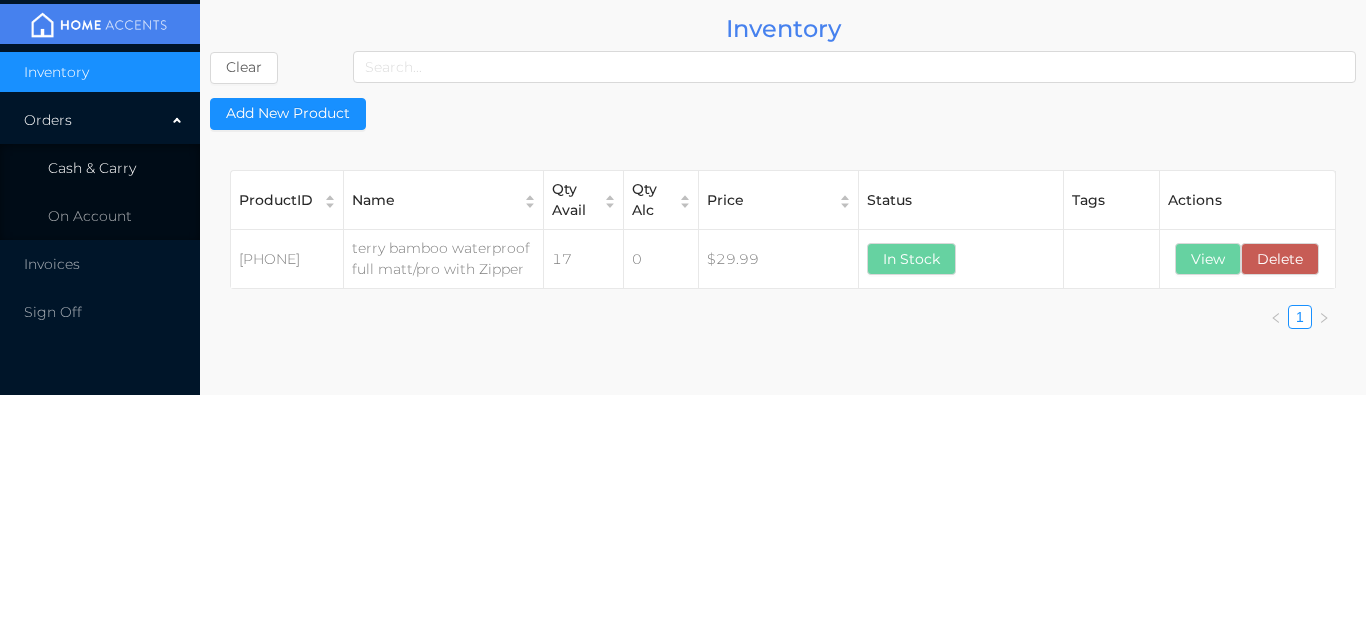 click on "Cash & Carry" at bounding box center [92, 168] 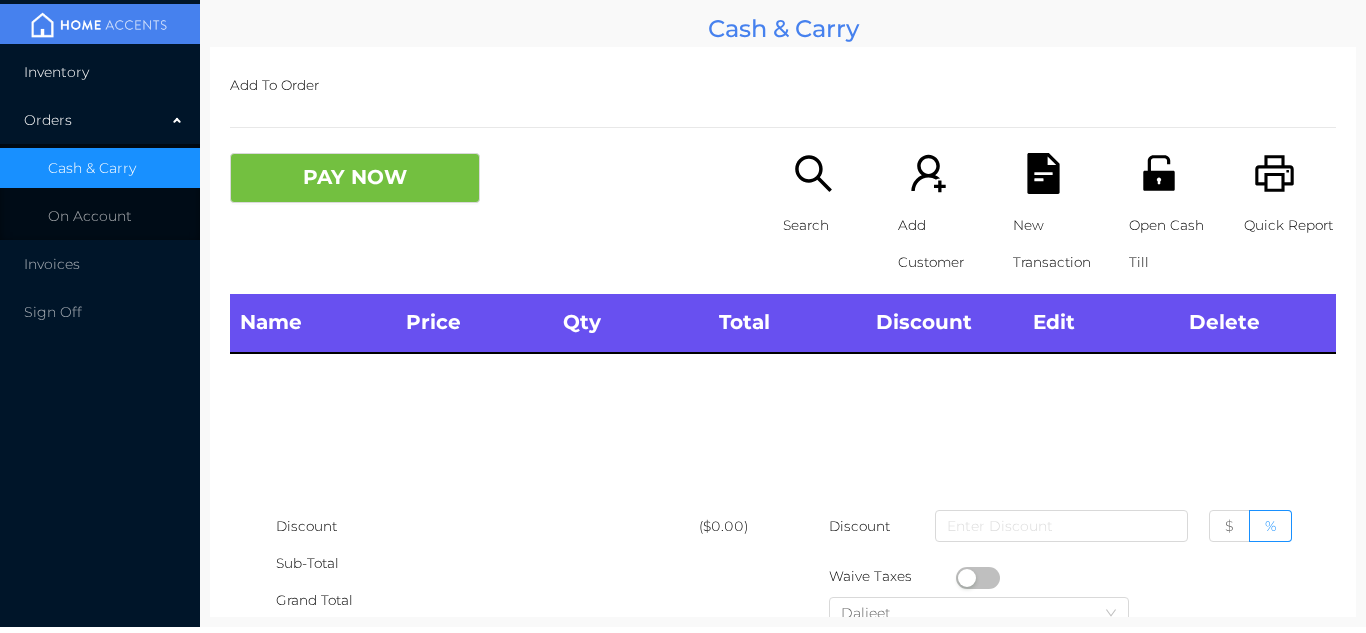 click on "Inventory" at bounding box center [100, 72] 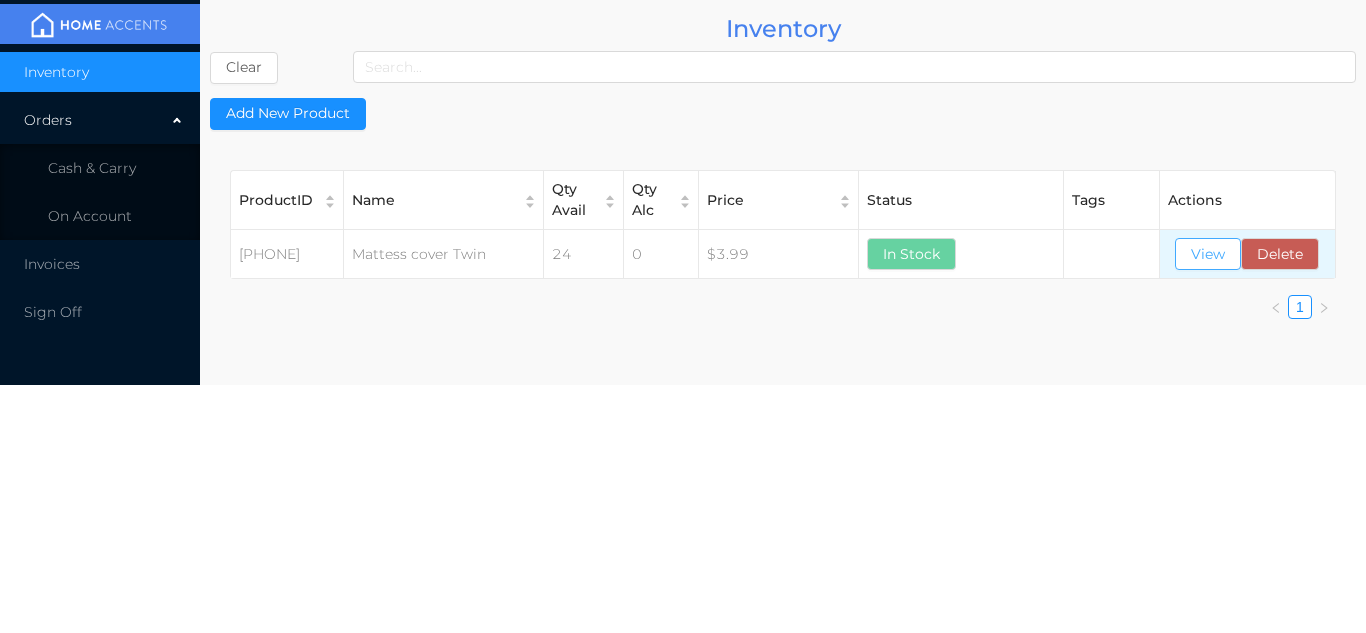 click on "View" at bounding box center [1208, 254] 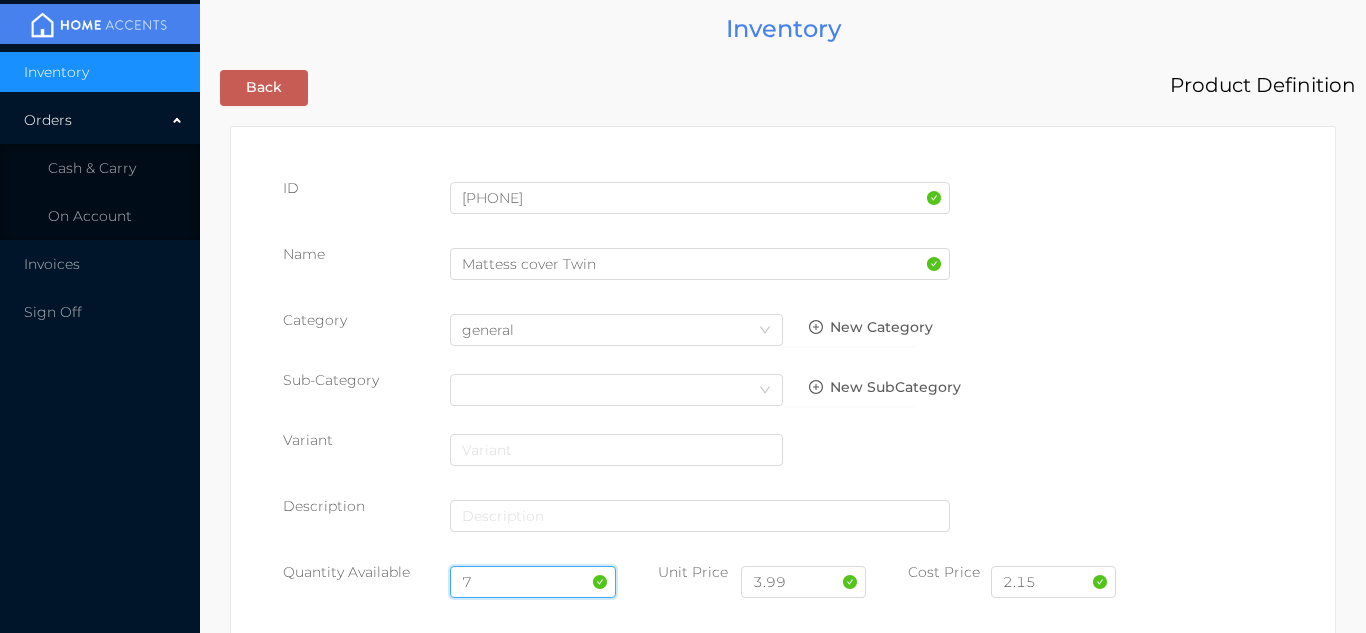 click on "7" at bounding box center (533, 582) 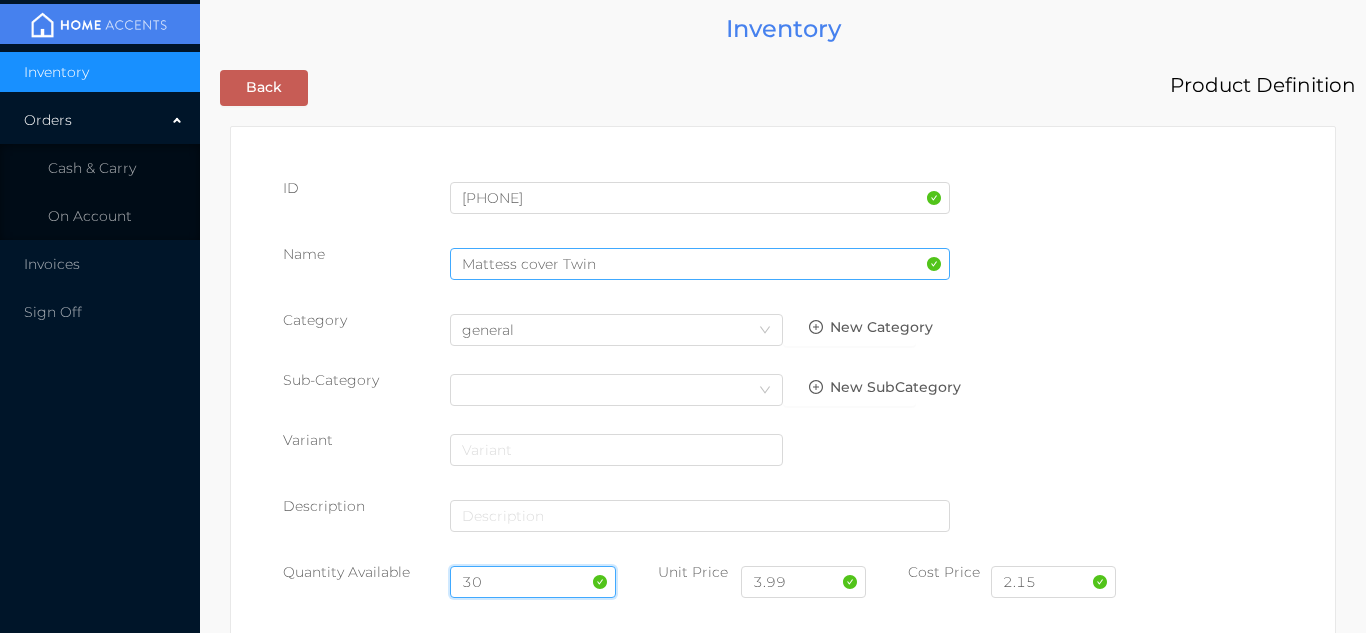 type on "30" 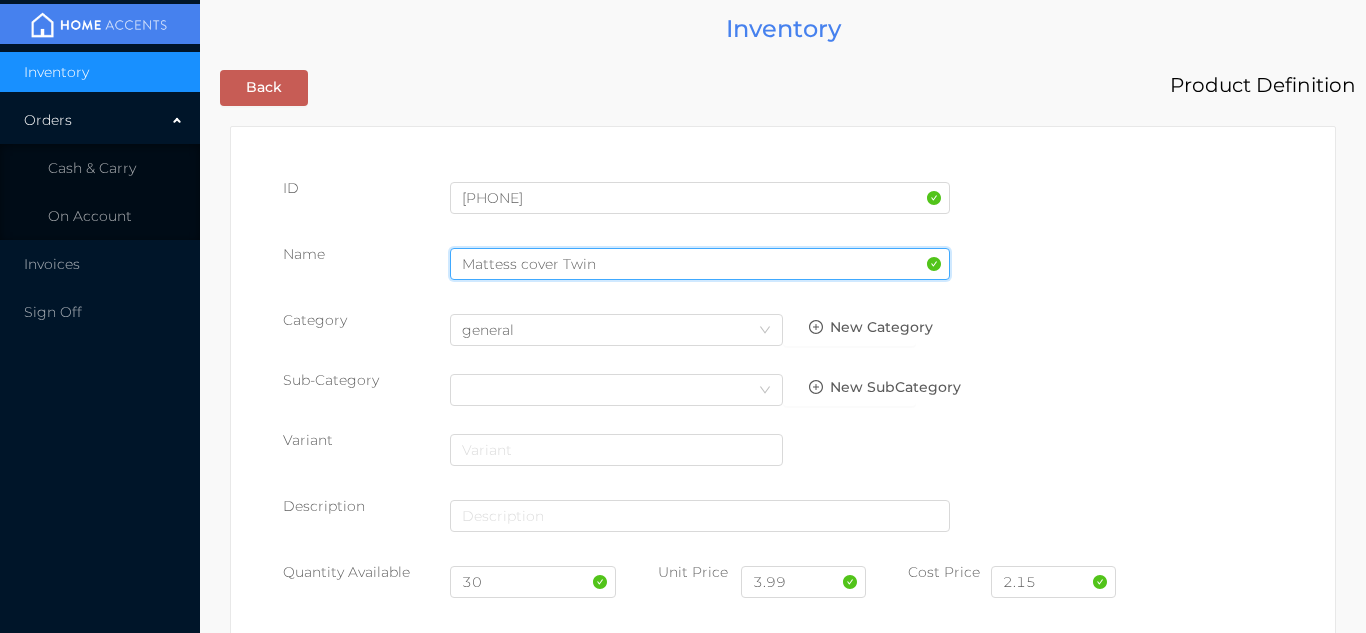 click on "Mattess cover Twin" at bounding box center (700, 264) 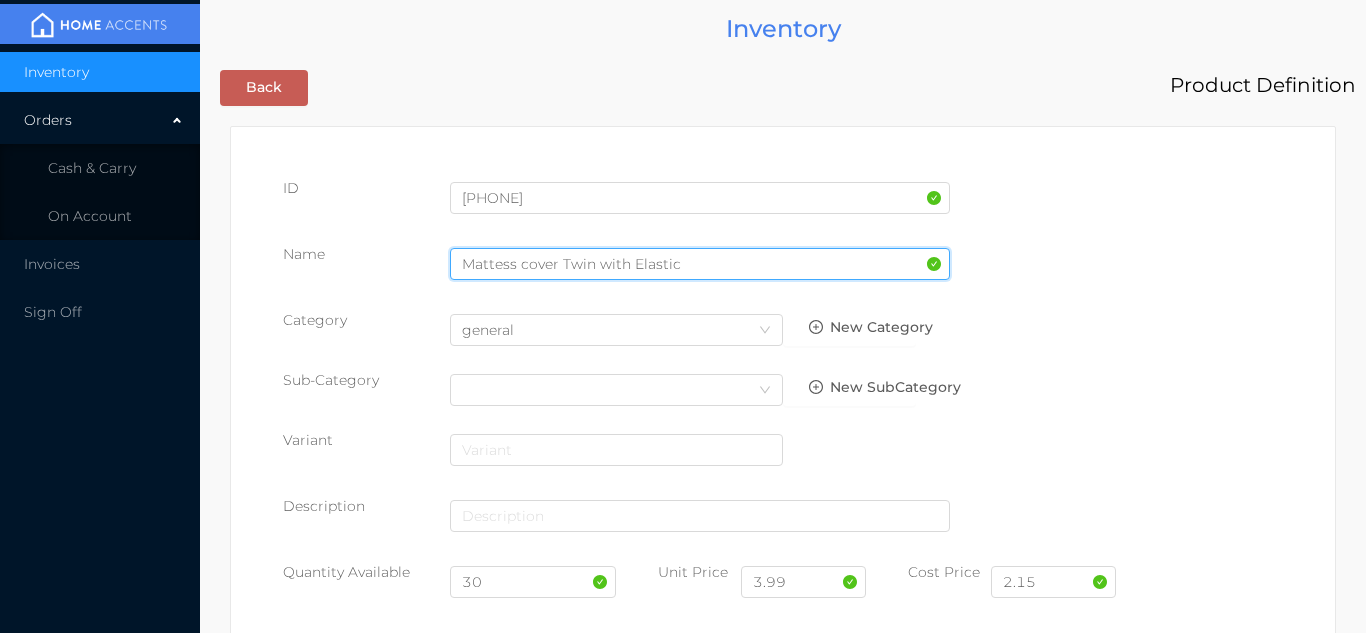 click on "Mattess cover Twin with Elastic" at bounding box center [700, 264] 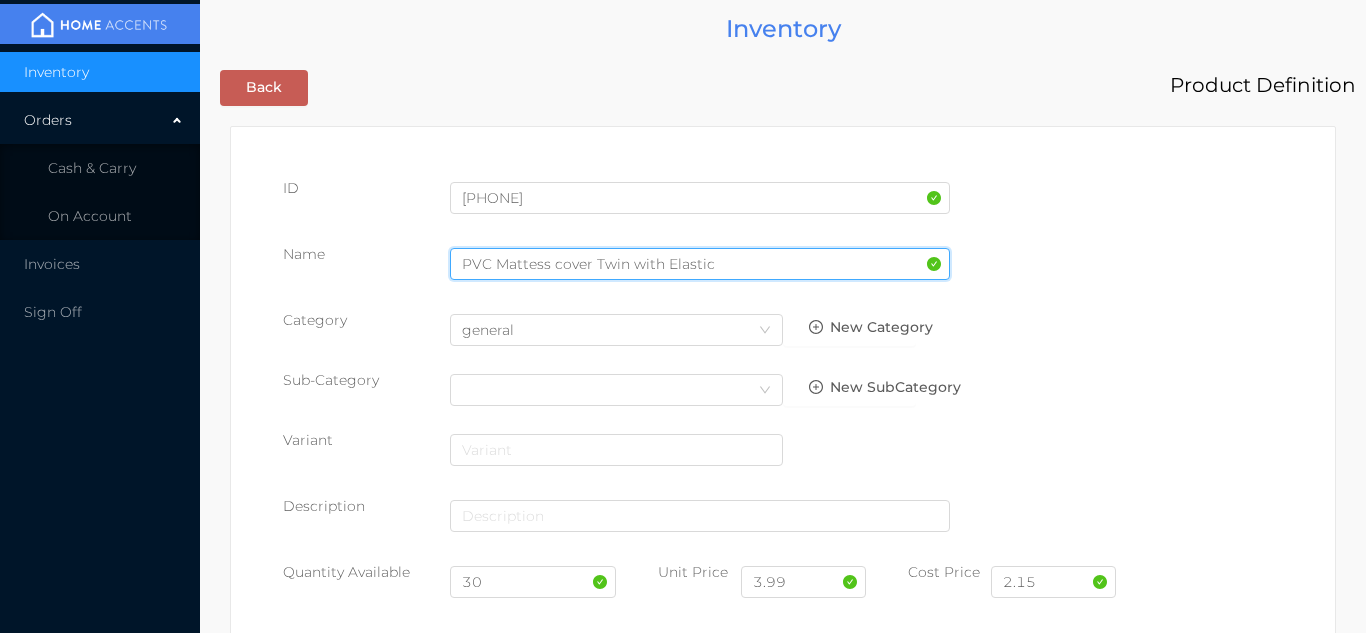 click on "PVC Mattess cover Twin with Elastic" at bounding box center [700, 264] 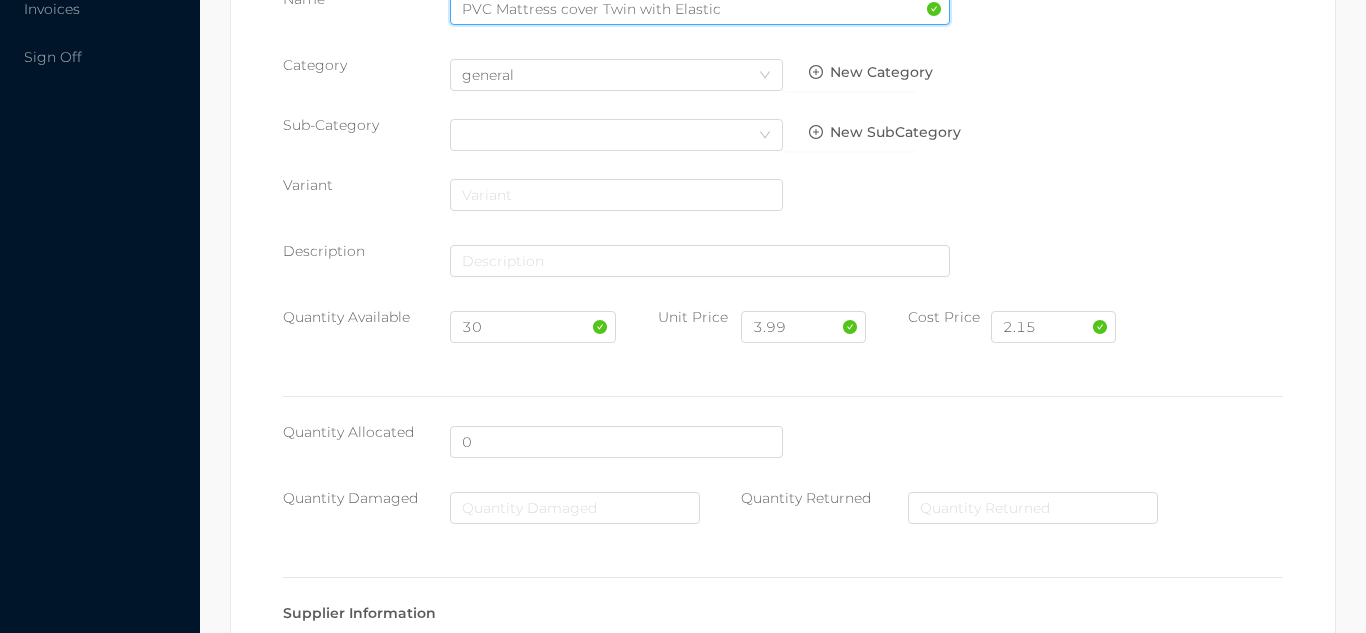 scroll, scrollTop: 1135, scrollLeft: 0, axis: vertical 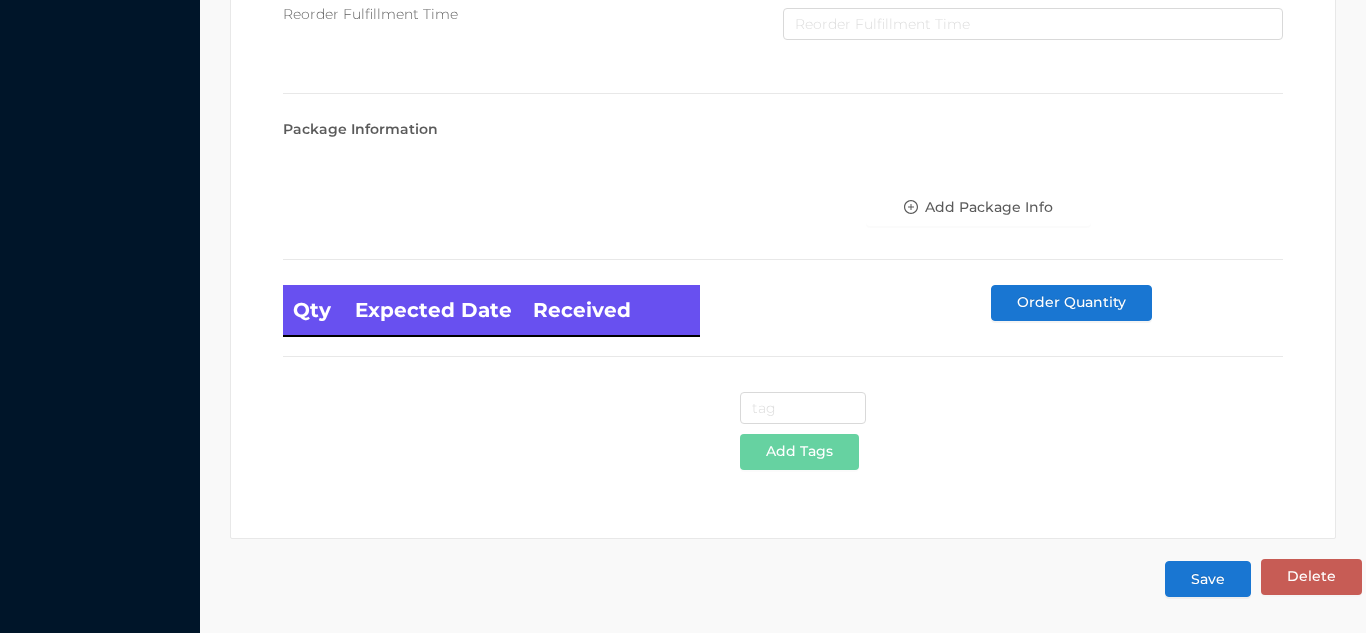 type on "PVC Mattress cover Twin with Elastic" 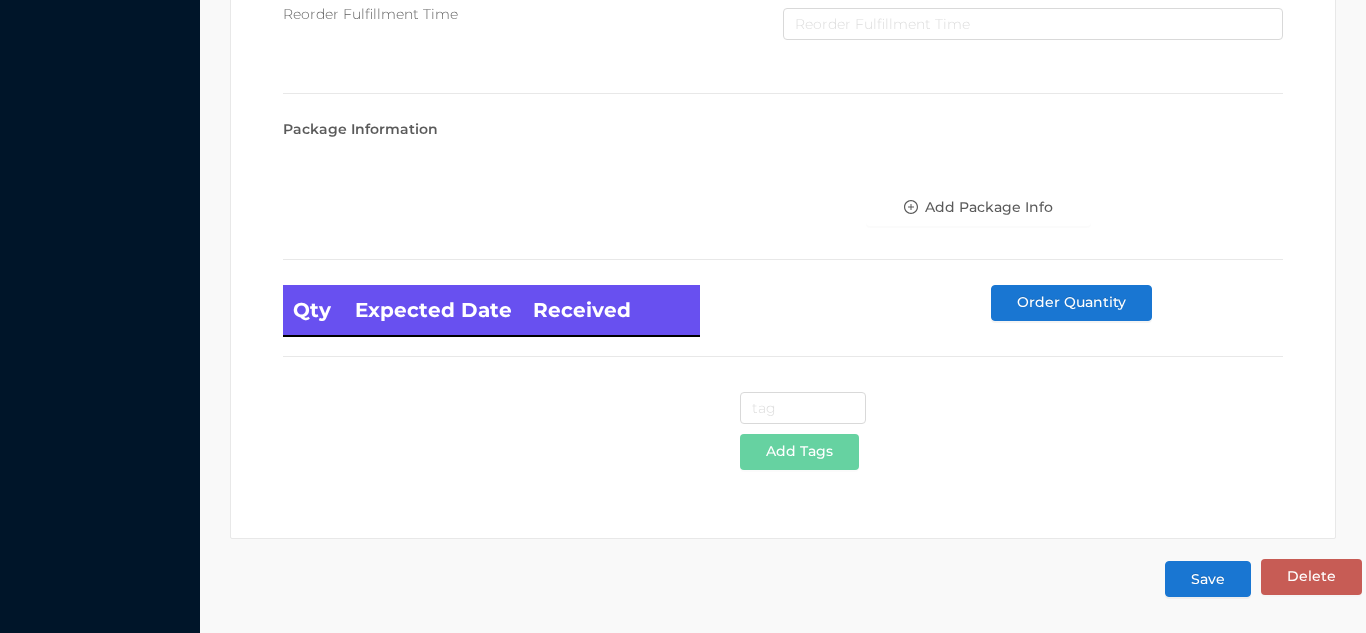 scroll, scrollTop: 0, scrollLeft: 0, axis: both 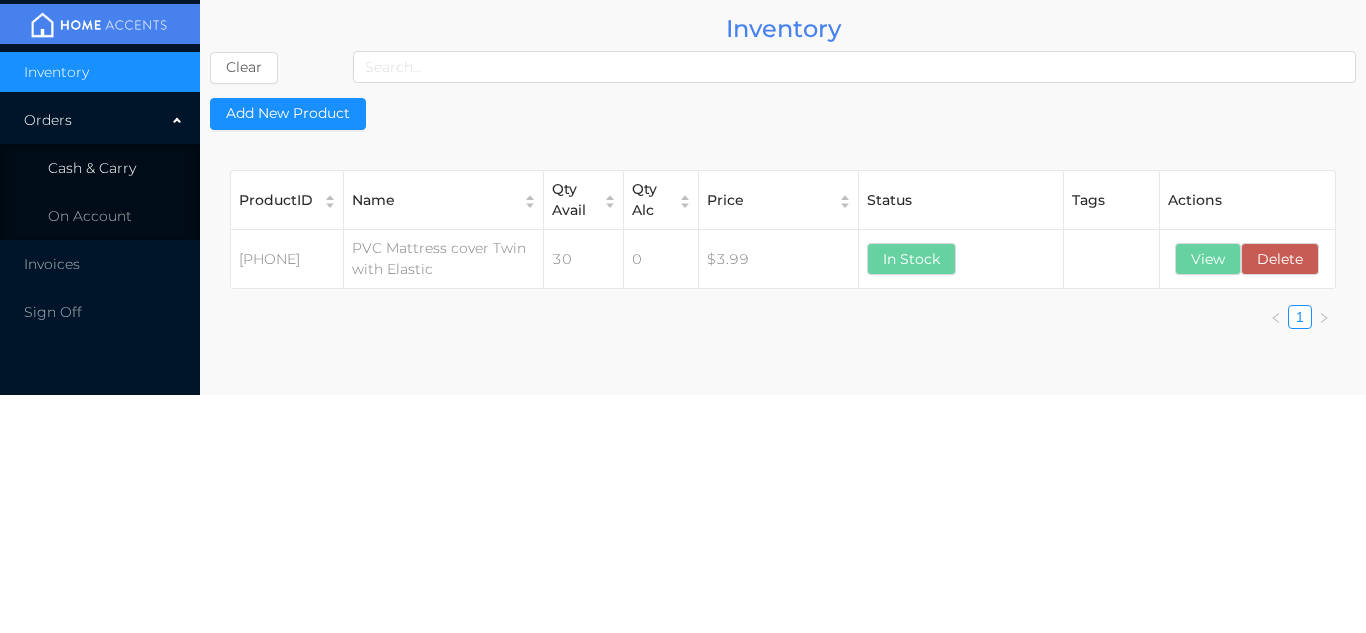 click on "Cash & Carry" at bounding box center (100, 168) 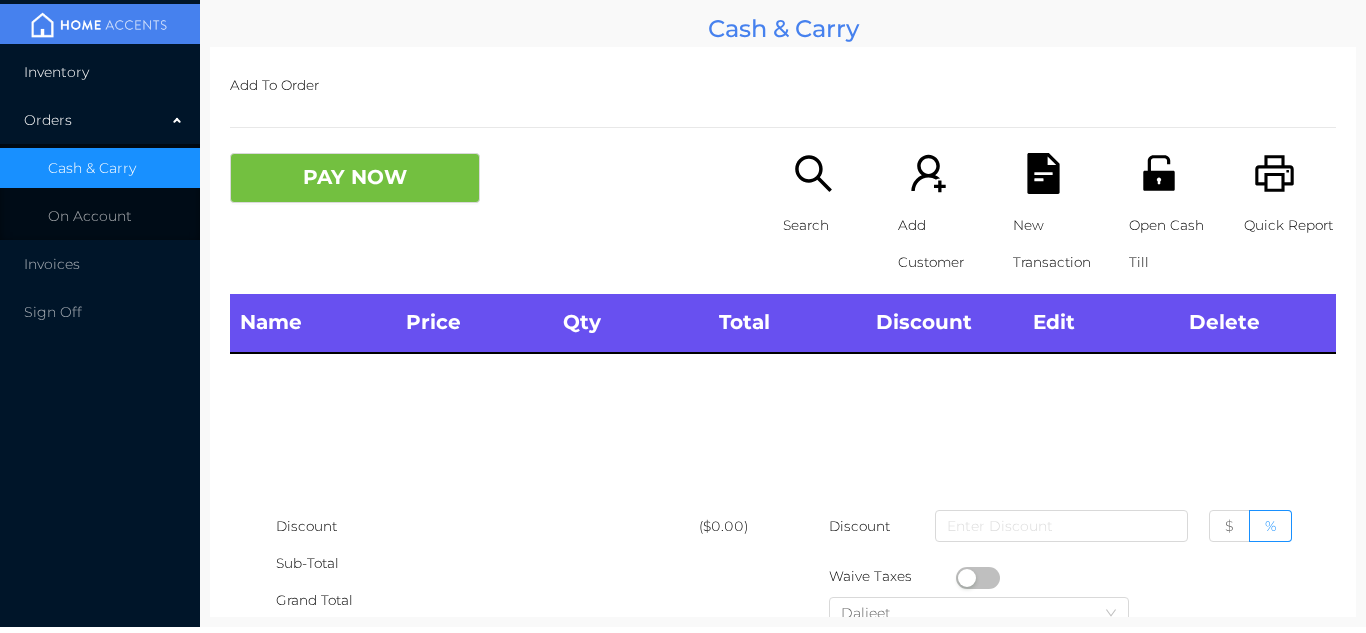 click on "Inventory" at bounding box center (100, 72) 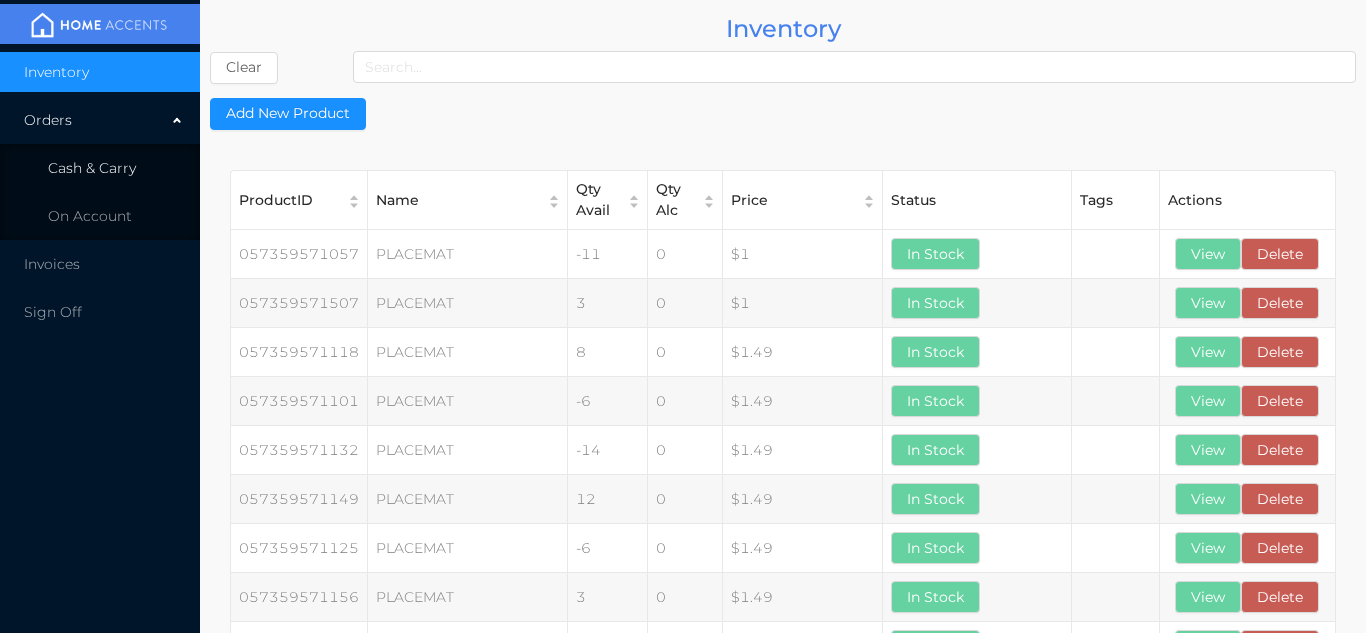 click on "Cash & Carry" at bounding box center [100, 168] 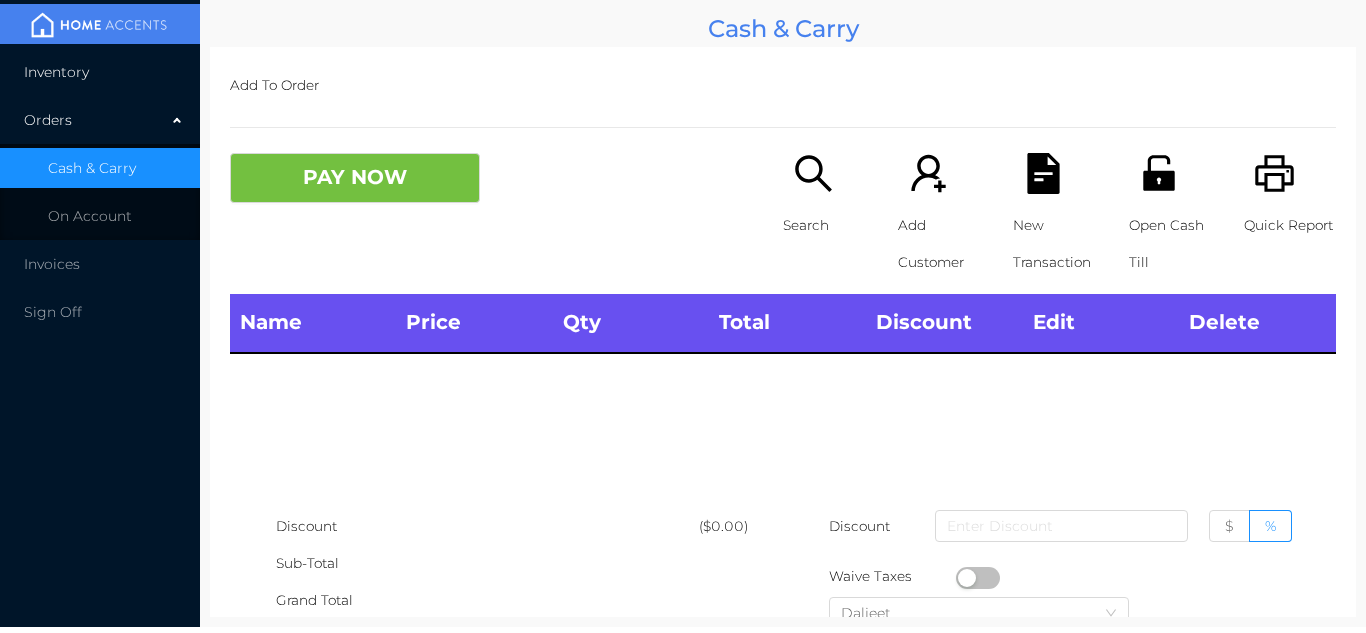 click on "Inventory" at bounding box center (100, 72) 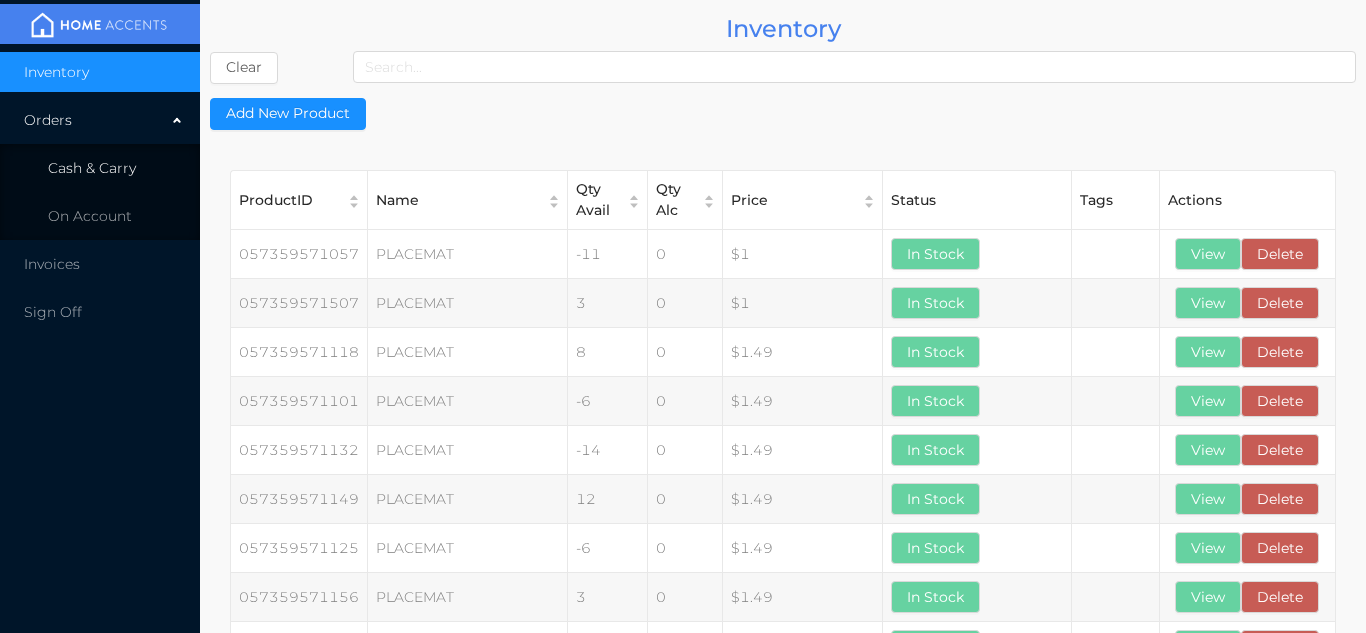 click on "Cash & Carry" at bounding box center [100, 168] 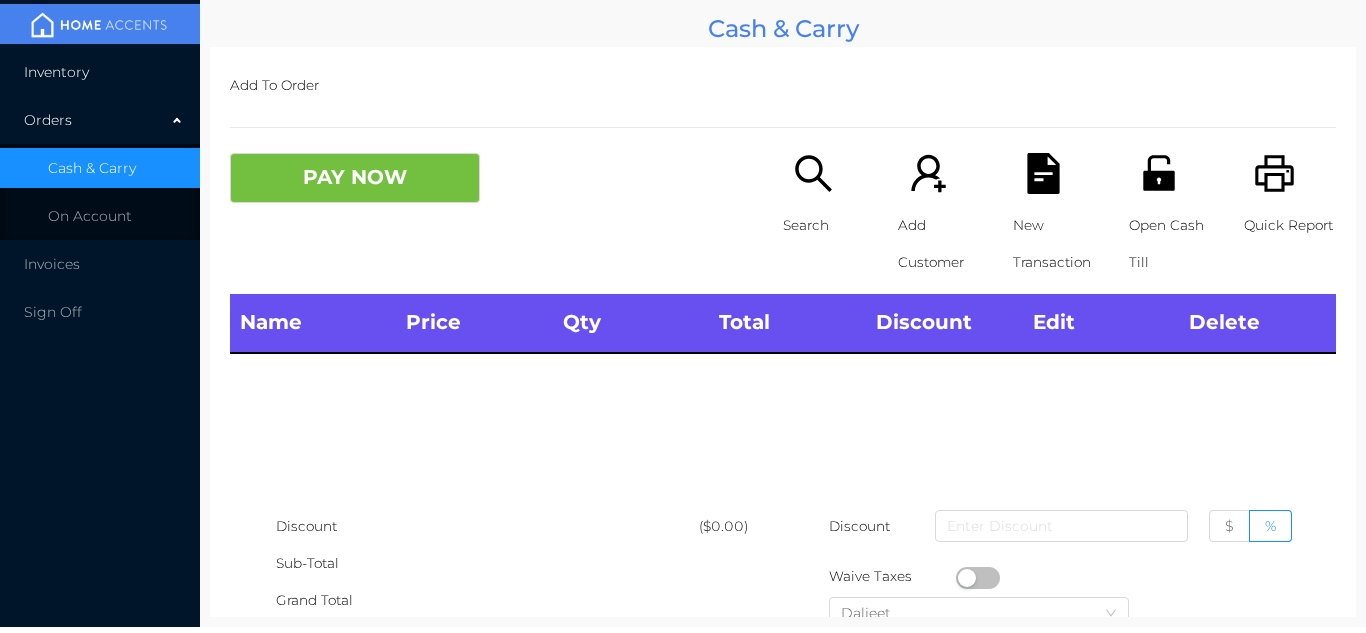 click on "Inventory" at bounding box center [100, 72] 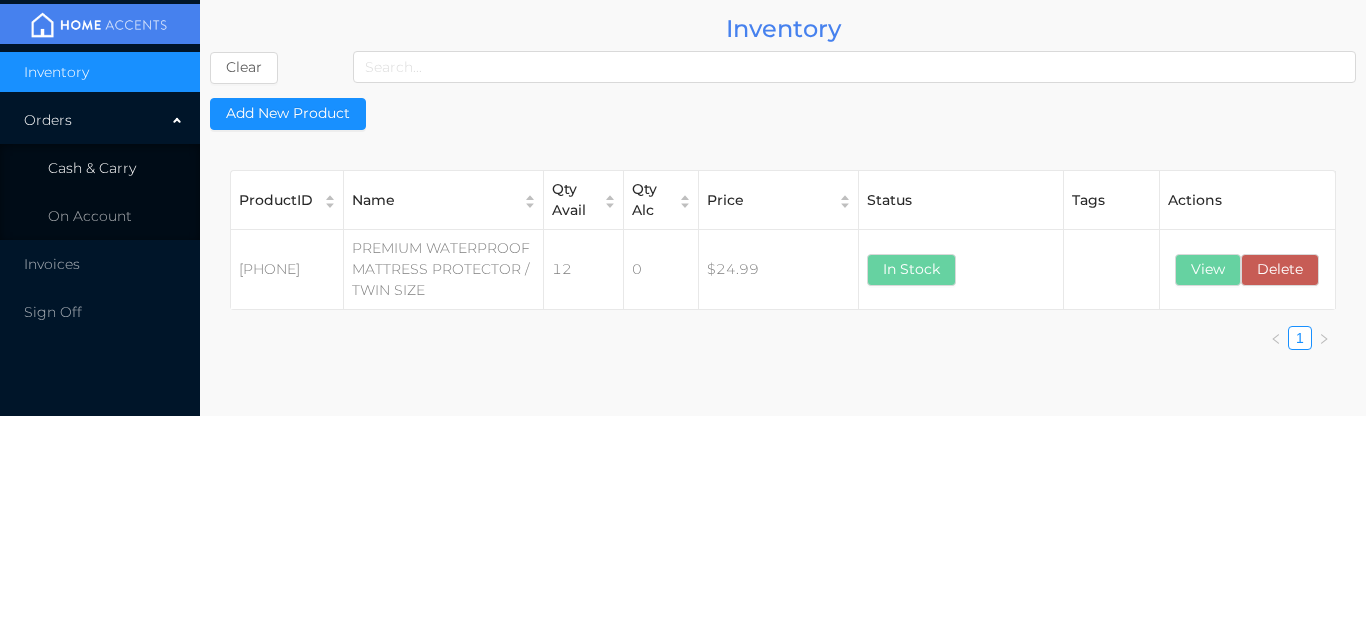 click on "Cash & Carry" at bounding box center [100, 168] 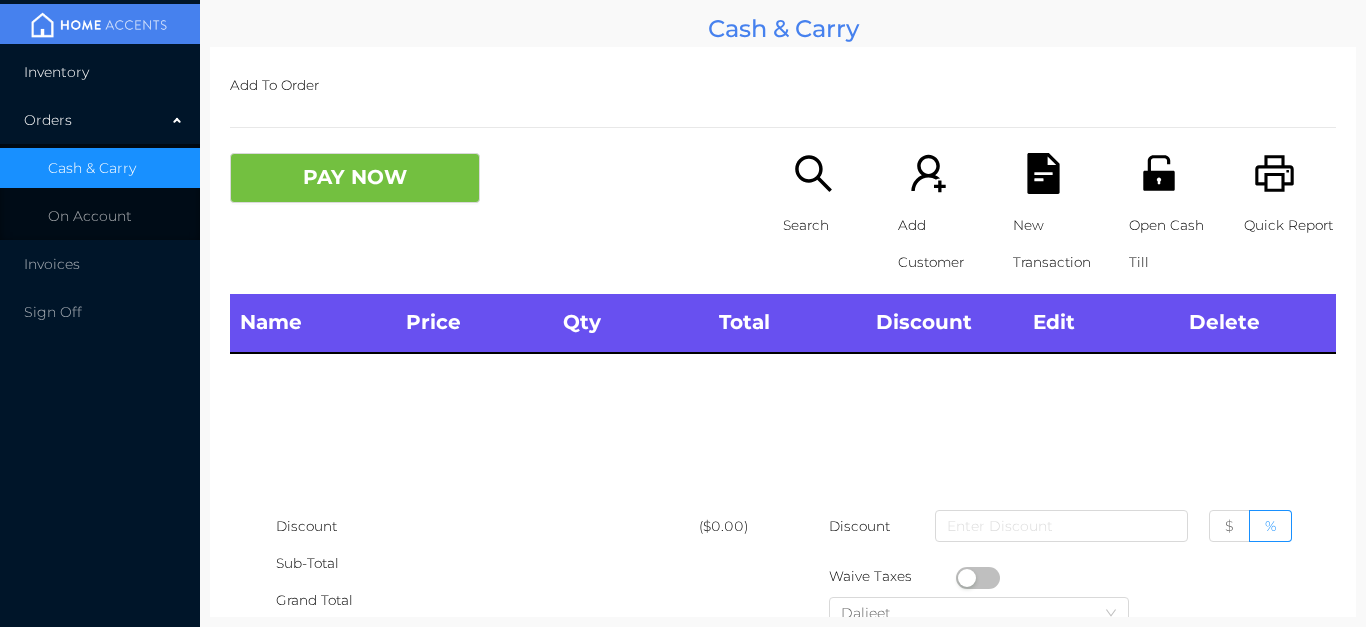 click on "Inventory" at bounding box center [100, 72] 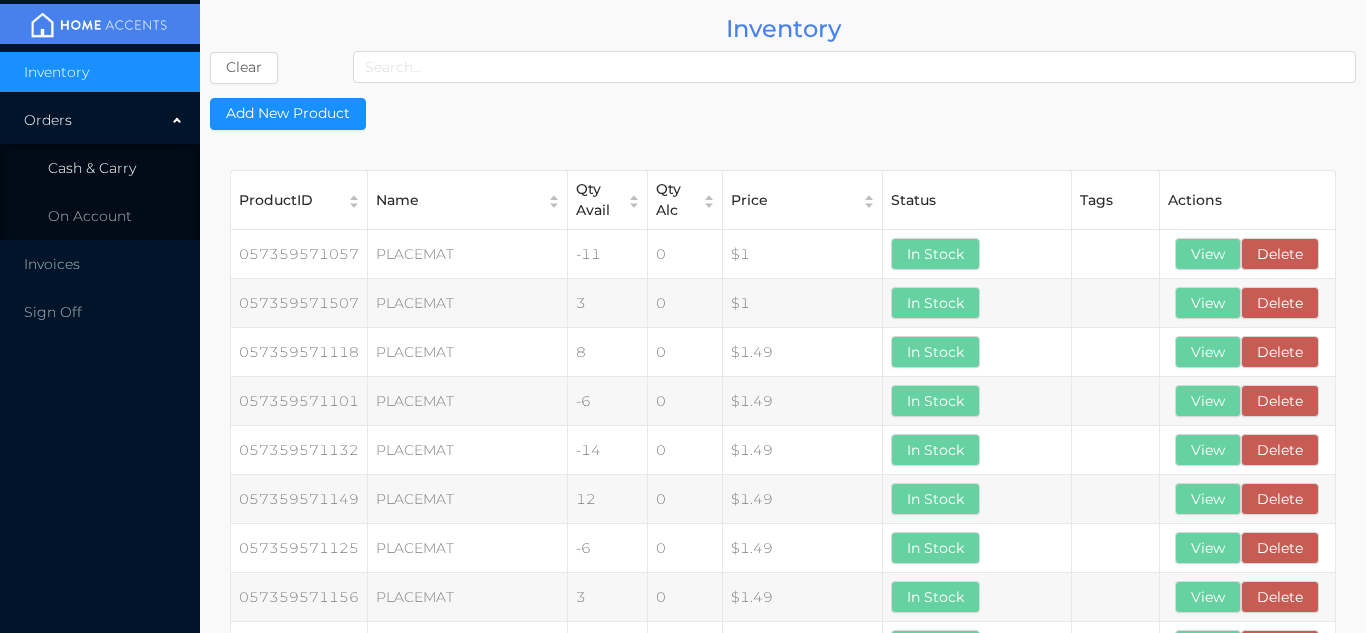 click on "Cash & Carry" at bounding box center (100, 168) 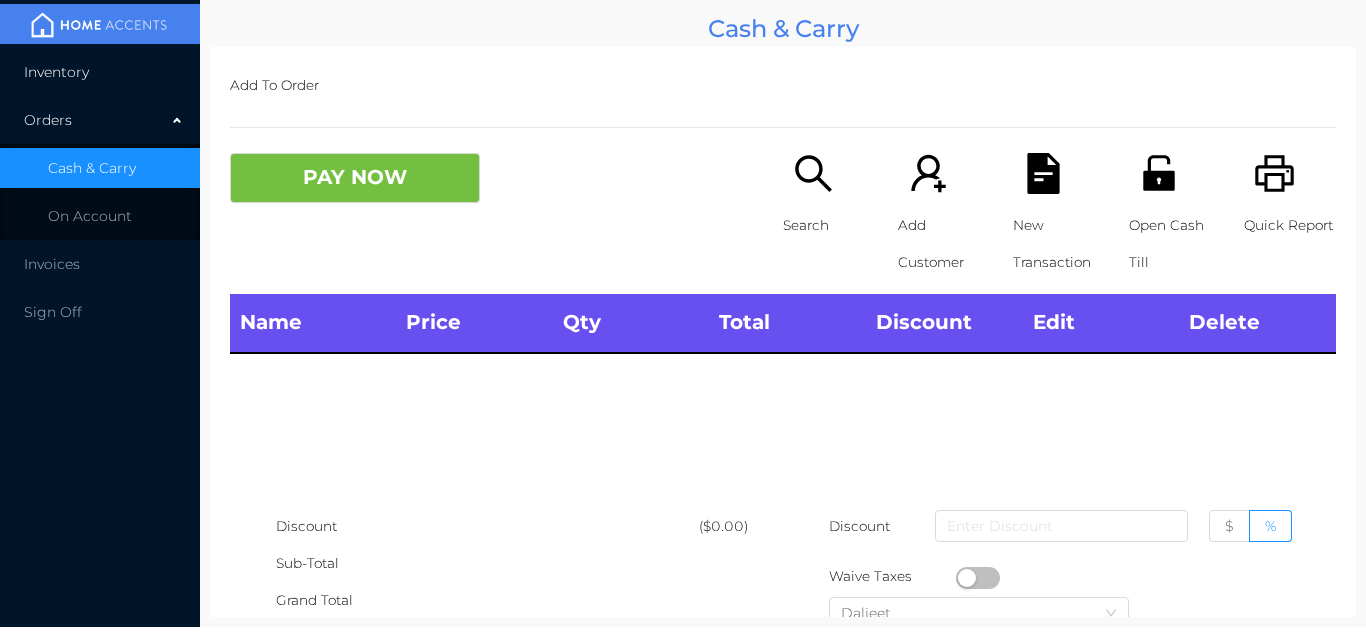 click on "Inventory" at bounding box center [100, 72] 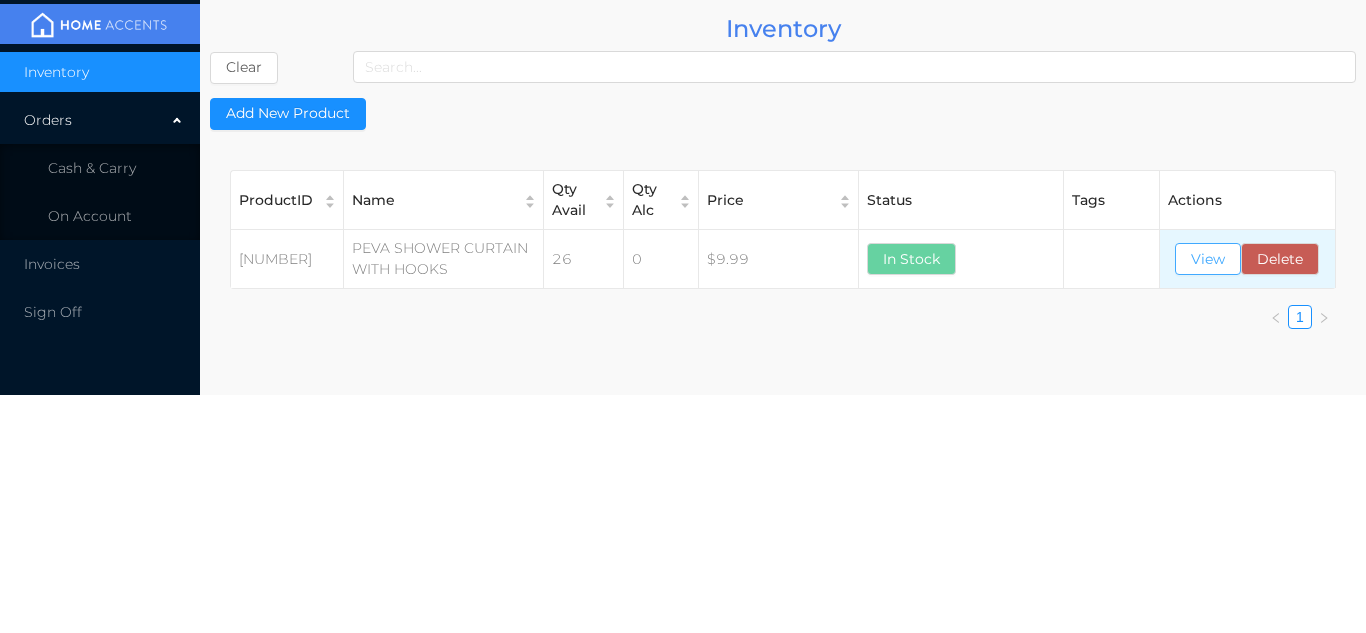 click on "View" at bounding box center (1208, 259) 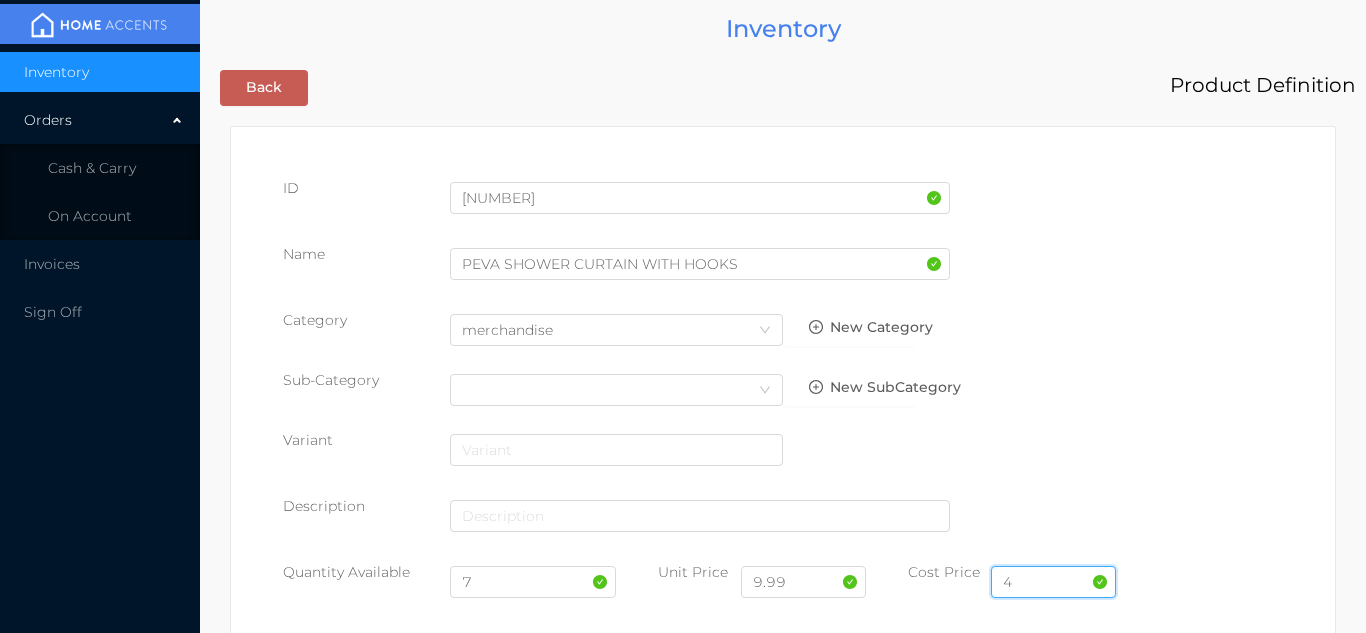 click on "4" at bounding box center [1053, 582] 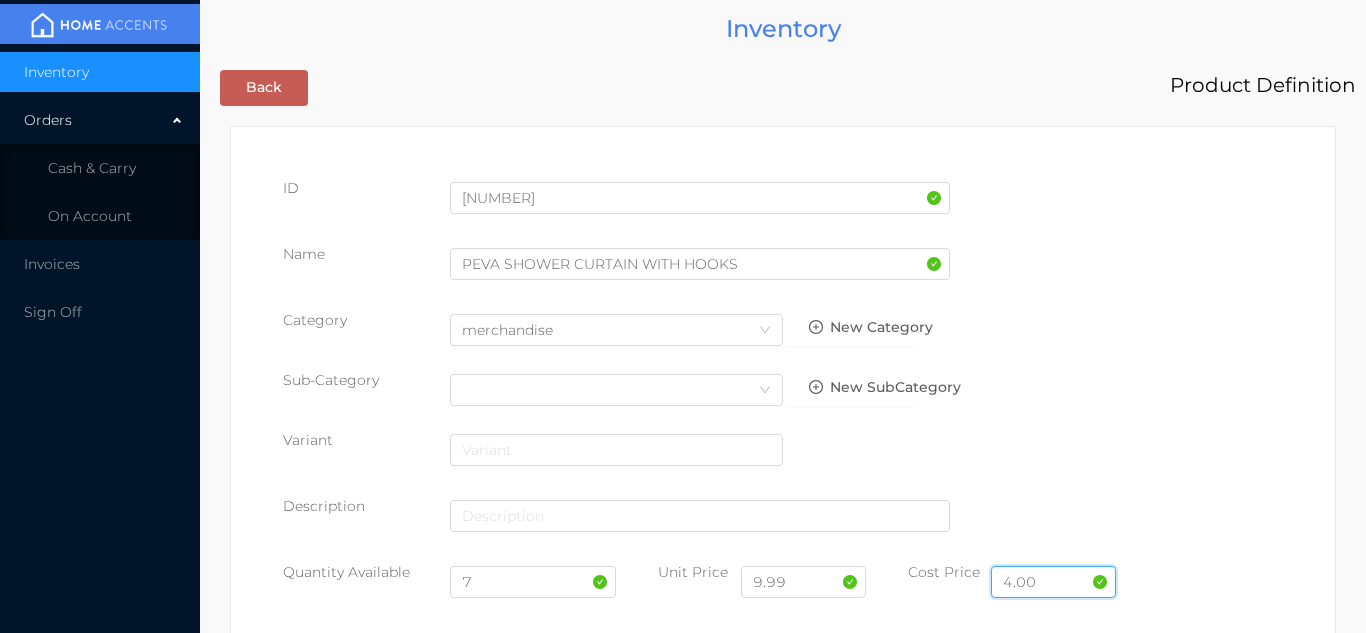 type on "4.00" 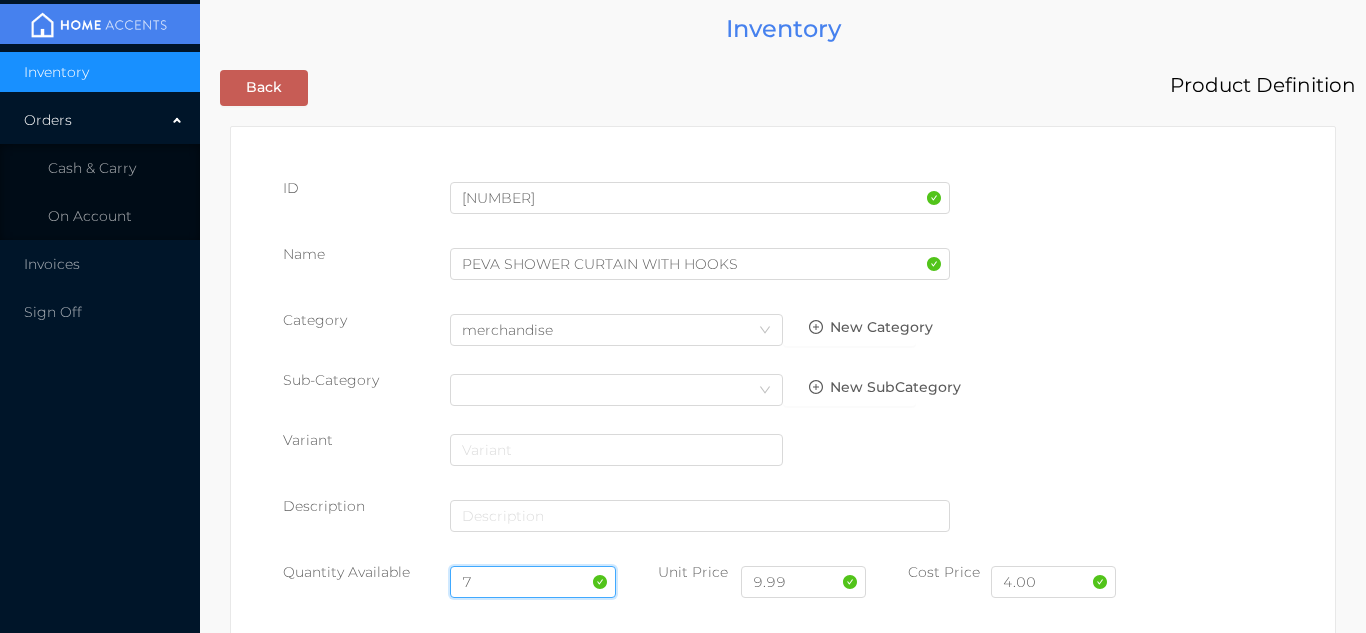 click on "7" at bounding box center (533, 582) 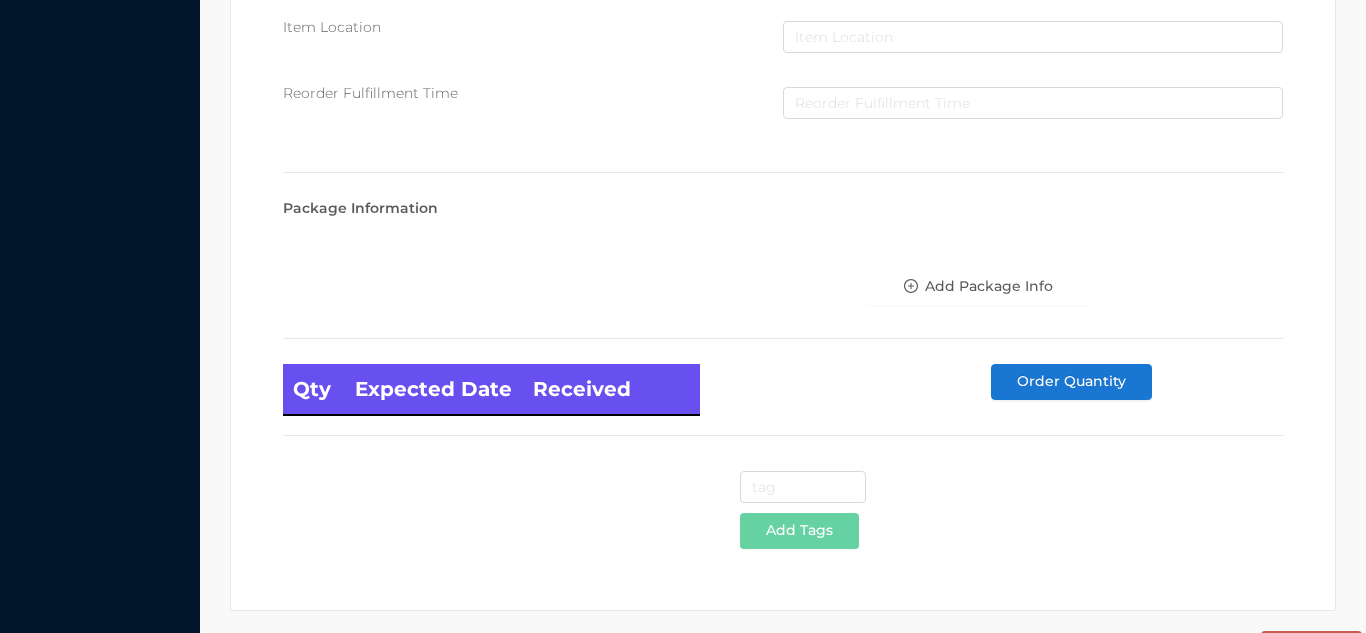 scroll, scrollTop: 1135, scrollLeft: 0, axis: vertical 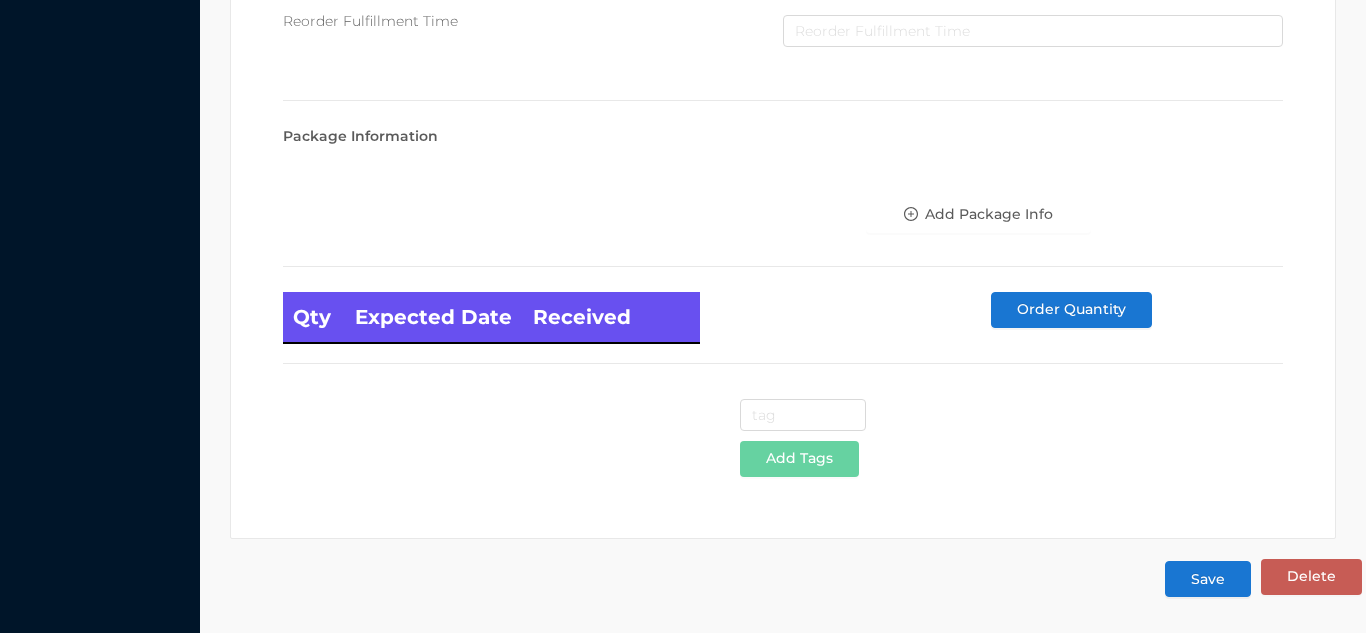 type on "30" 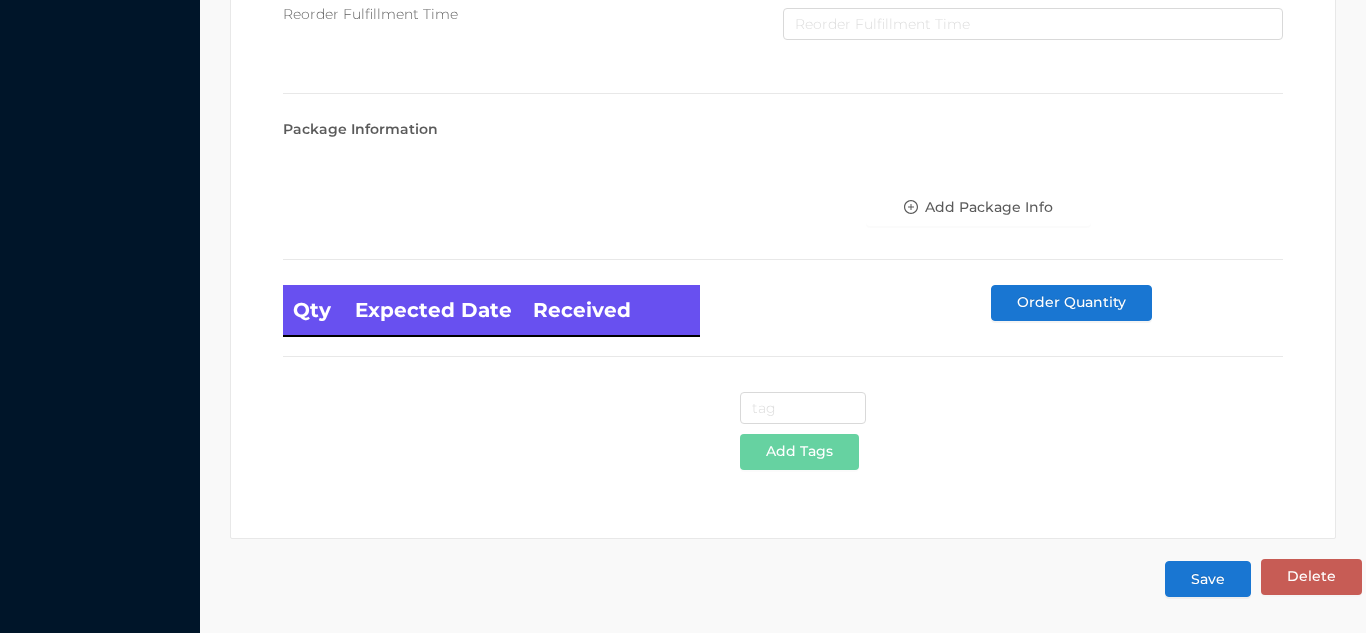 click on "Save" at bounding box center (1208, 579) 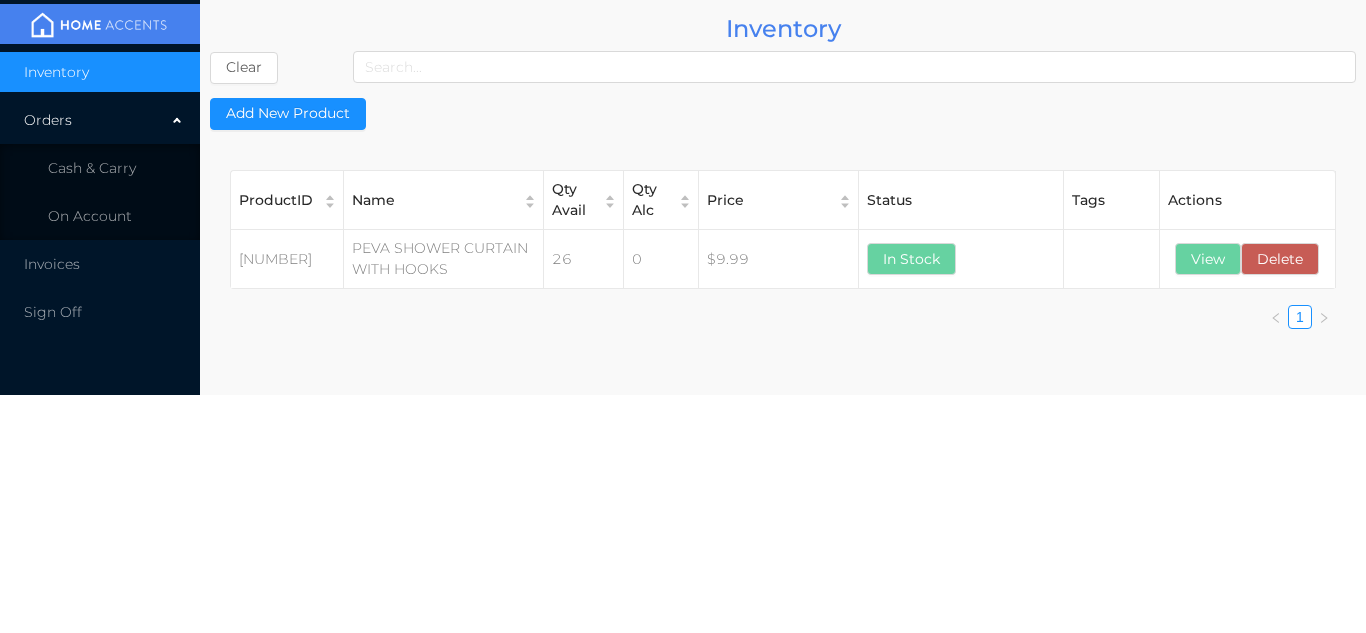 scroll, scrollTop: 0, scrollLeft: 0, axis: both 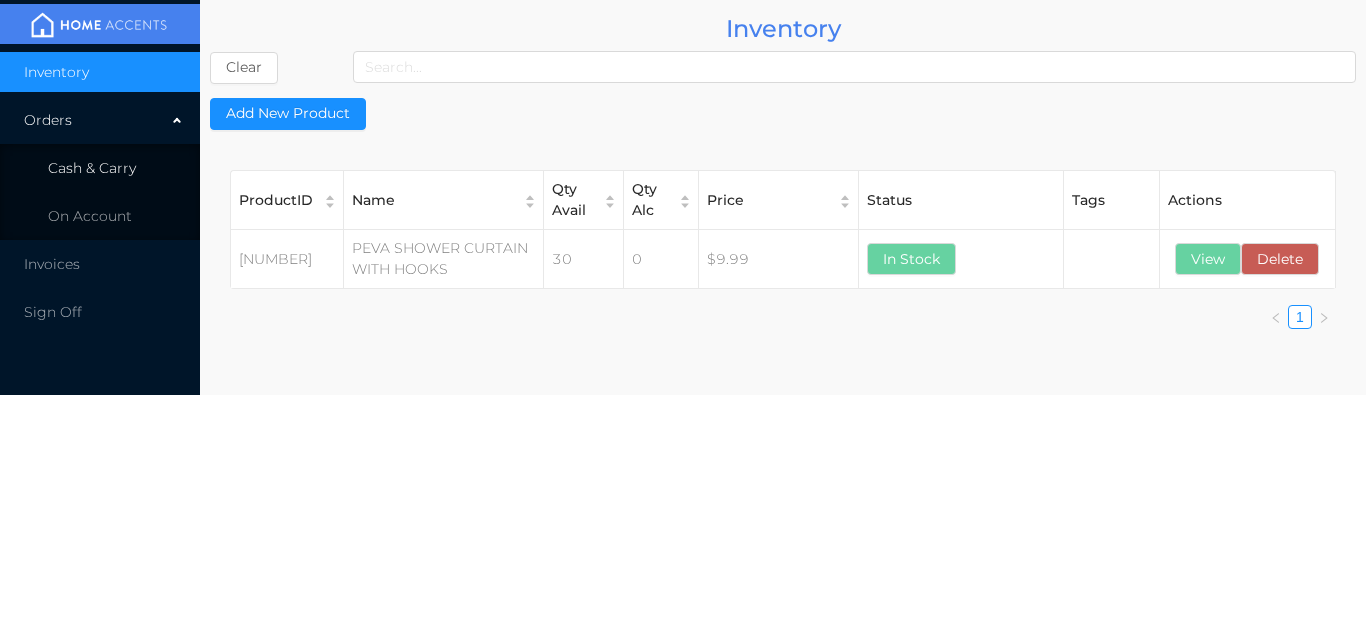 click on "Cash & Carry" at bounding box center [92, 168] 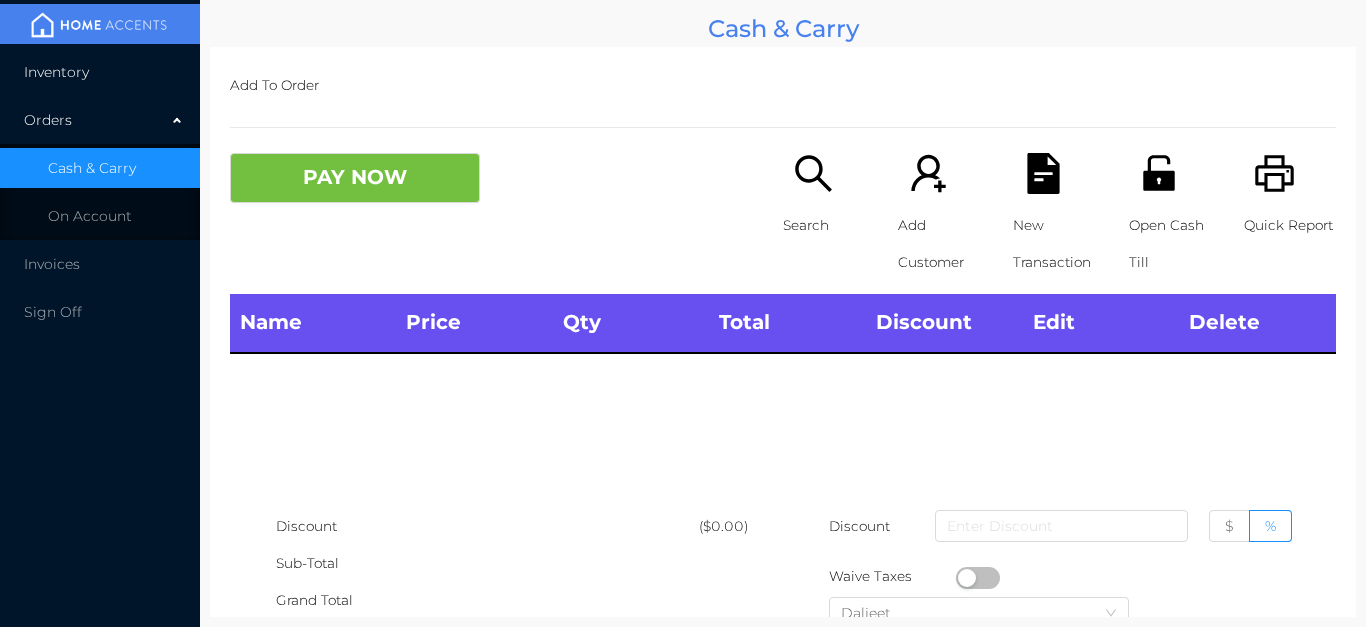 click on "Inventory" at bounding box center (100, 72) 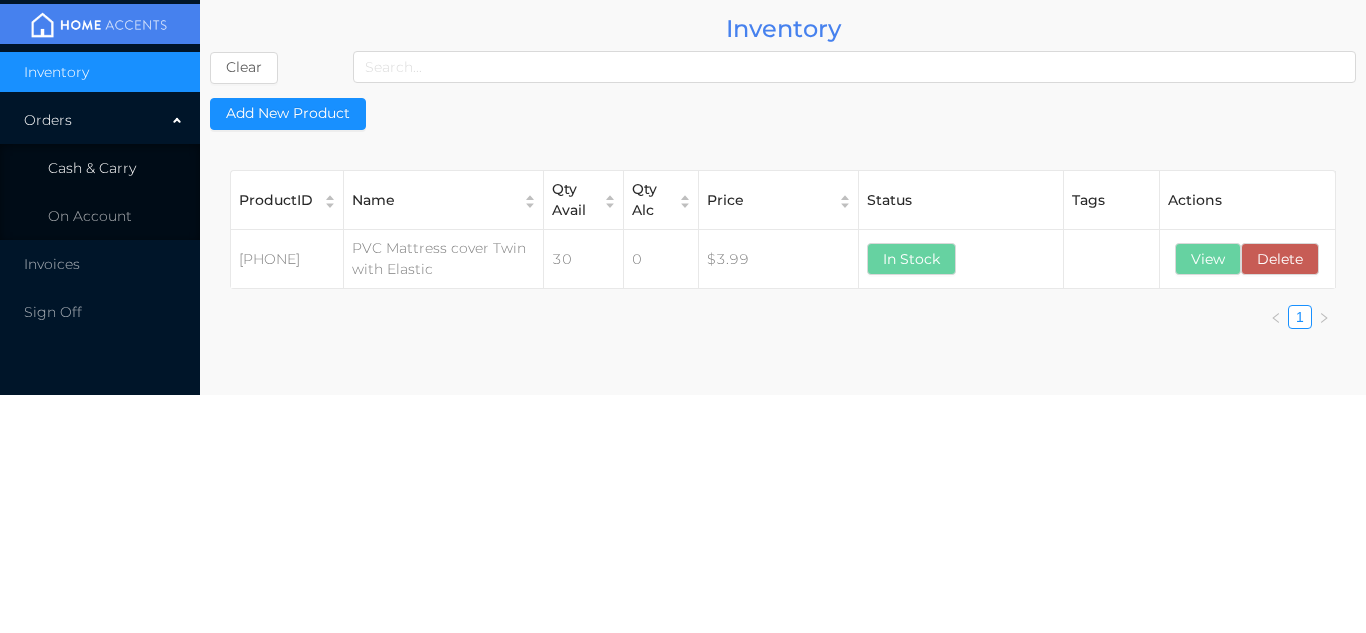 click on "Cash & Carry" at bounding box center (92, 168) 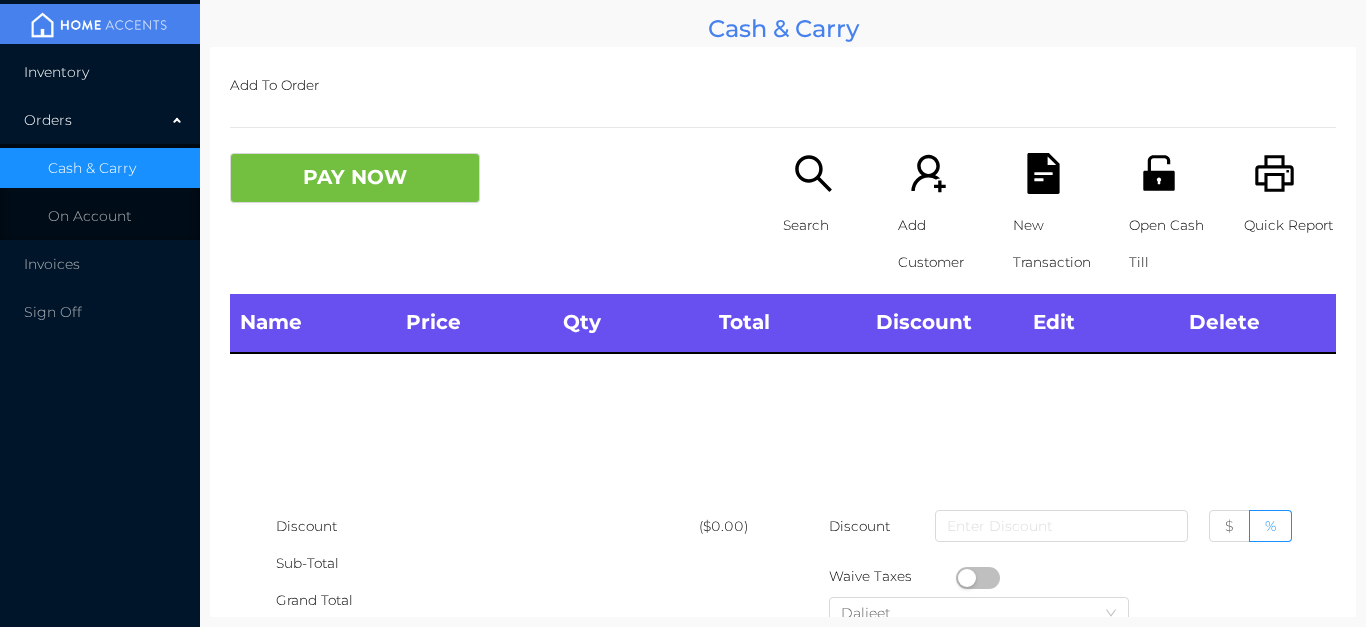 click on "Inventory" at bounding box center [100, 72] 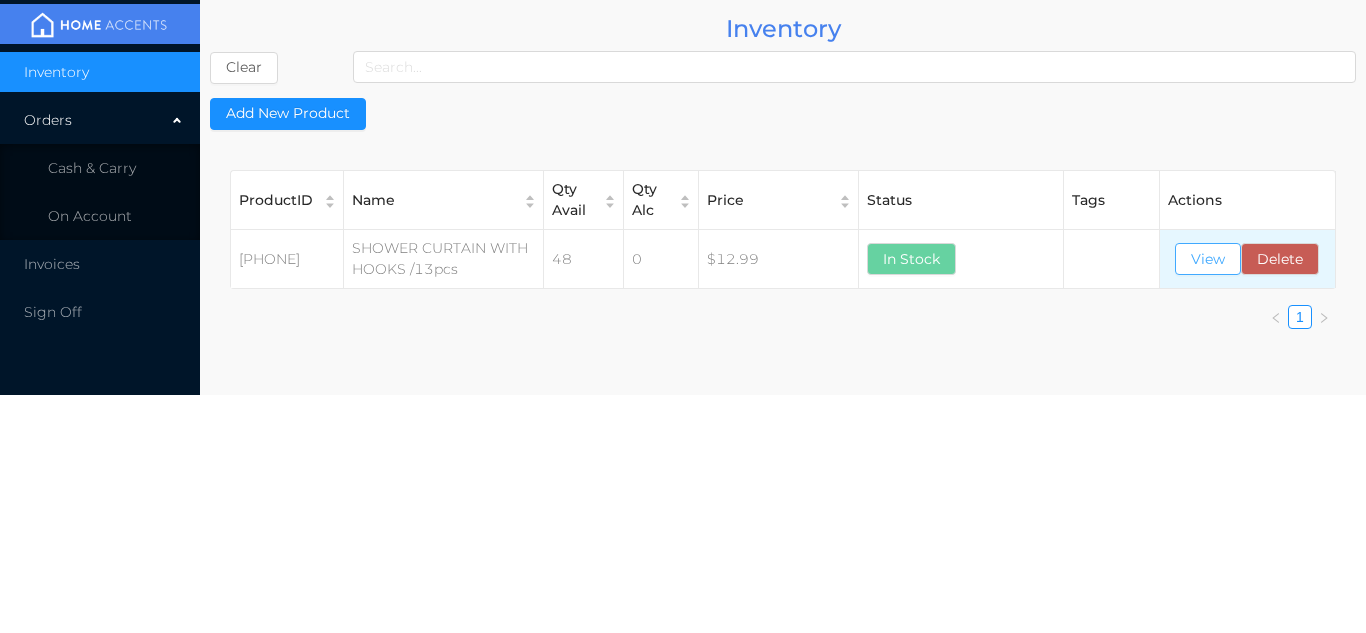 click on "View" at bounding box center [1208, 259] 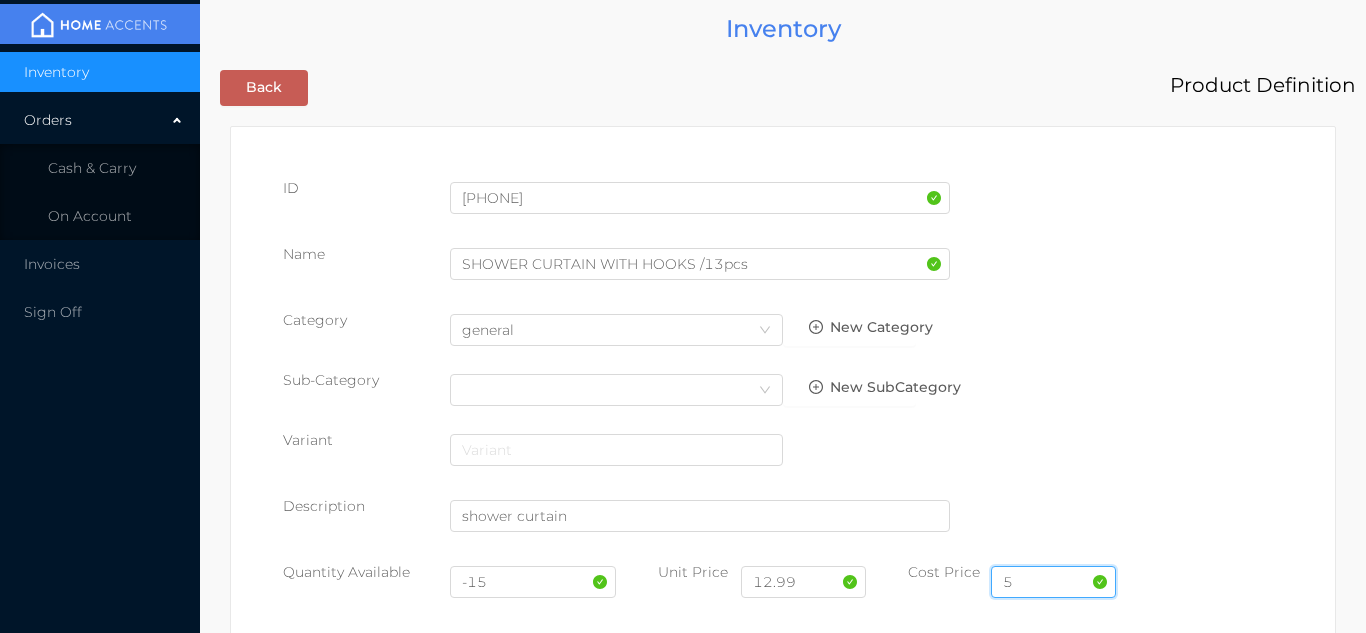 click on "5" at bounding box center (1053, 582) 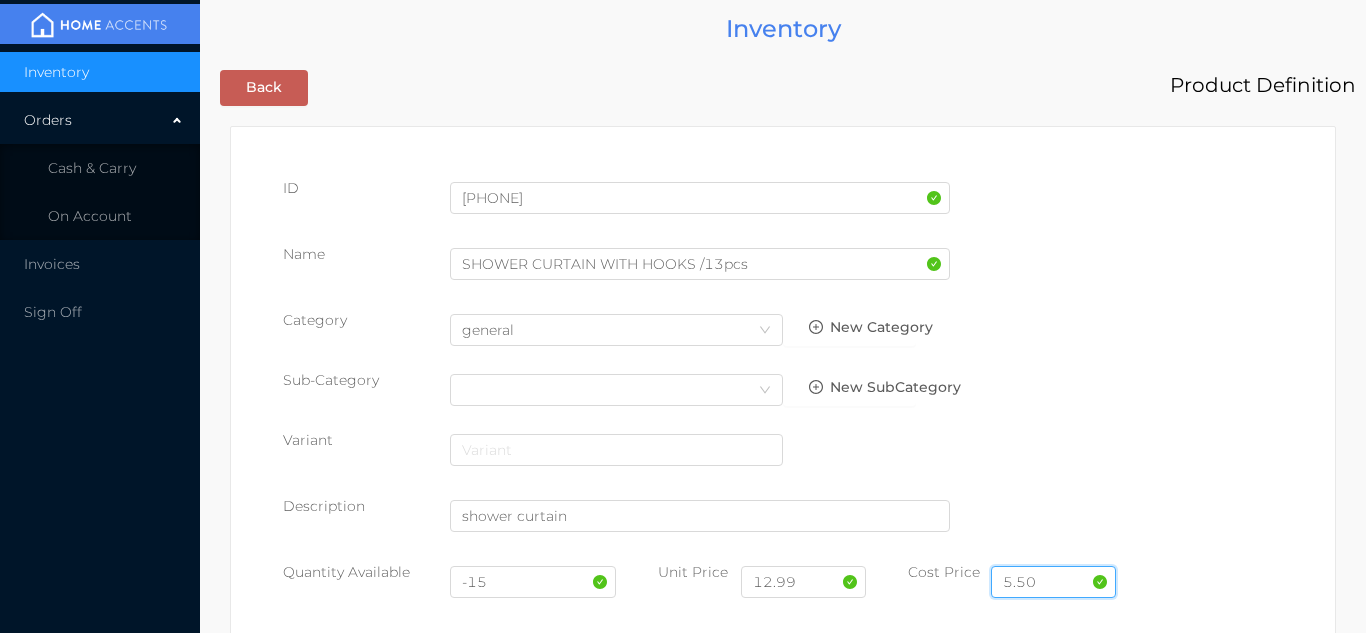 type on "5.50" 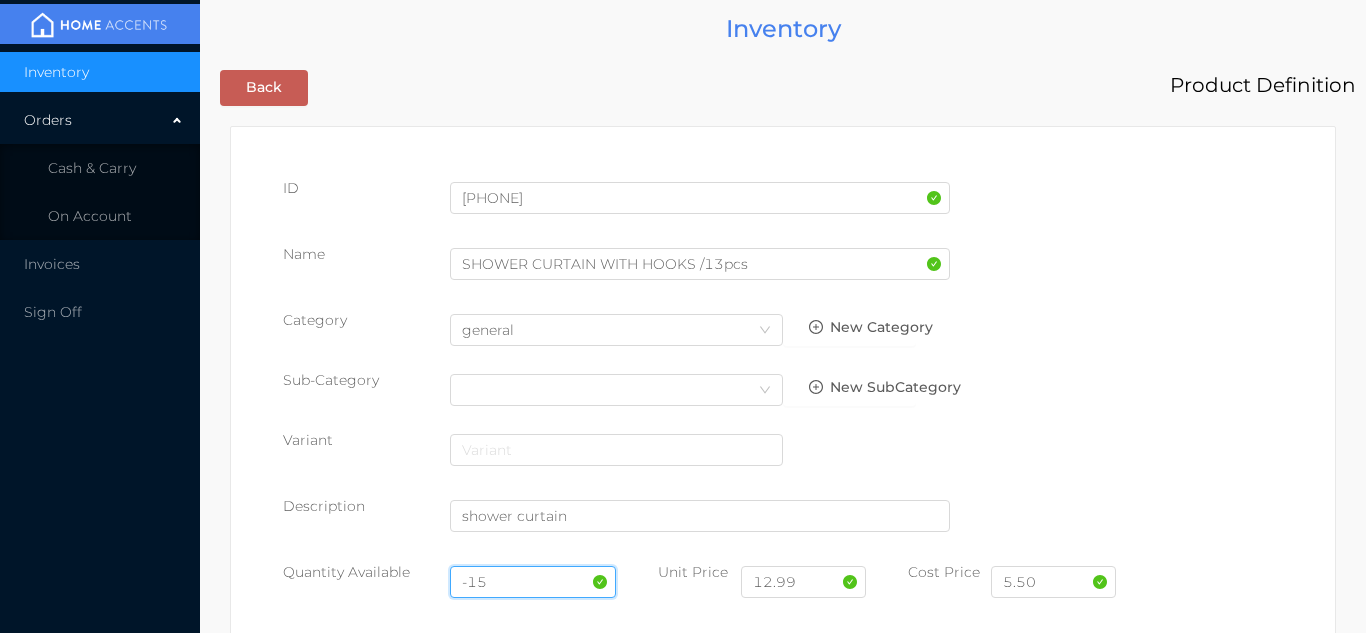 click on "-15" at bounding box center [533, 582] 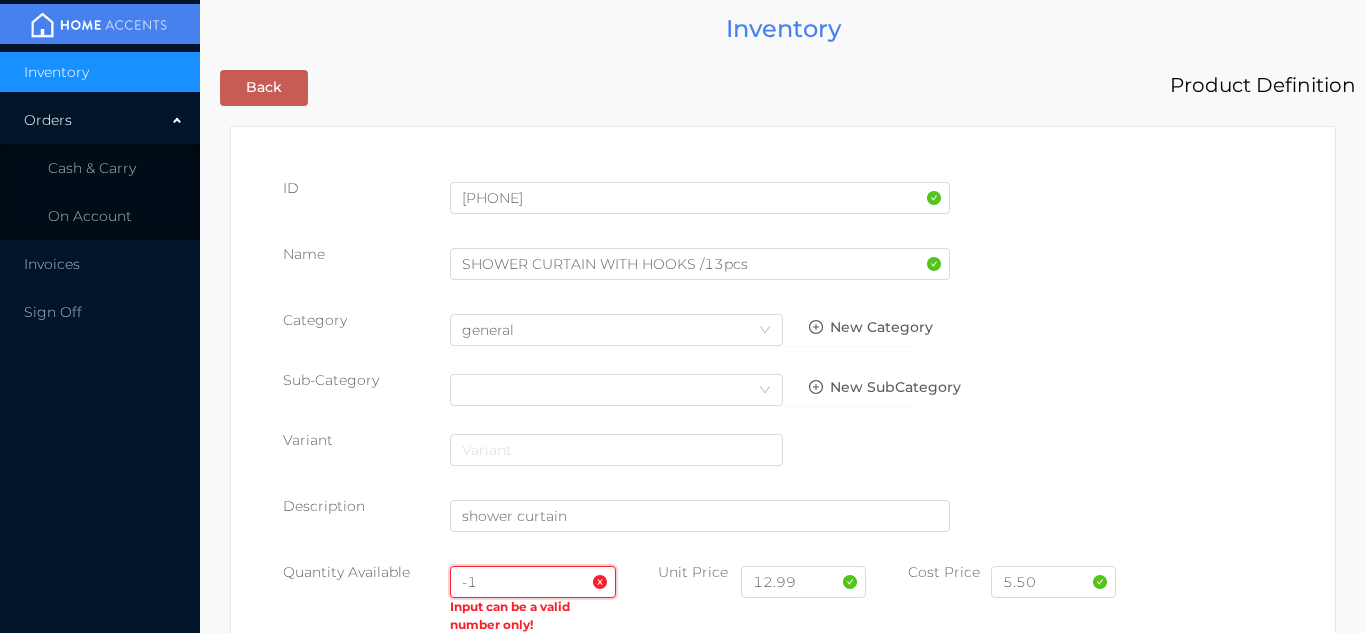type on "-" 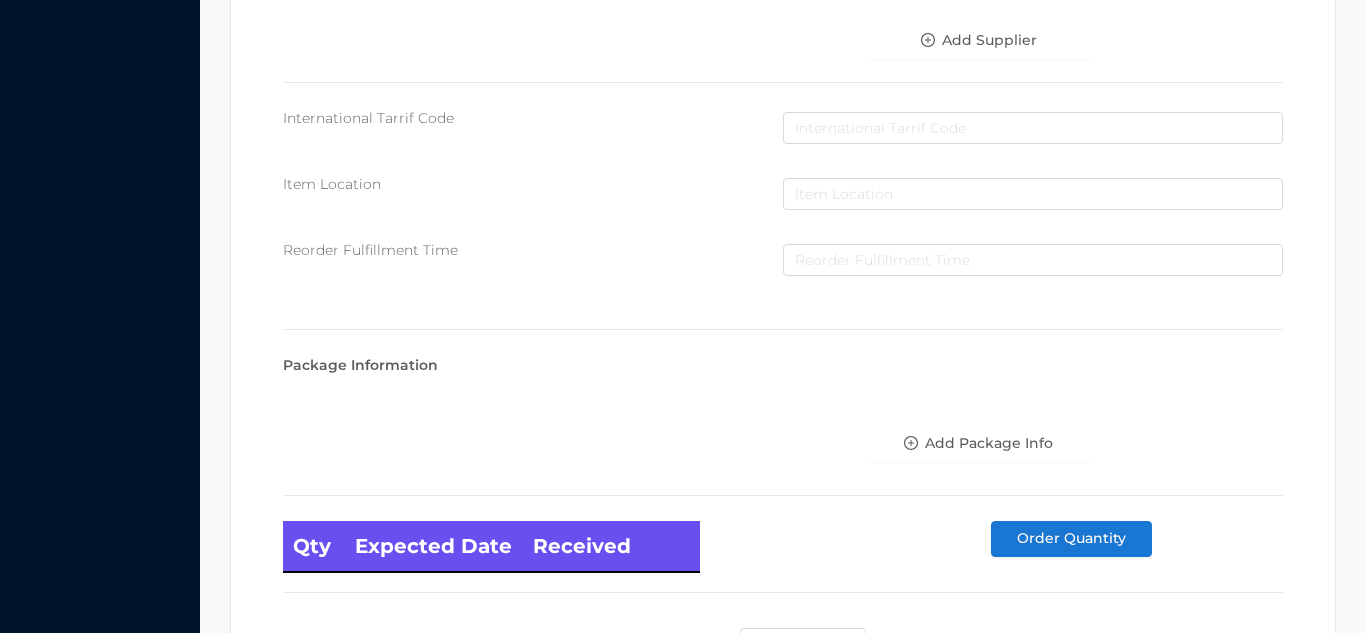 scroll, scrollTop: 1135, scrollLeft: 0, axis: vertical 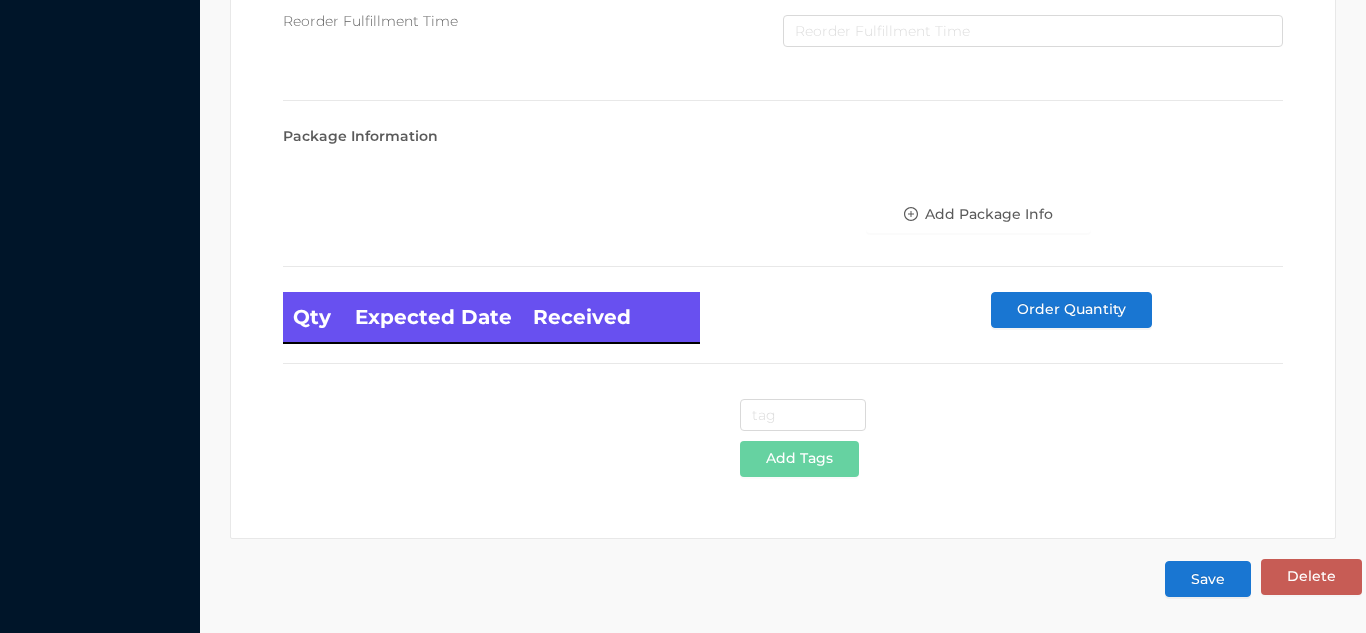 type on "24" 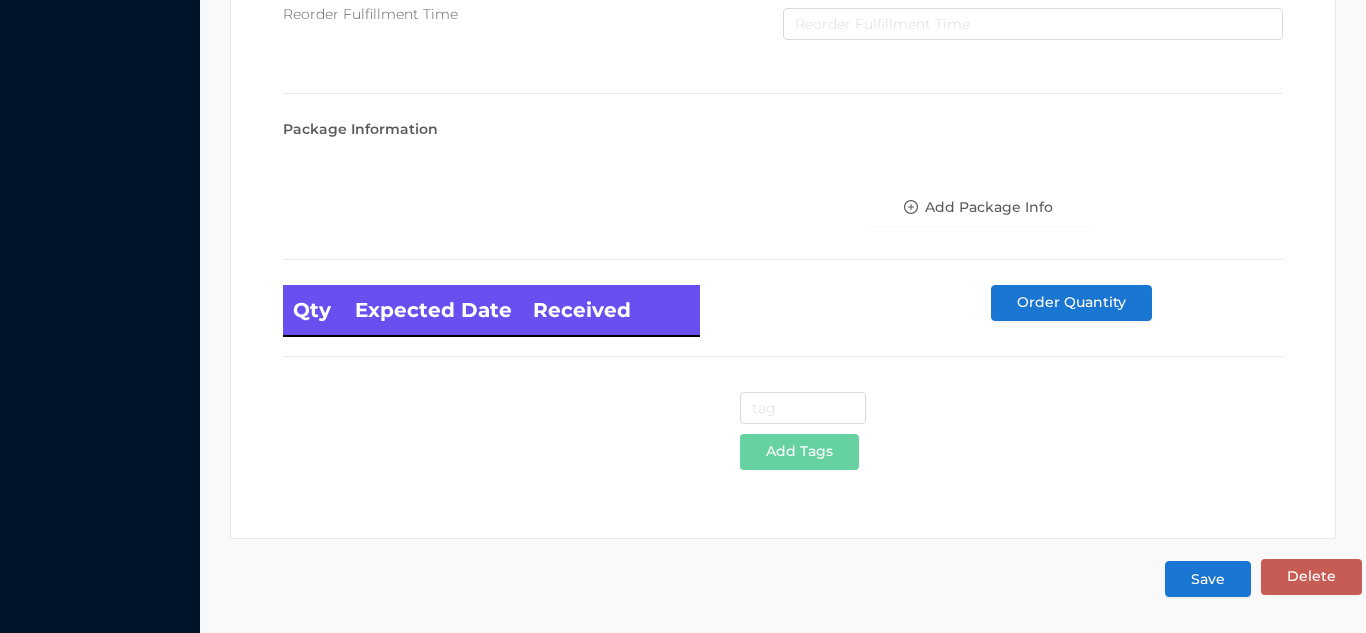 click on "Save" at bounding box center (1208, 579) 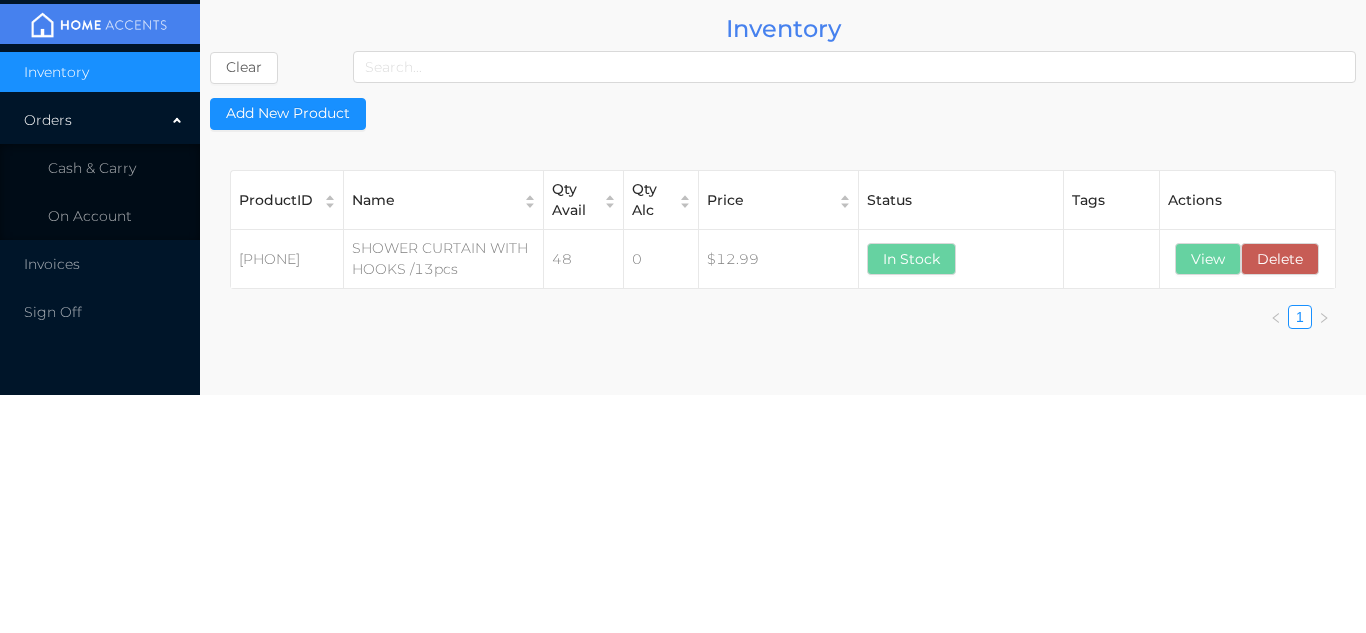 scroll, scrollTop: 0, scrollLeft: 0, axis: both 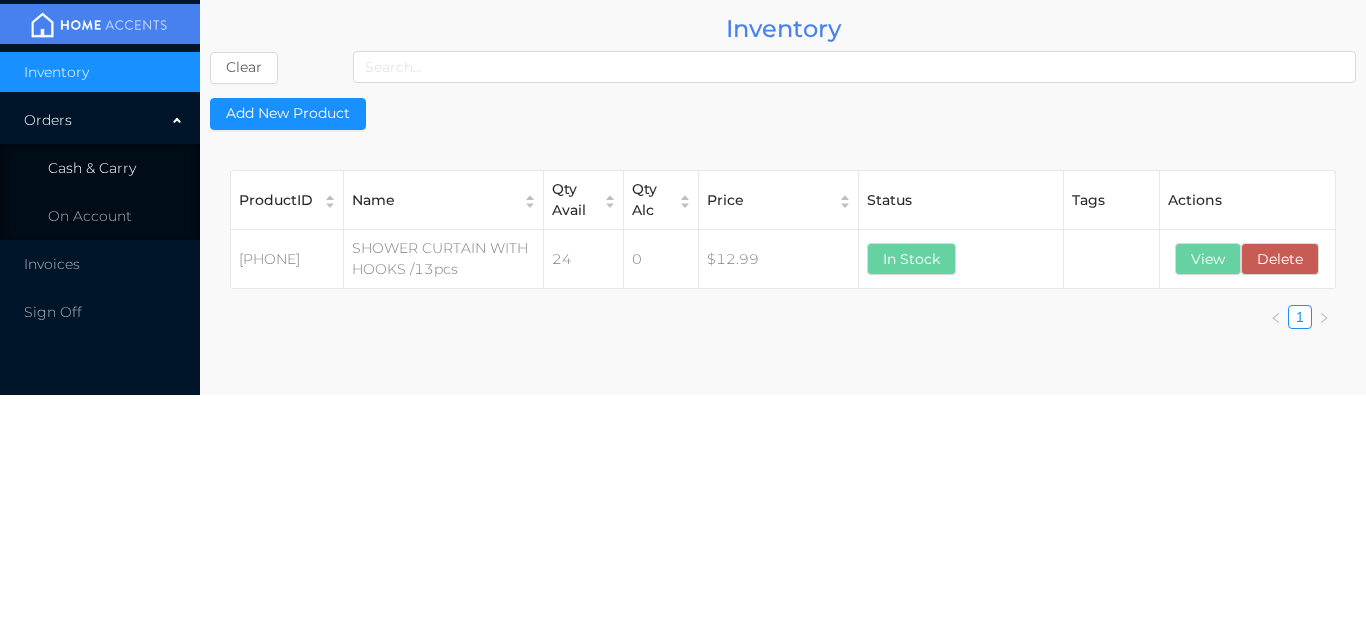 click on "Cash & Carry" at bounding box center (92, 168) 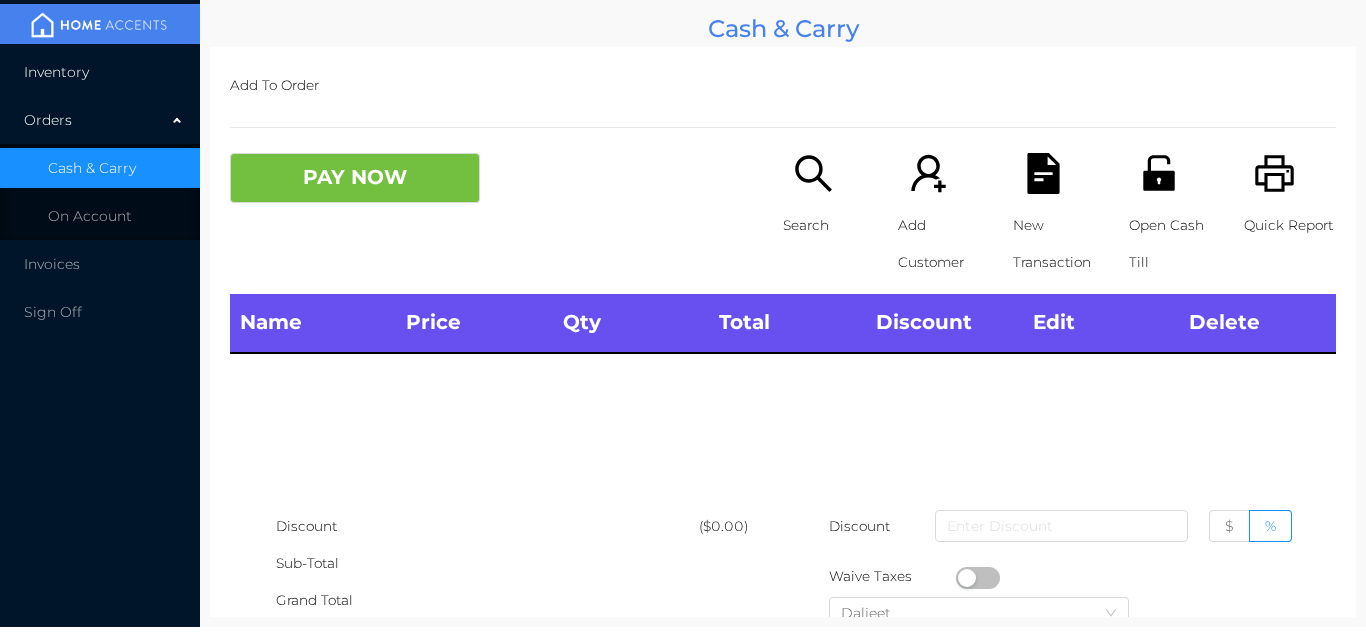 click on "Inventory" at bounding box center [100, 72] 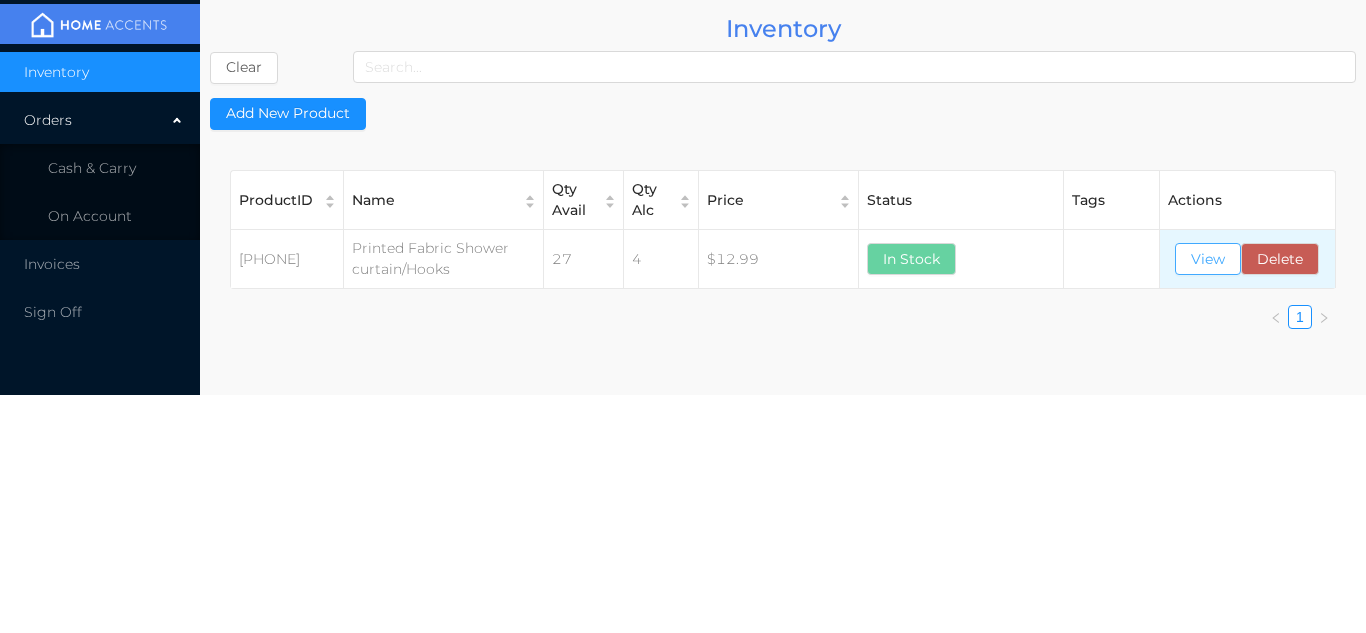 click on "View" at bounding box center (1208, 259) 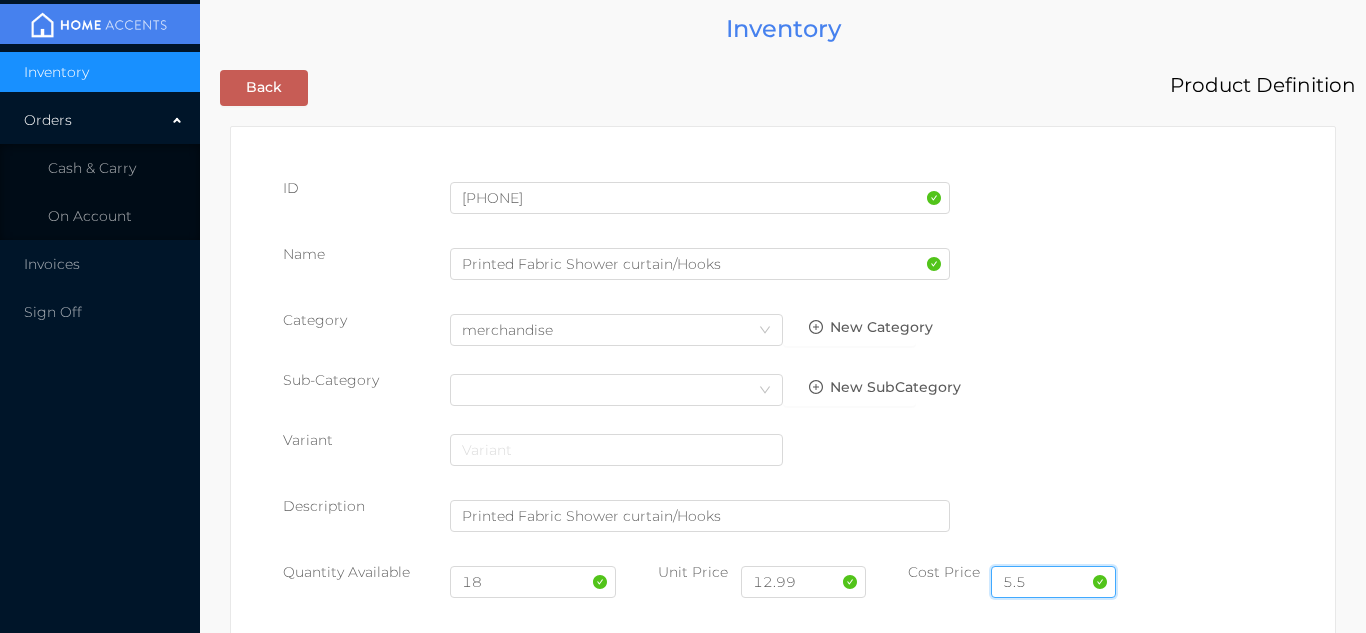 click on "5.5" at bounding box center (1053, 582) 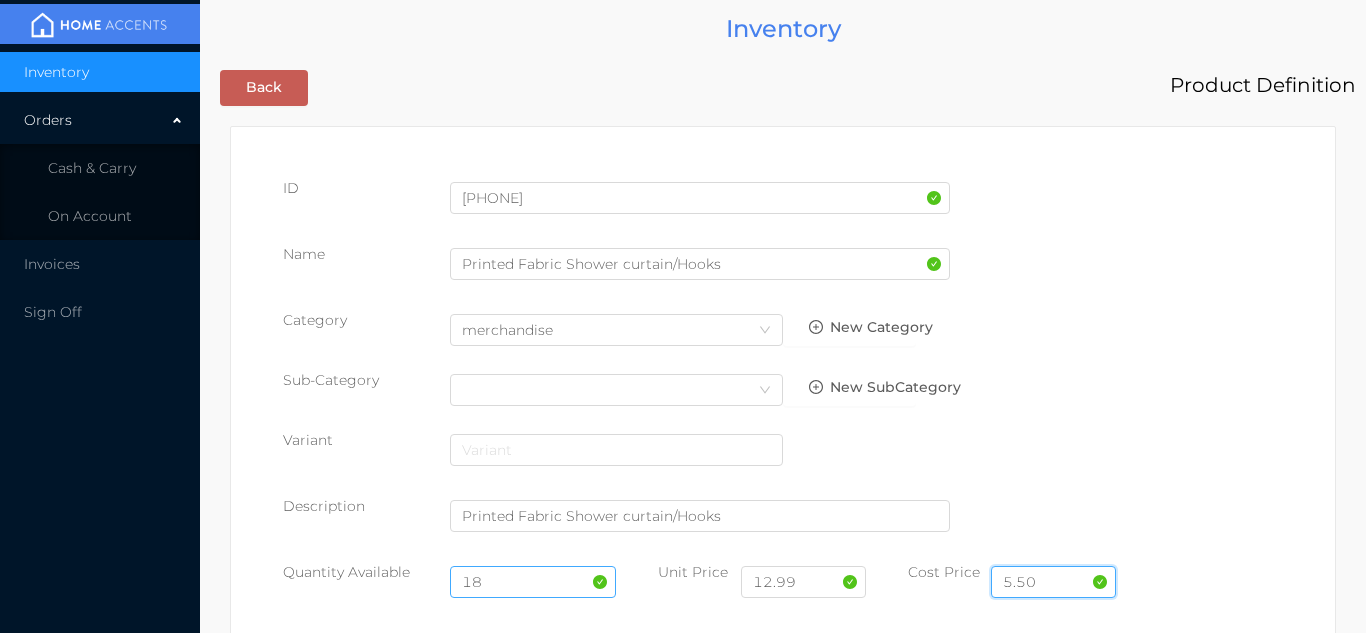 type on "5.50" 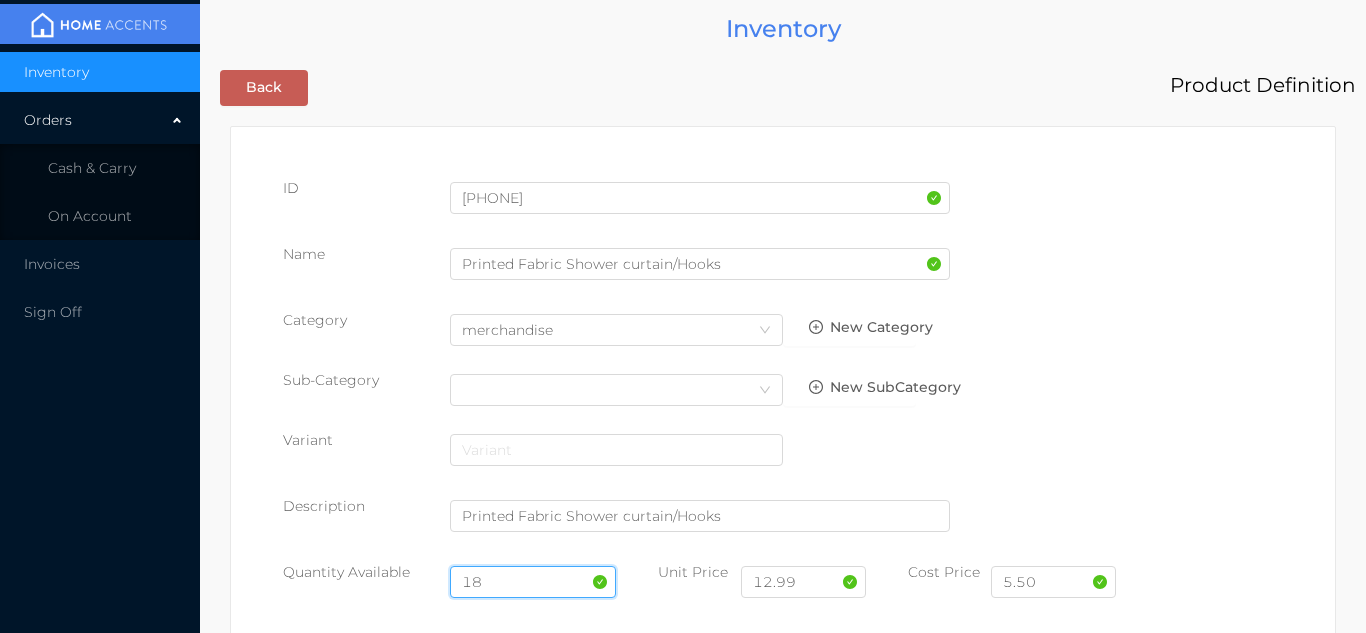 click on "18" at bounding box center [533, 582] 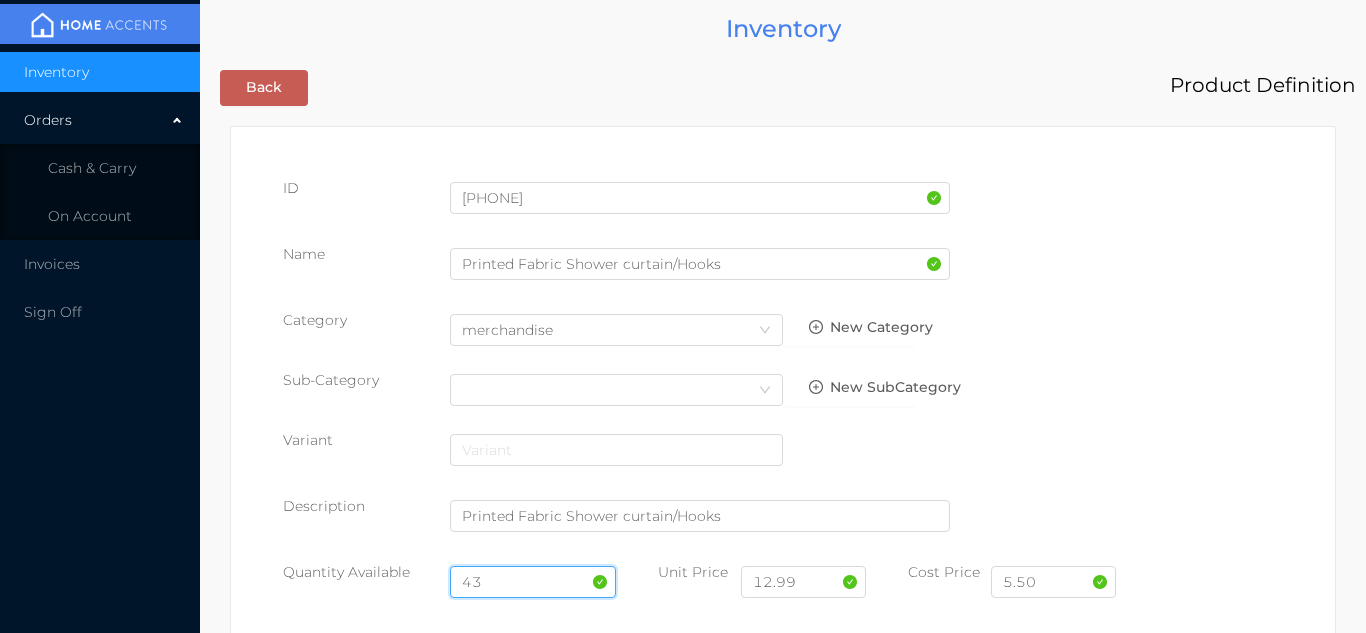 type on "43" 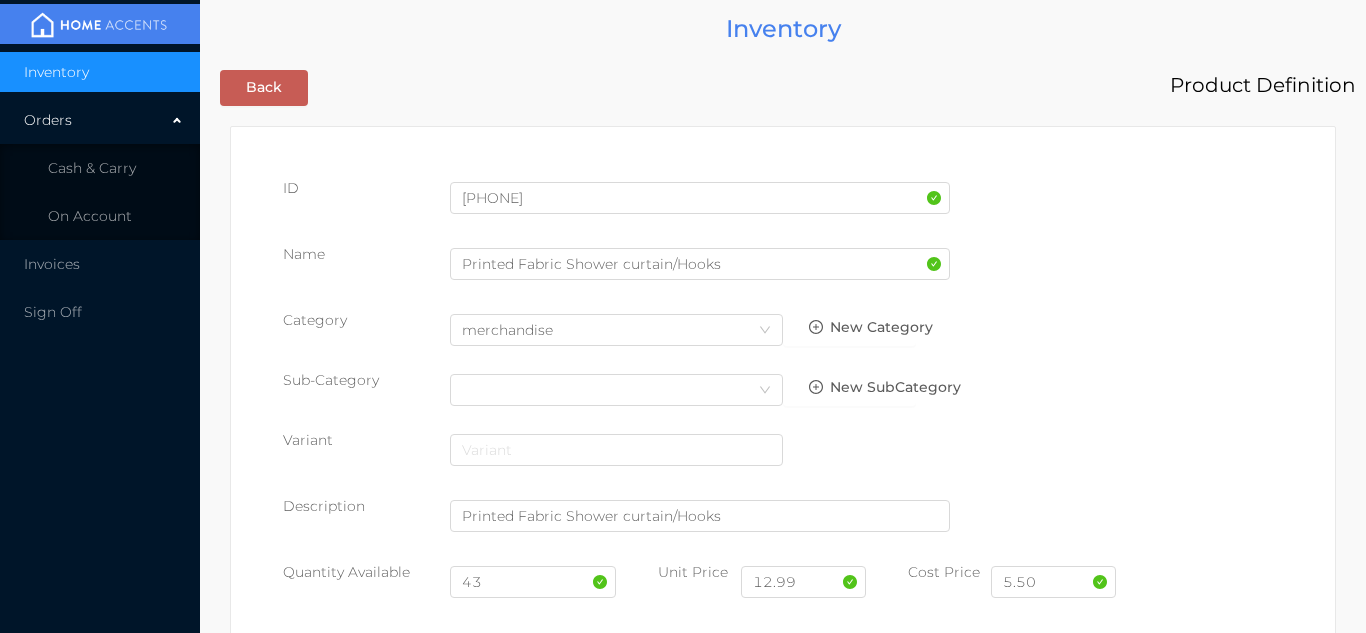 click on "Quantity Available 43 Unit Price 12.99 Cost Price 5.50" at bounding box center [783, 590] 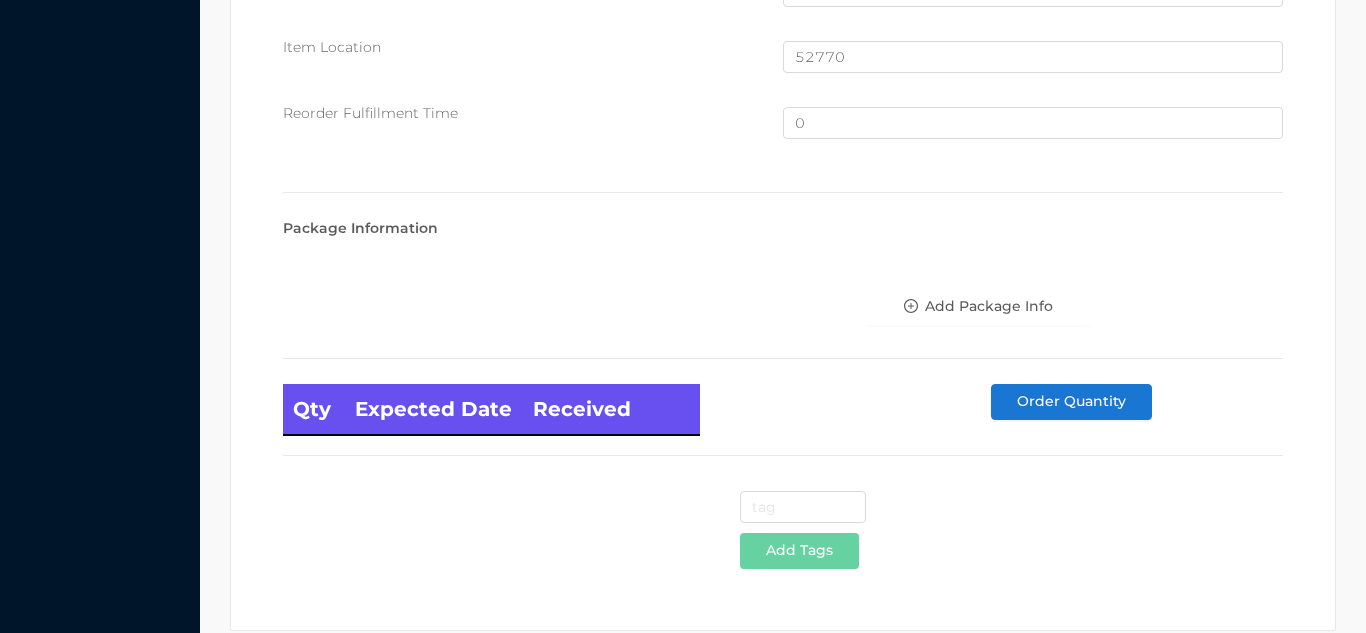 scroll, scrollTop: 1346, scrollLeft: 0, axis: vertical 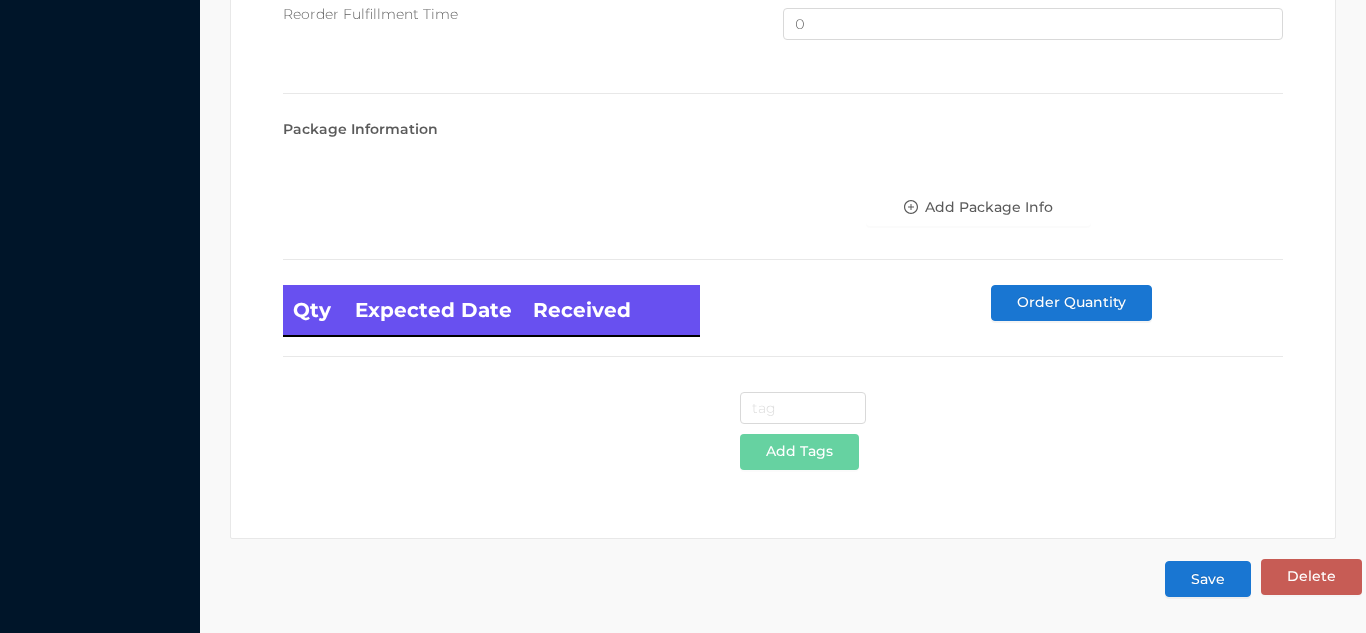 click on "Save" at bounding box center (1208, 579) 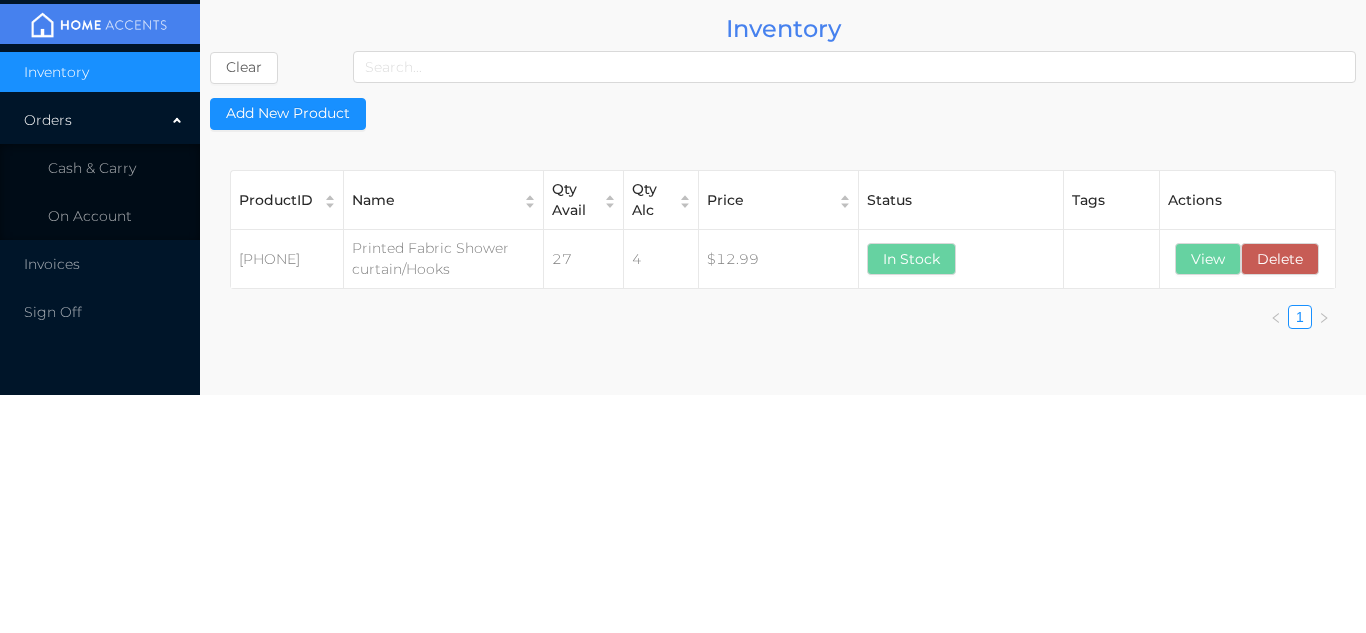 scroll, scrollTop: 0, scrollLeft: 0, axis: both 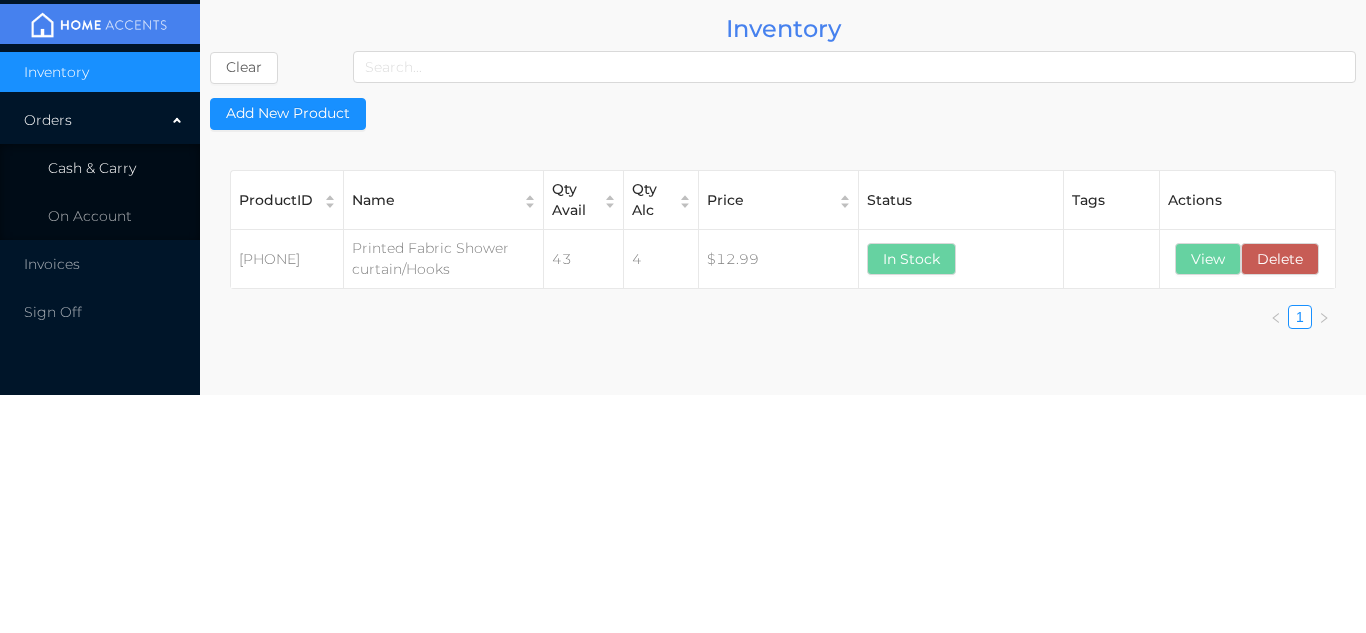 click on "Cash & Carry" at bounding box center [92, 168] 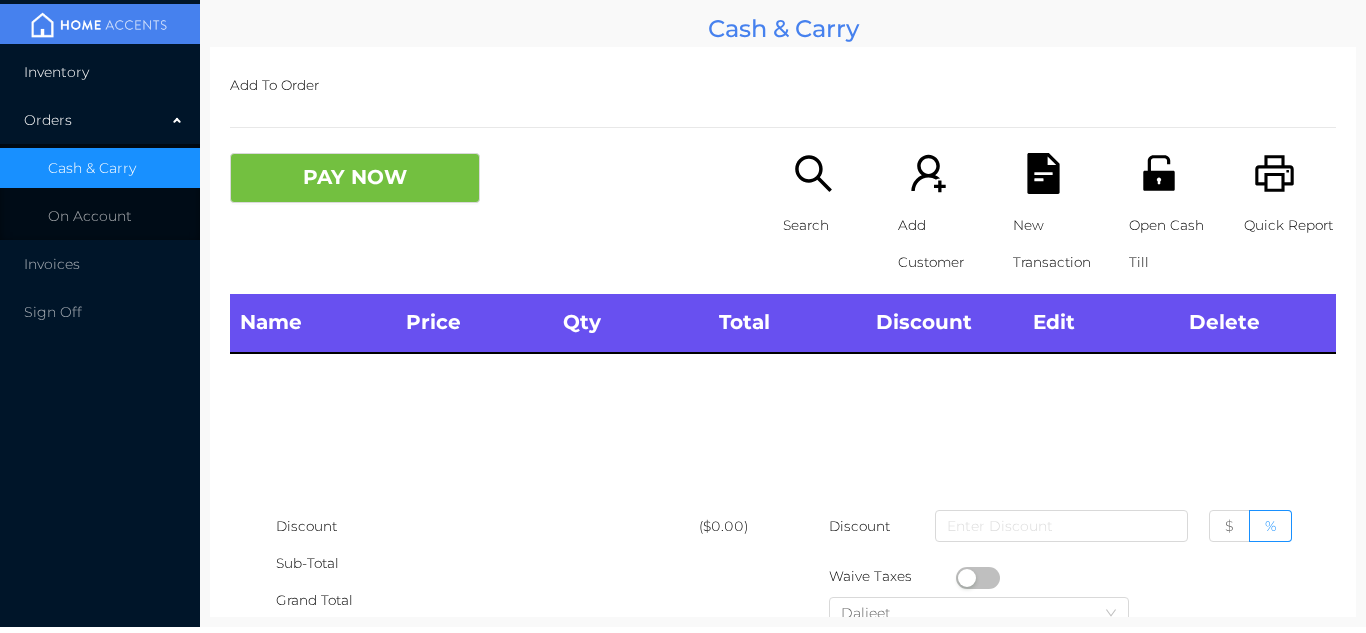 click on "Inventory" at bounding box center (100, 72) 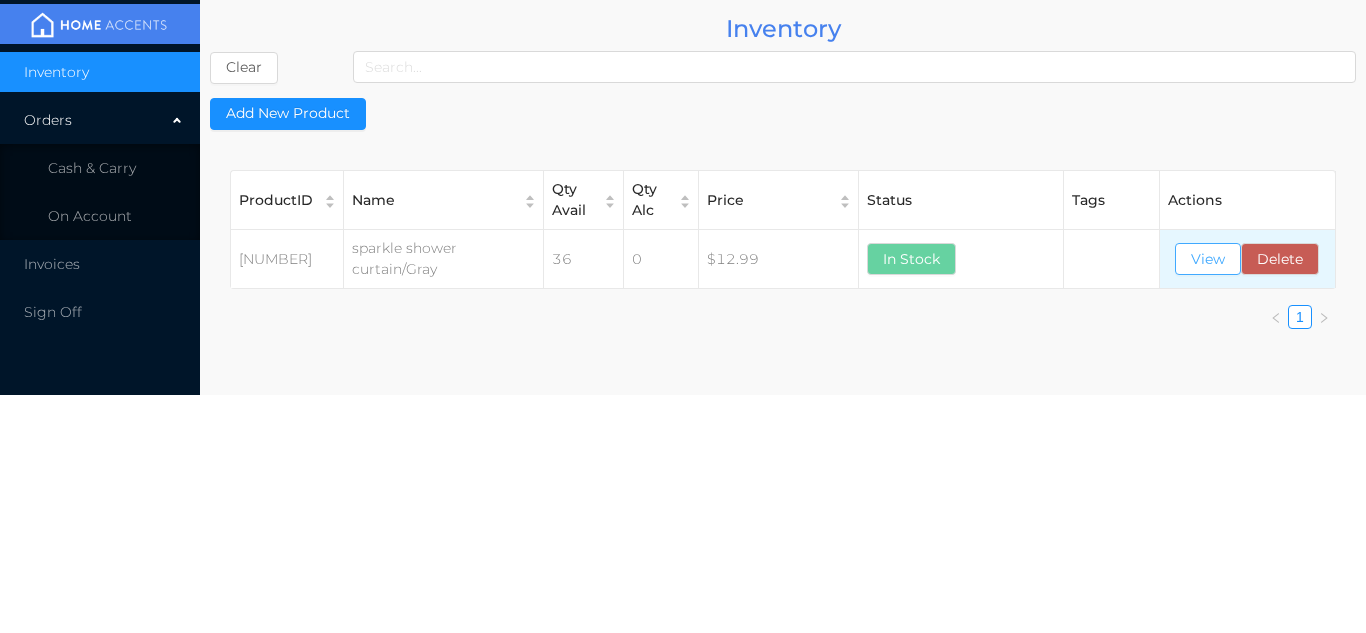click on "View" at bounding box center [1208, 259] 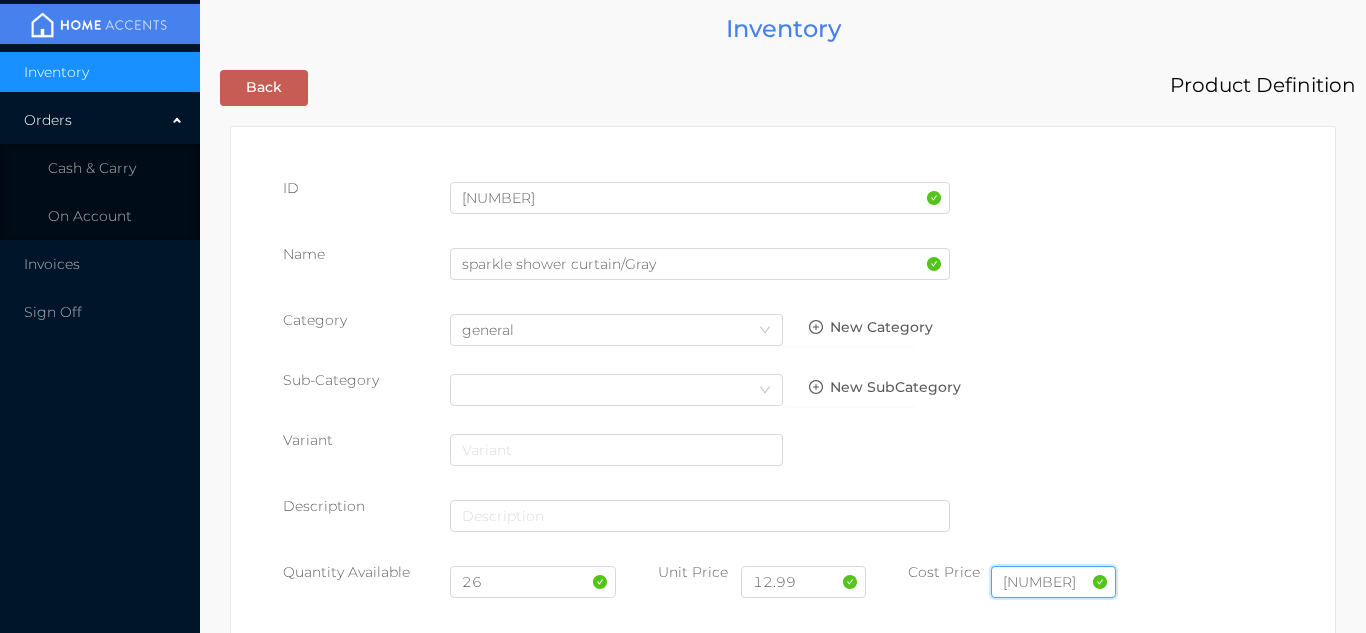 click on "[NUMBER]" at bounding box center (1053, 582) 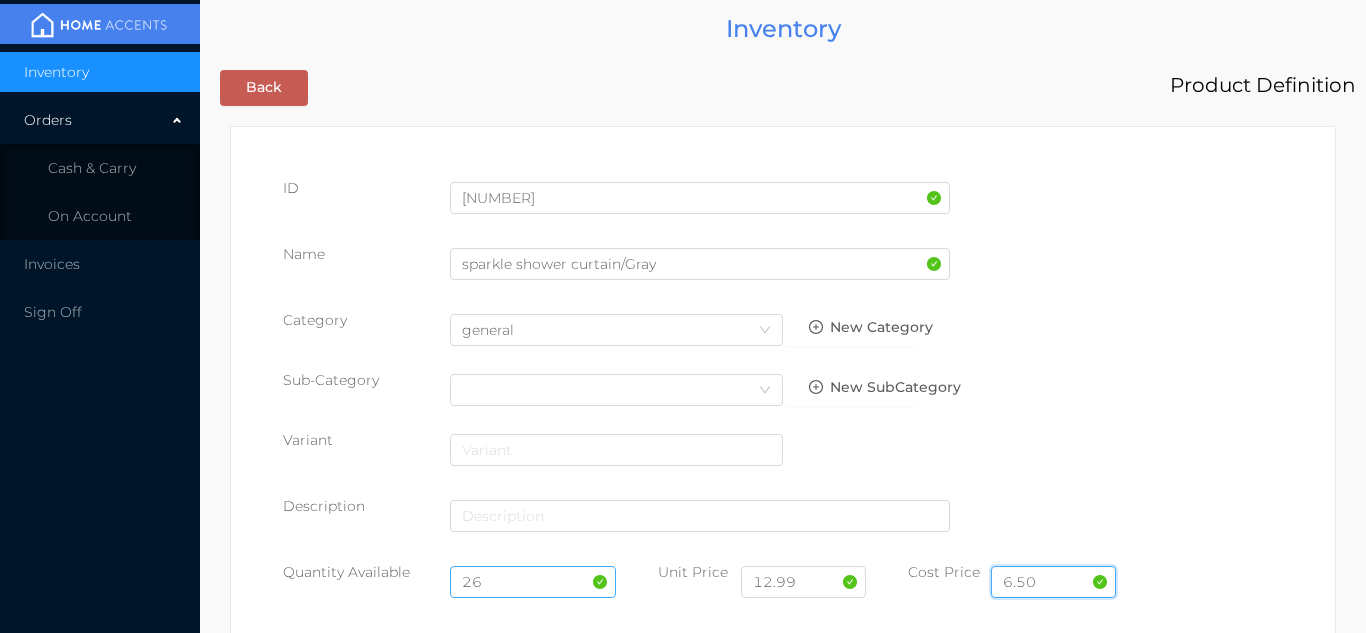 type on "6.50" 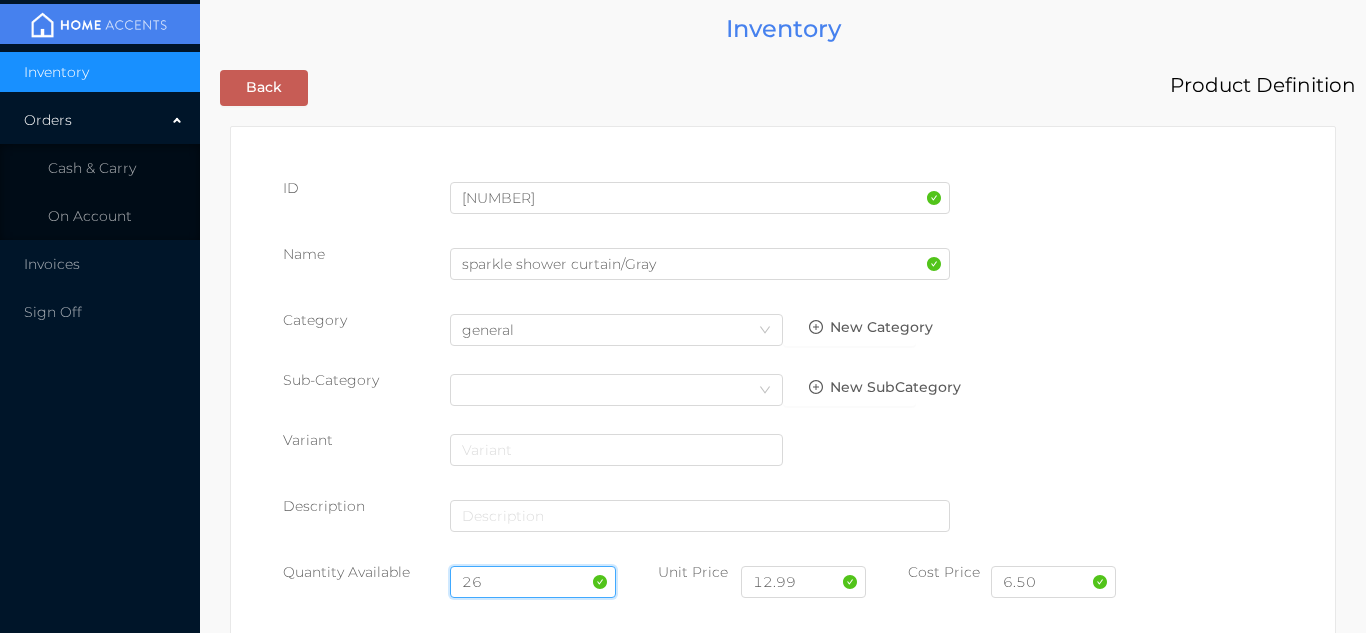 click on "26" at bounding box center [533, 582] 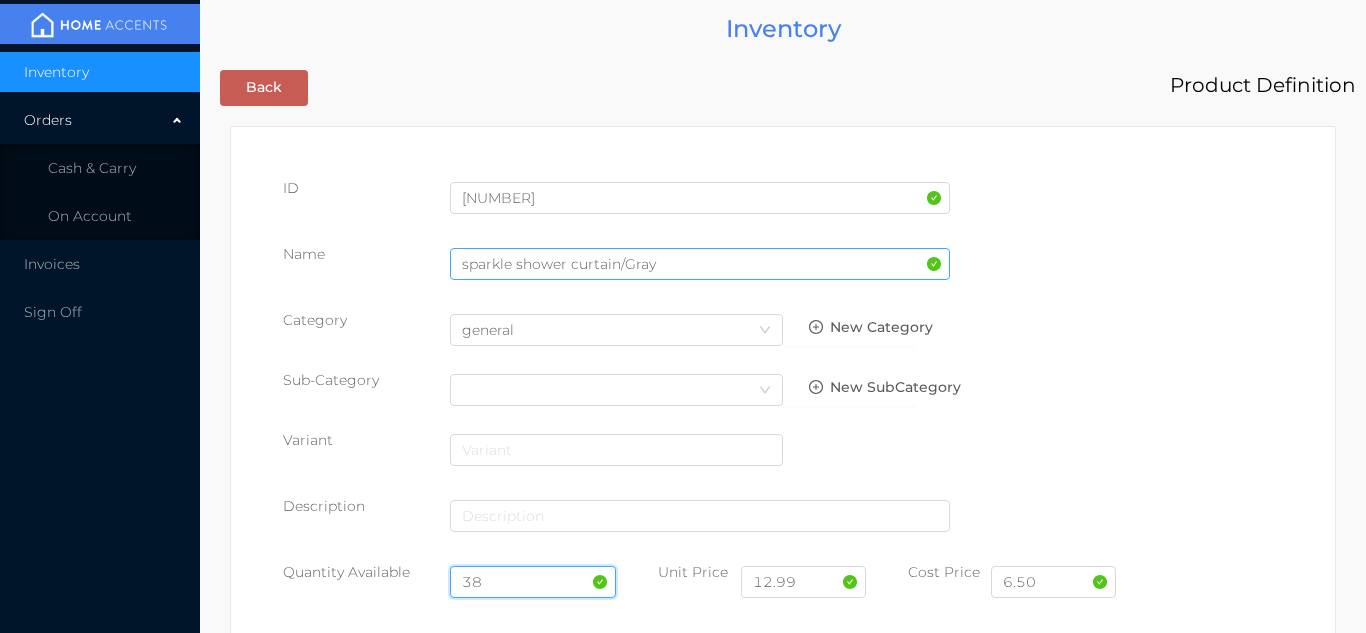 type on "38" 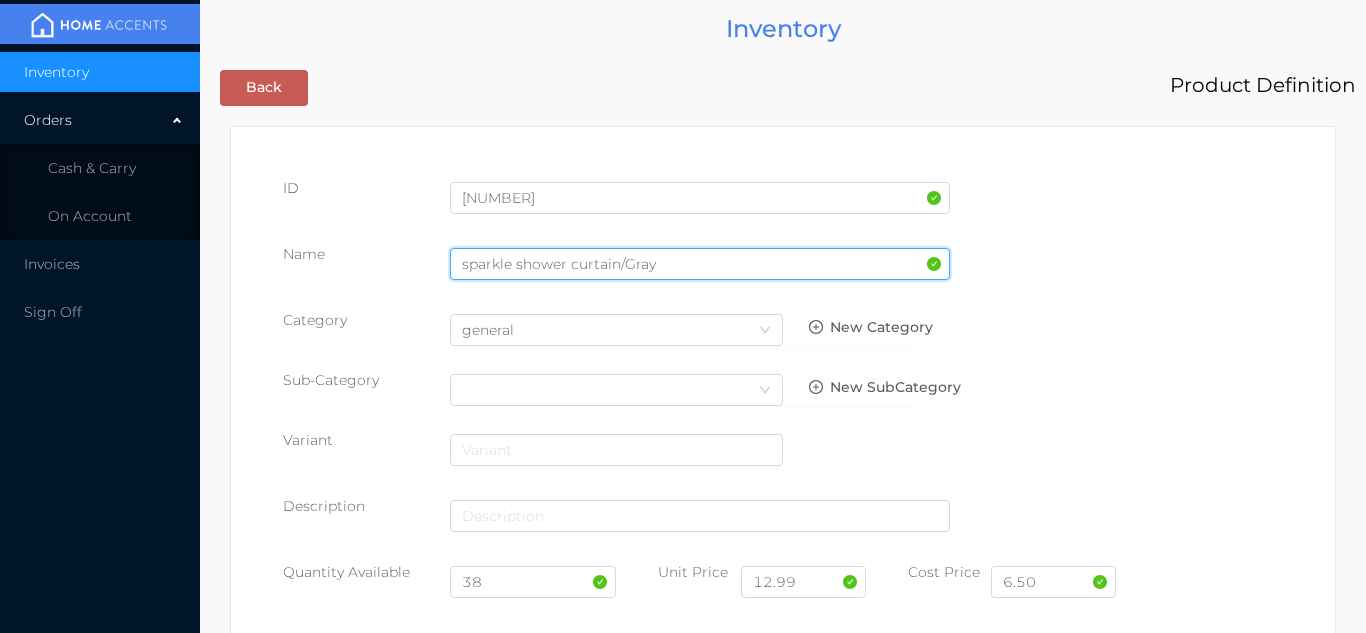 click on "sparkle shower curtain/Gray" at bounding box center (700, 264) 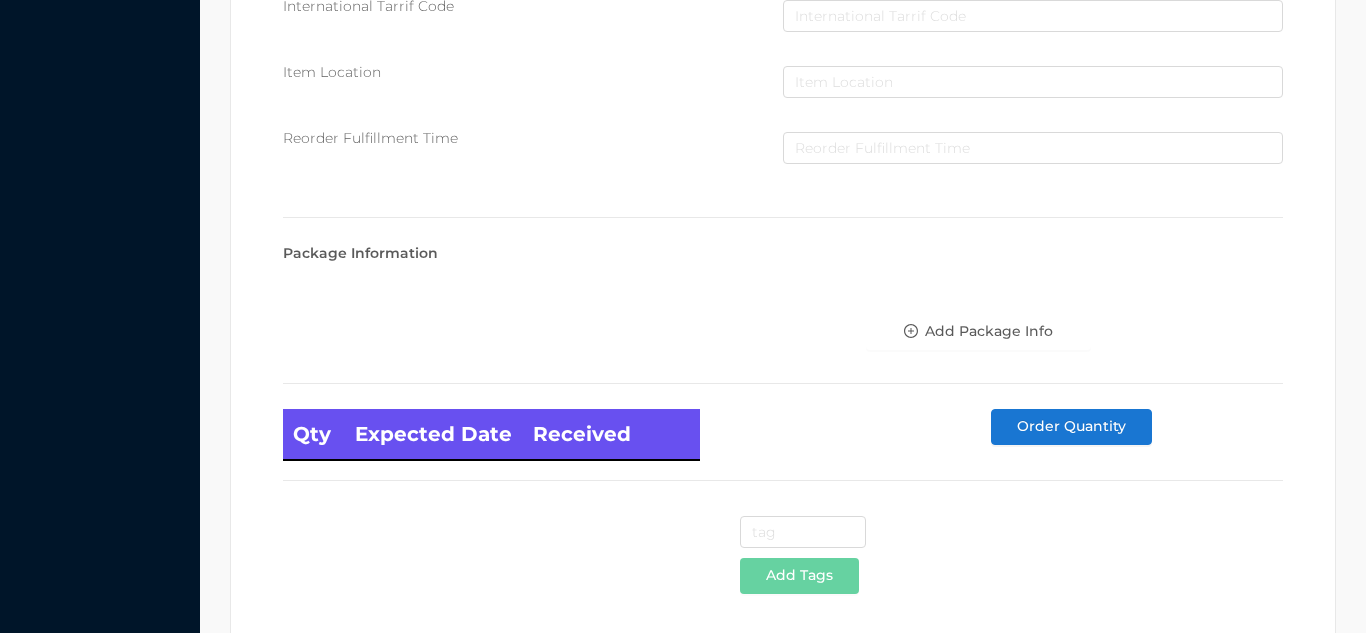 scroll, scrollTop: 1135, scrollLeft: 0, axis: vertical 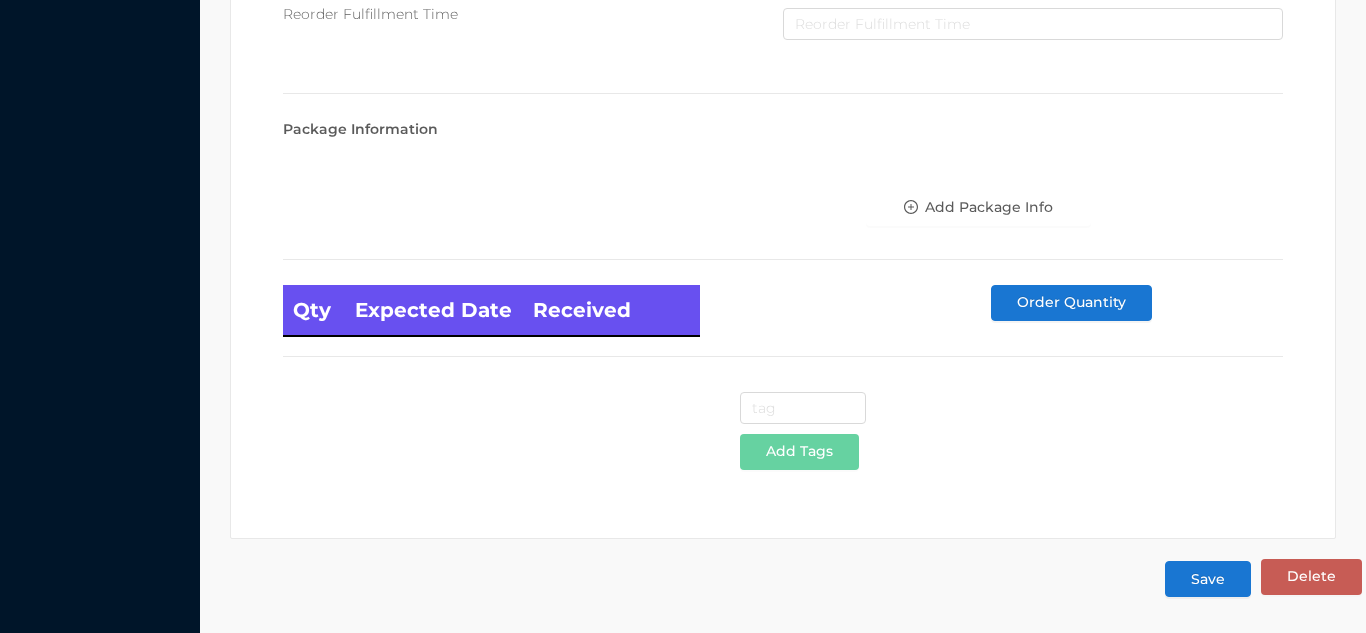 type on "sparkle shower curtain/white" 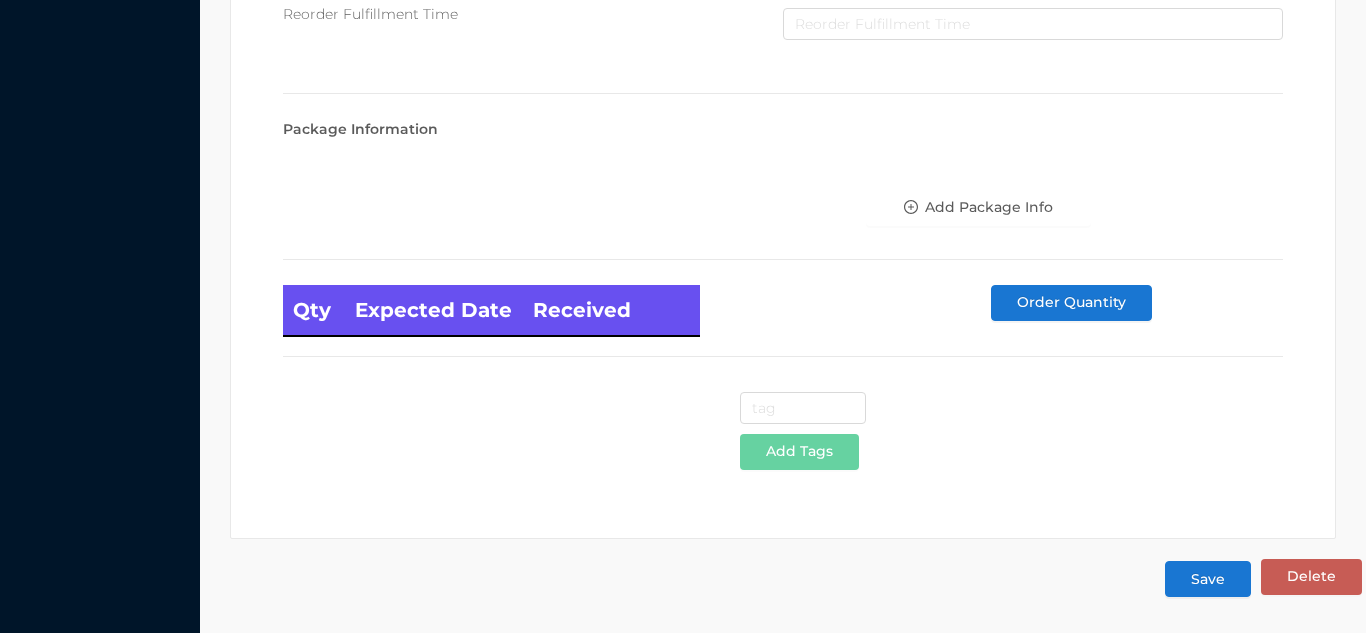click on "Save" at bounding box center (1208, 579) 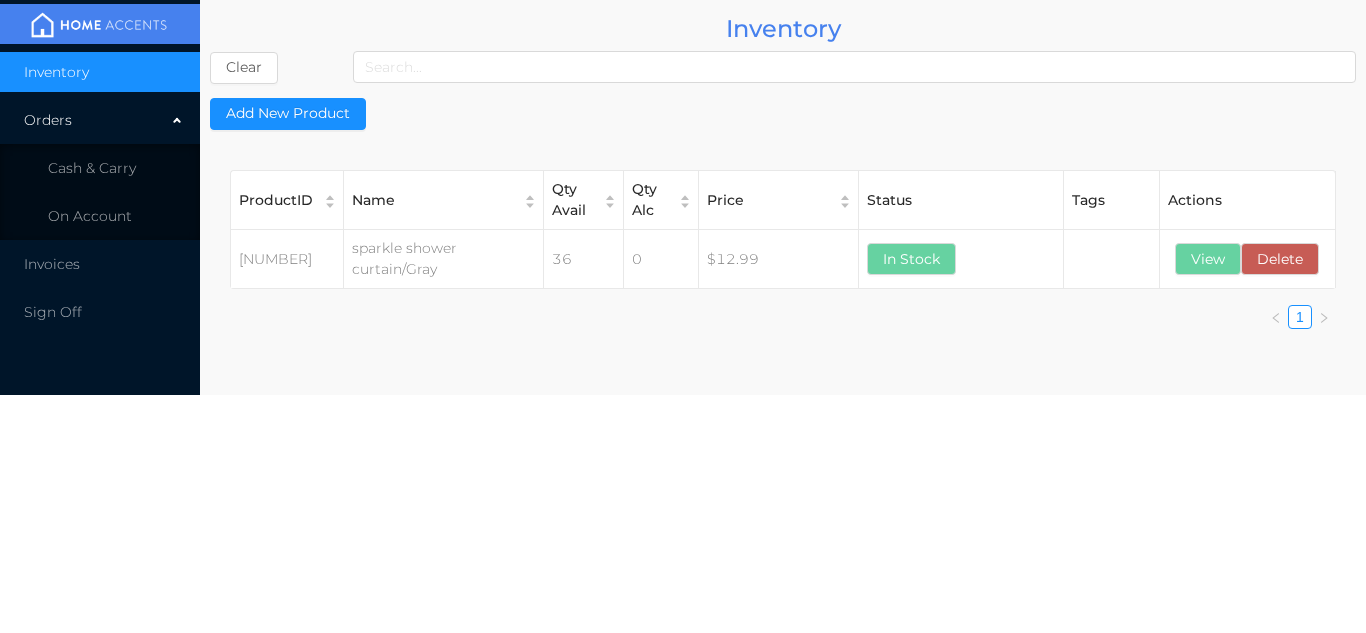 scroll, scrollTop: 0, scrollLeft: 0, axis: both 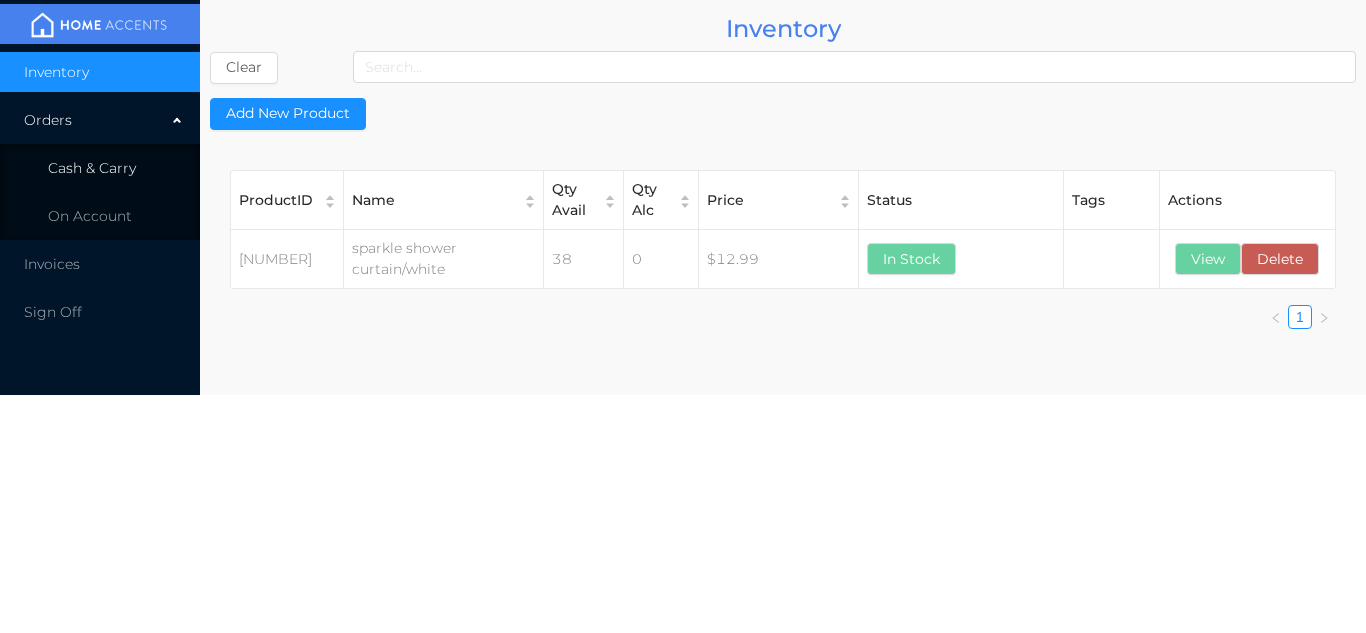 click on "Cash & Carry" at bounding box center (100, 168) 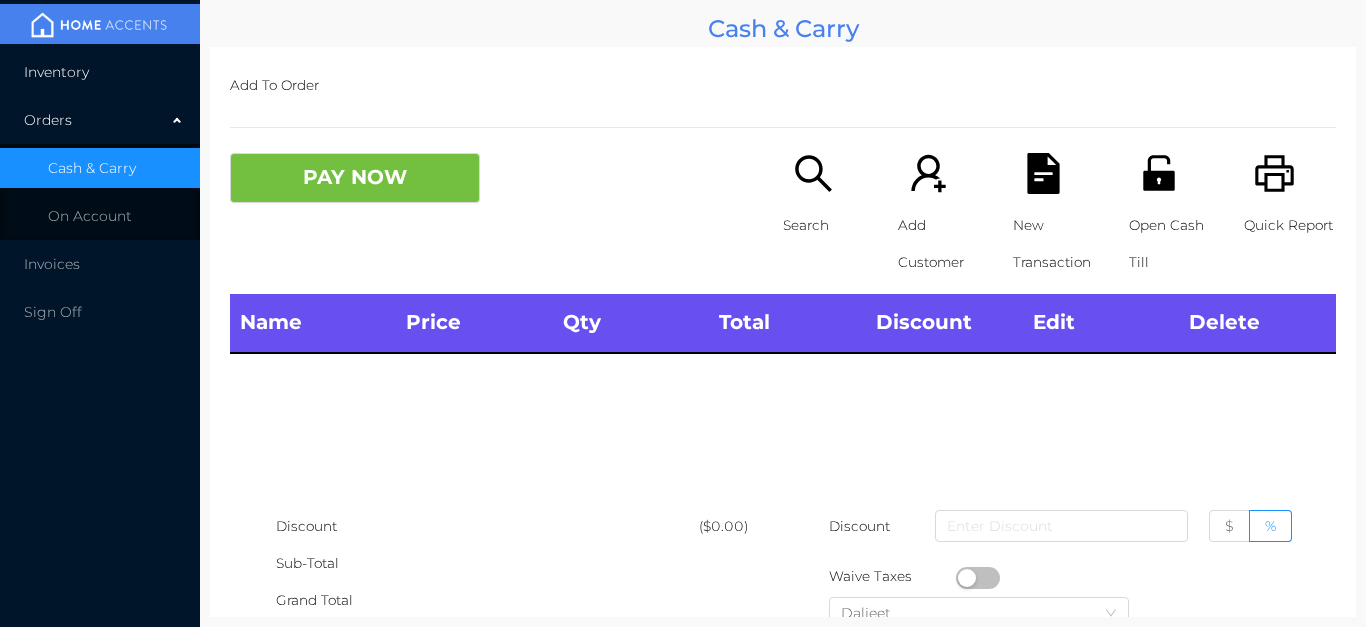 click on "Inventory" at bounding box center (100, 72) 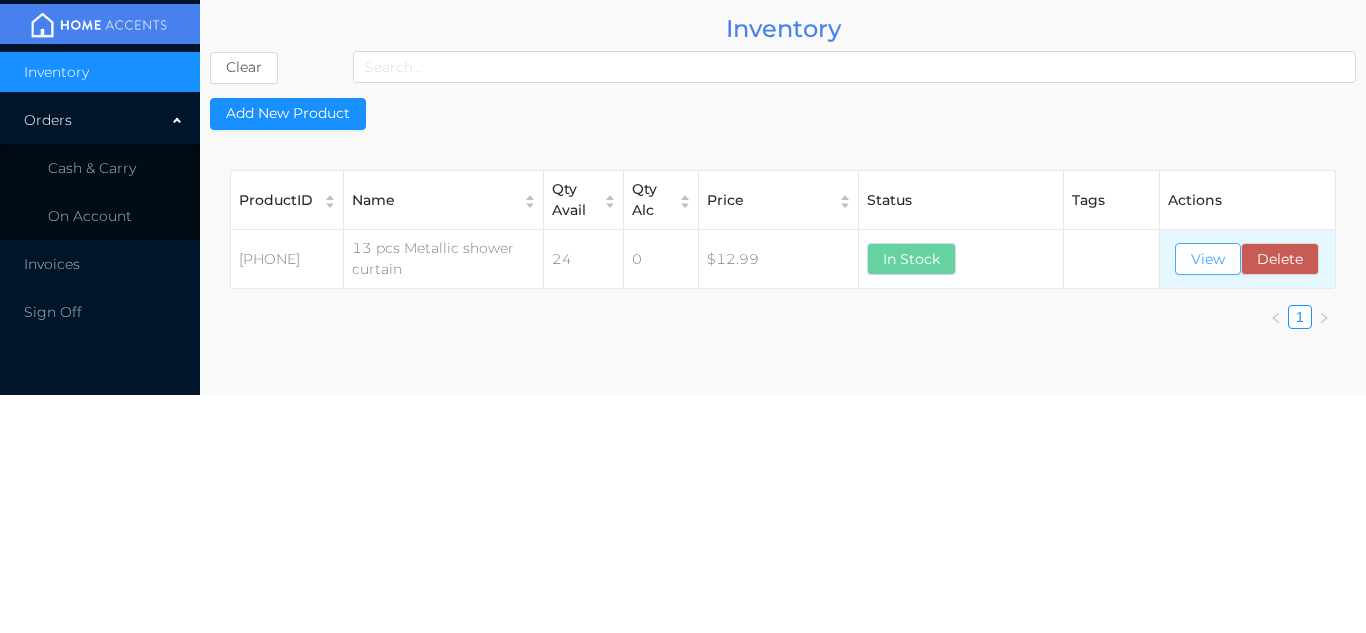 click on "View" at bounding box center (1208, 259) 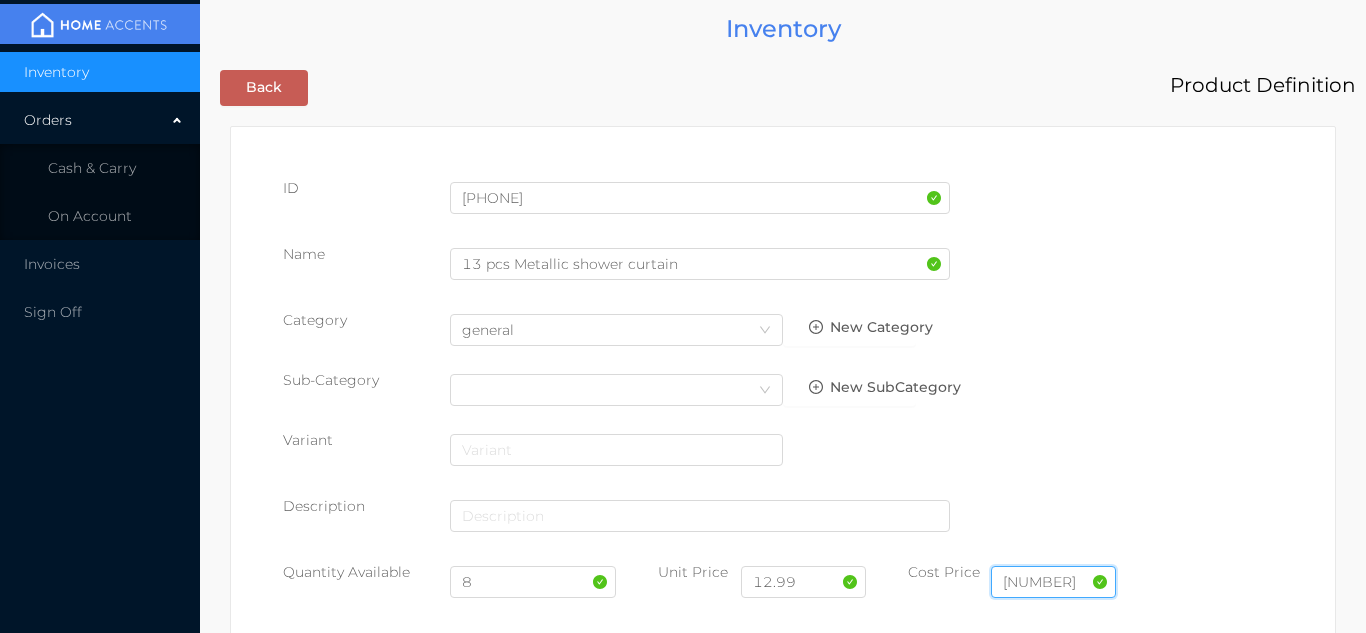 click on "[NUMBER]" at bounding box center (1053, 582) 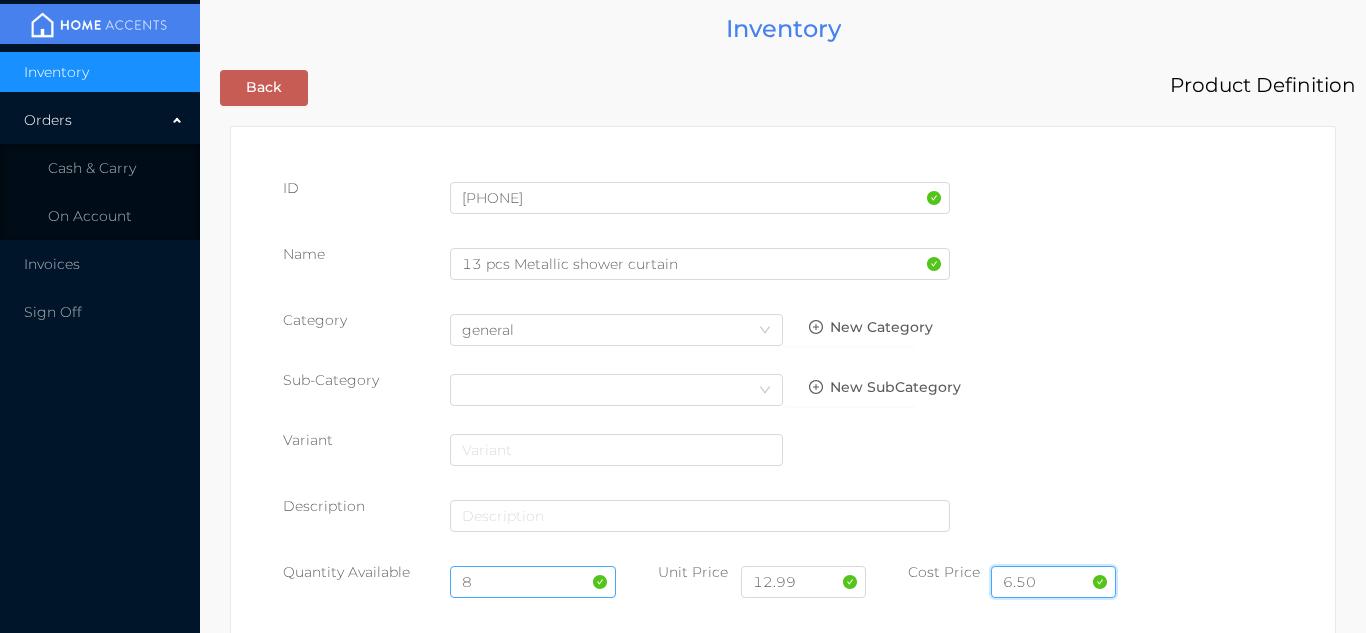 type on "6.50" 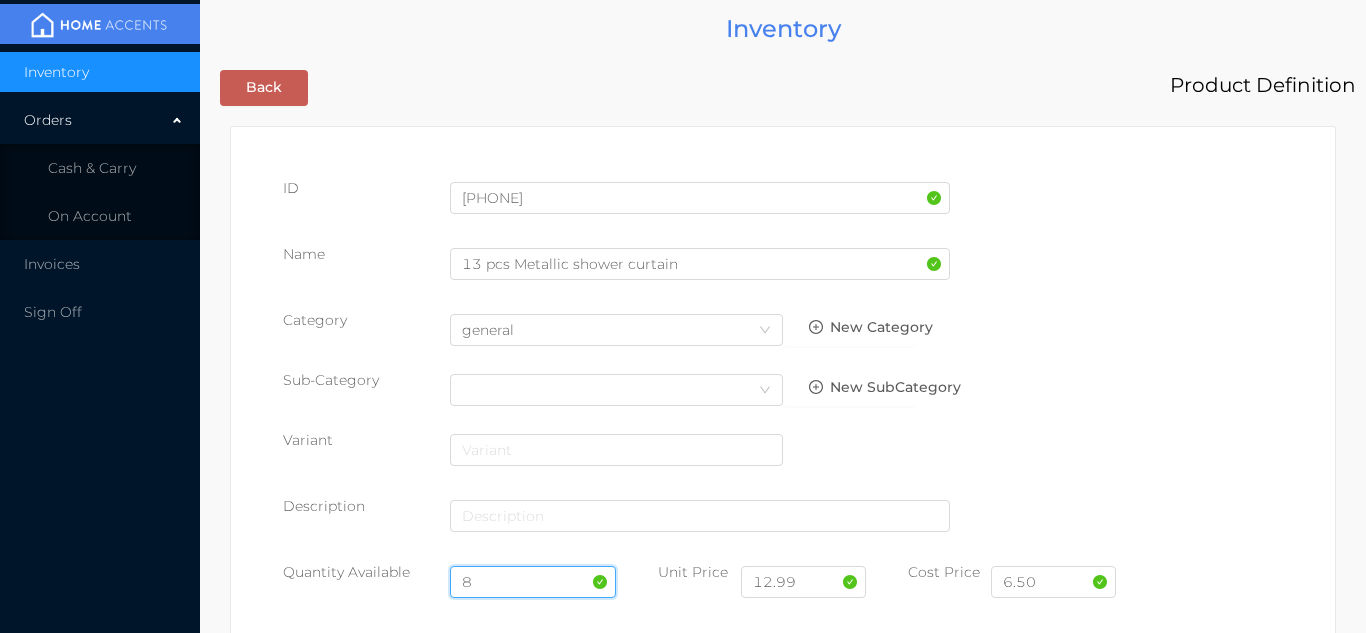 click on "8" at bounding box center [533, 582] 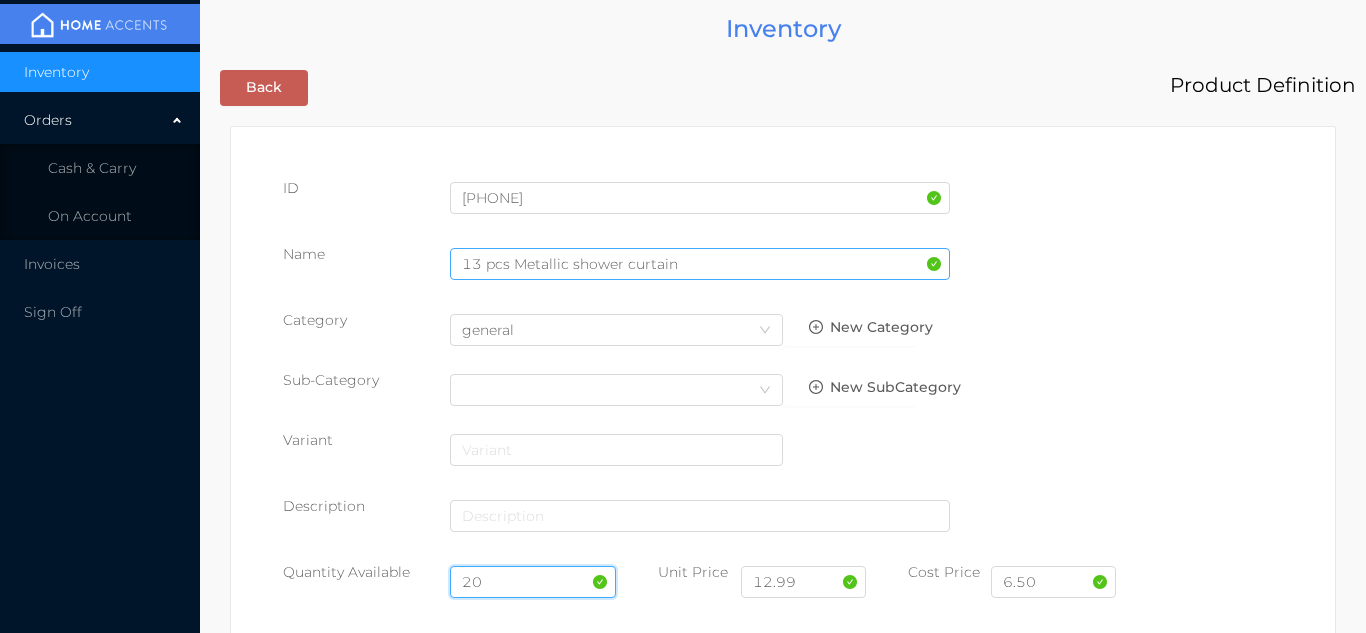 type on "20" 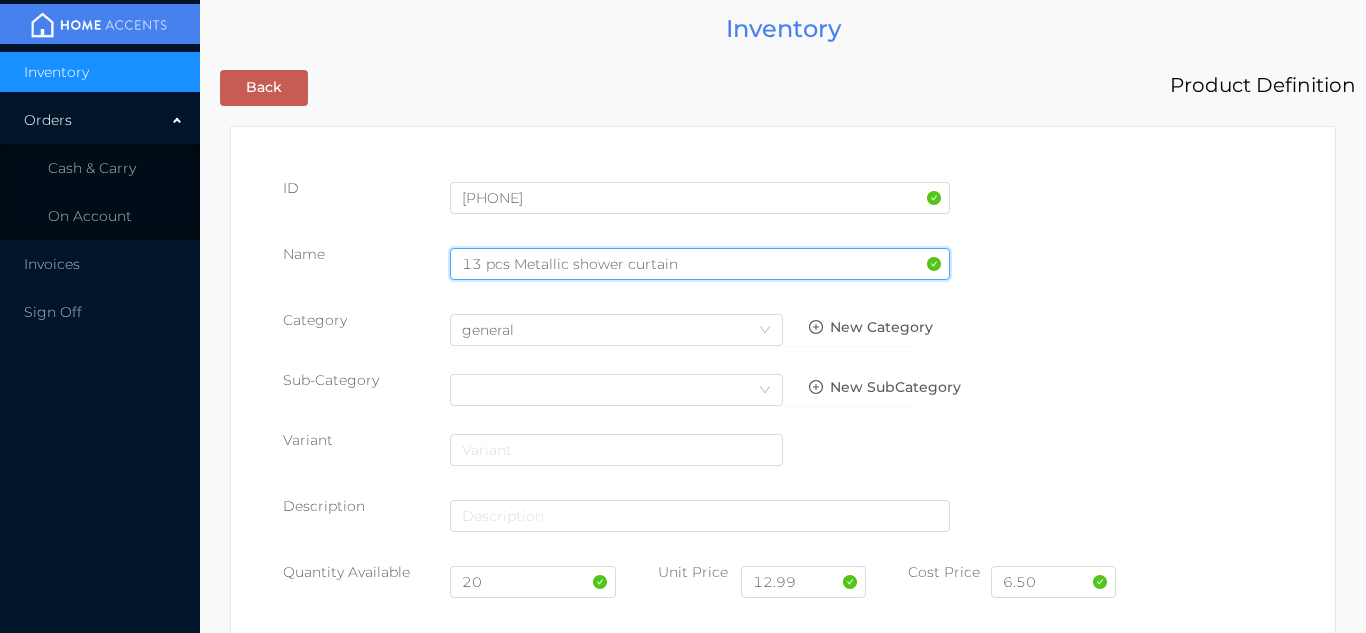 click on "13 pcs Metallic shower curtain" at bounding box center [700, 264] 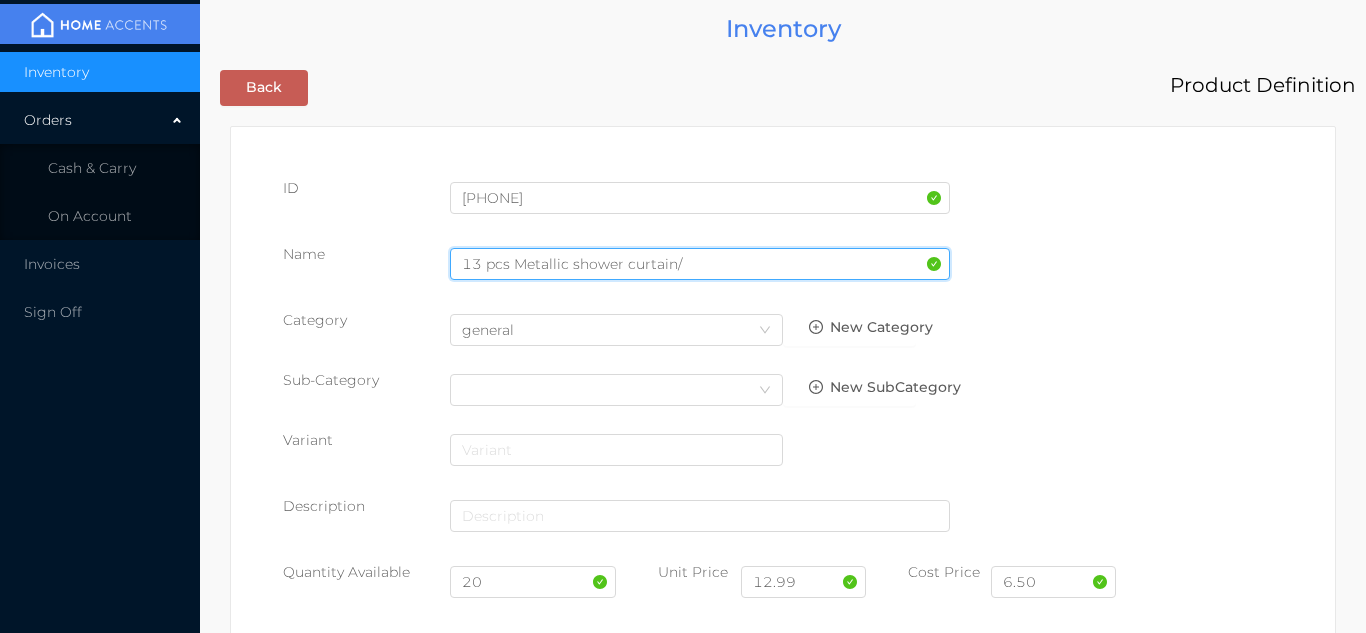 click on "13 pcs Metallic shower curtain/" at bounding box center (700, 264) 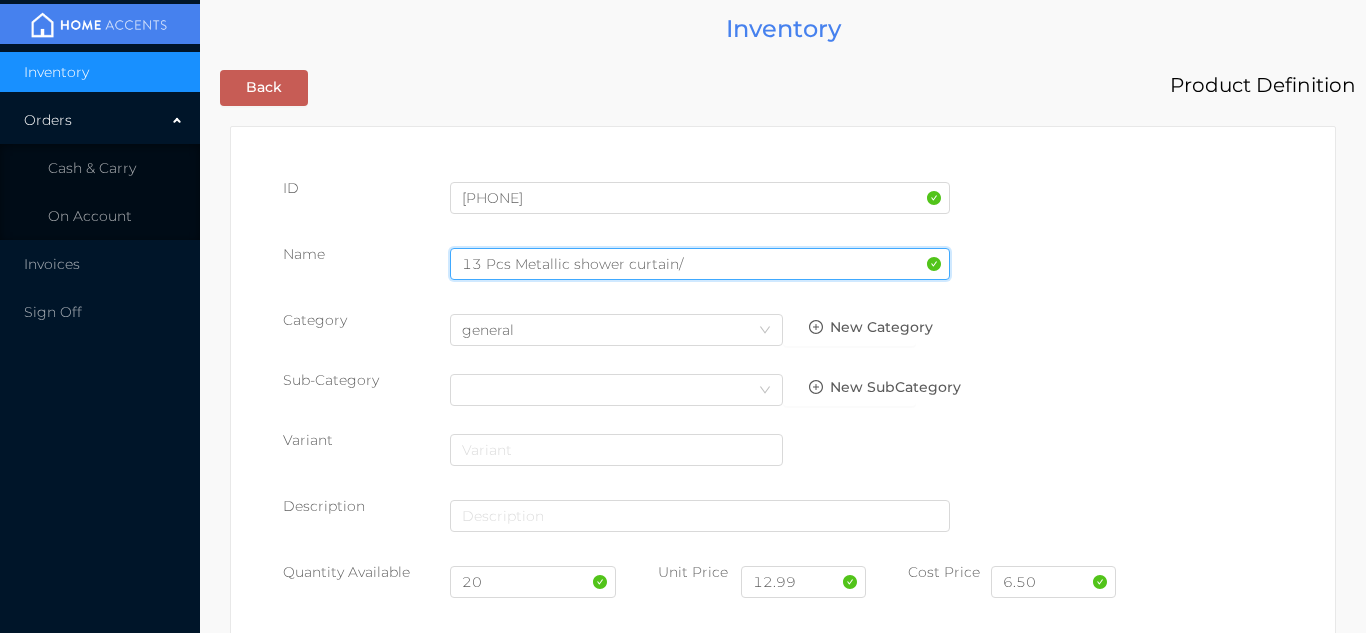 click on "13 Pcs Metallic shower curtain/" at bounding box center [700, 264] 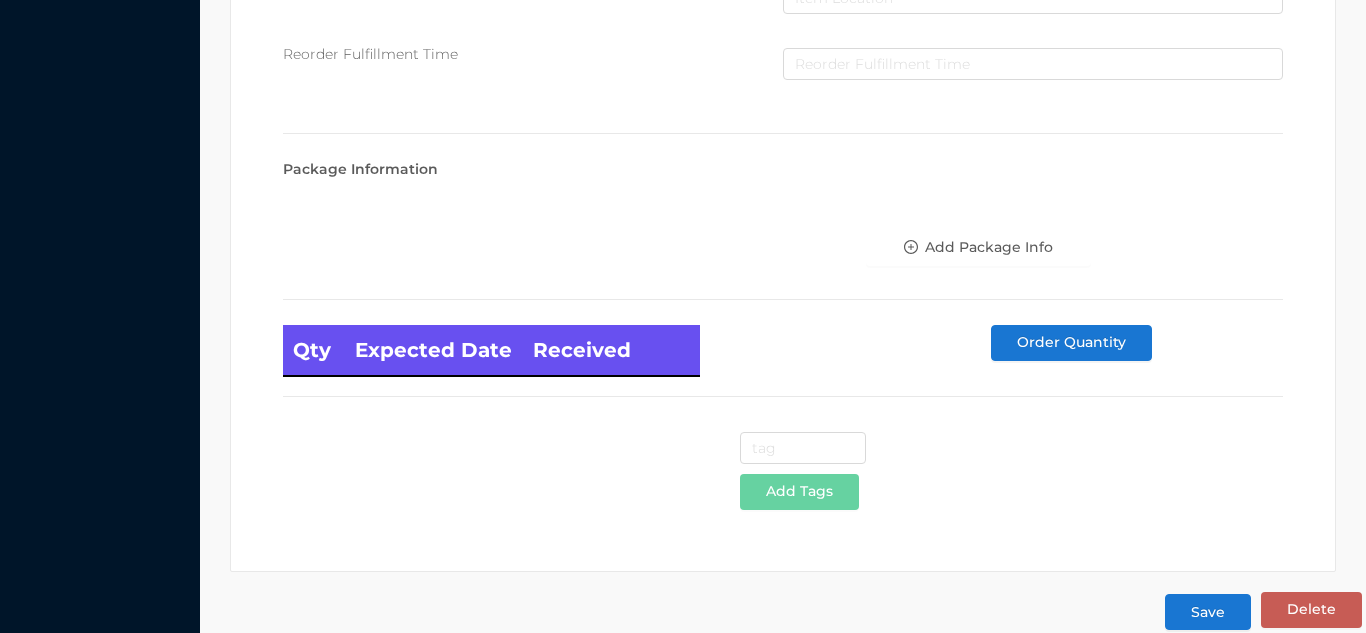 scroll, scrollTop: 1135, scrollLeft: 0, axis: vertical 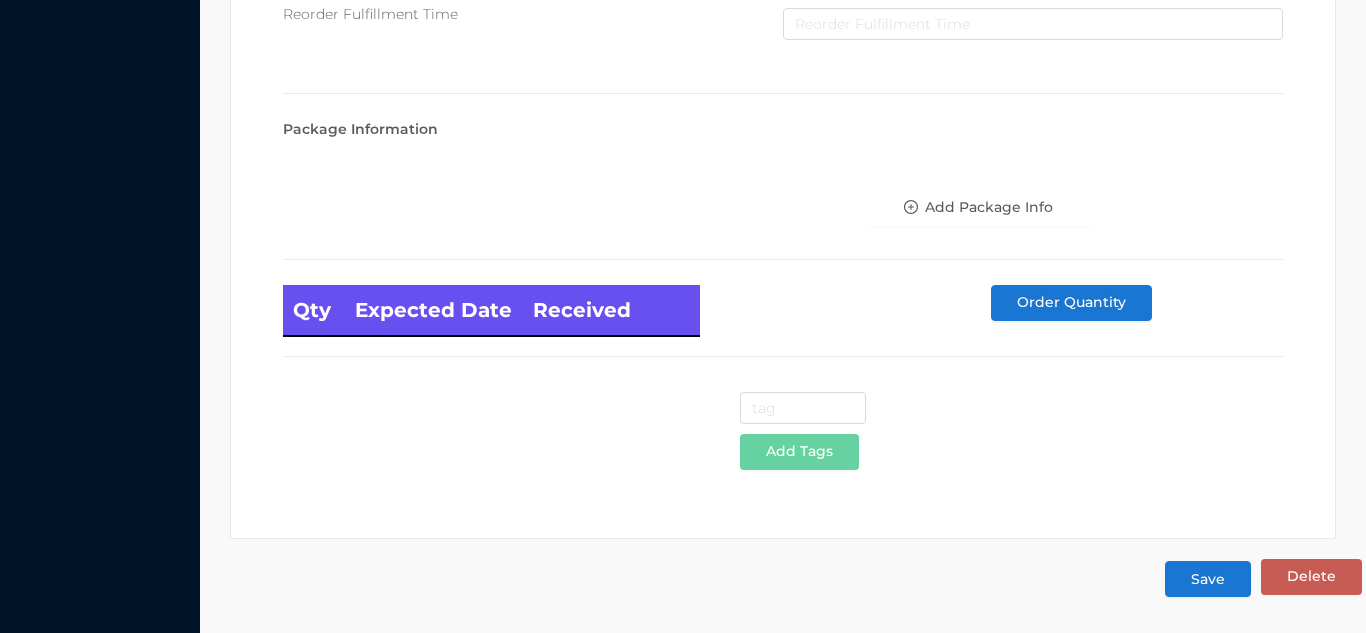 type on "13 Pcs Metallic shower curtain/gray" 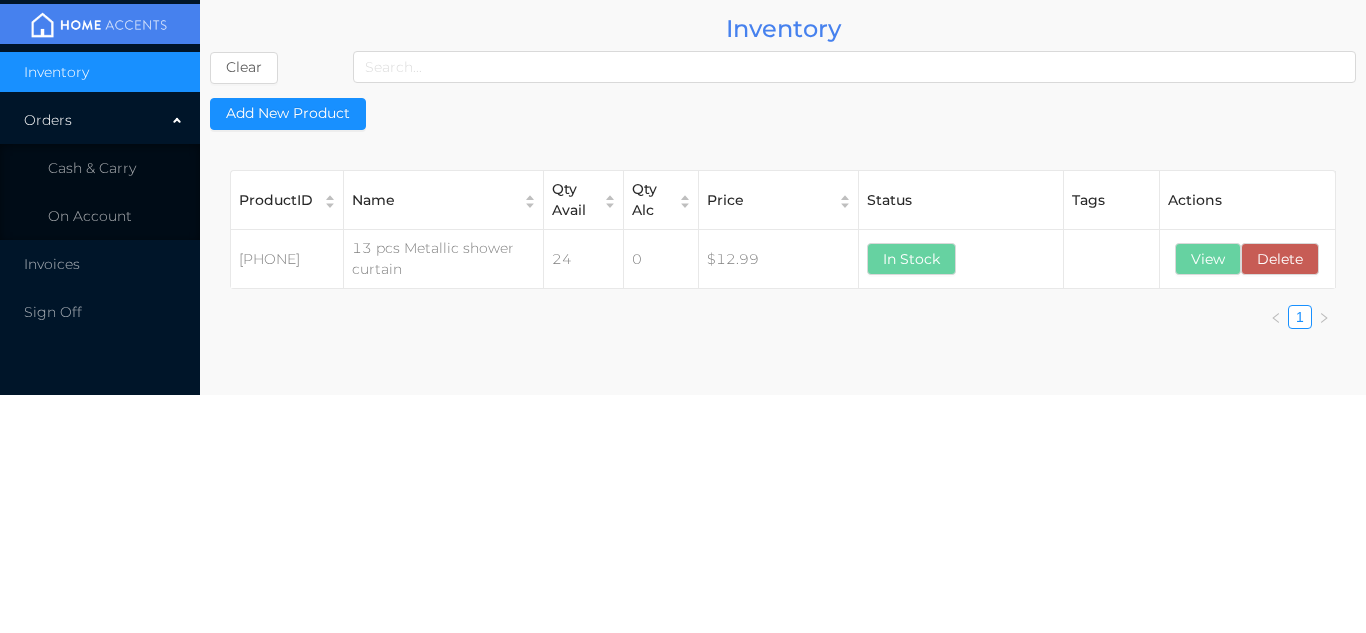 scroll, scrollTop: 0, scrollLeft: 0, axis: both 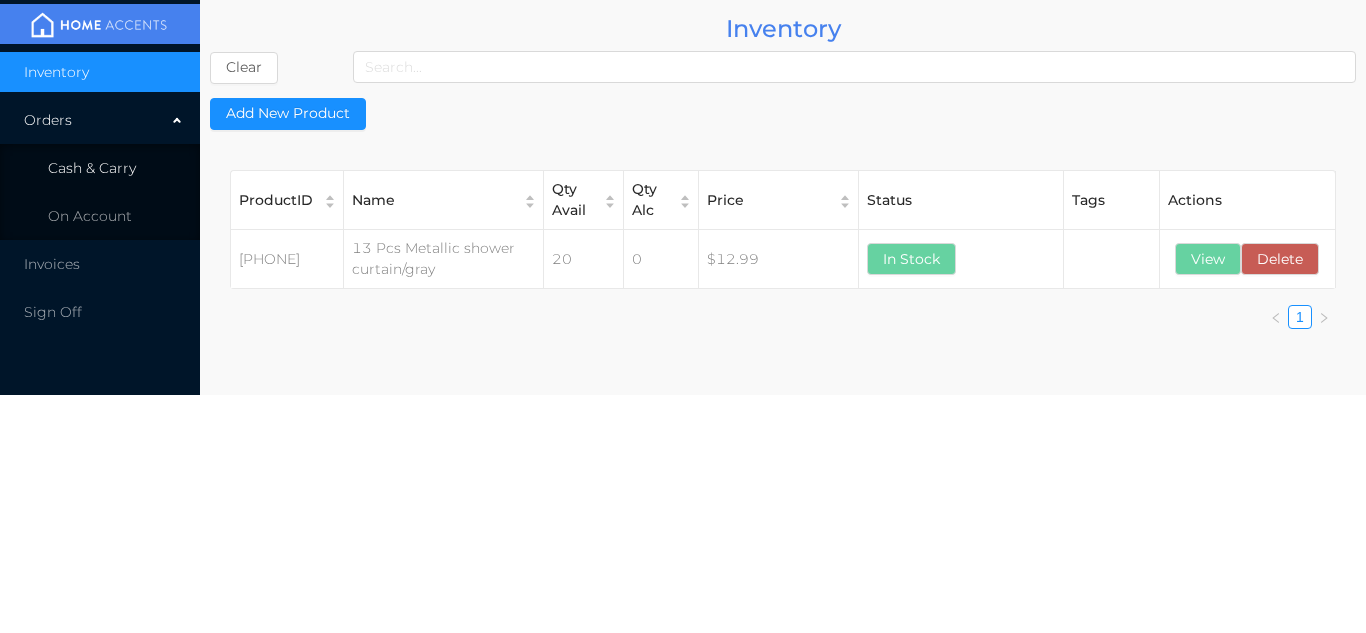 click on "Cash & Carry" at bounding box center [92, 168] 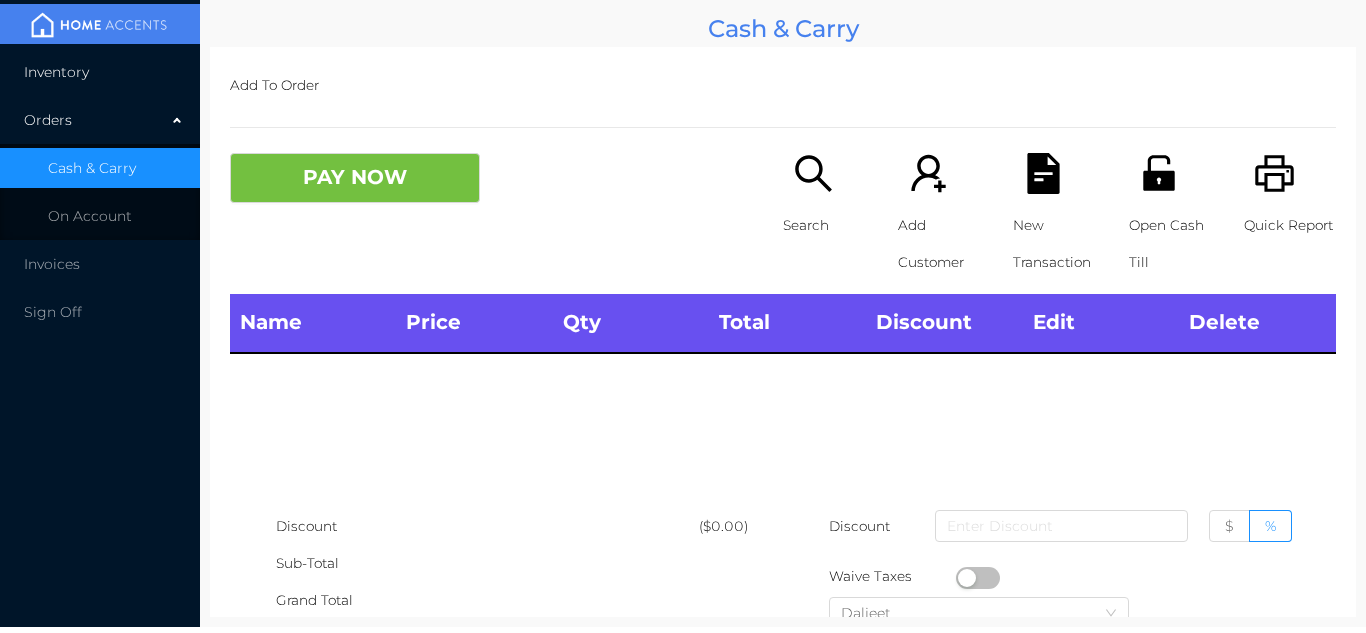 click on "Inventory" at bounding box center (100, 72) 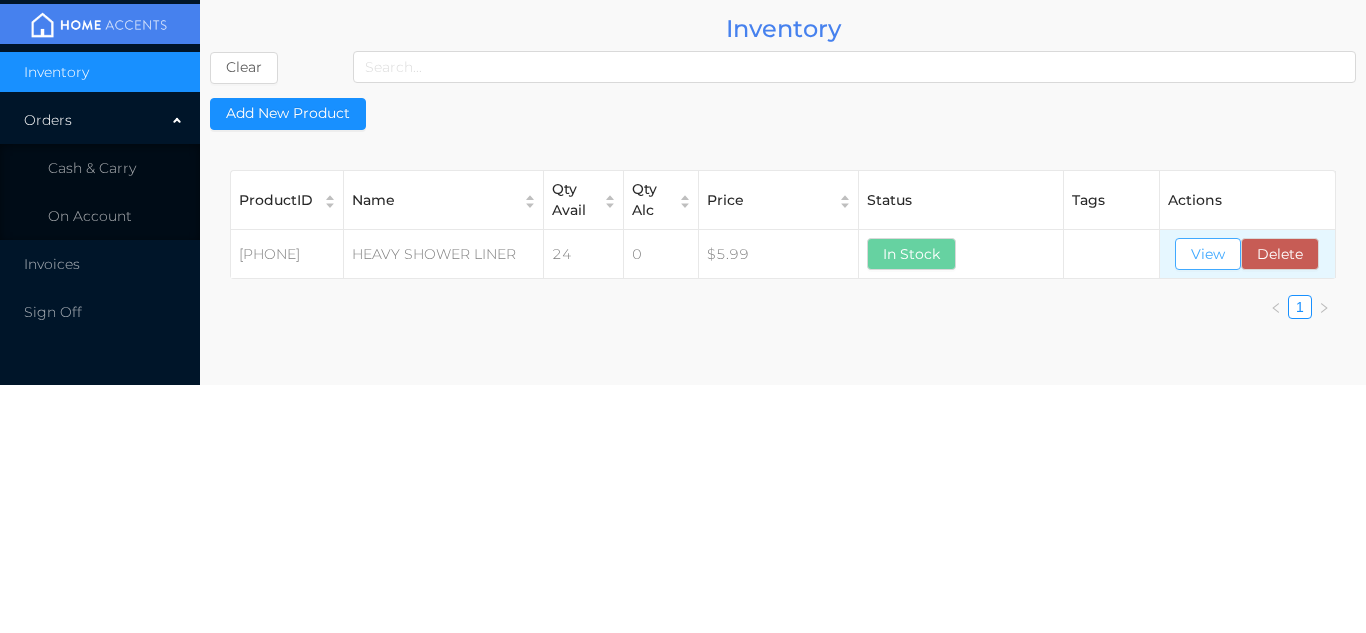 click on "View" at bounding box center [1208, 254] 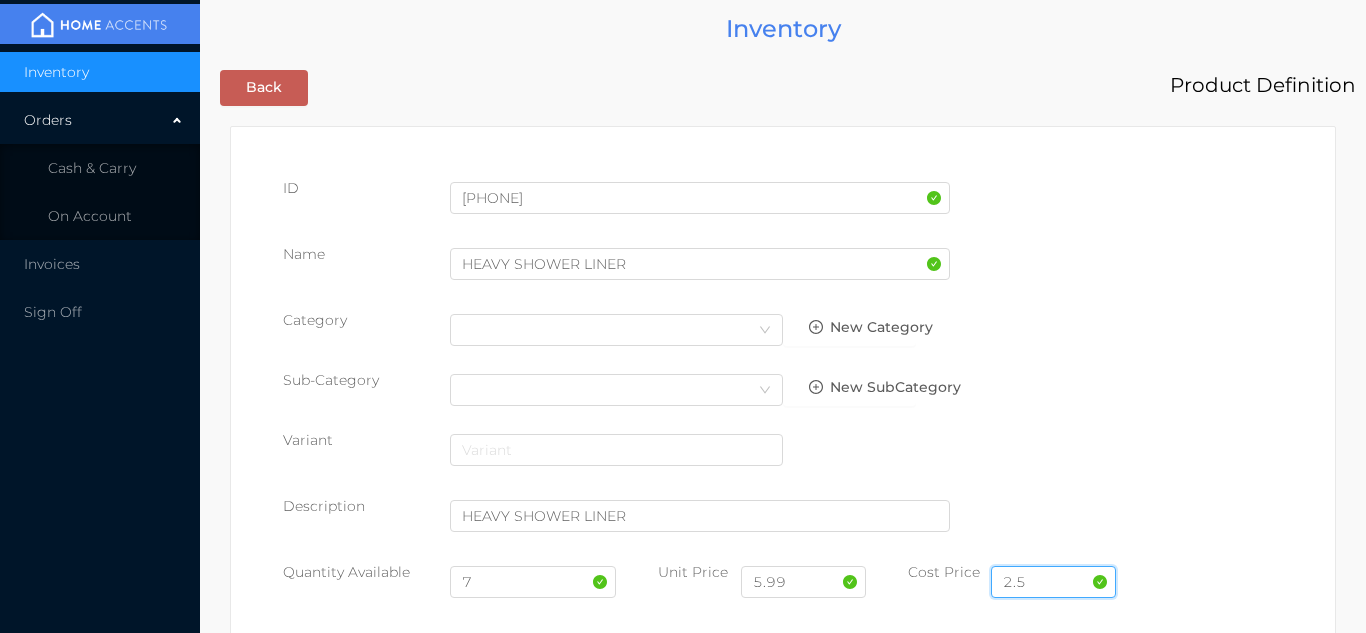click on "2.5" at bounding box center (1053, 582) 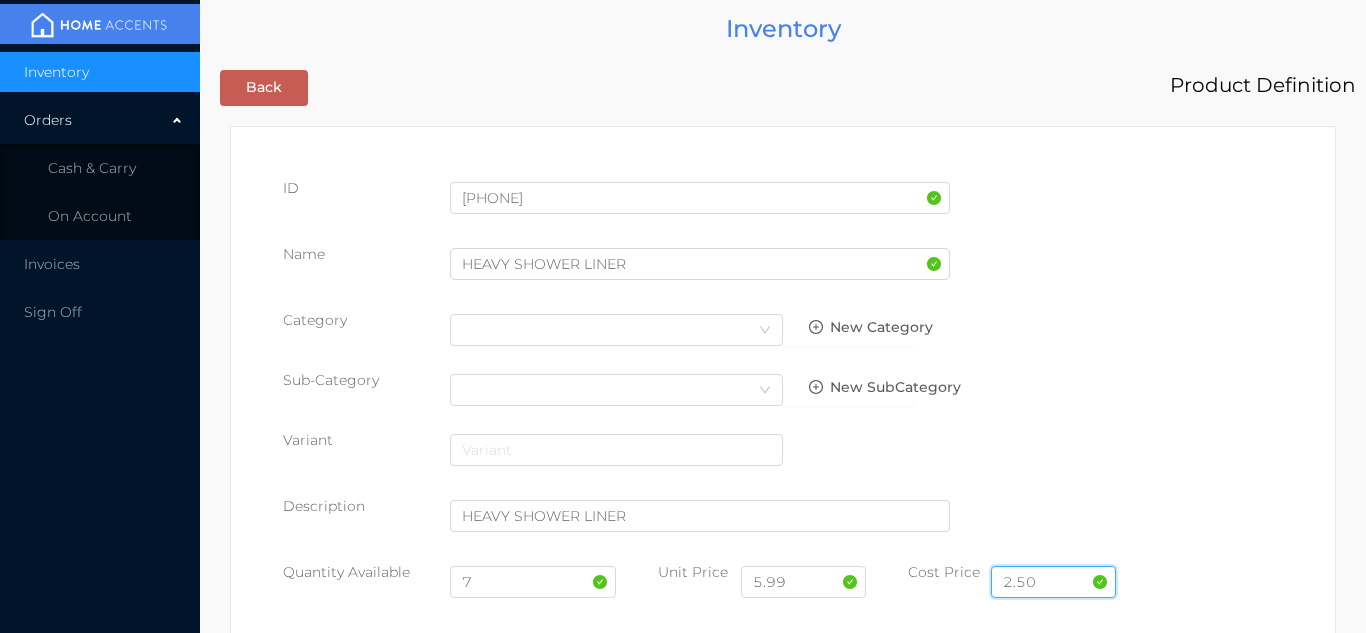 type on "2.50" 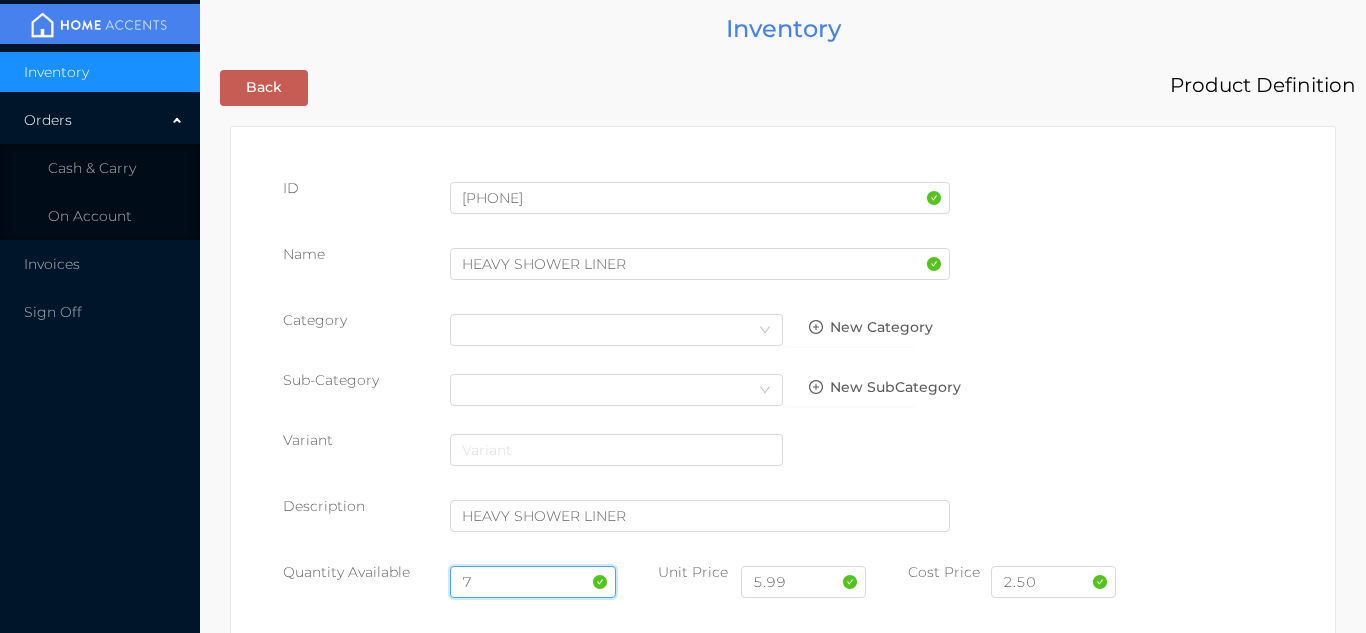 click on "7" at bounding box center [533, 582] 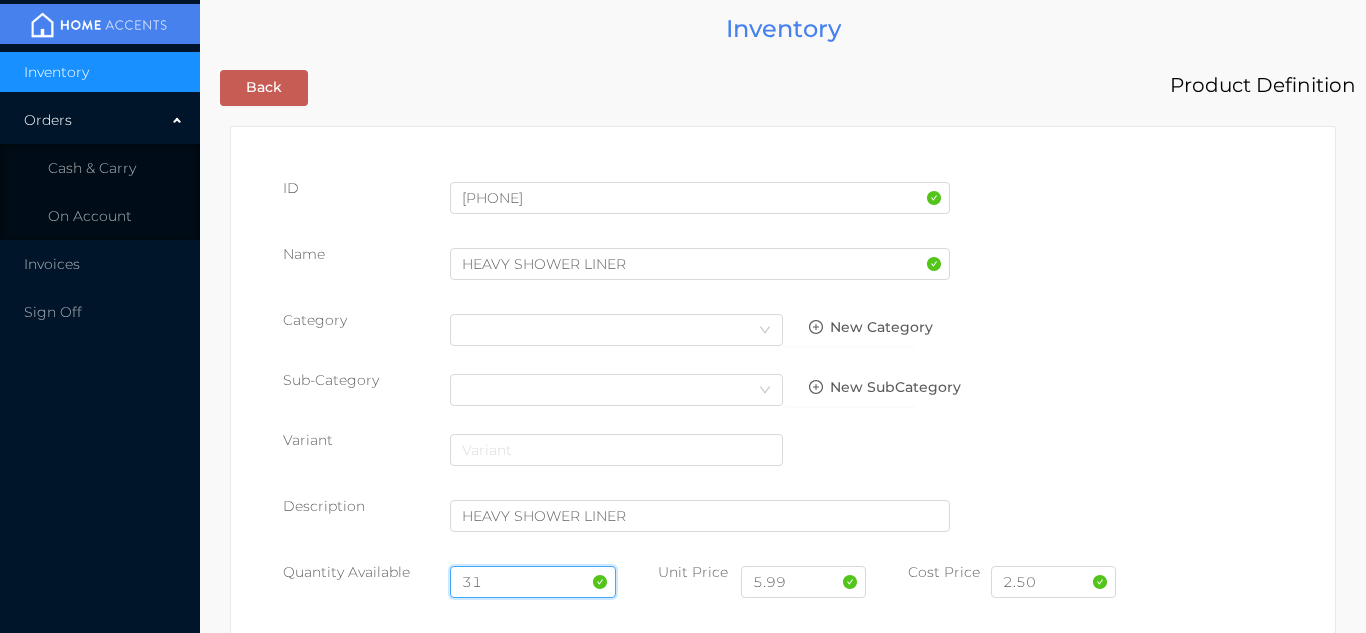 type on "3" 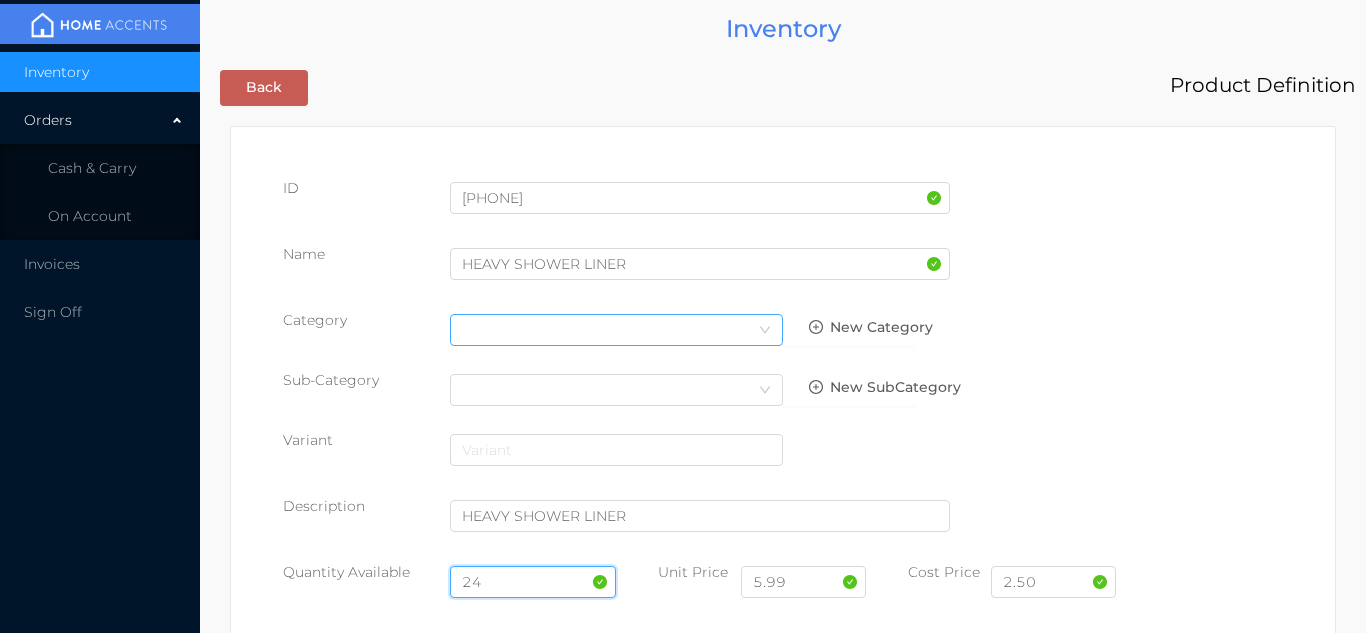 type on "24" 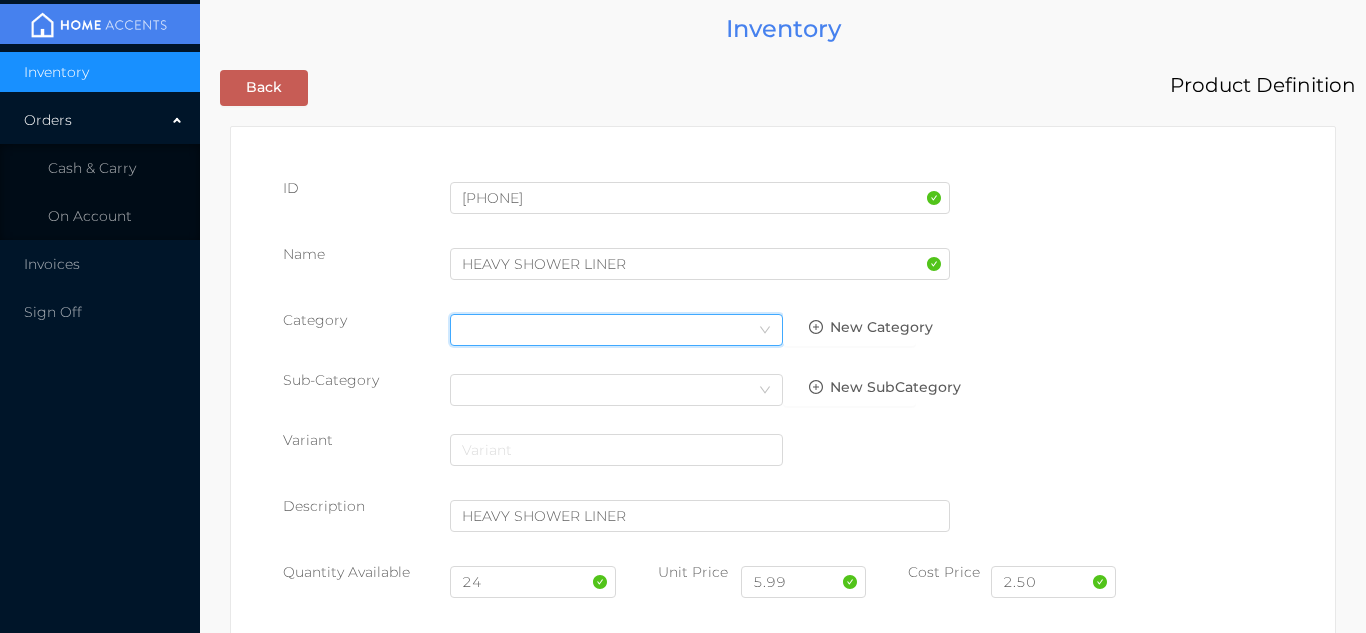 click on "Select Category" at bounding box center [616, 330] 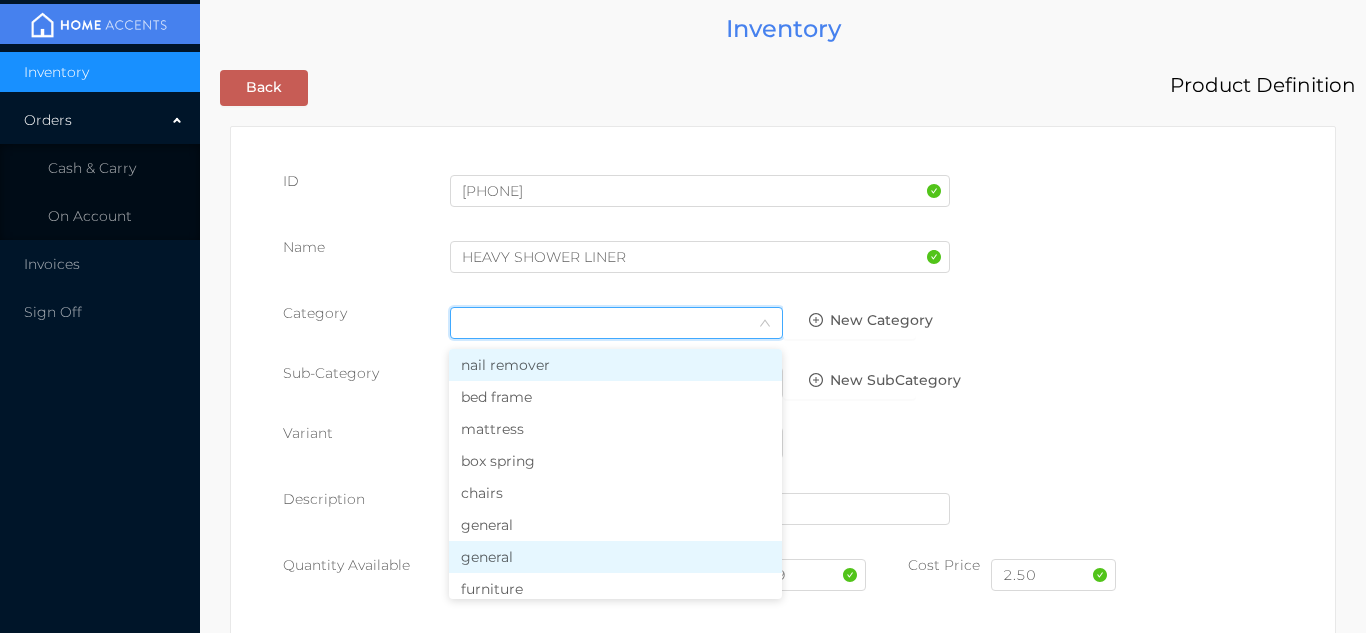 click on "general" at bounding box center (615, 557) 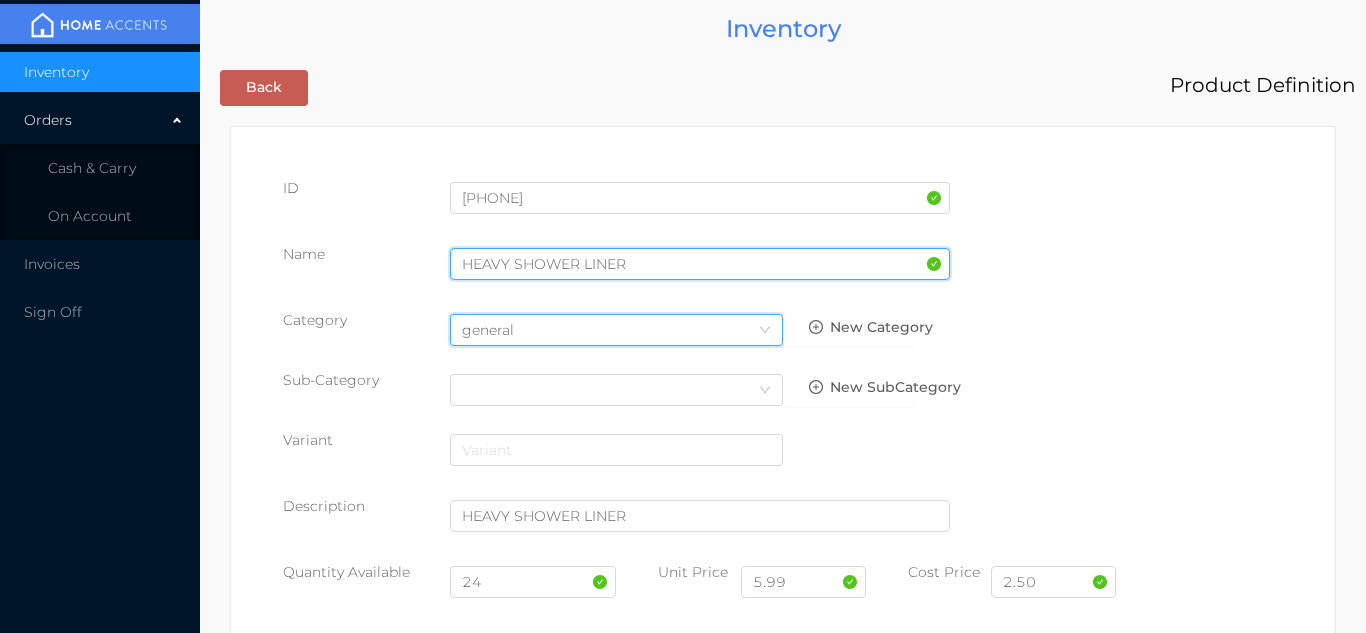 click on "HEAVY SHOWER LINER" at bounding box center (700, 264) 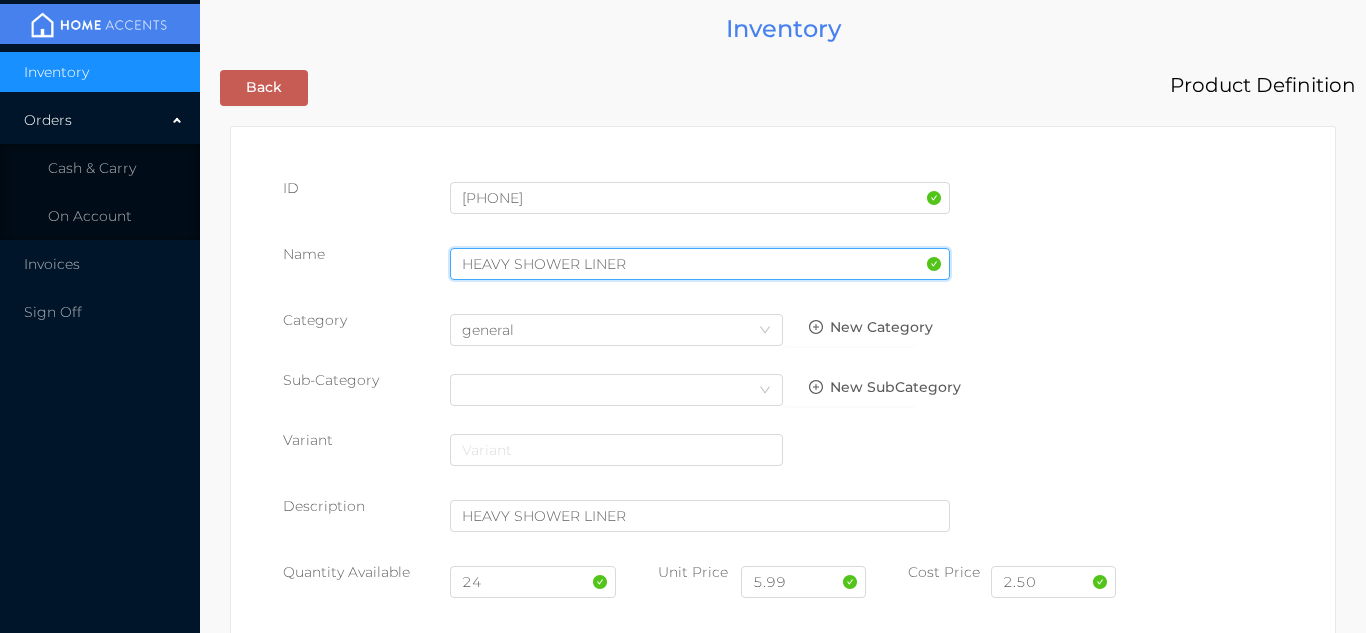 click on "HEAVY SHOWER LINER" at bounding box center [700, 264] 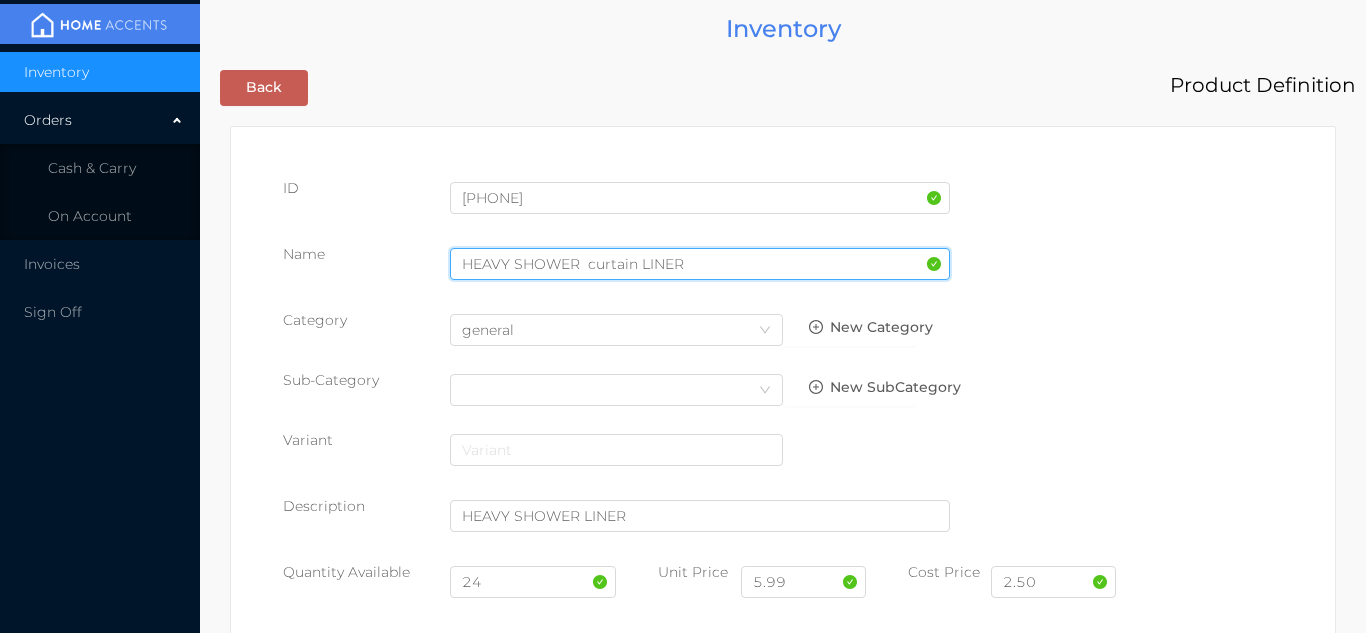 click on "HEAVY SHOWER  curtain LINER" at bounding box center [700, 264] 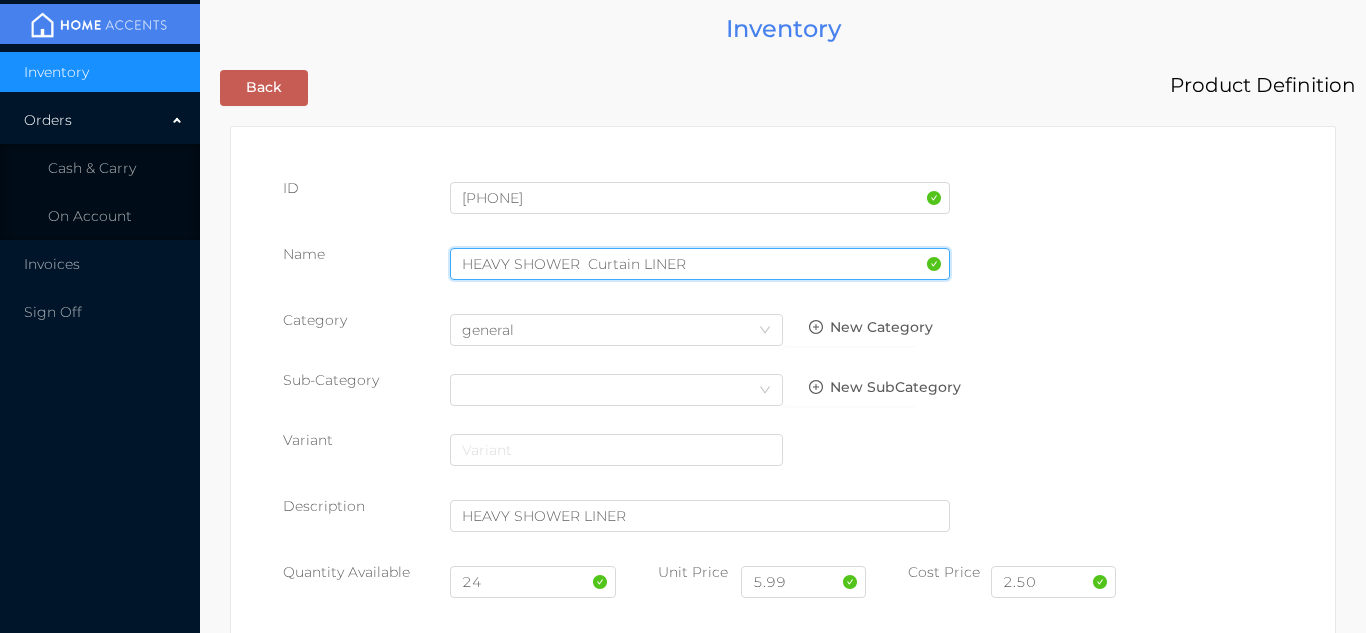 click on "HEAVY SHOWER  Curtain LINER" at bounding box center (700, 264) 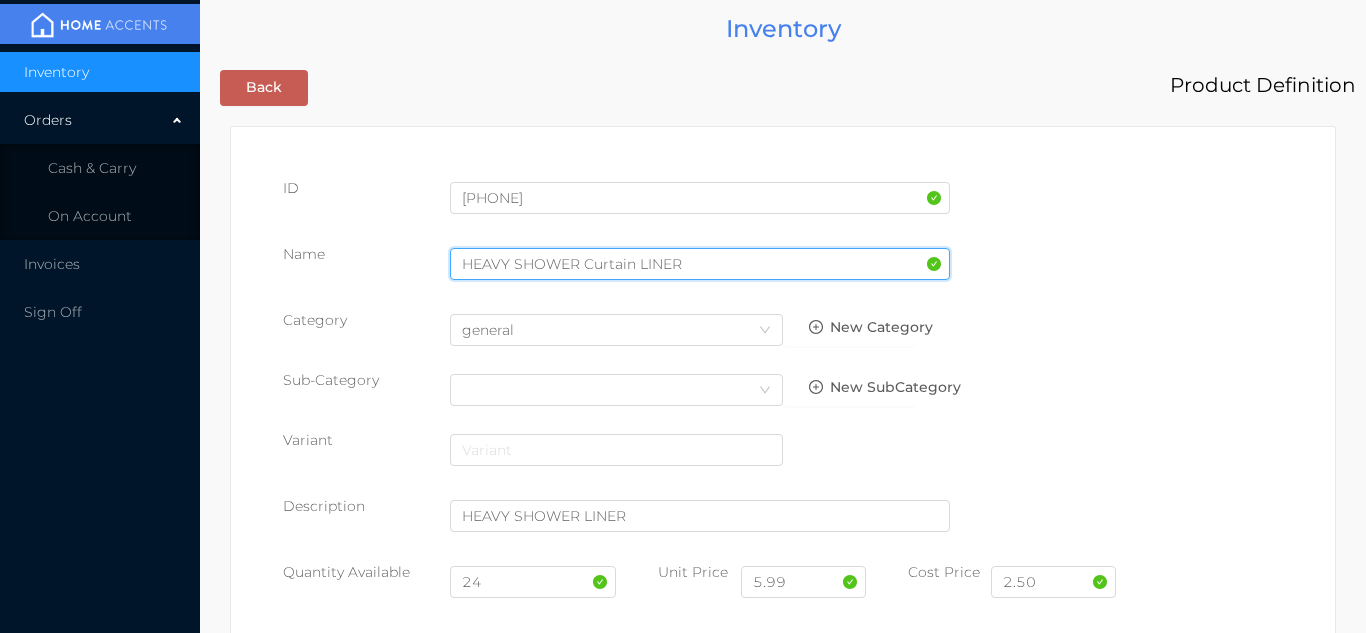 click on "HEAVY SHOWER Curtain LINER" at bounding box center [700, 264] 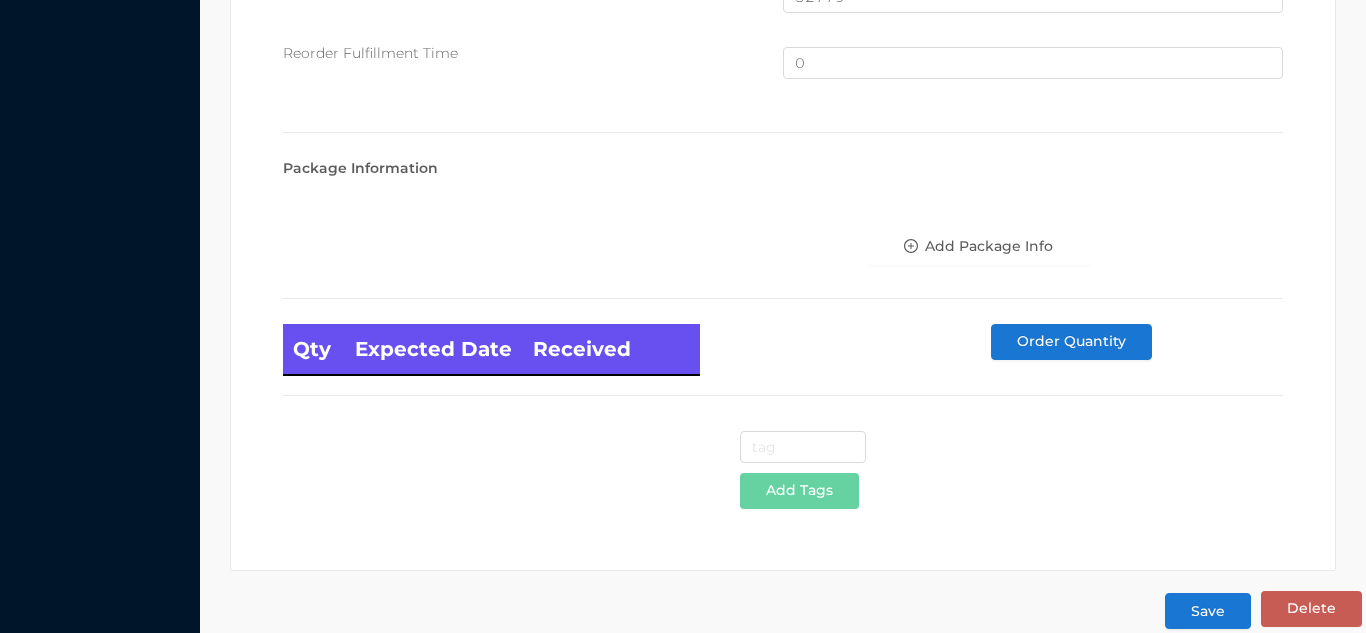 scroll, scrollTop: 1346, scrollLeft: 0, axis: vertical 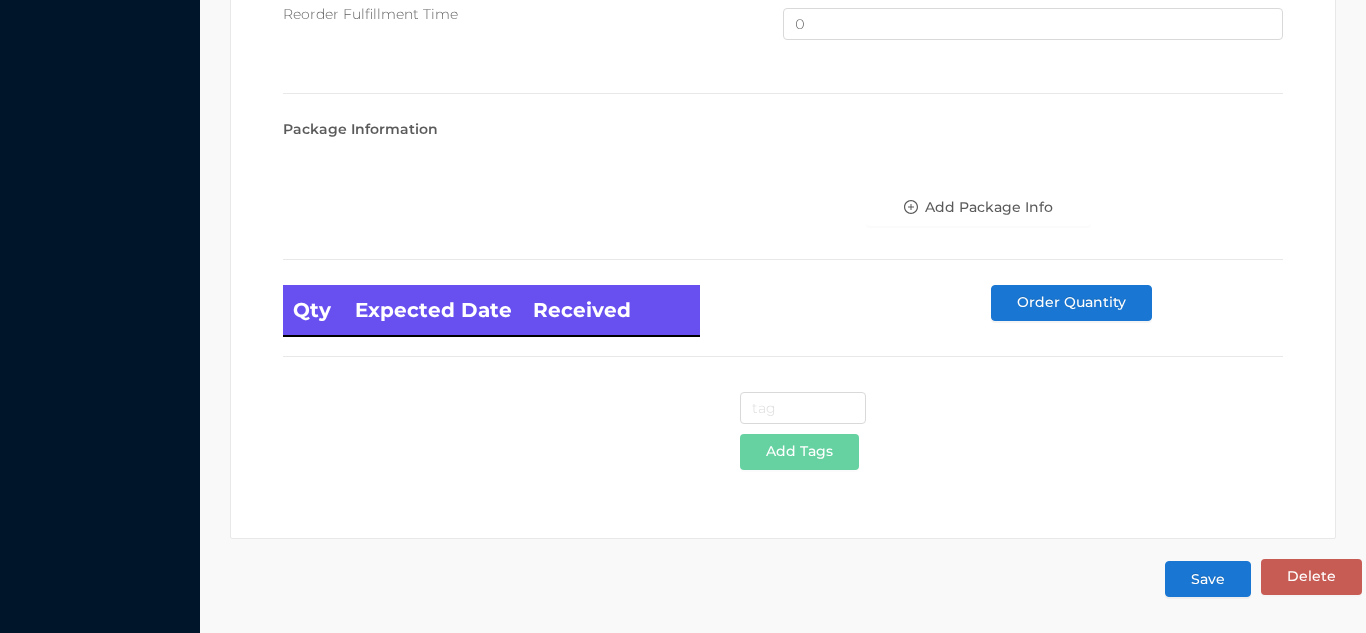 type on "HEAVY duty  SHOWER Curtain LINER" 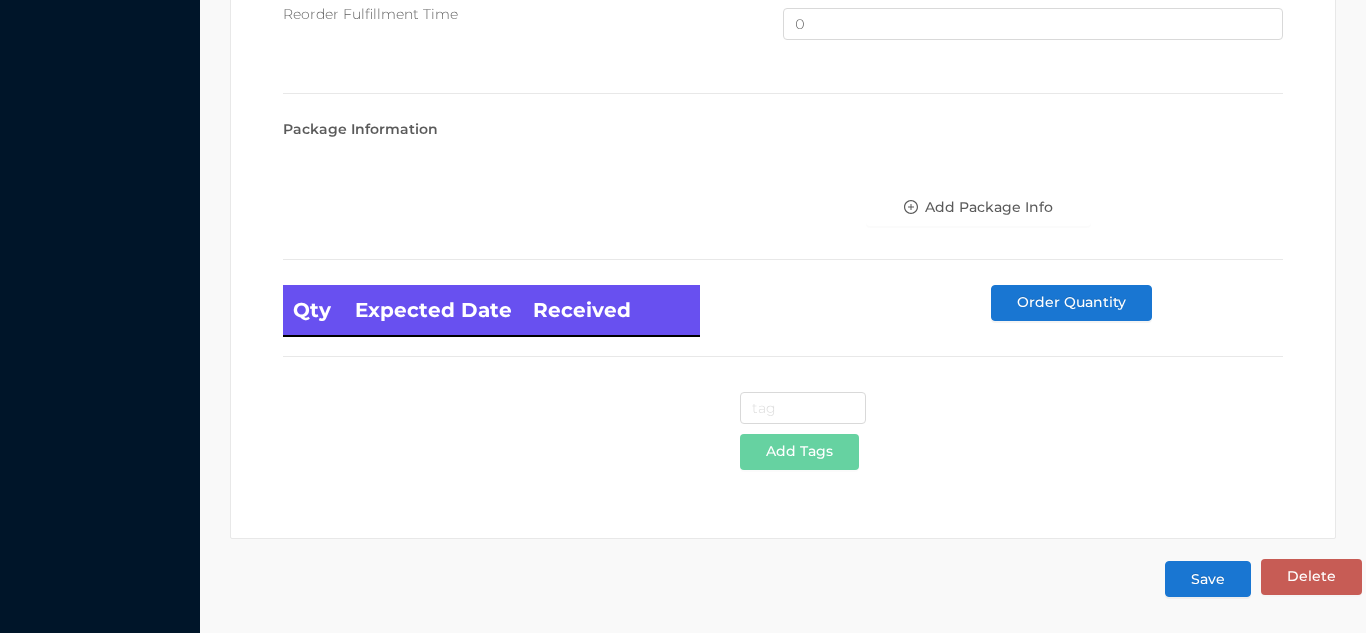 scroll, scrollTop: 0, scrollLeft: 0, axis: both 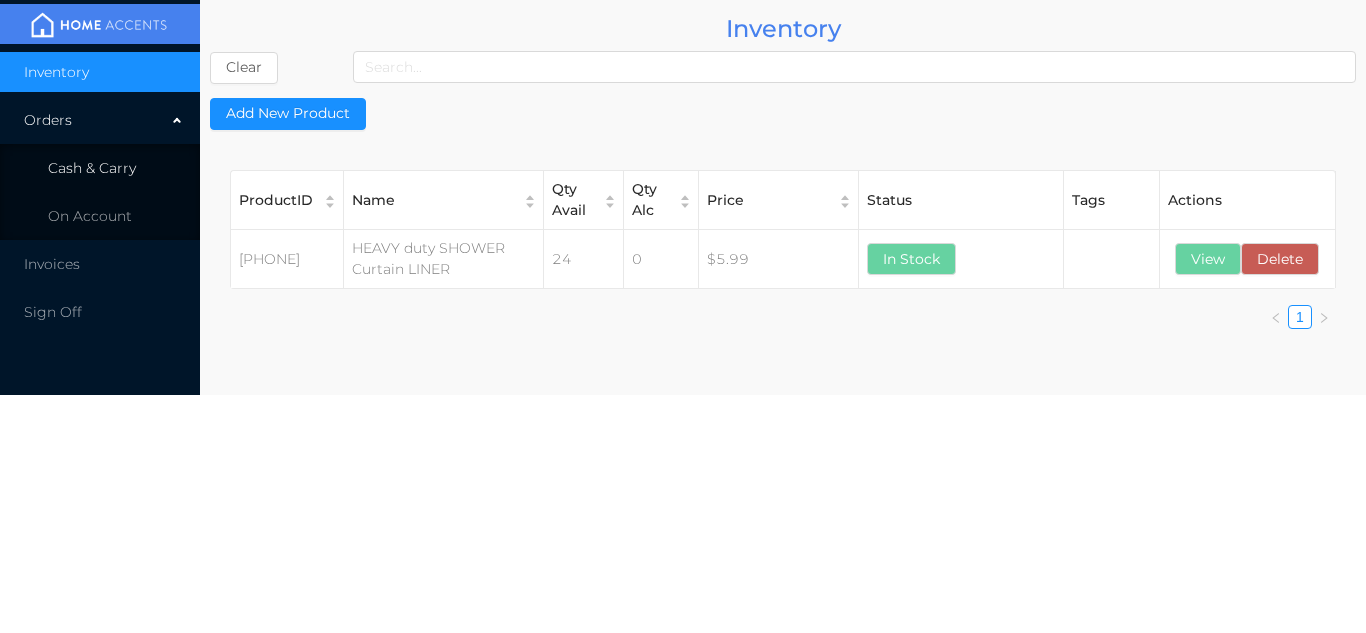 click on "Cash & Carry" at bounding box center (100, 168) 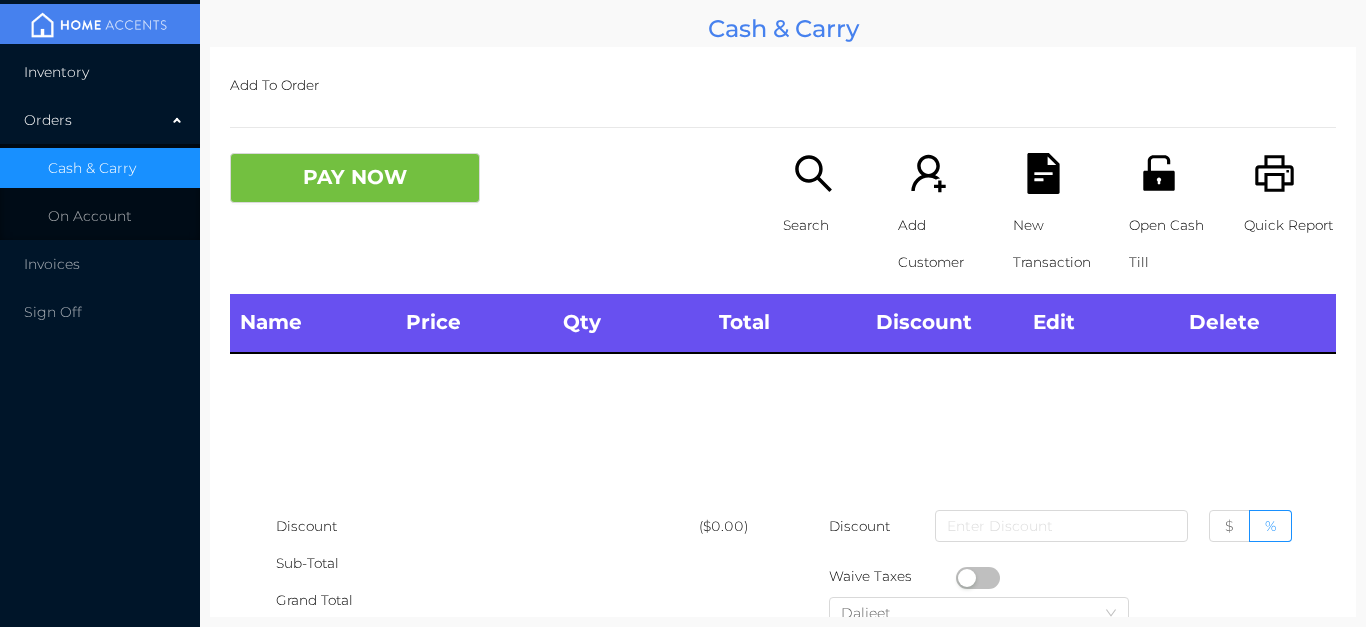 click on "Inventory" at bounding box center (100, 72) 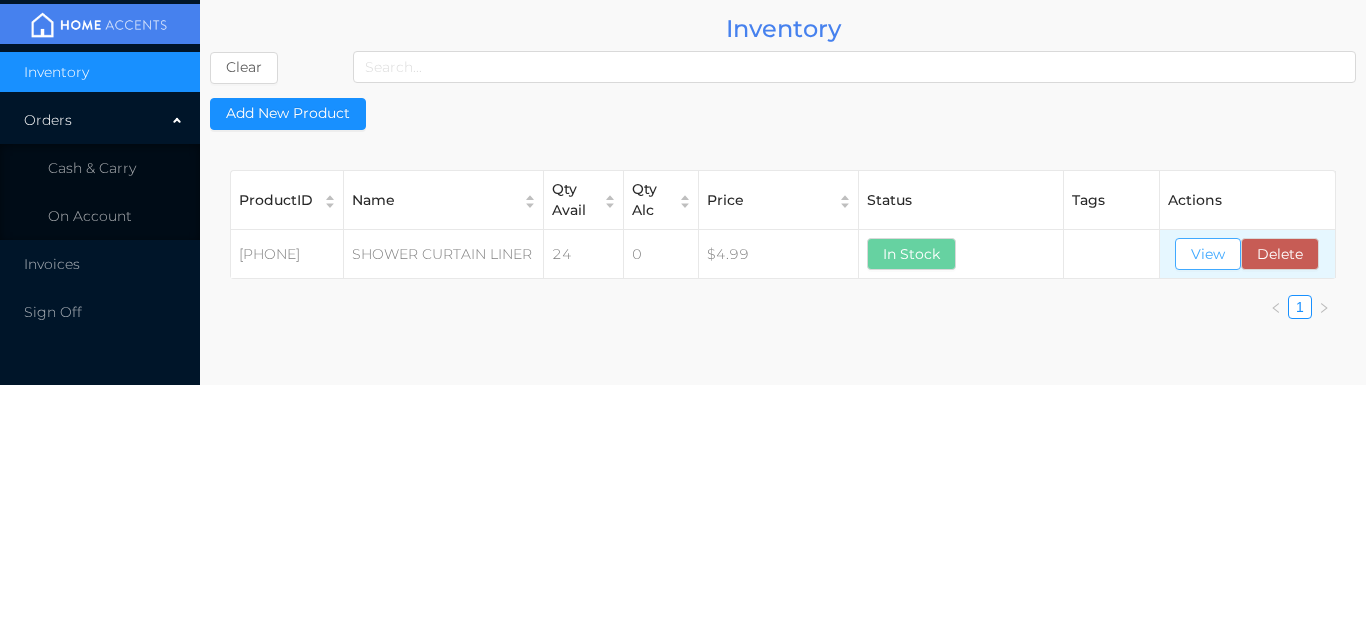 click on "View" at bounding box center (1208, 254) 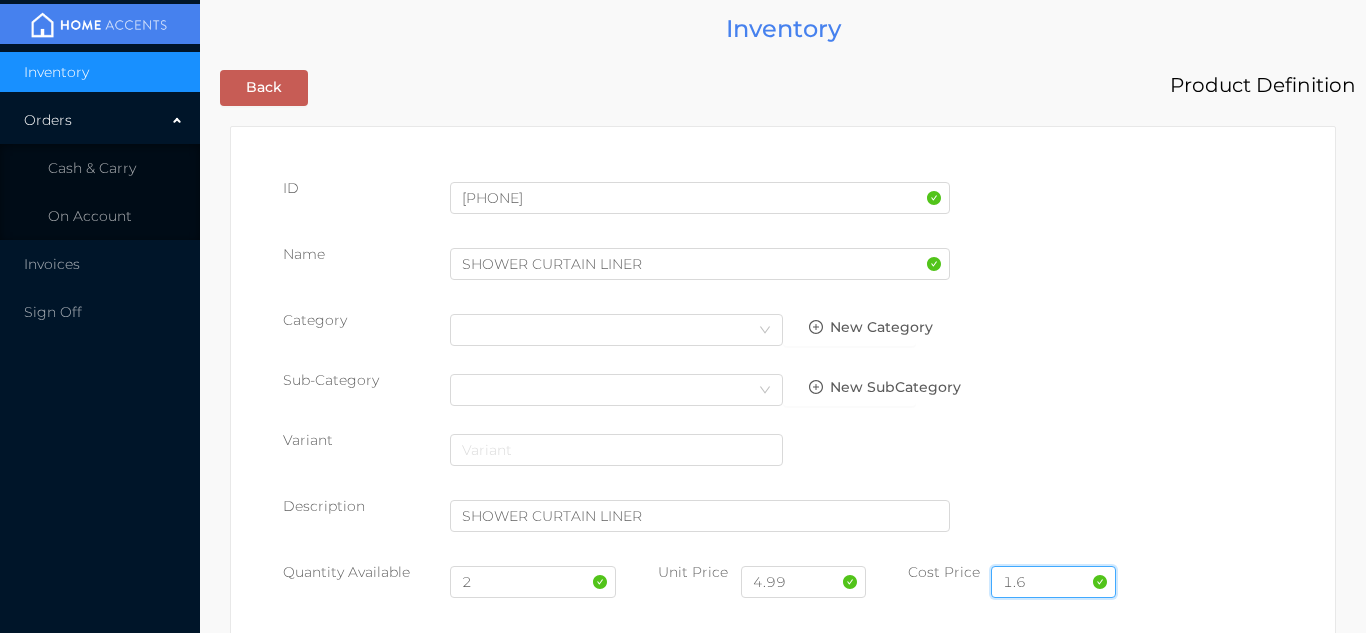 click on "1.6" at bounding box center (1053, 582) 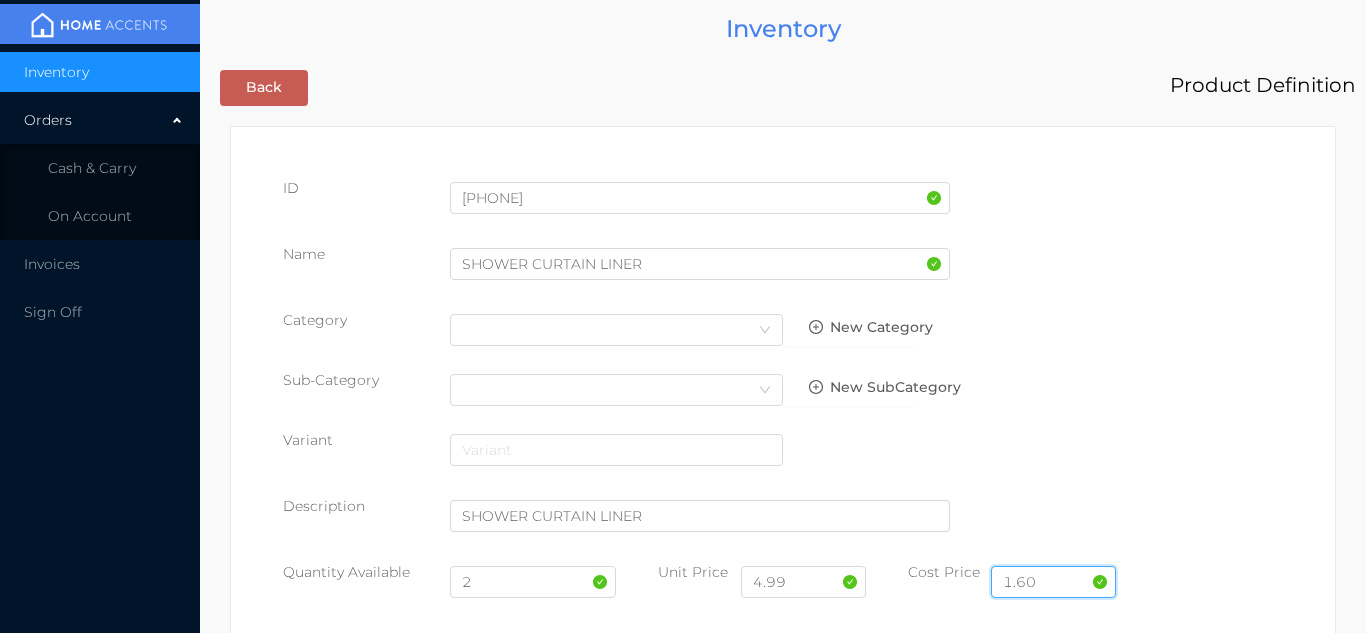 type on "1.60" 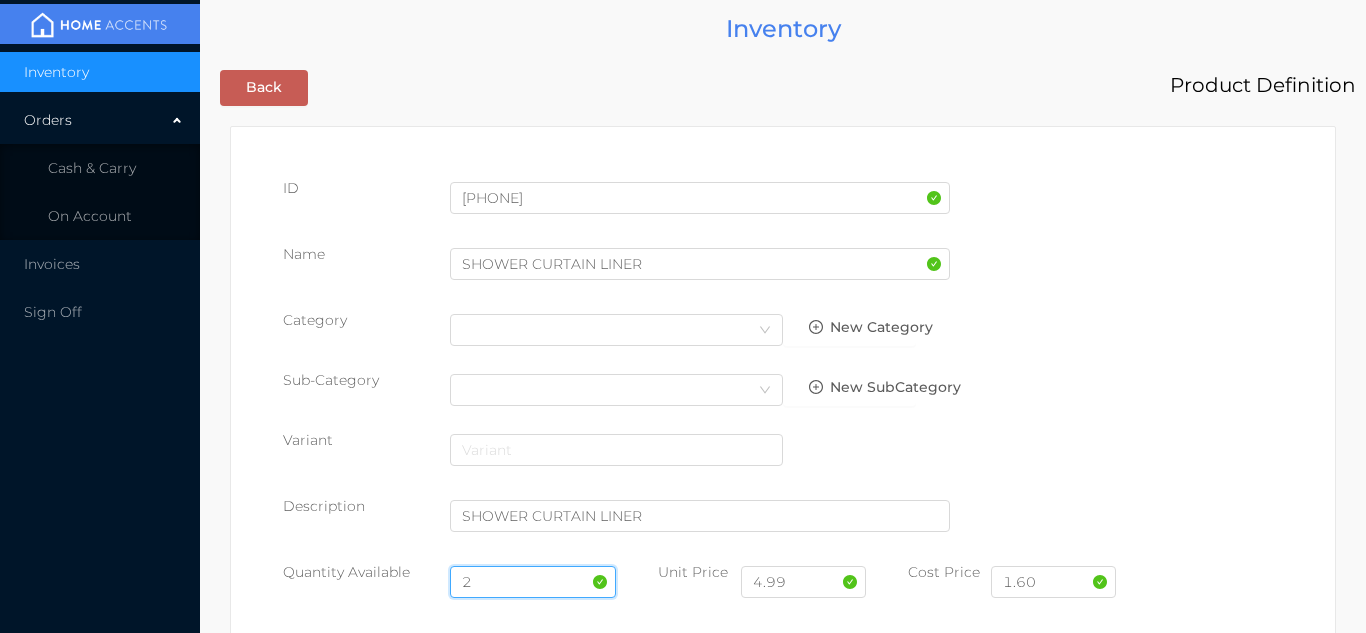 click on "2" at bounding box center [533, 582] 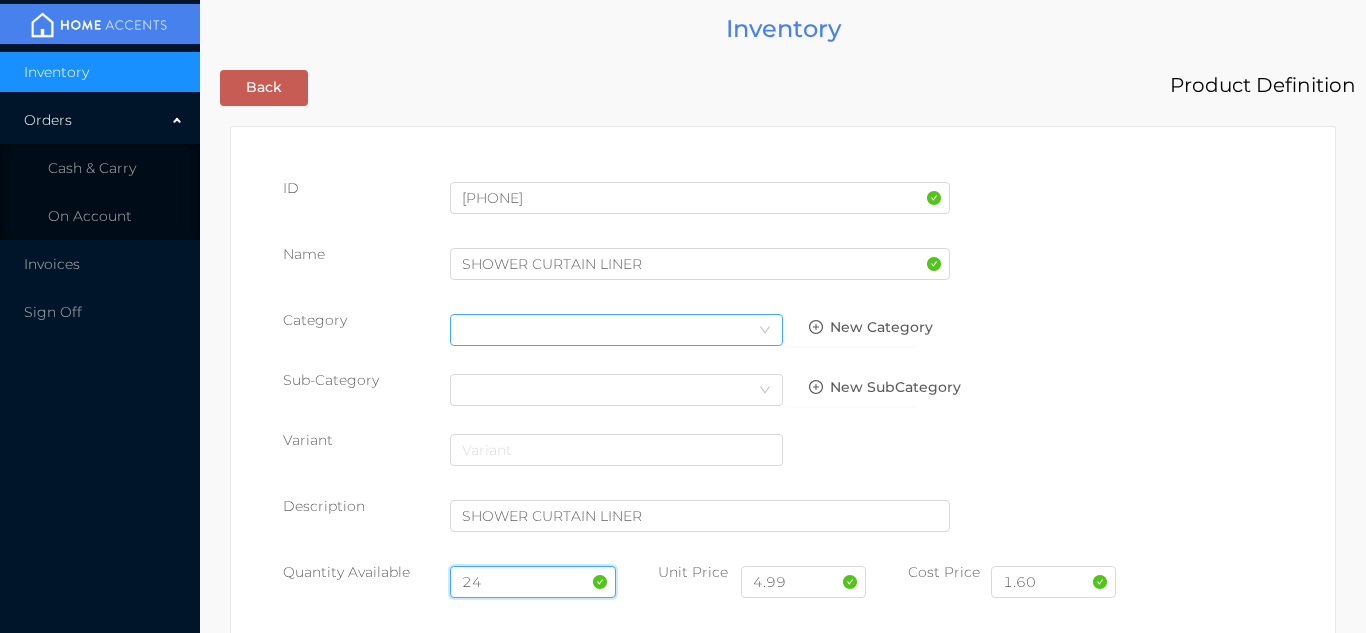 type on "24" 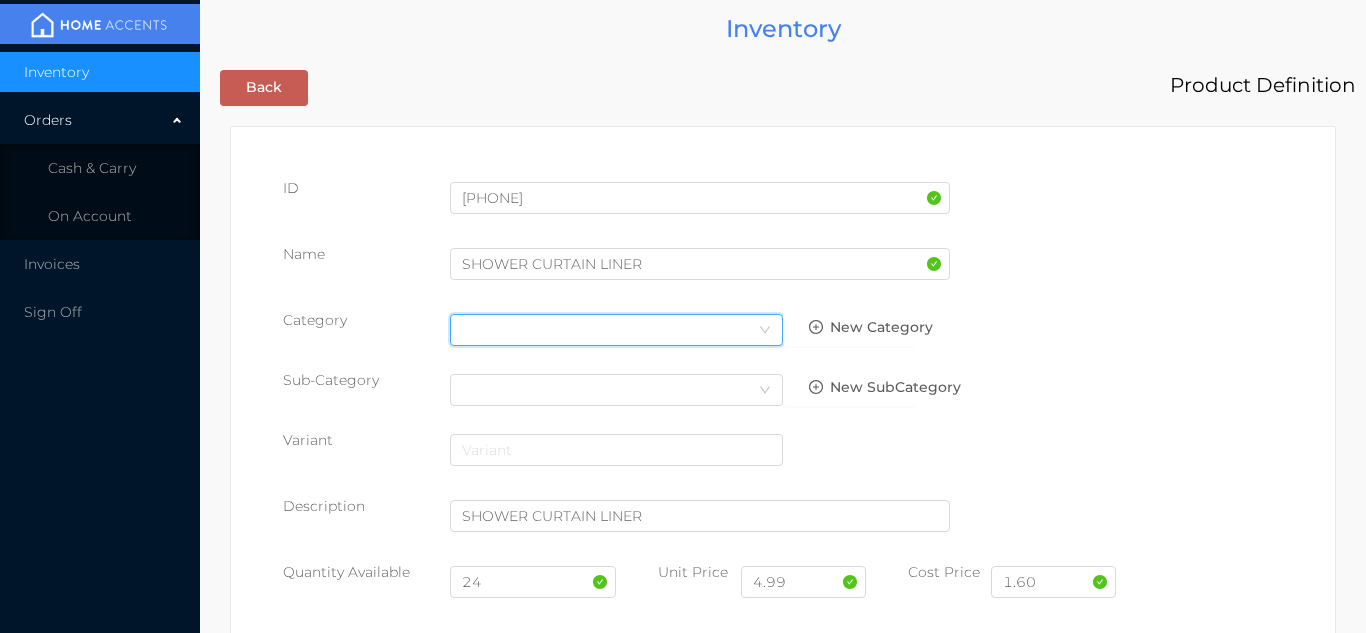 click on "Select Category" at bounding box center (616, 330) 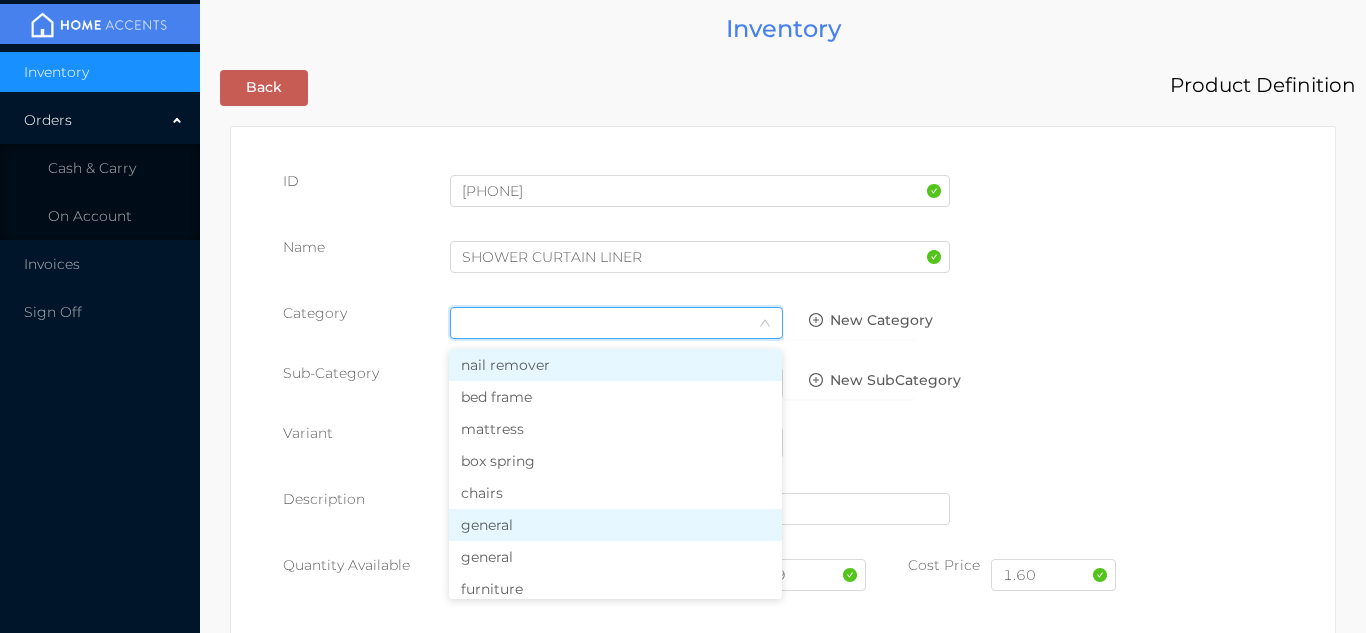 click on "general" at bounding box center [615, 525] 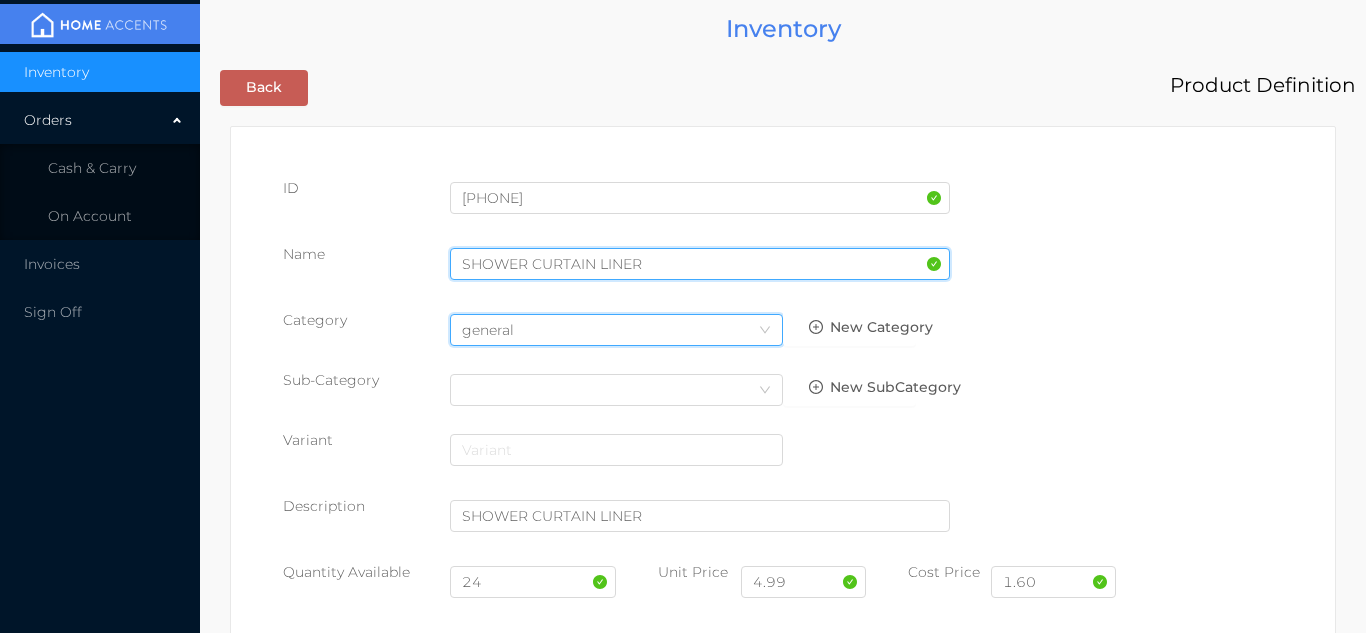click on "SHOWER CURTAIN LINER" at bounding box center (700, 264) 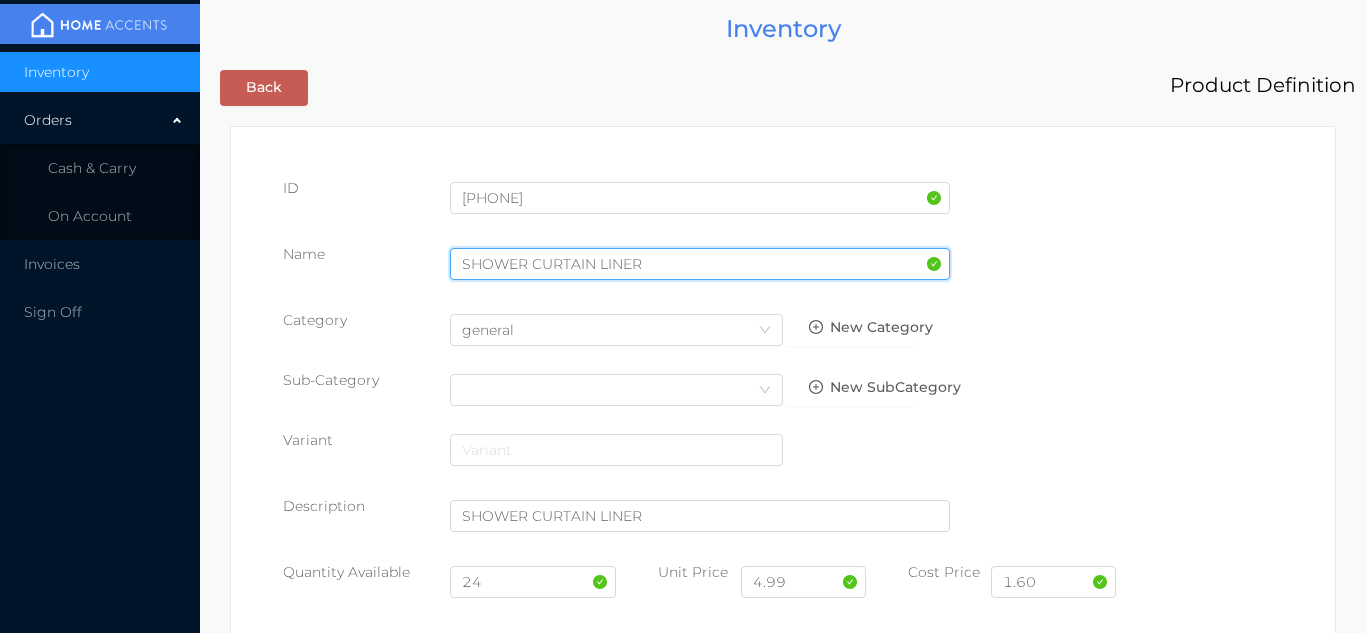 click on "SHOWER CURTAIN LINER" at bounding box center [700, 264] 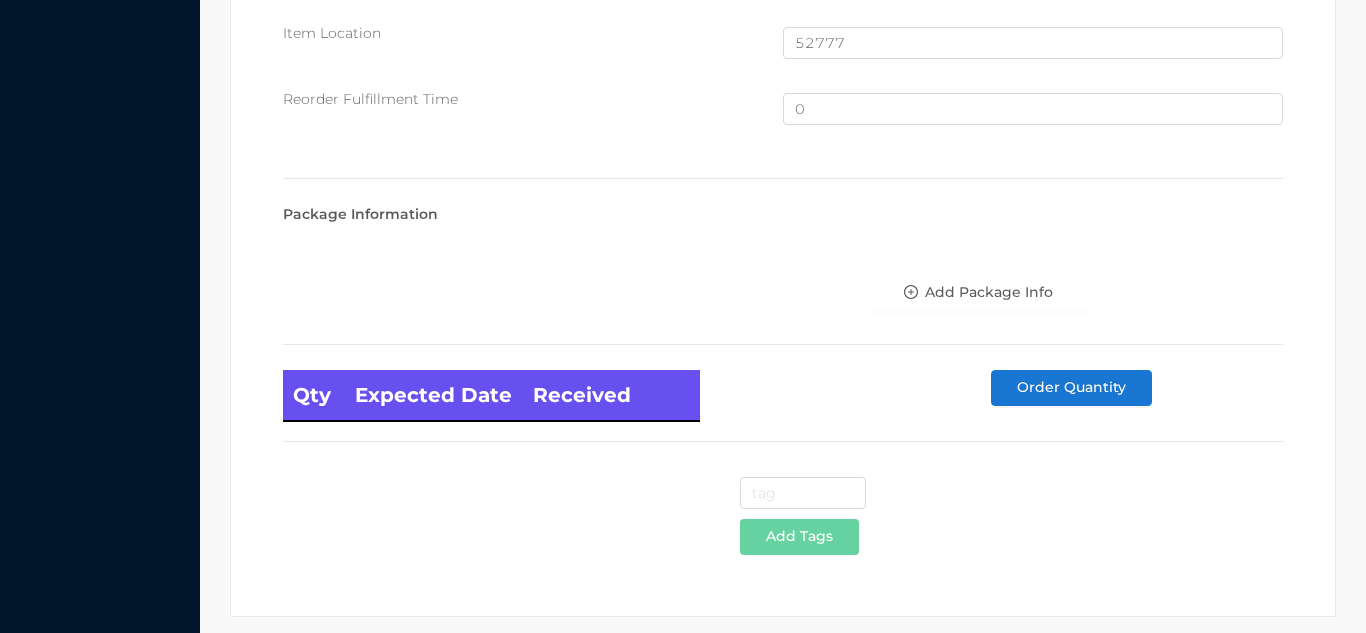scroll, scrollTop: 1346, scrollLeft: 0, axis: vertical 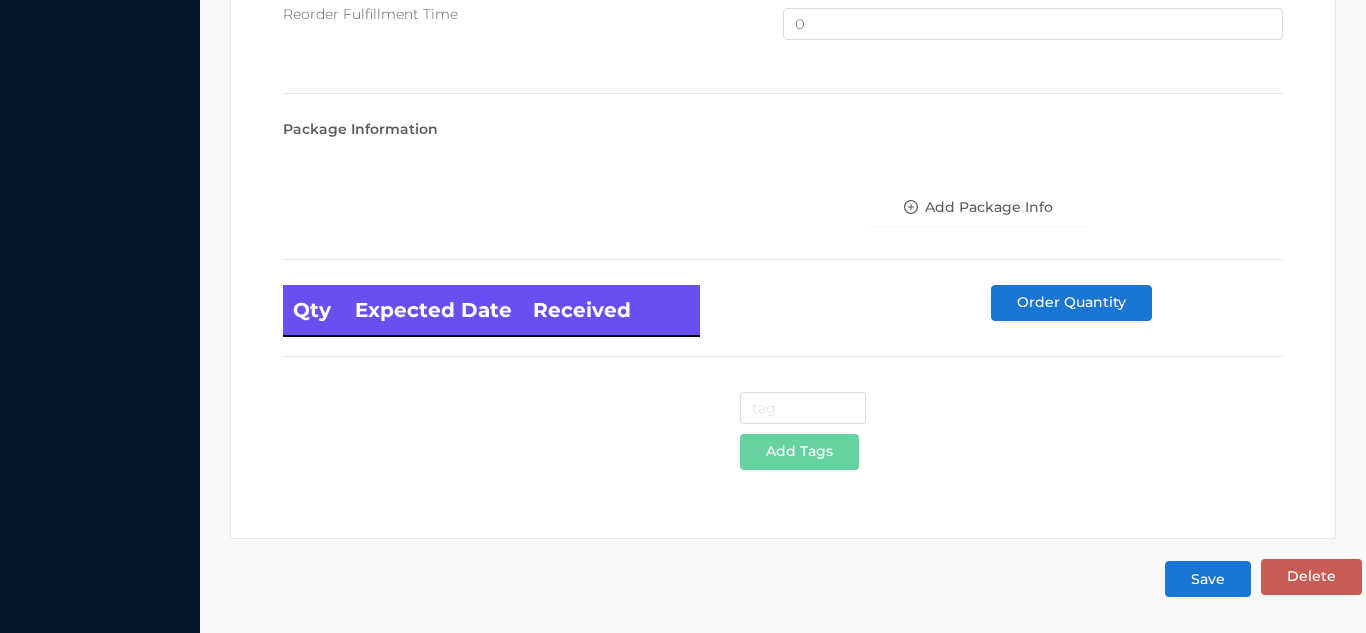 type on "Regular SHOWER CURTAIN LINER" 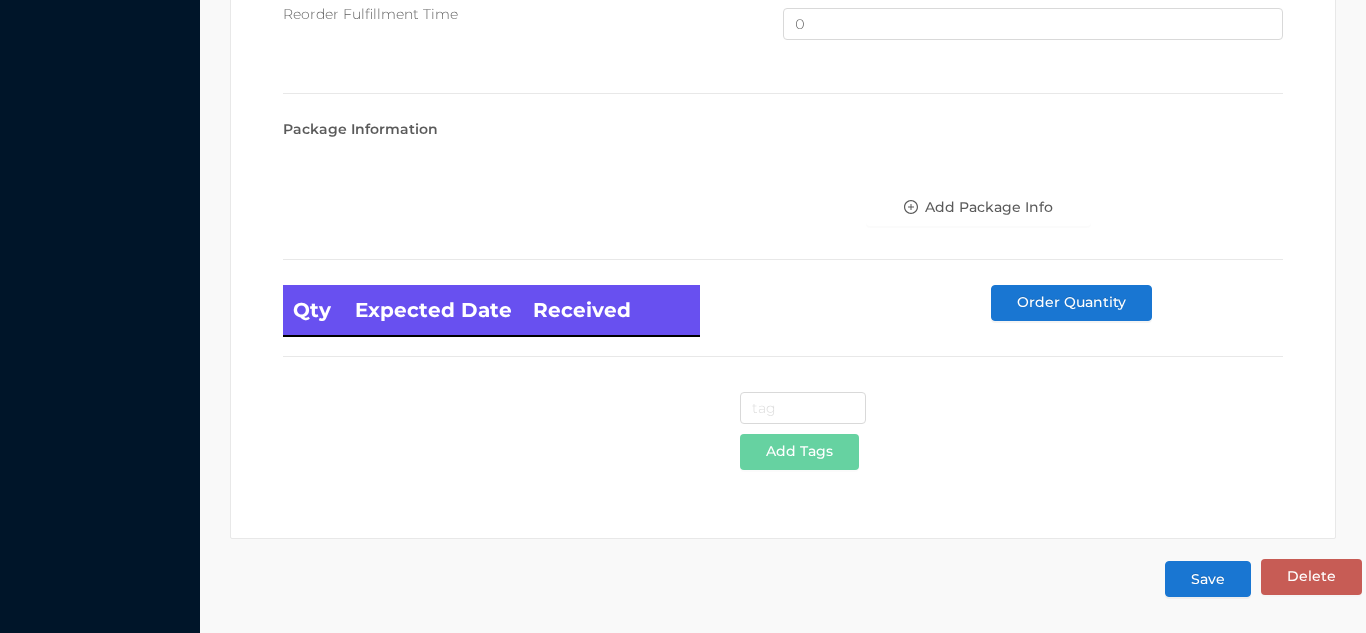 click on "Save" at bounding box center (1208, 579) 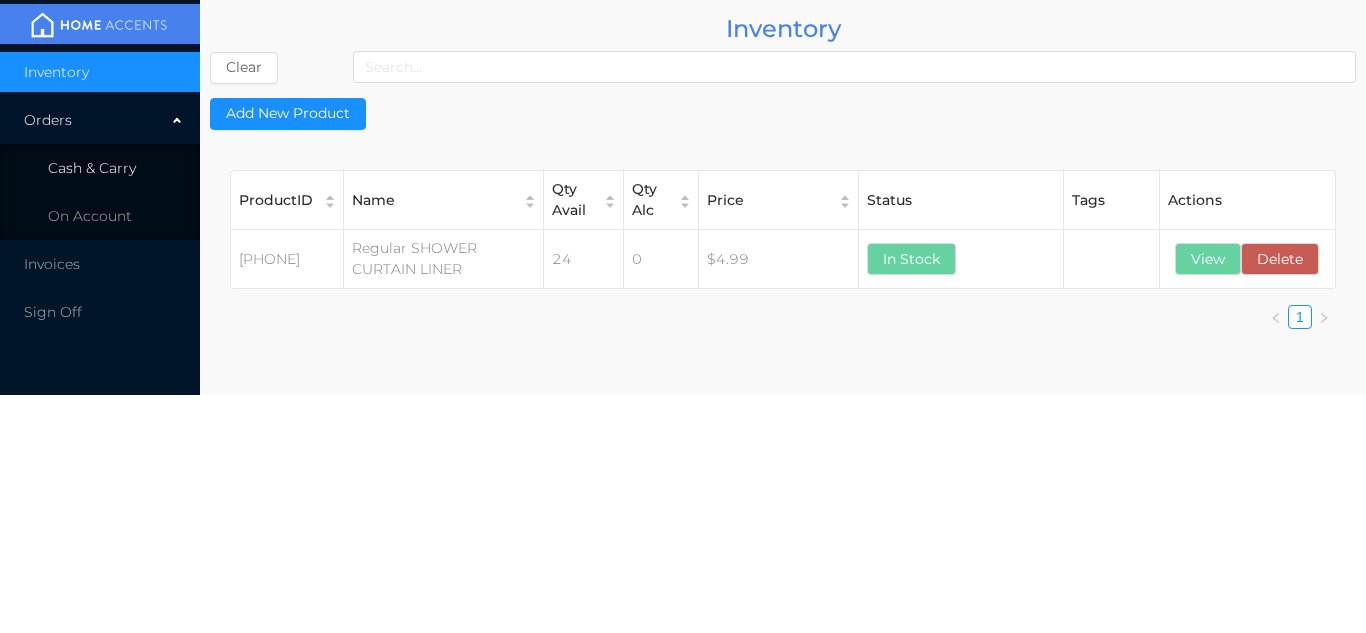 click on "Cash & Carry" at bounding box center (100, 168) 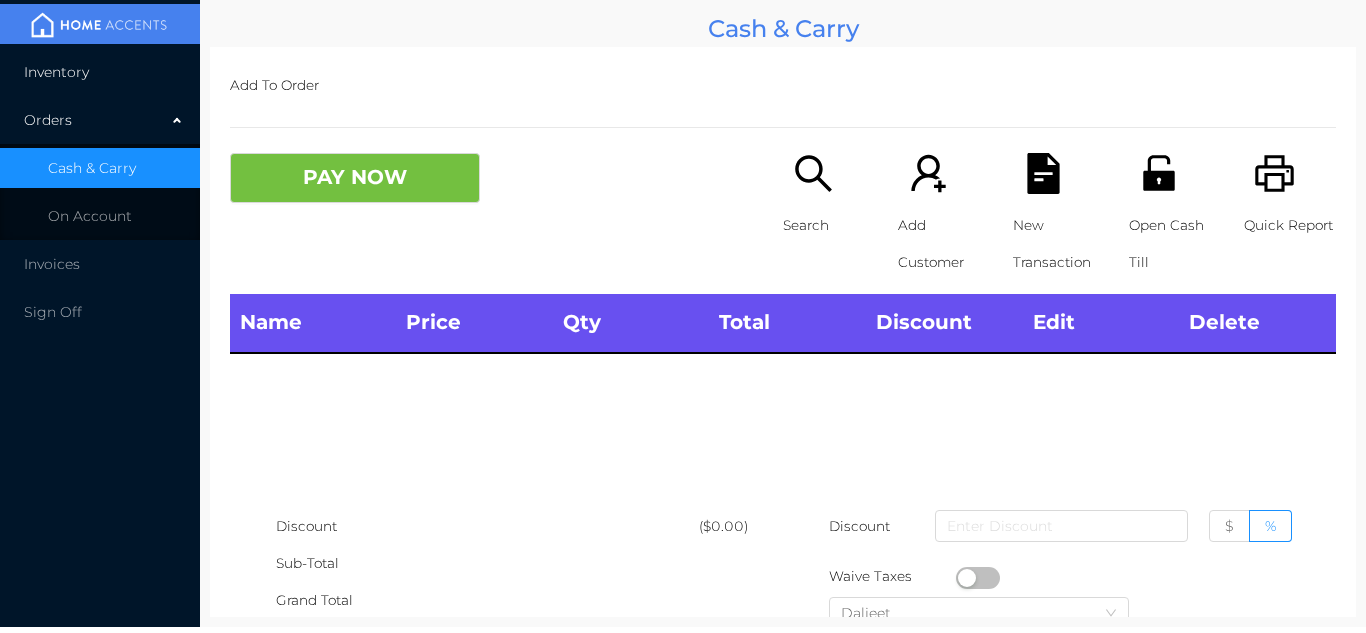 click on "Inventory" at bounding box center (100, 72) 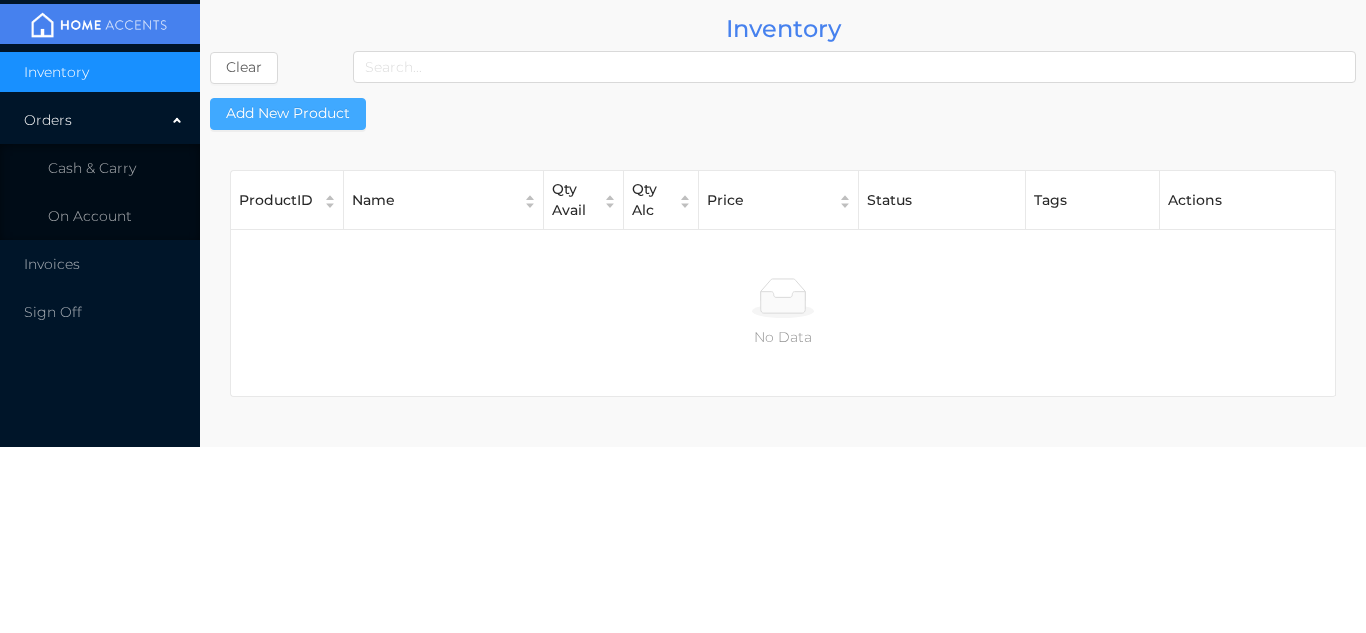 click on "Add New Product" at bounding box center [288, 114] 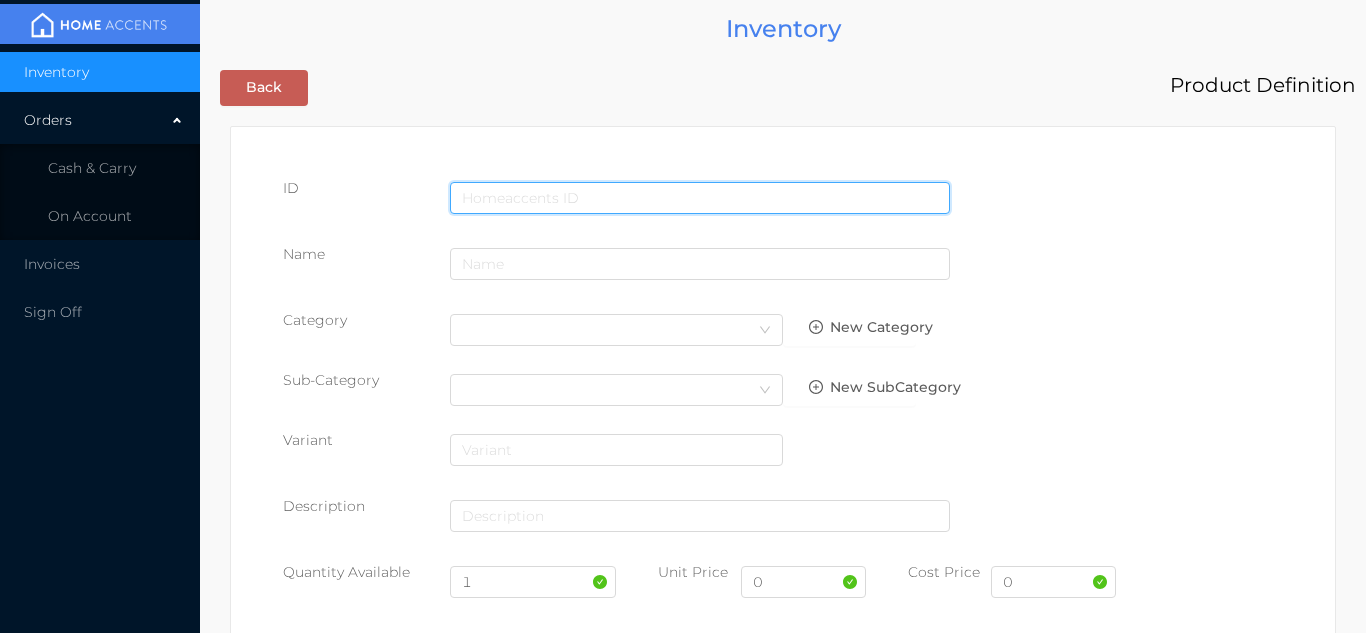 click at bounding box center (700, 198) 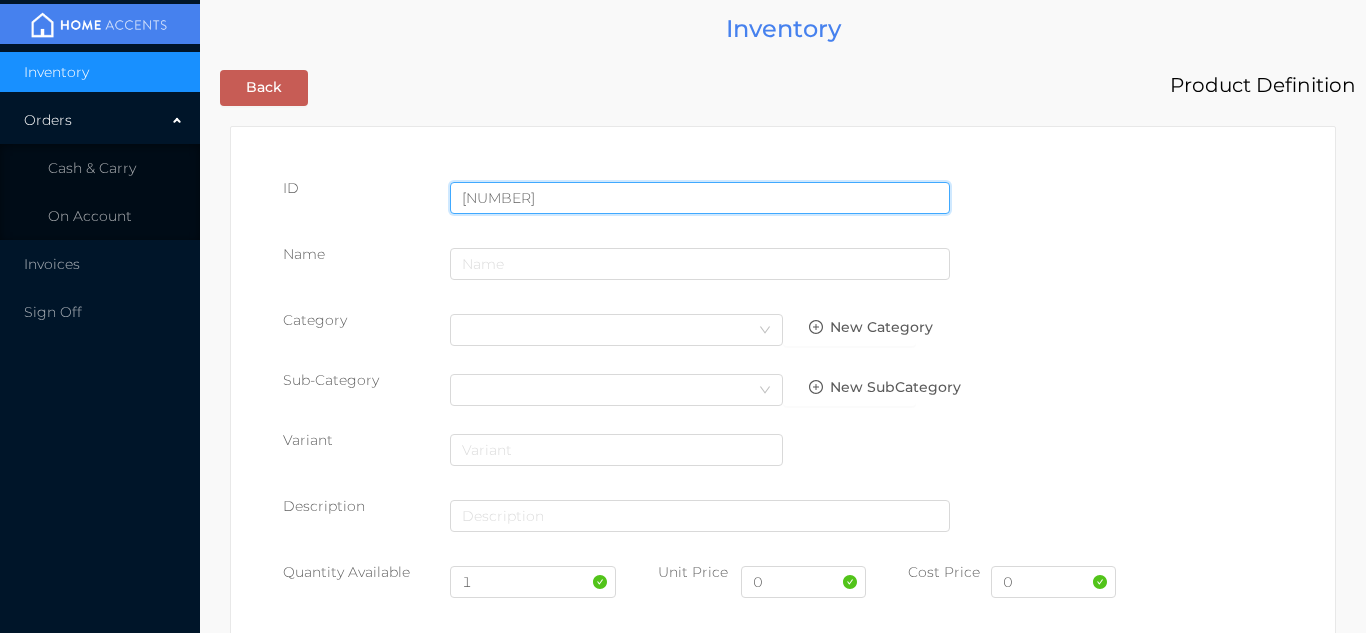 type on "[NUMBER]" 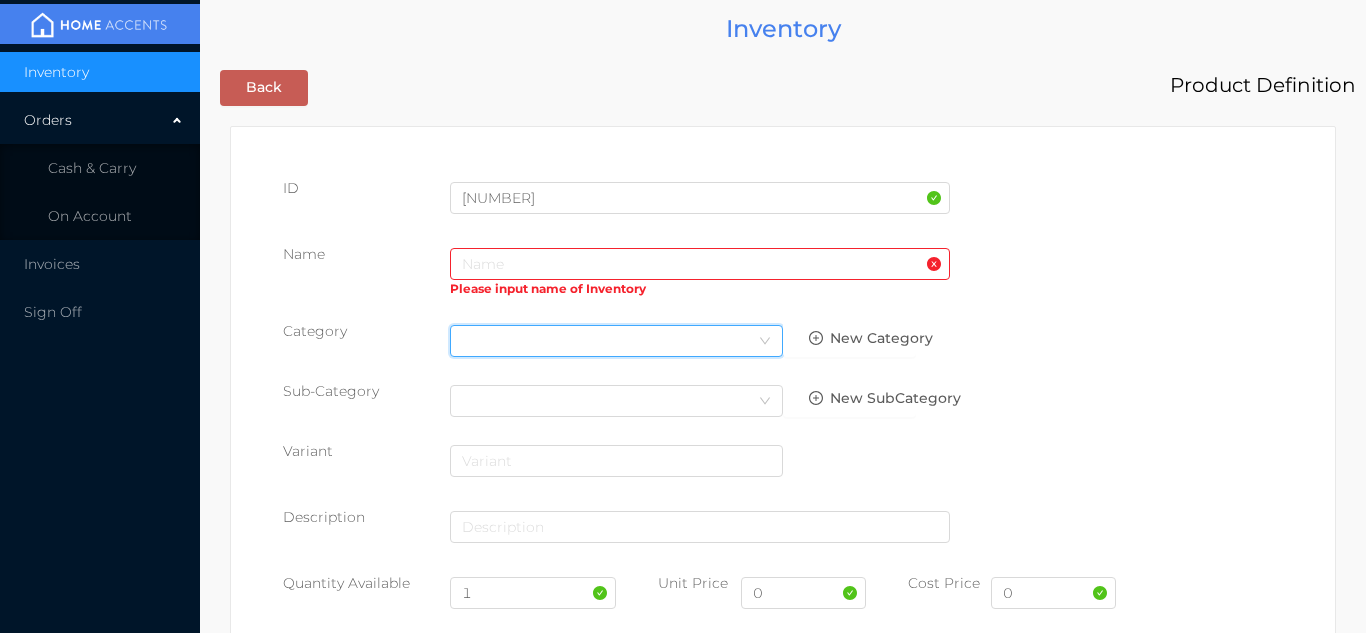 click on "Select Category" at bounding box center [616, 341] 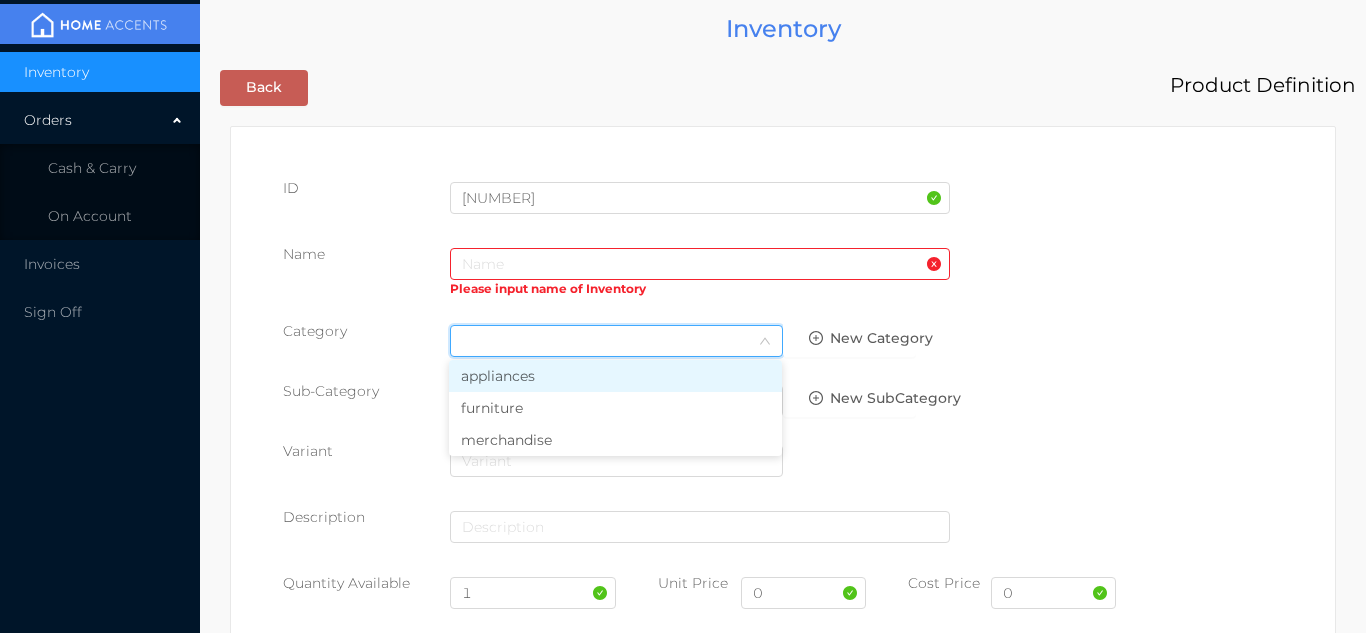 type on "g" 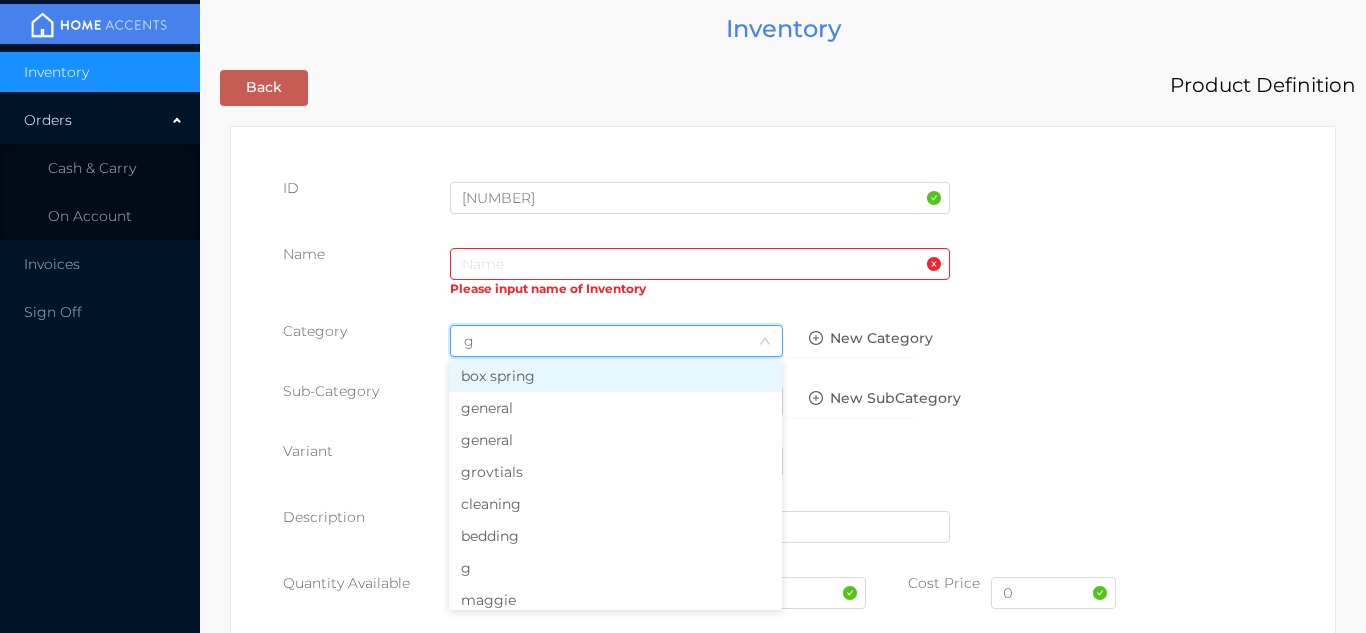 click on "general" at bounding box center (615, 440) 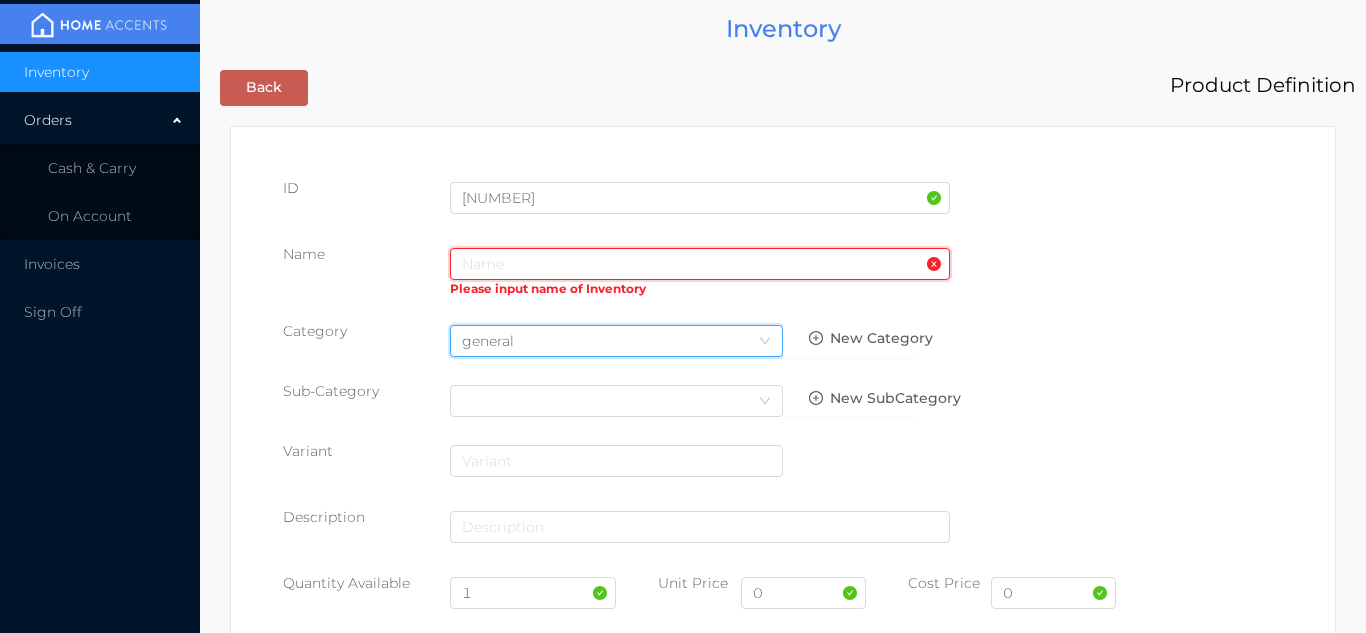 click at bounding box center [700, 264] 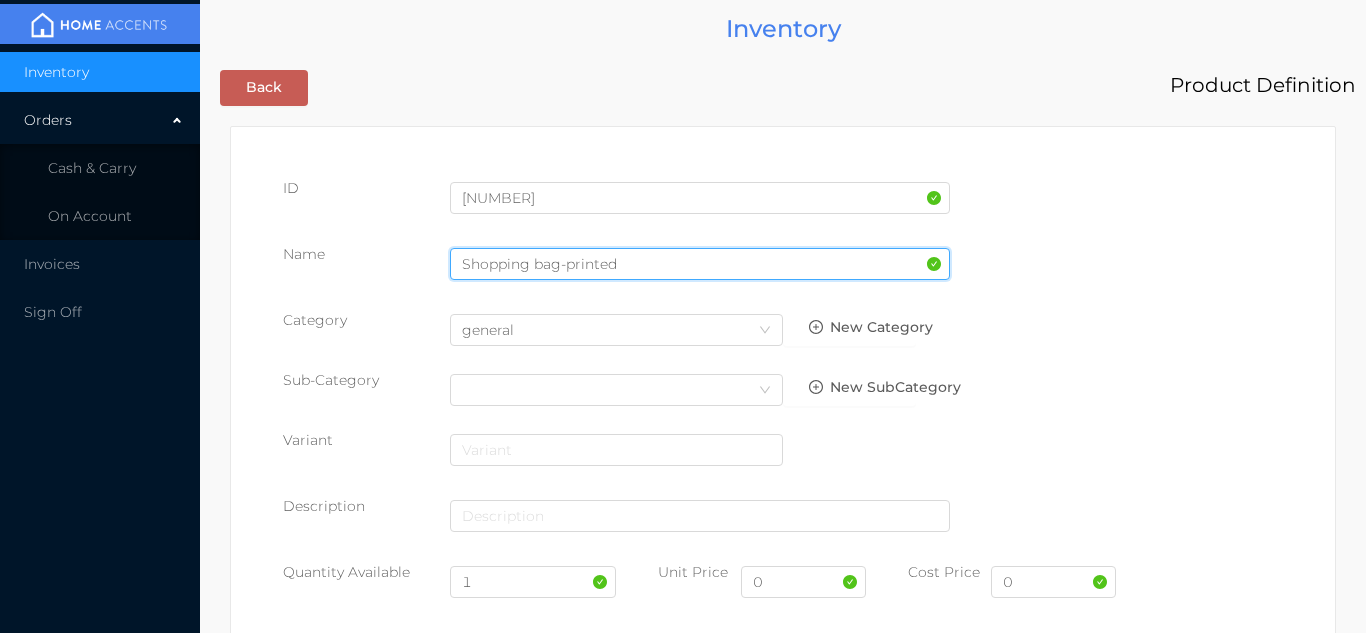 type on "Shopping bag-printed" 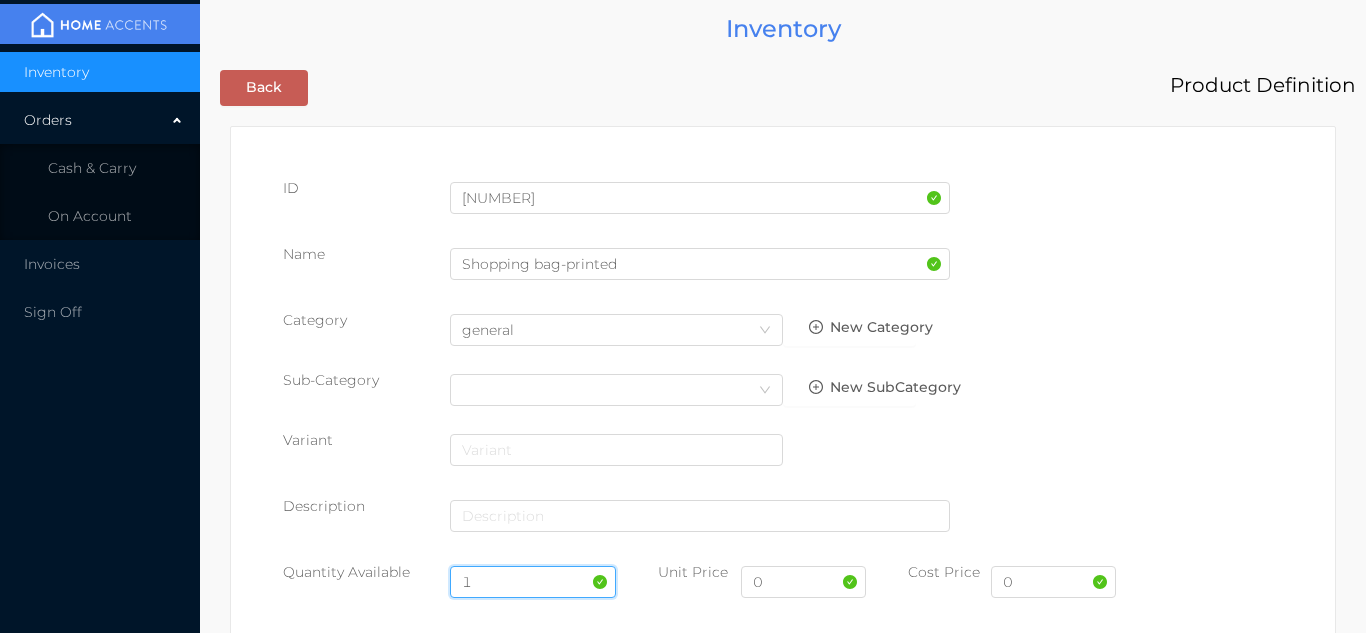click on "1" at bounding box center [533, 582] 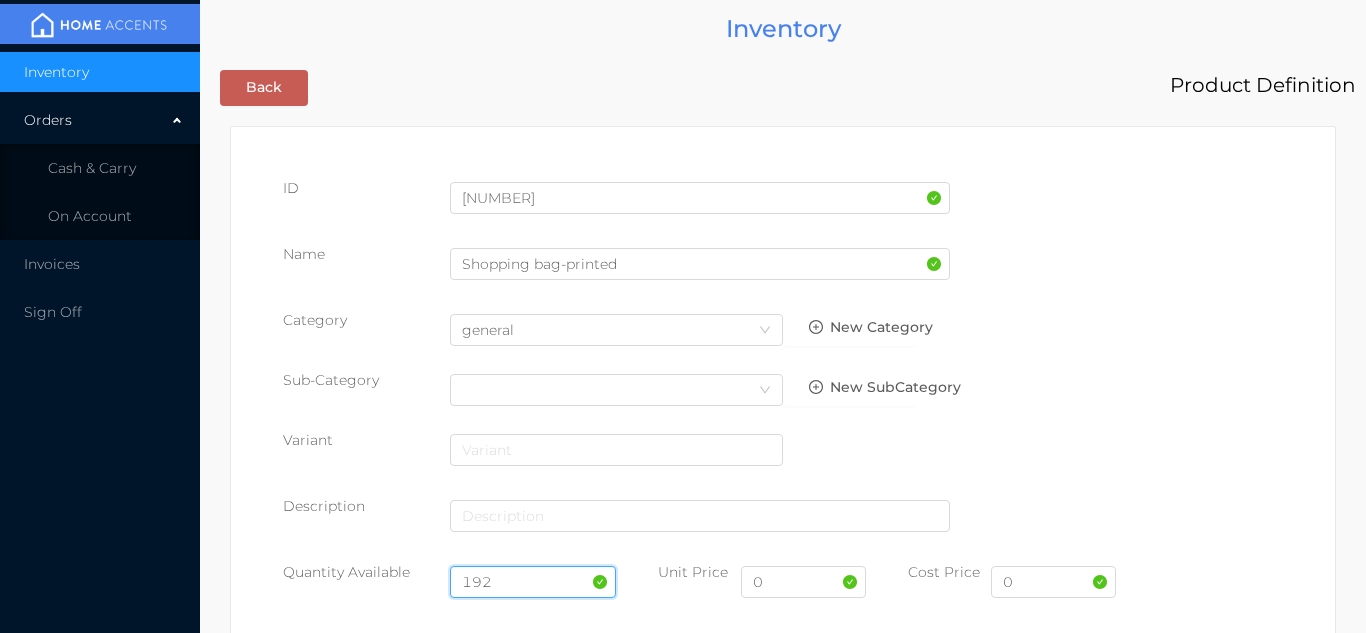 type on "192" 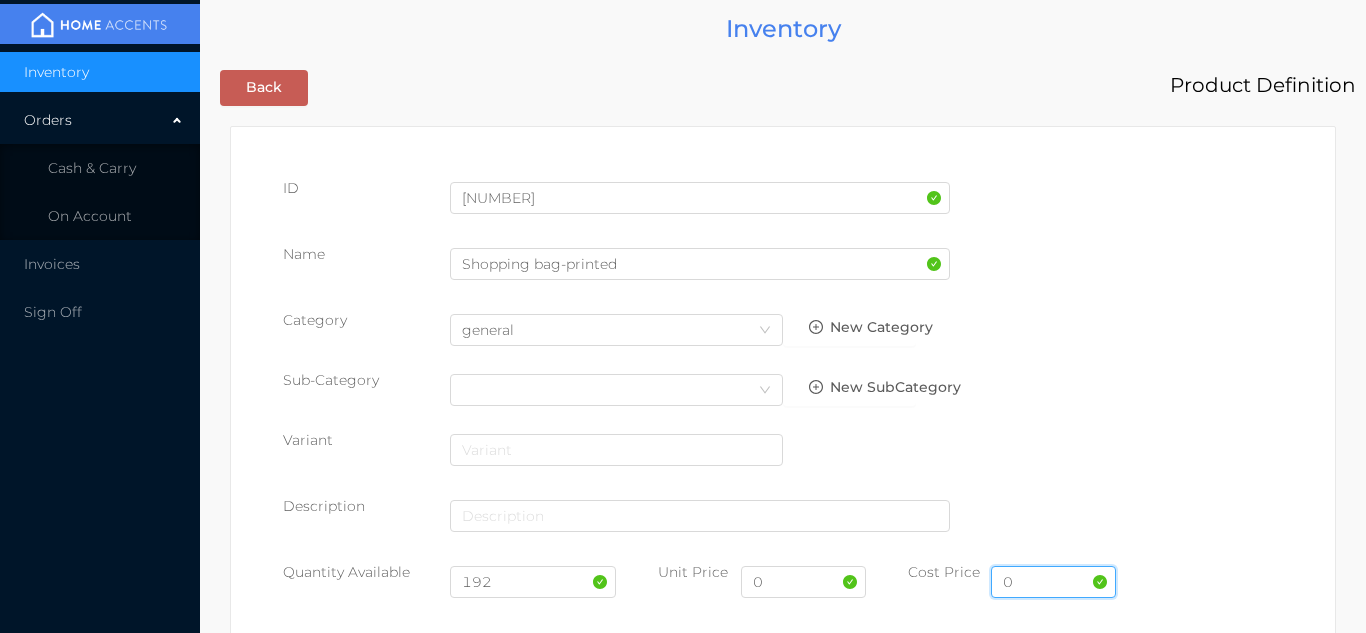 click on "0" at bounding box center (1053, 582) 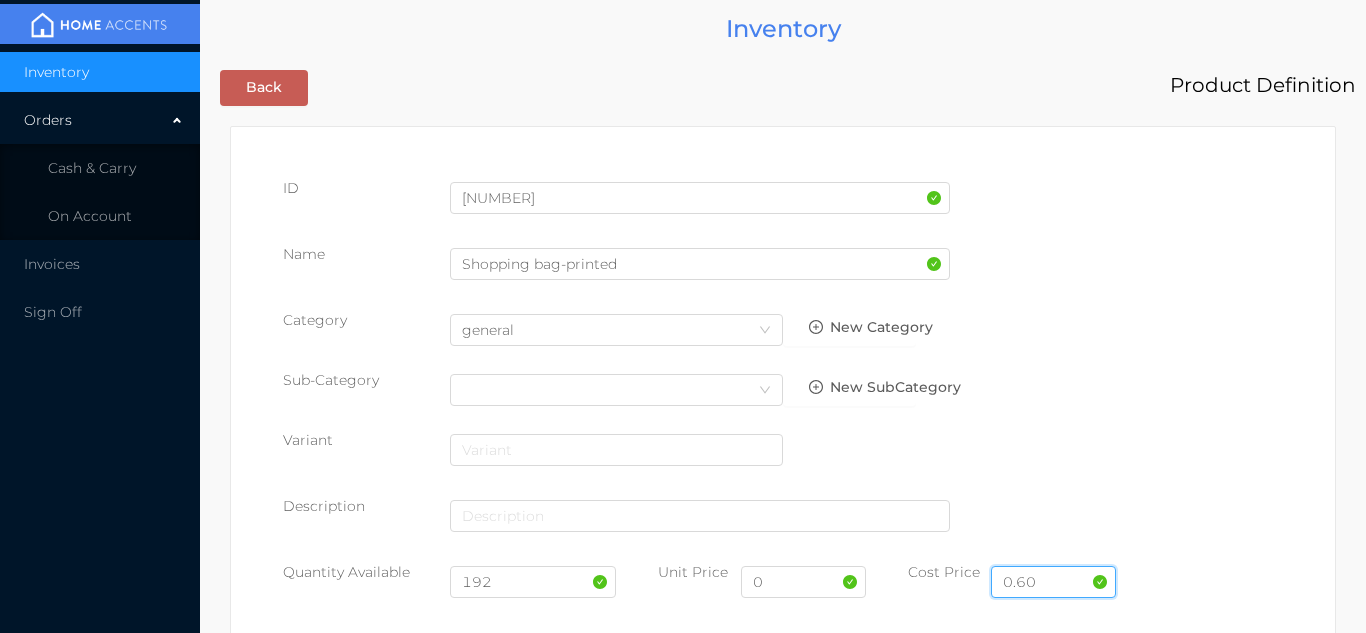 type on "0.60" 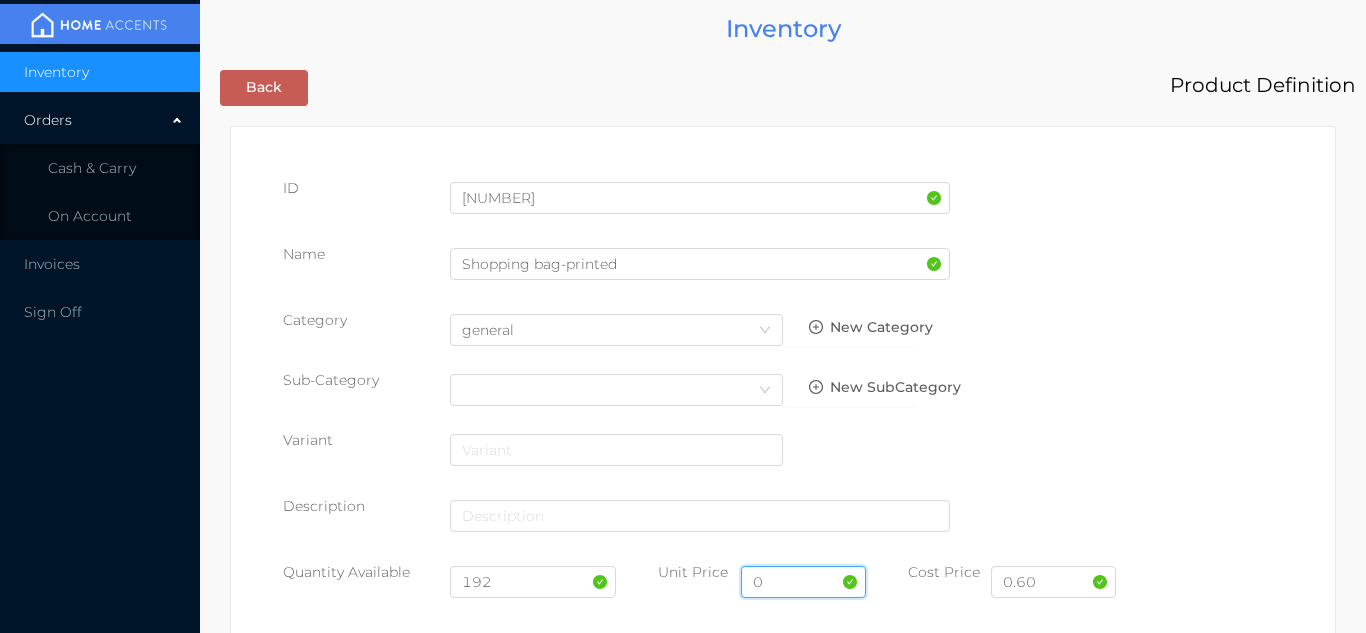 click on "0" at bounding box center (803, 582) 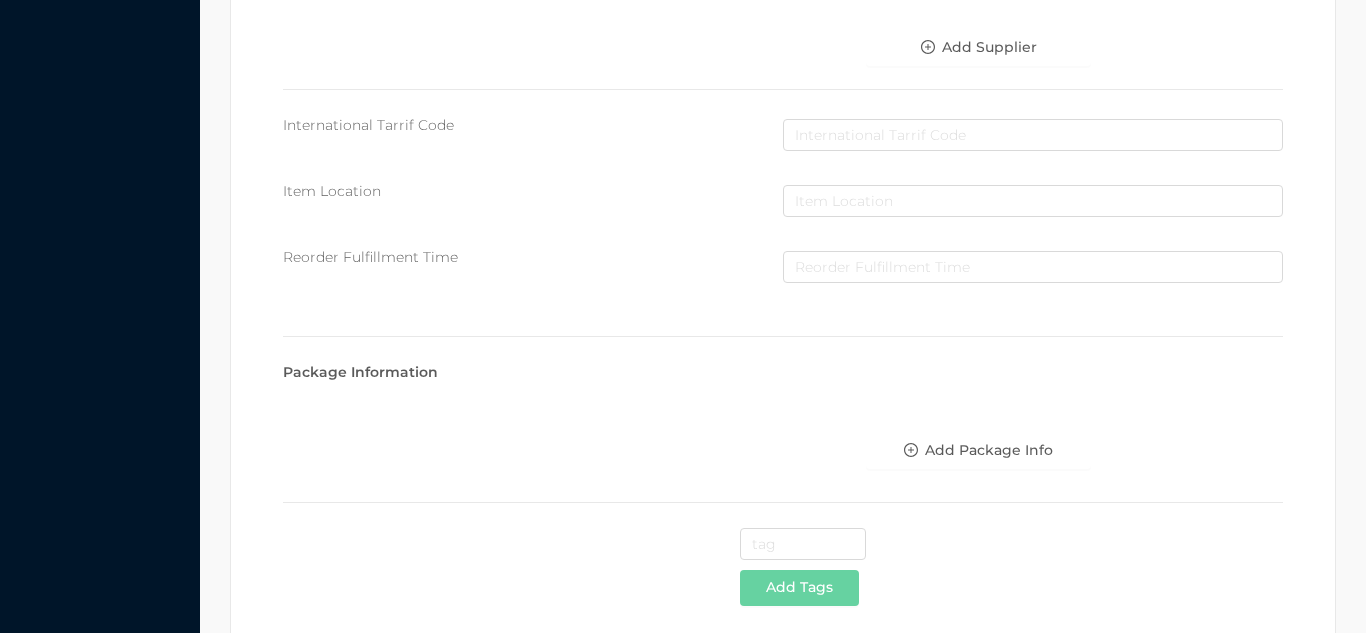 scroll, scrollTop: 1028, scrollLeft: 0, axis: vertical 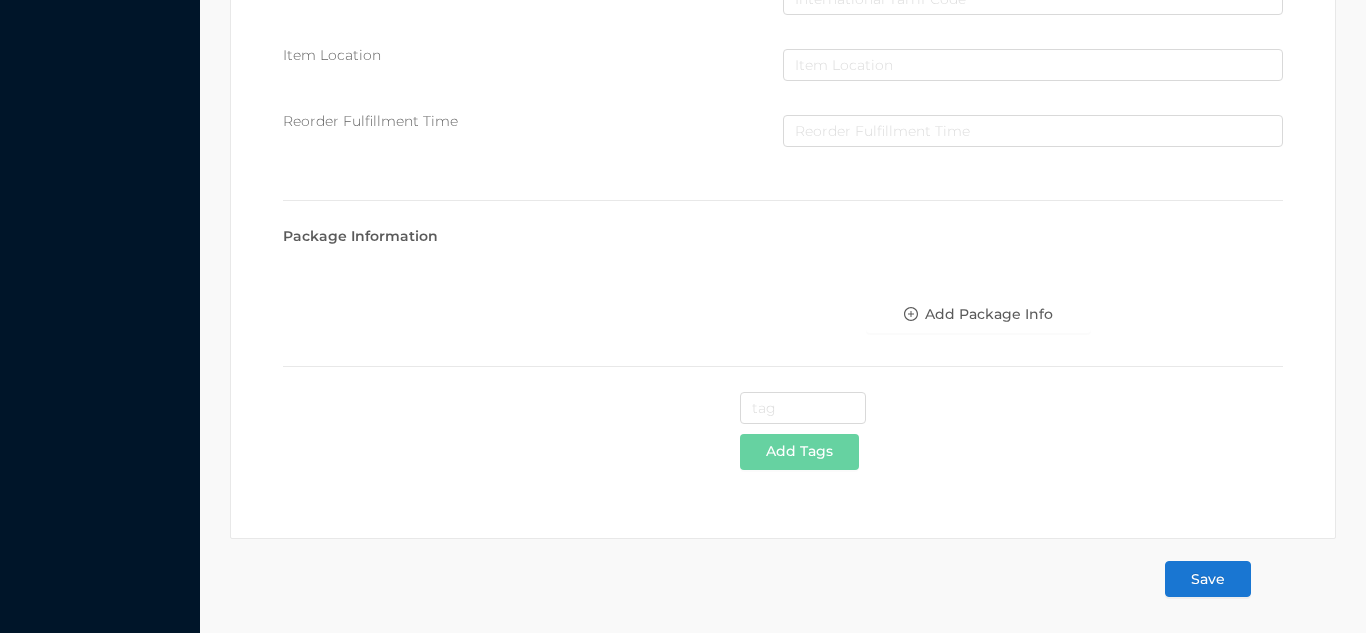 type on "1.29" 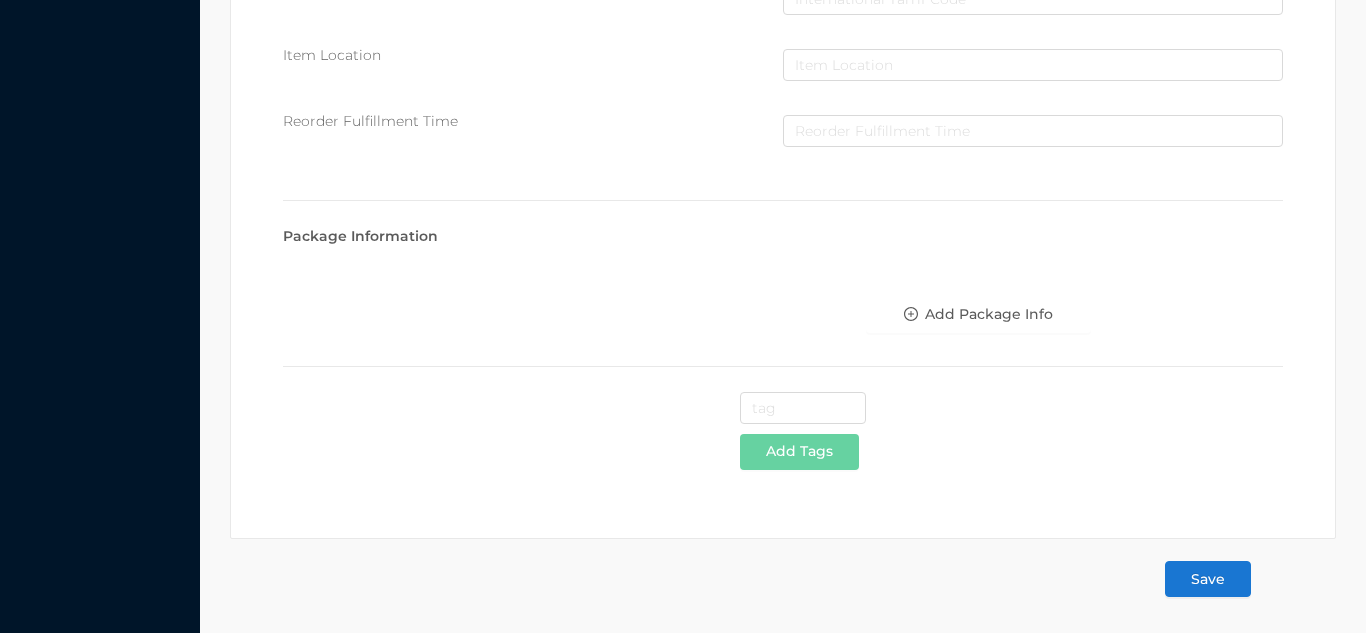 click on "Save" at bounding box center (1208, 579) 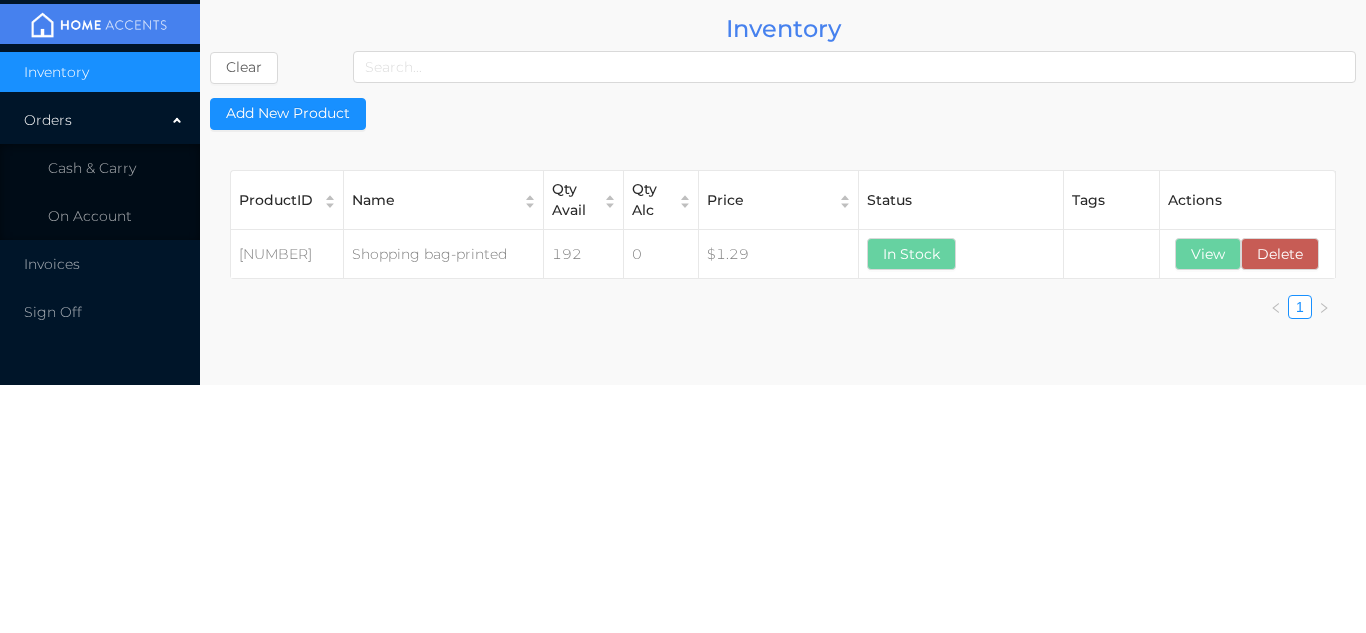 scroll, scrollTop: 0, scrollLeft: 0, axis: both 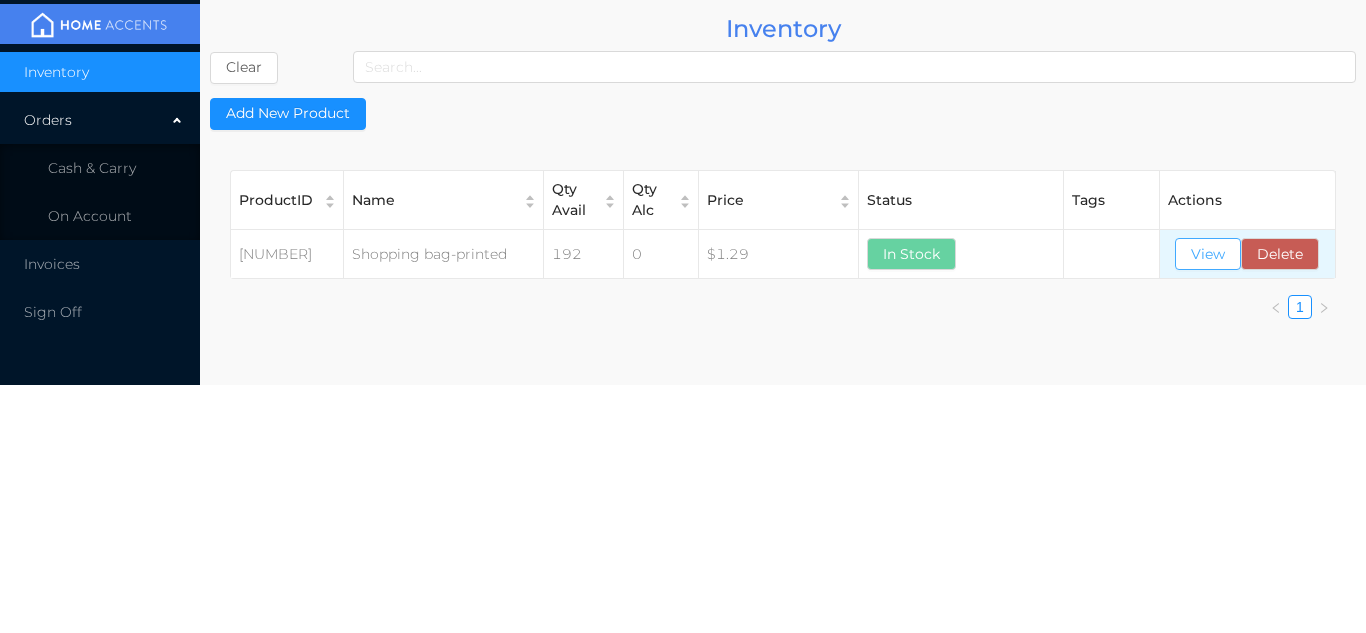 click on "View" at bounding box center [1208, 254] 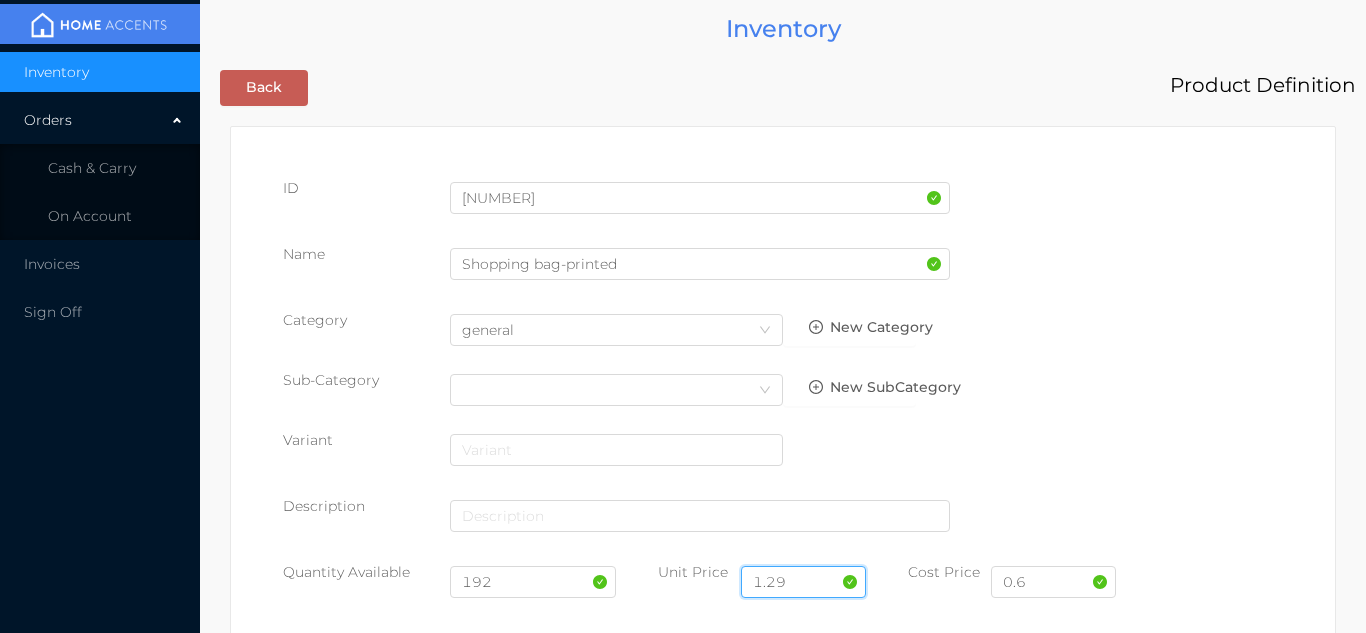 click on "1.29" at bounding box center [803, 582] 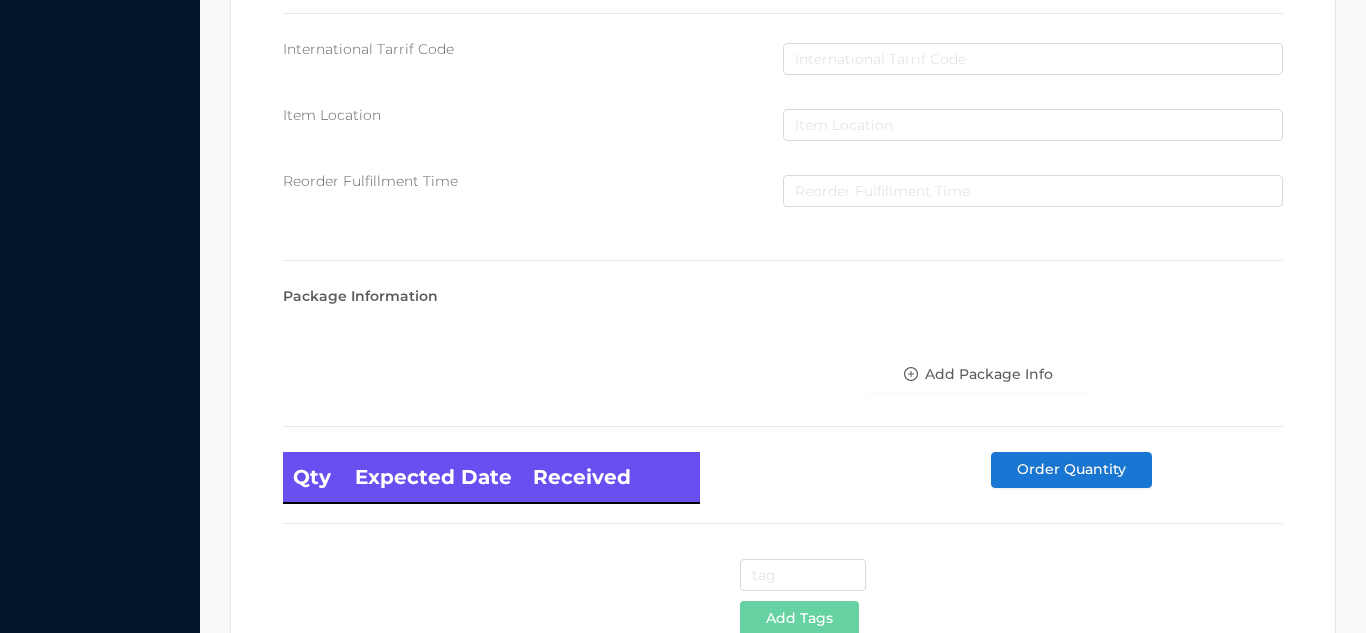 scroll, scrollTop: 1135, scrollLeft: 0, axis: vertical 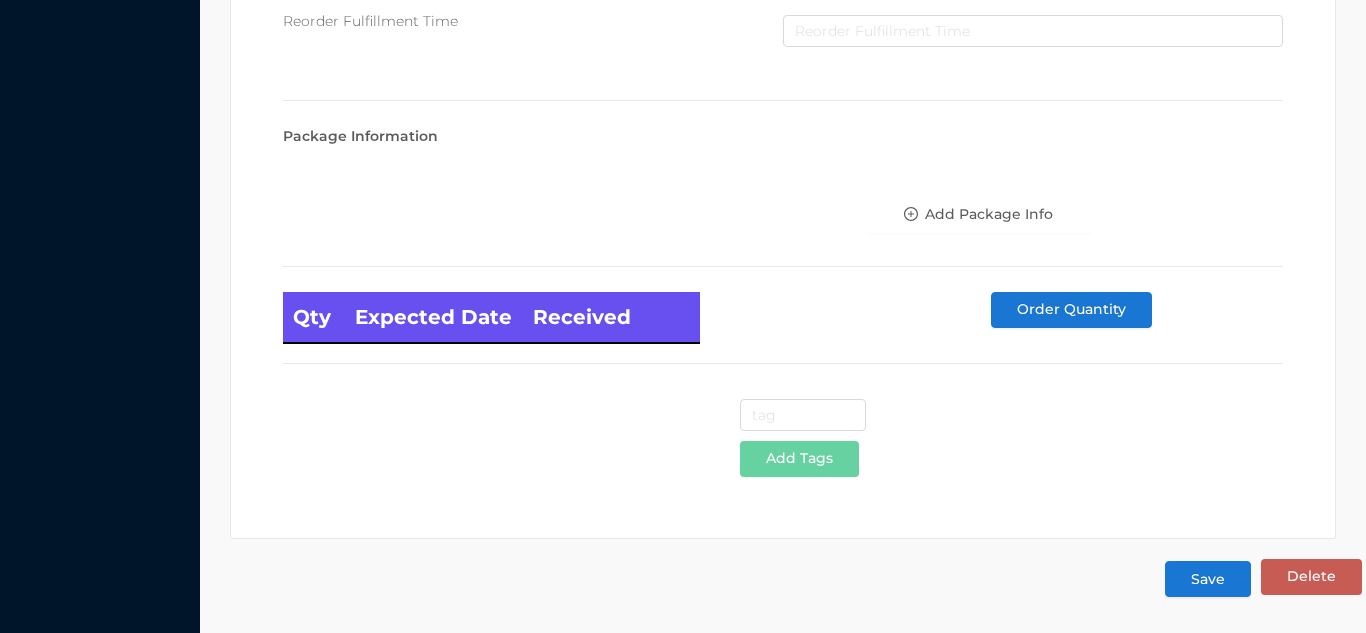 type on "1.50" 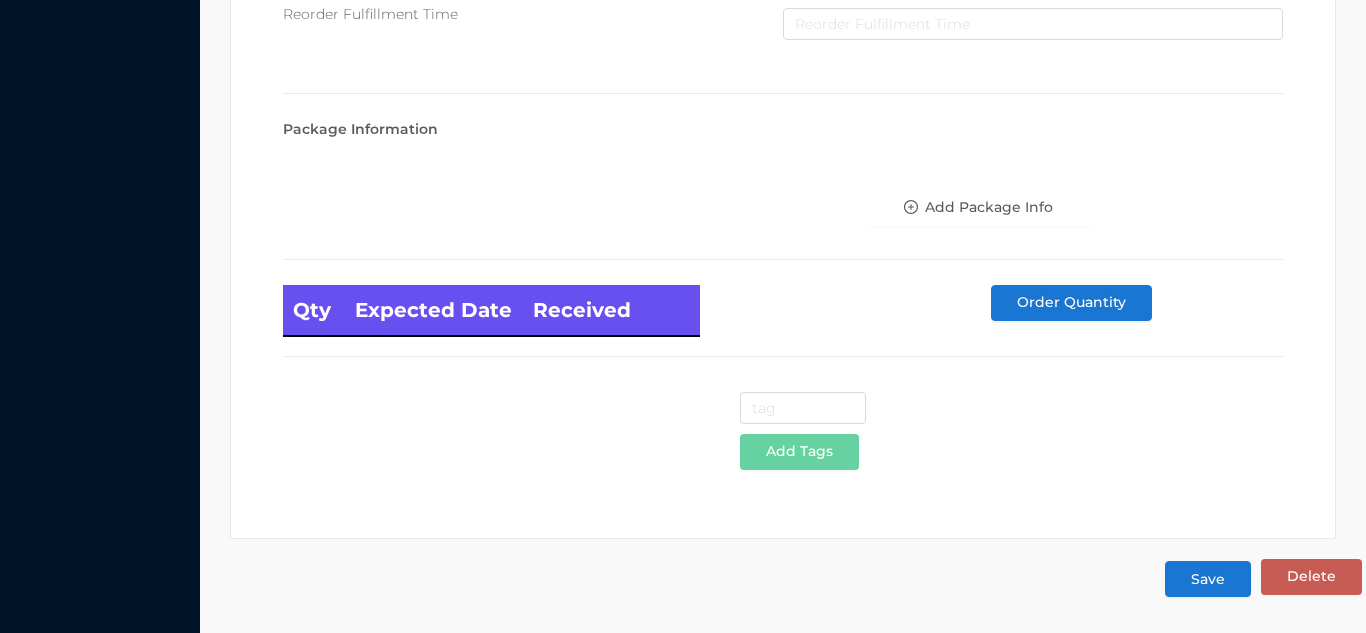 click on "Save" at bounding box center [1208, 579] 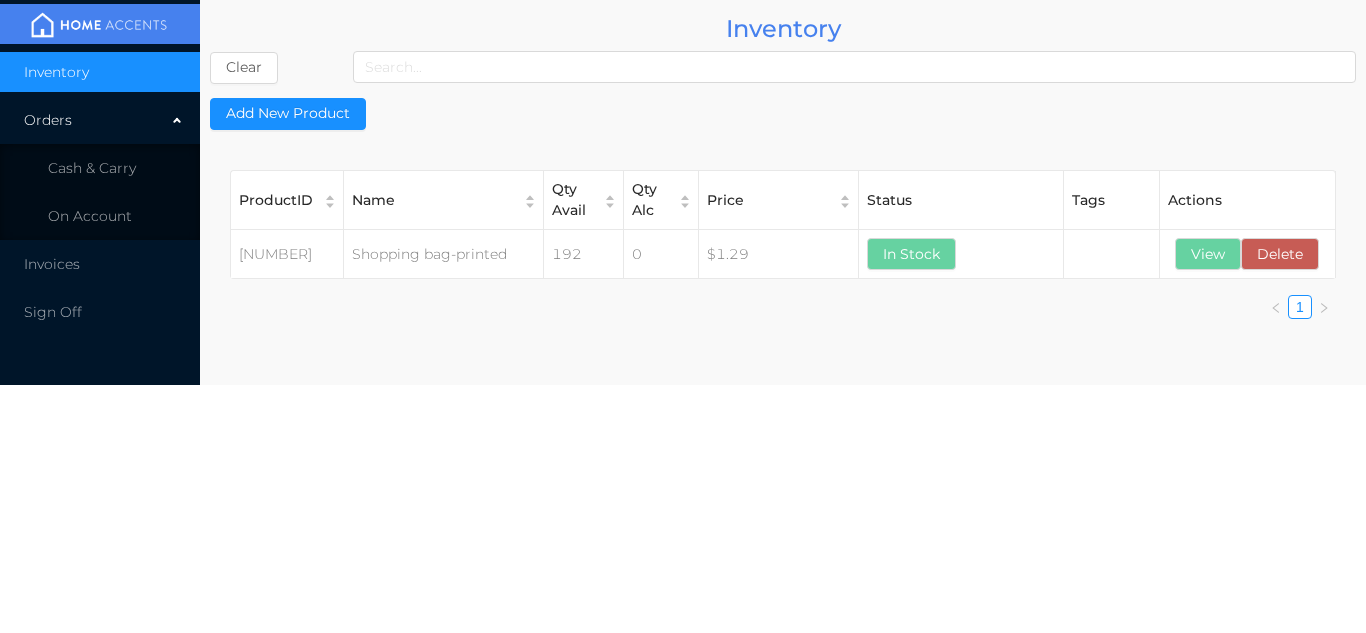 scroll, scrollTop: 0, scrollLeft: 0, axis: both 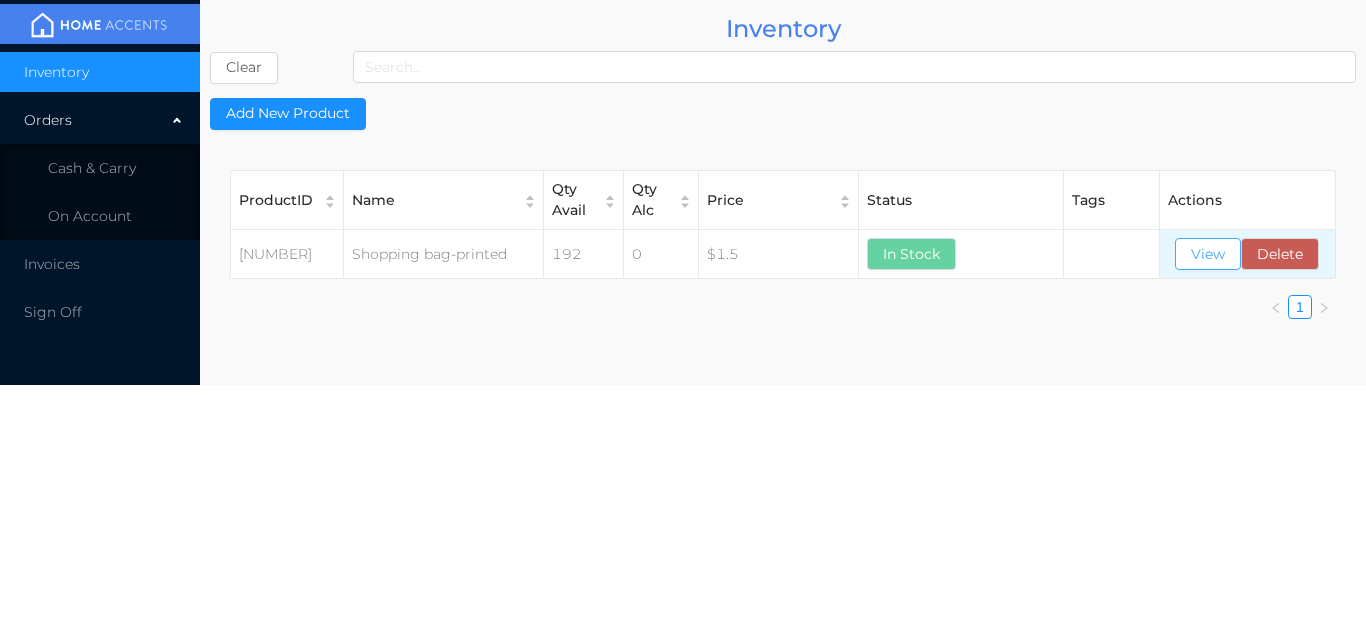 click on "View" at bounding box center [1208, 254] 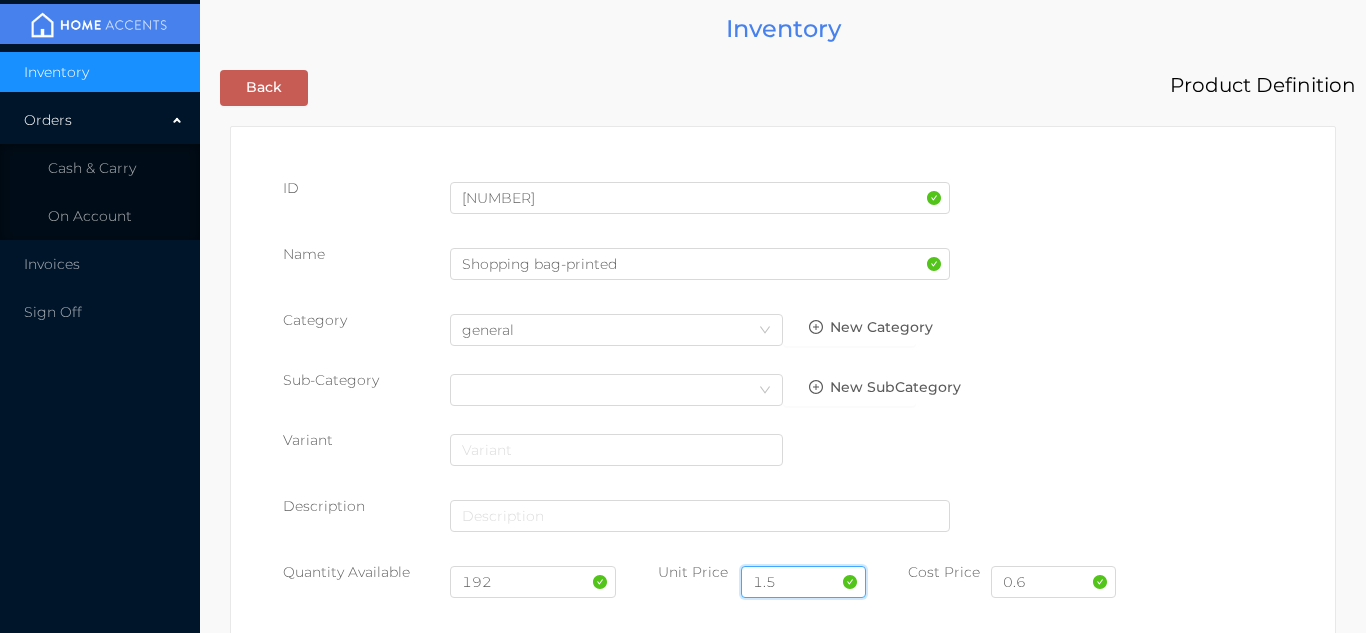 click on "1.5" at bounding box center (803, 582) 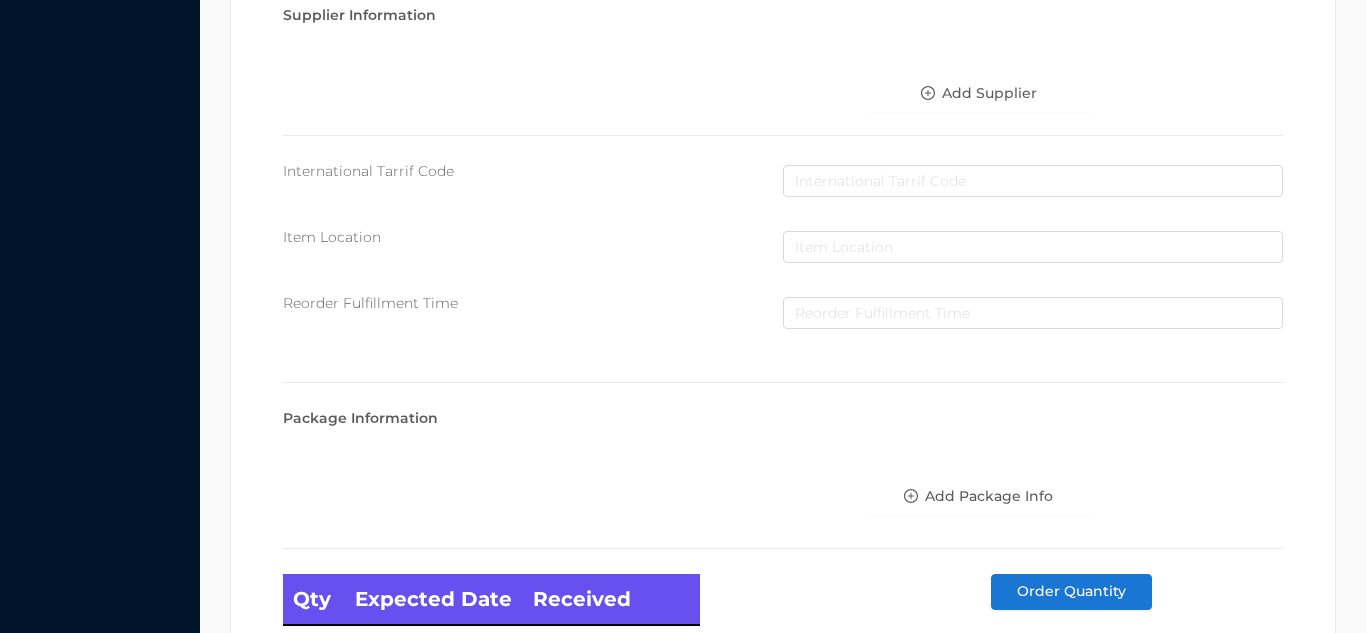 scroll, scrollTop: 1135, scrollLeft: 0, axis: vertical 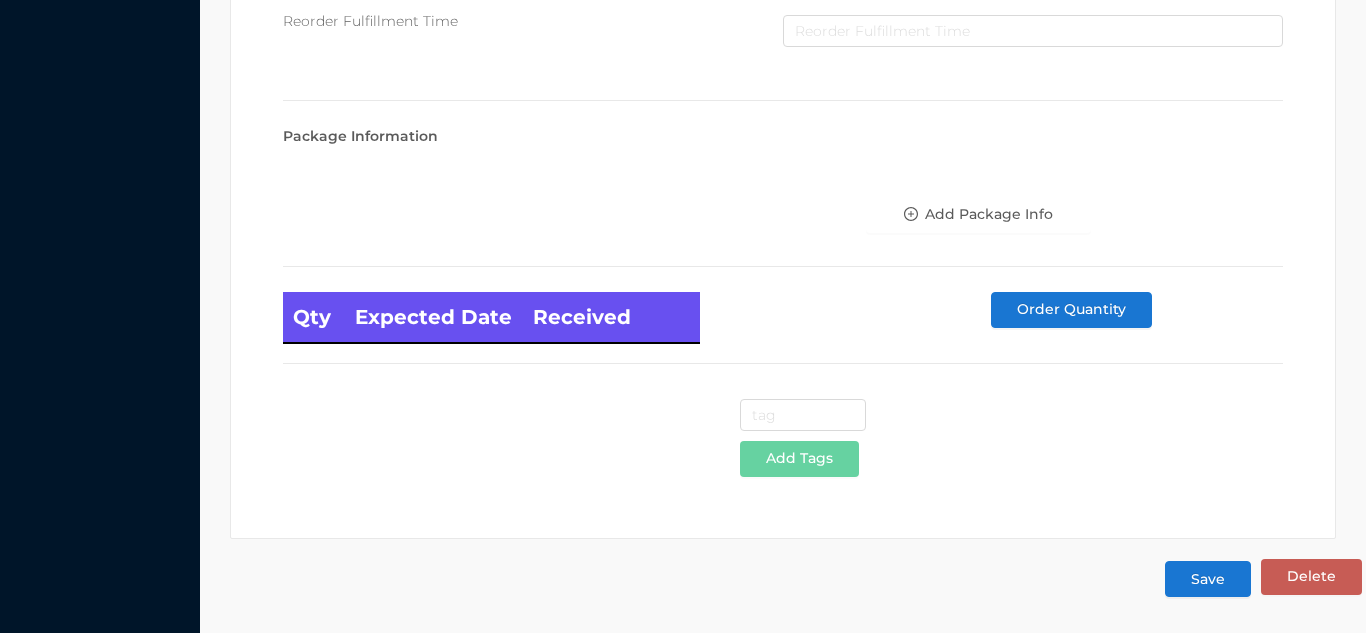 type on "1.29" 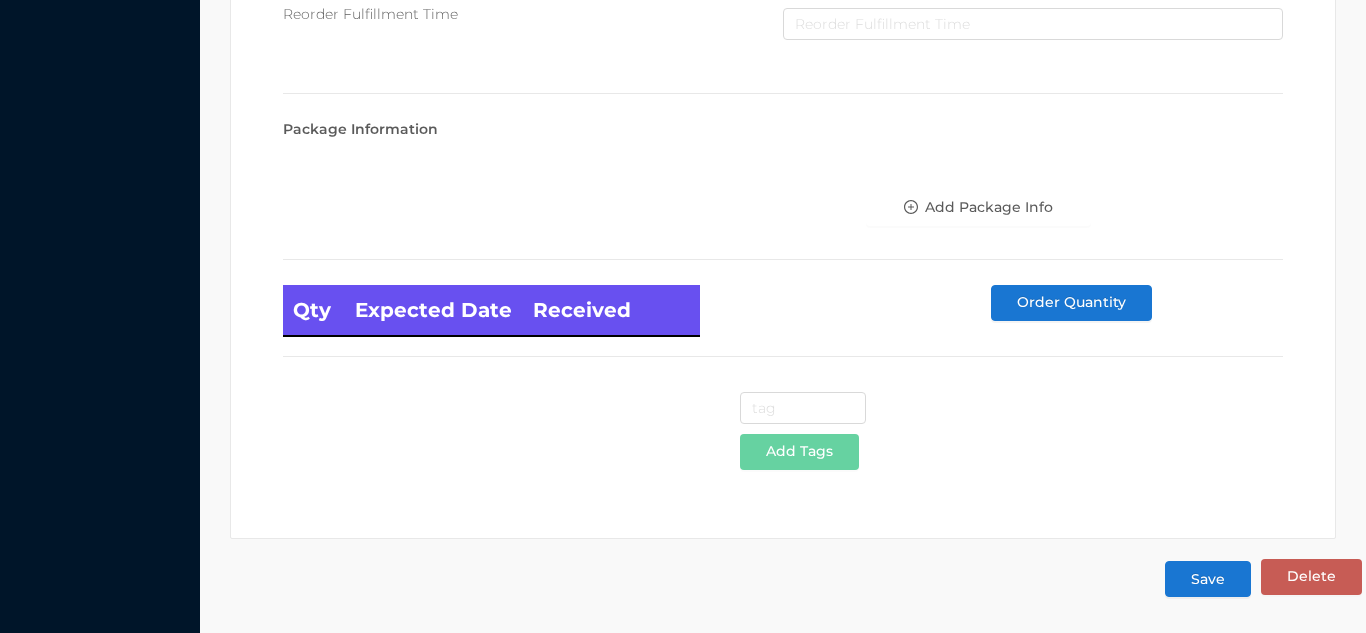 click on "Save" at bounding box center (1208, 579) 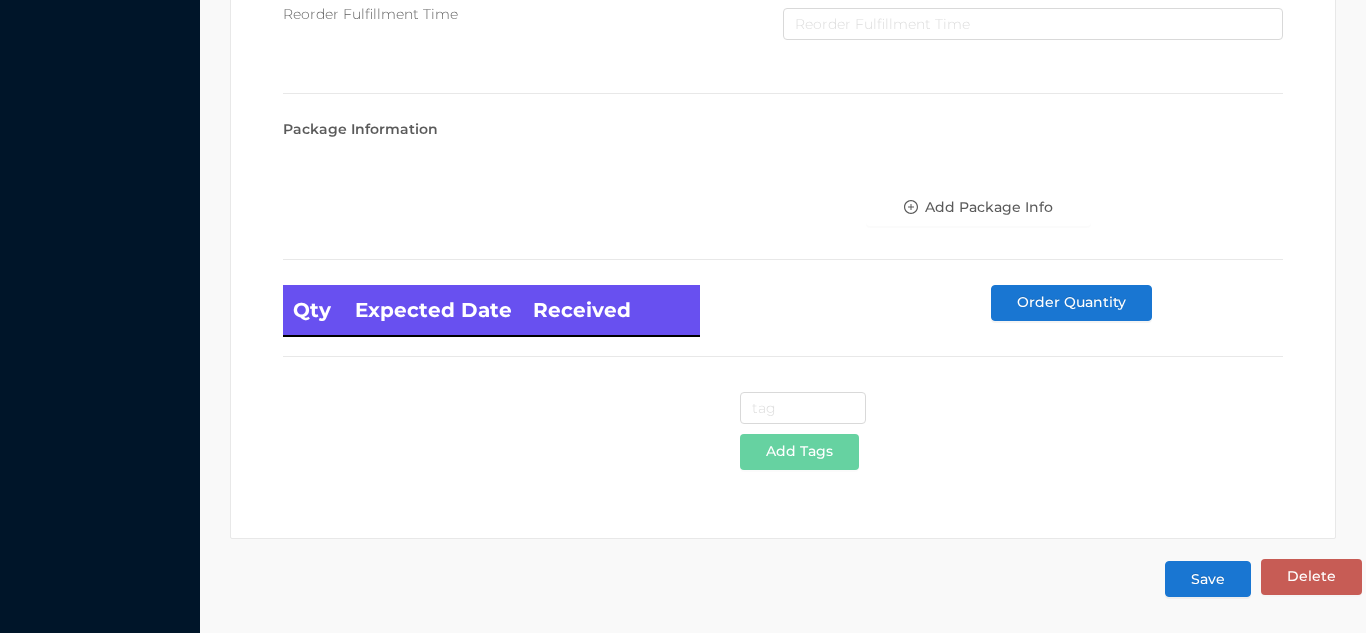 scroll, scrollTop: 0, scrollLeft: 0, axis: both 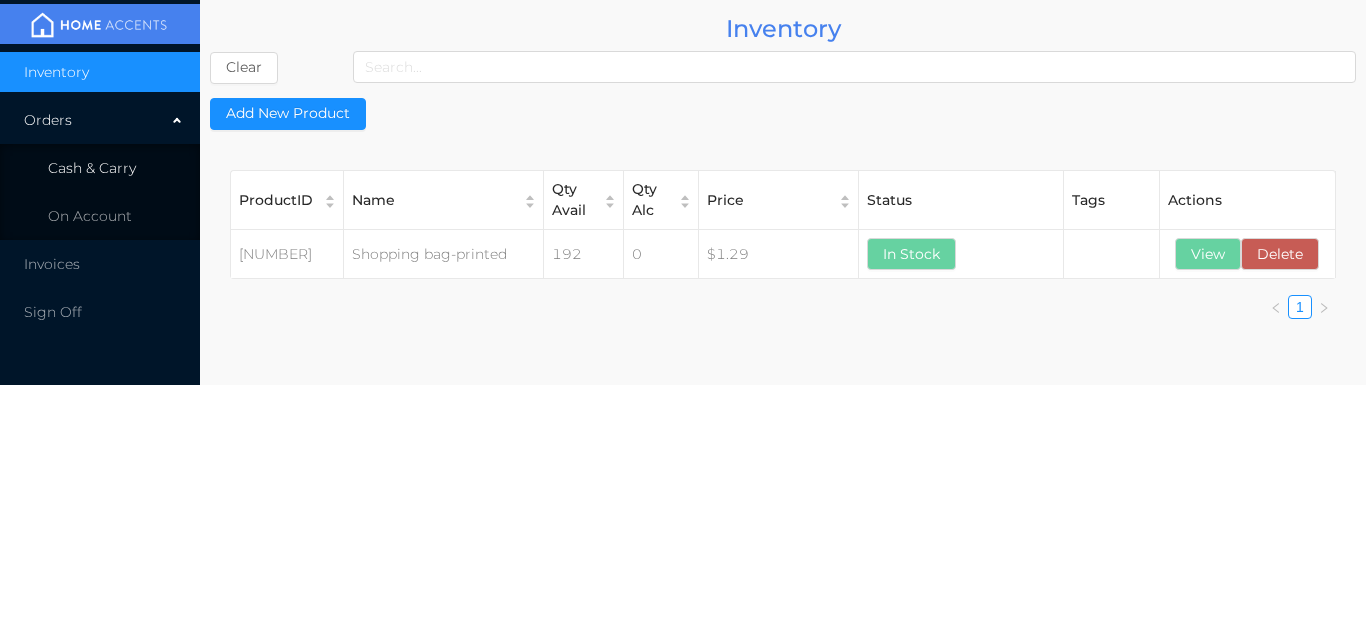 click on "Cash & Carry" at bounding box center (92, 168) 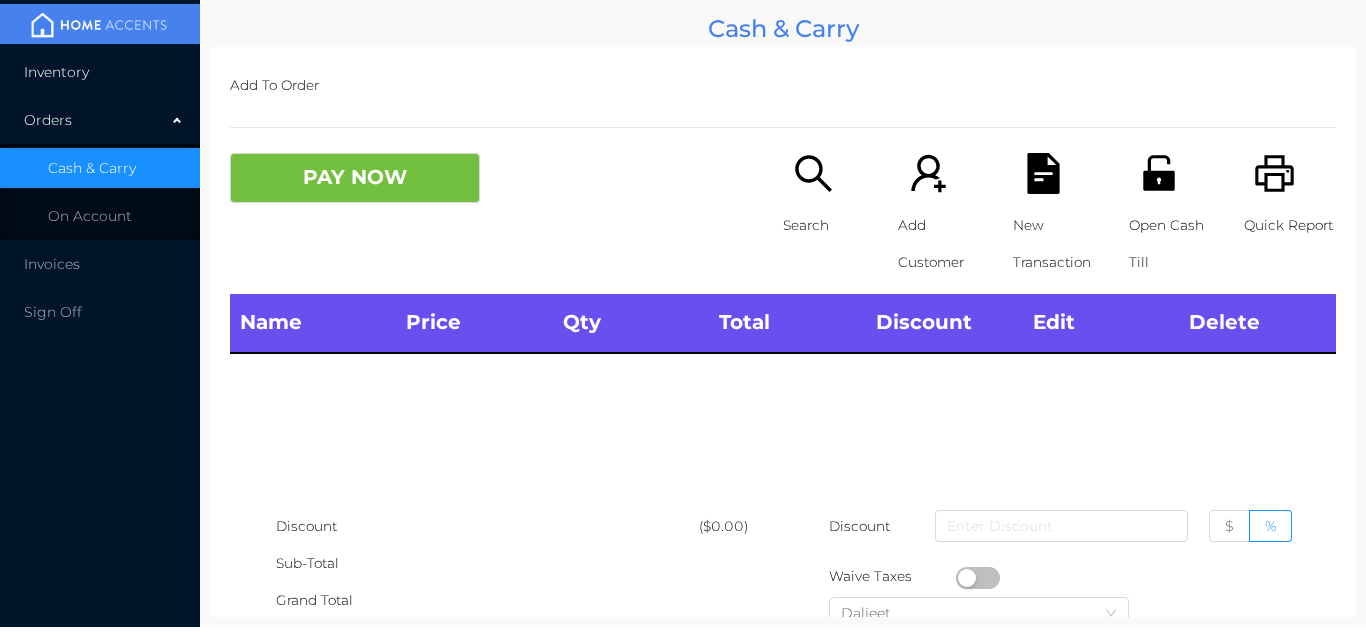 click on "Inventory" at bounding box center (100, 72) 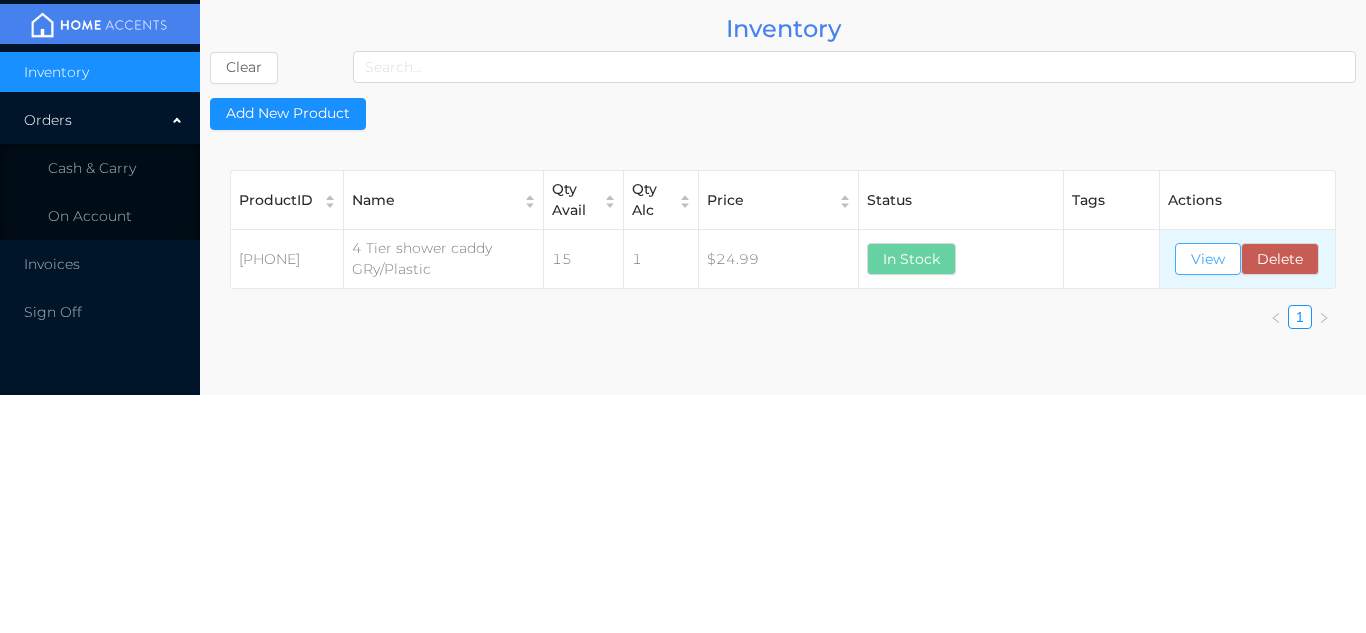 click on "View" at bounding box center (1208, 259) 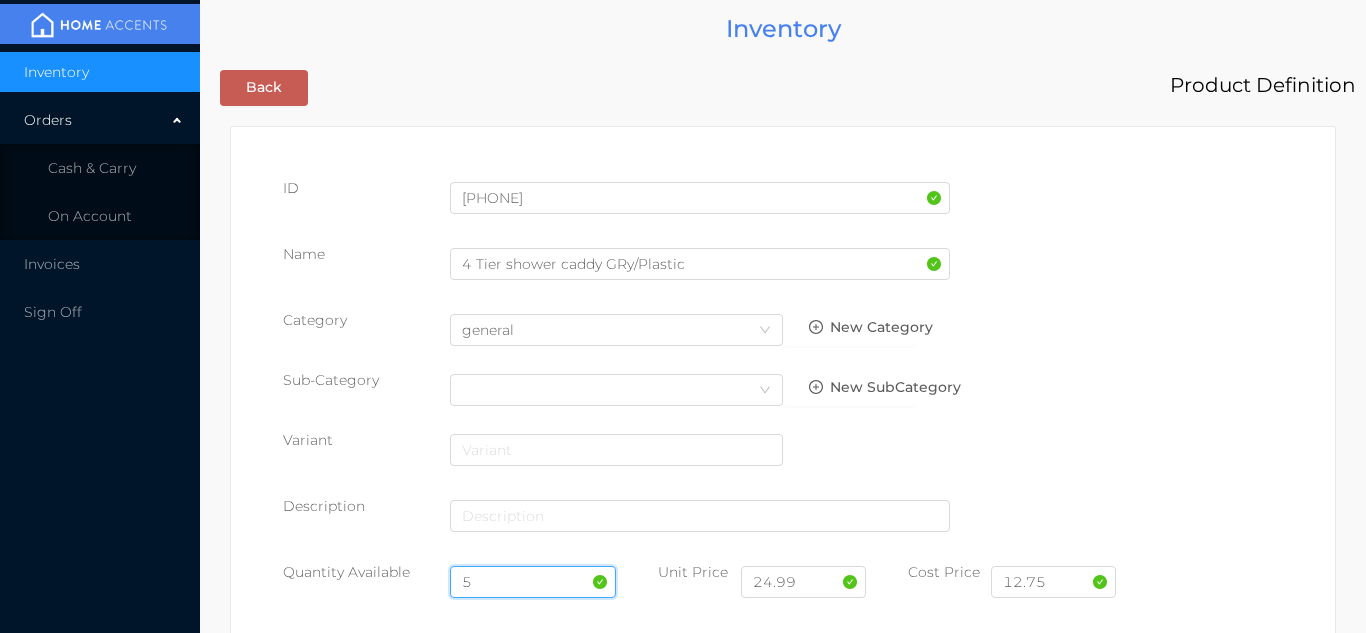 click on "5" at bounding box center [533, 582] 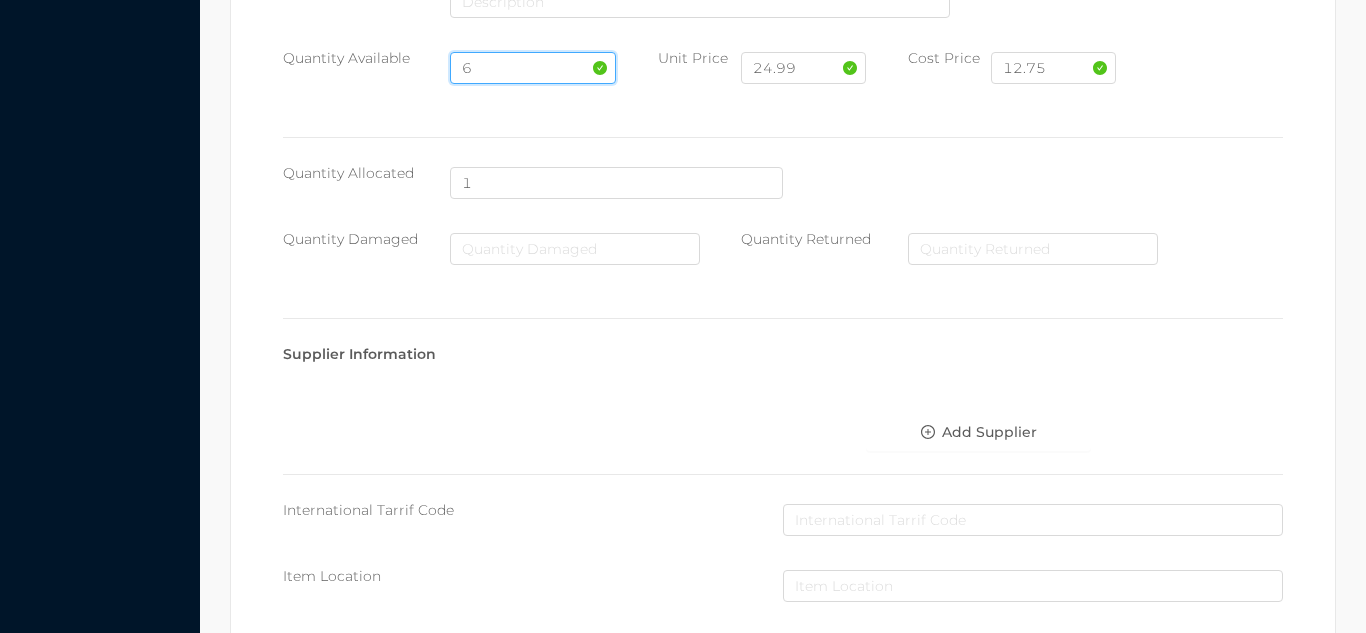scroll, scrollTop: 1135, scrollLeft: 0, axis: vertical 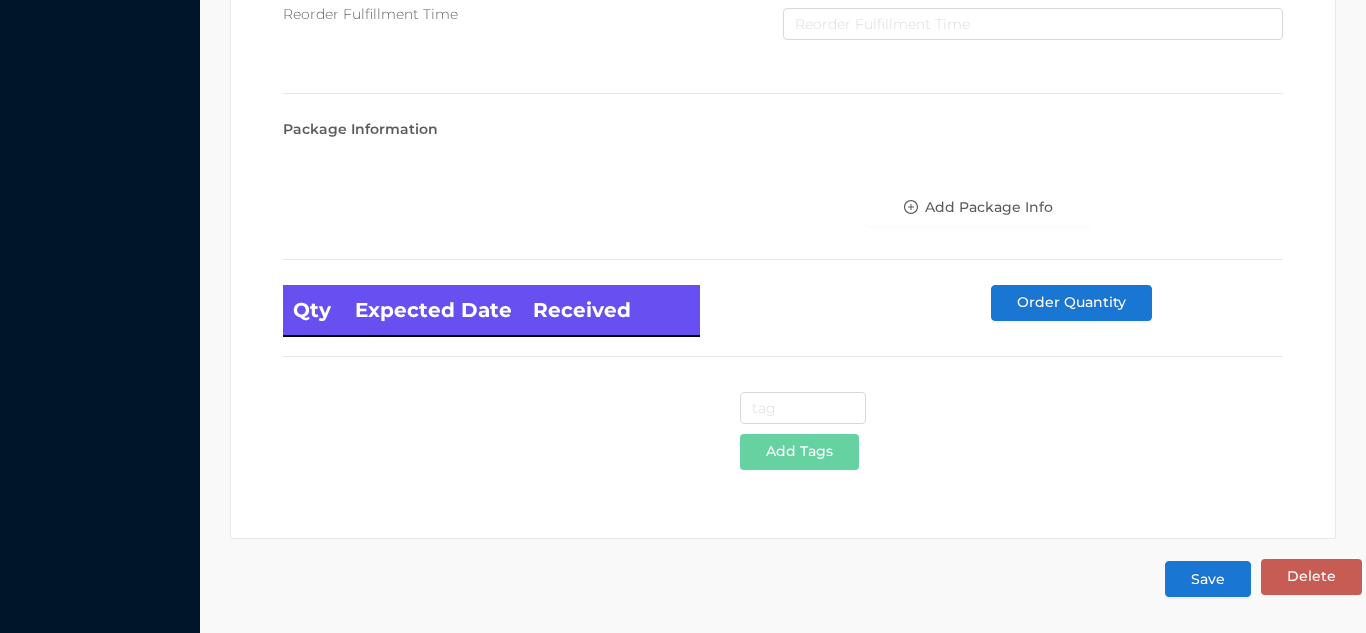 type on "6" 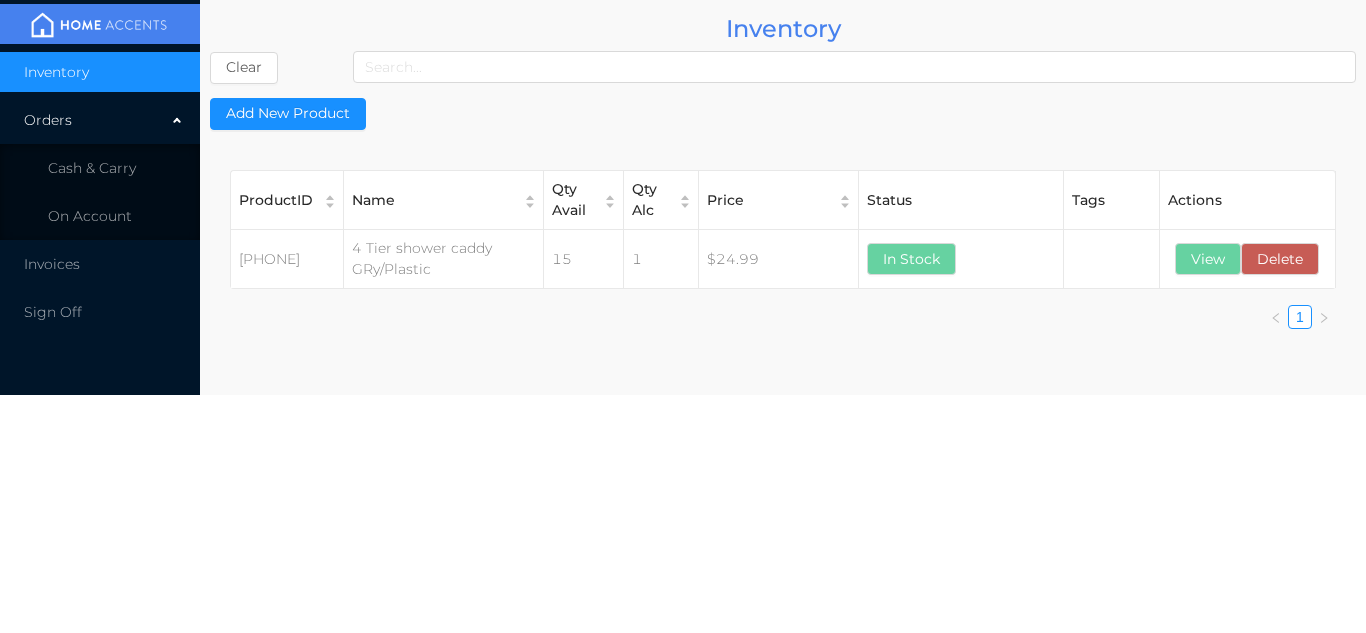 scroll, scrollTop: 0, scrollLeft: 0, axis: both 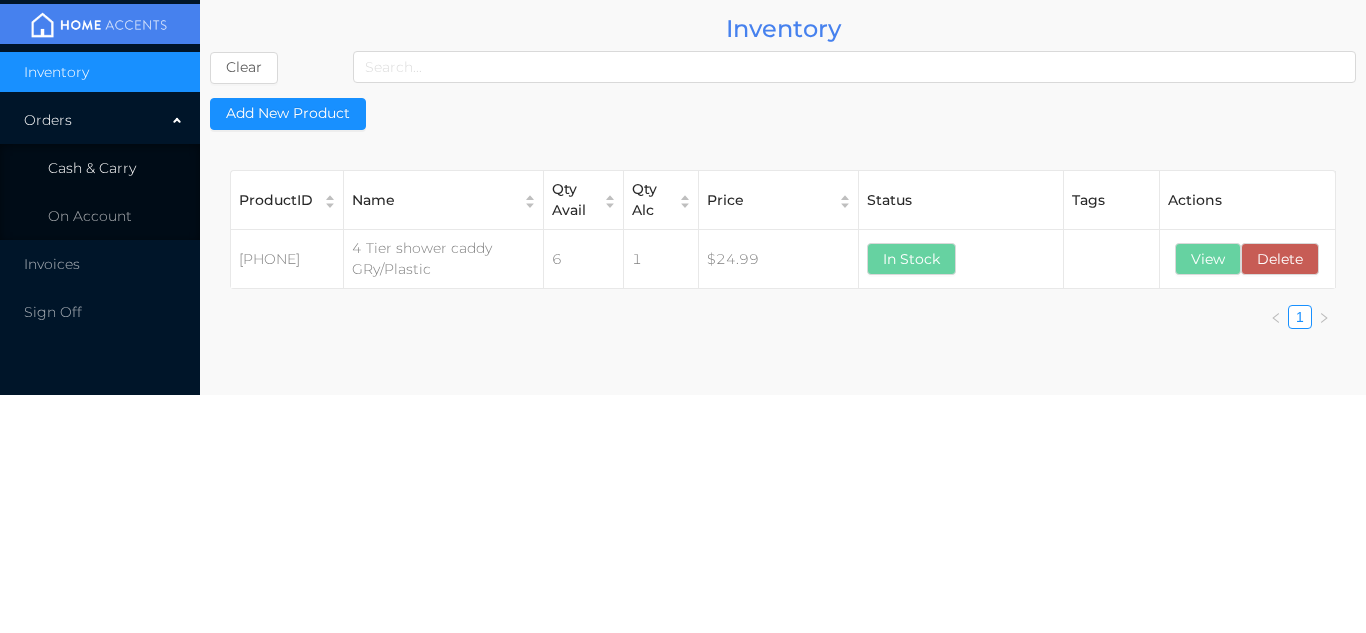 click on "Cash & Carry" at bounding box center (100, 168) 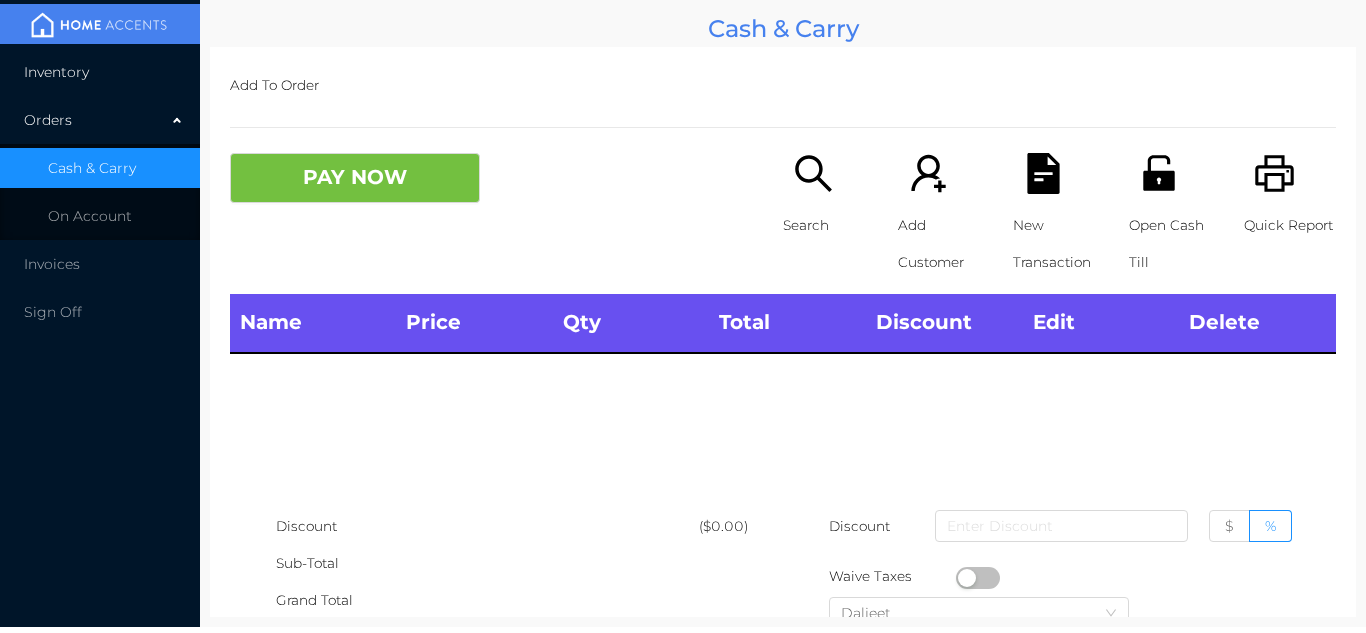 click on "Inventory" at bounding box center [100, 72] 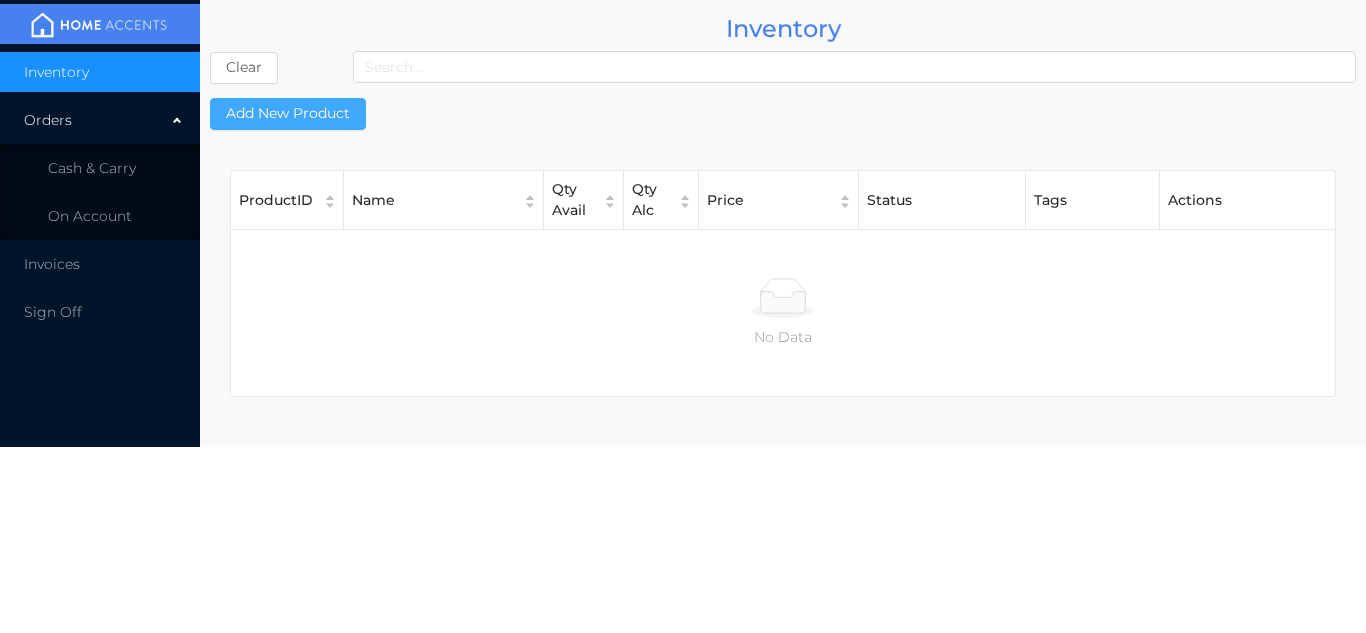 click on "Add New Product" at bounding box center (288, 114) 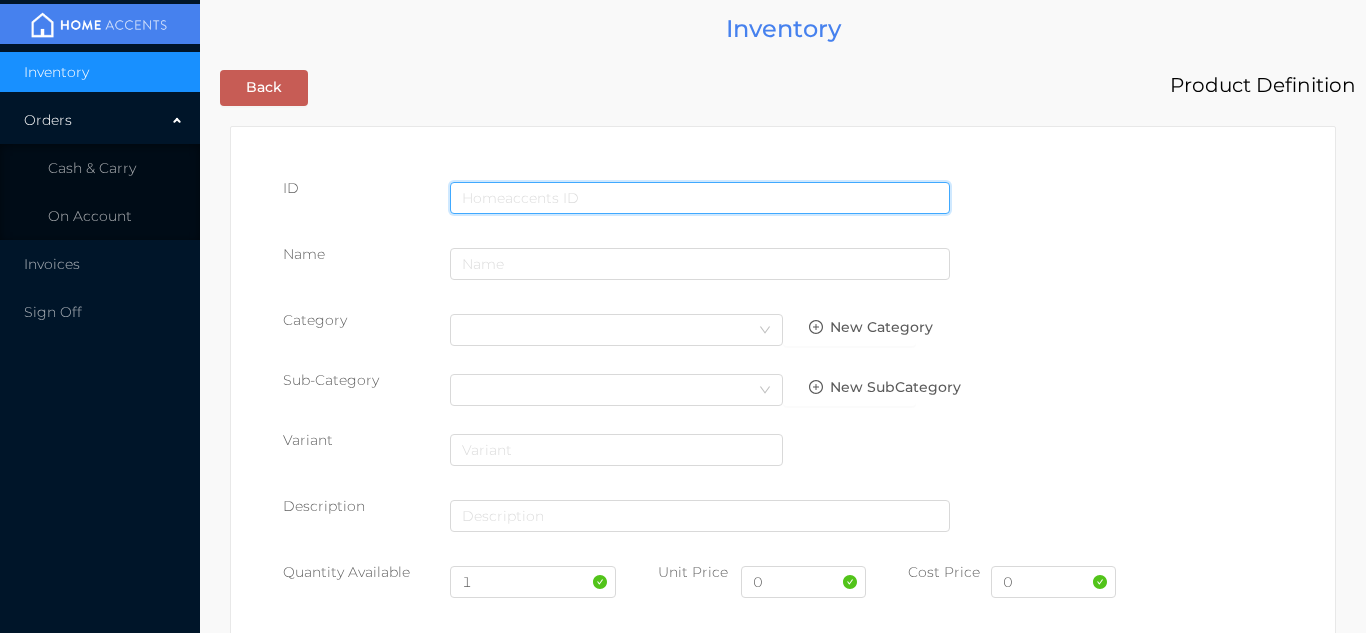click at bounding box center [700, 198] 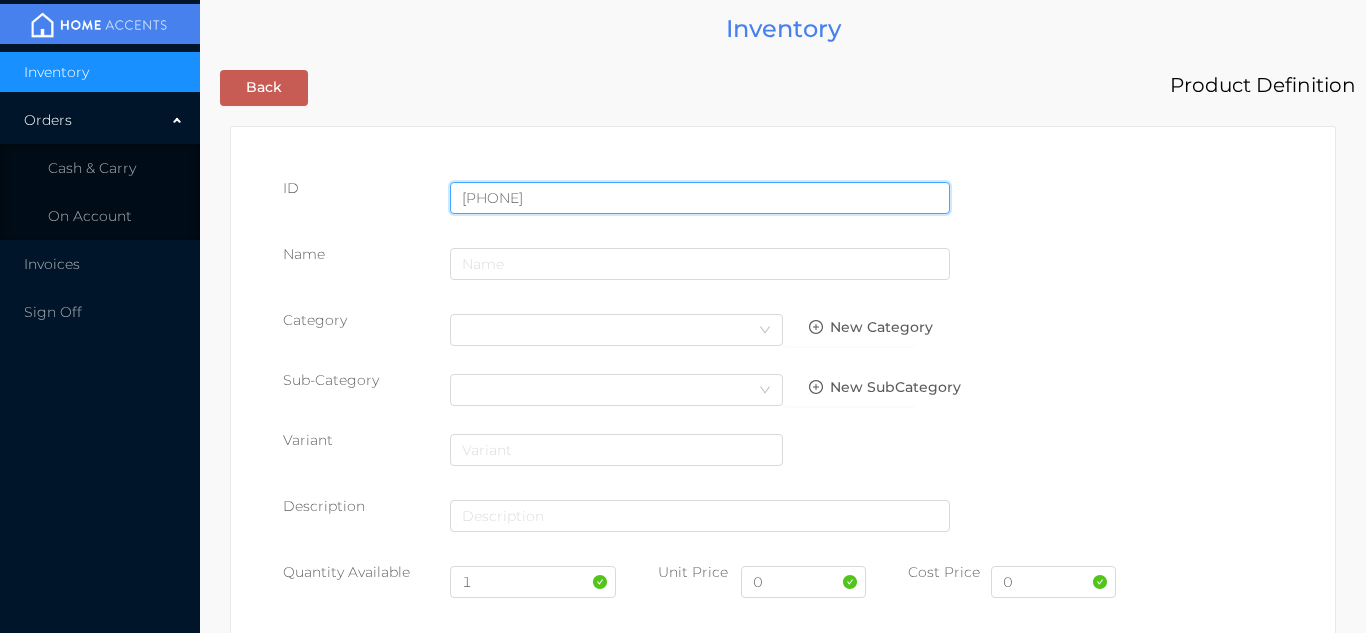 type on "[PHONE]" 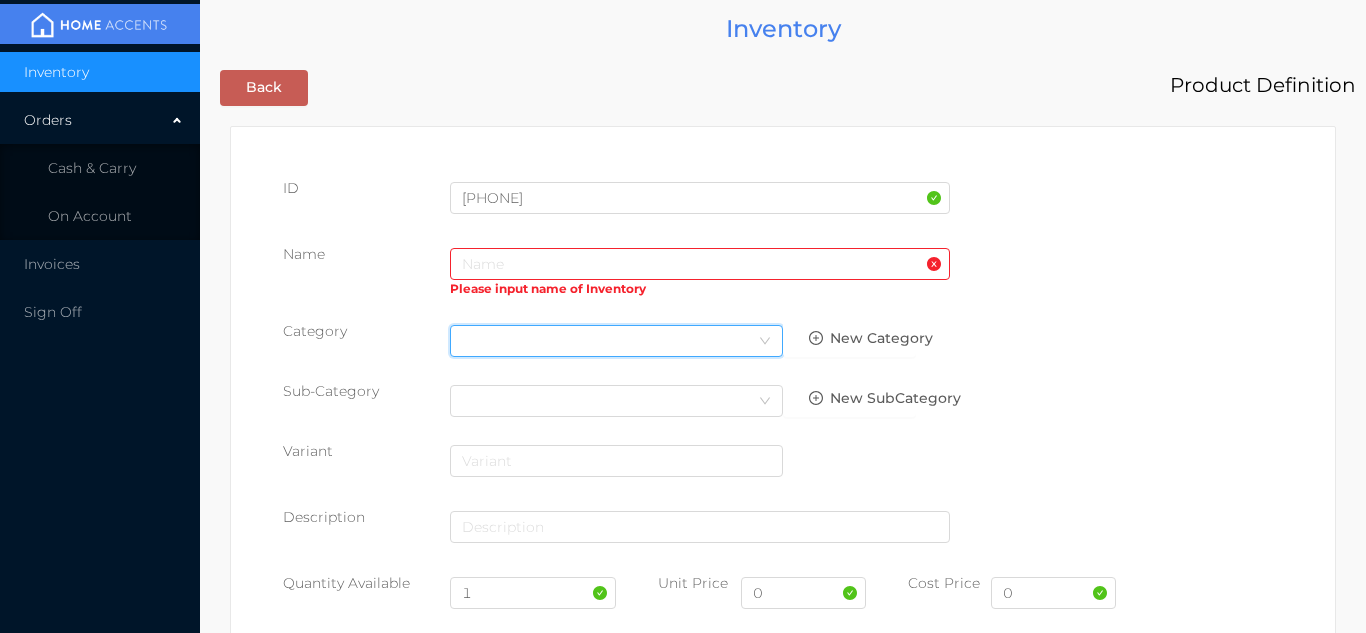 click on "Select Category" at bounding box center (616, 341) 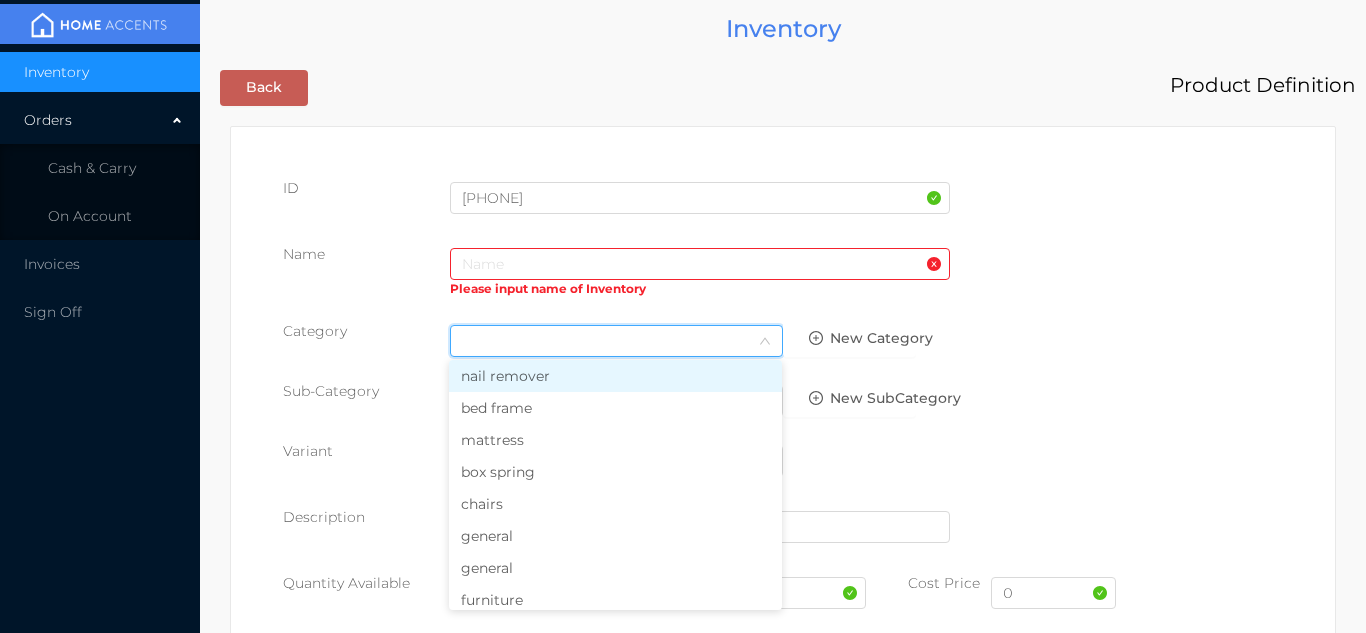 click on "general" at bounding box center [615, 568] 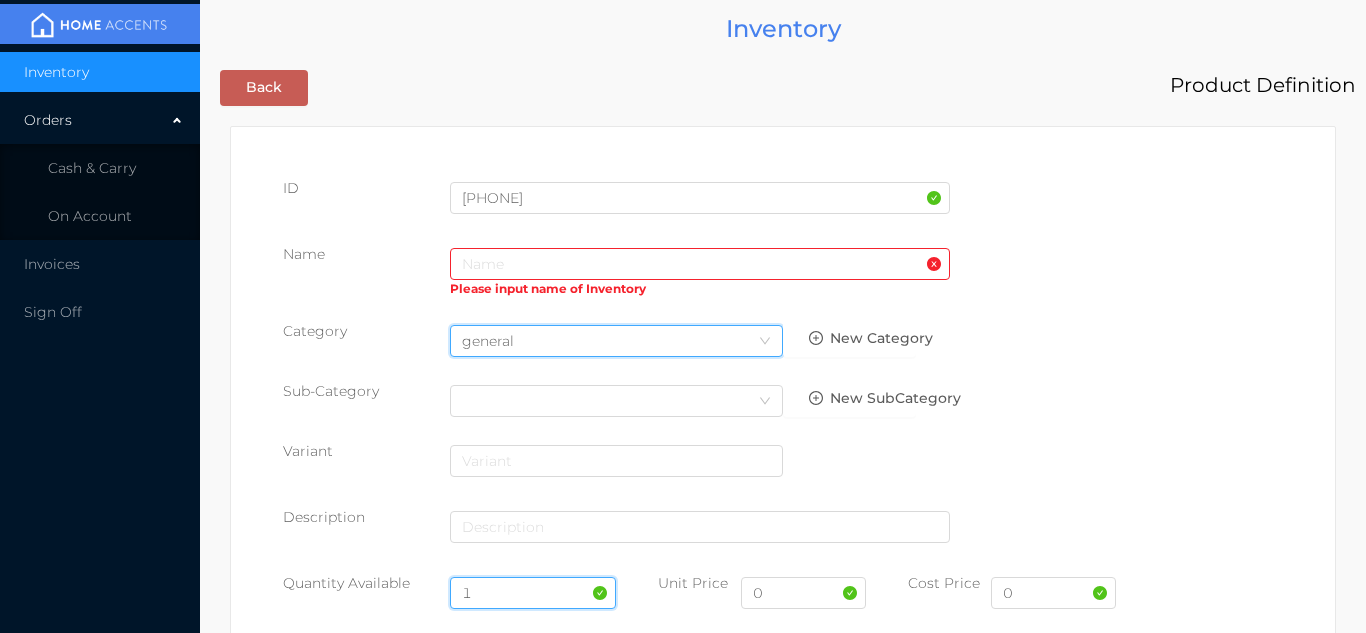 click on "1" at bounding box center (533, 593) 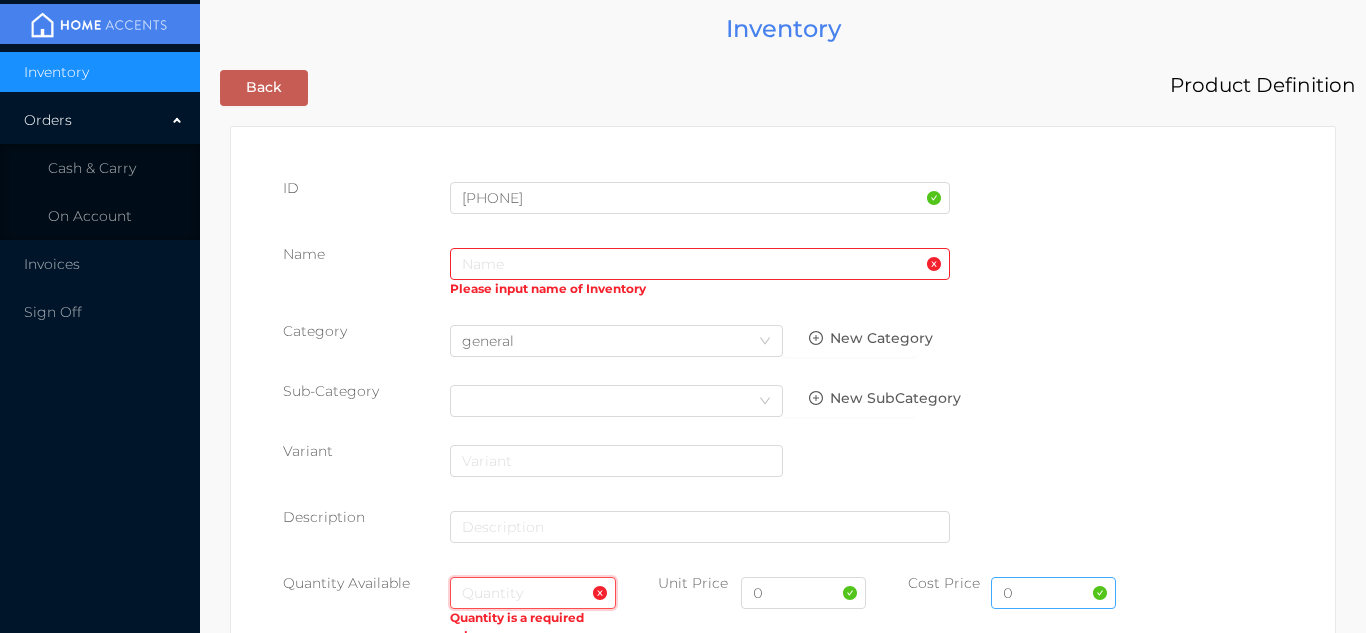 type 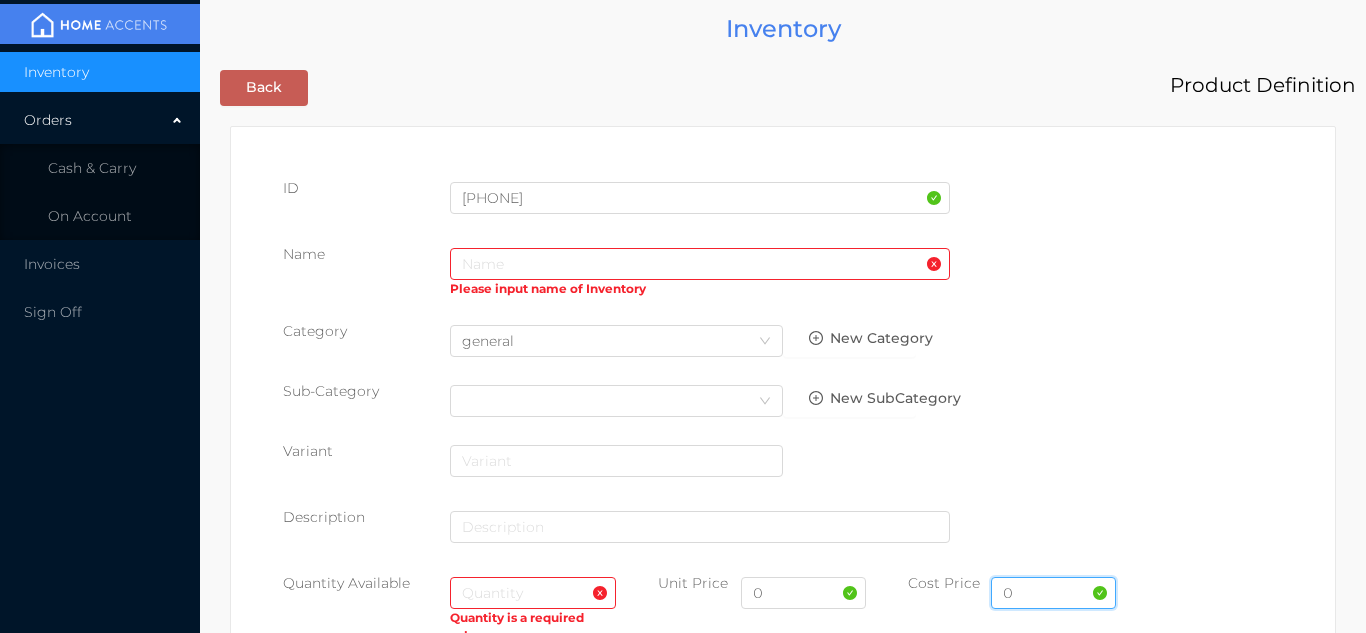 click on "0" at bounding box center (1053, 593) 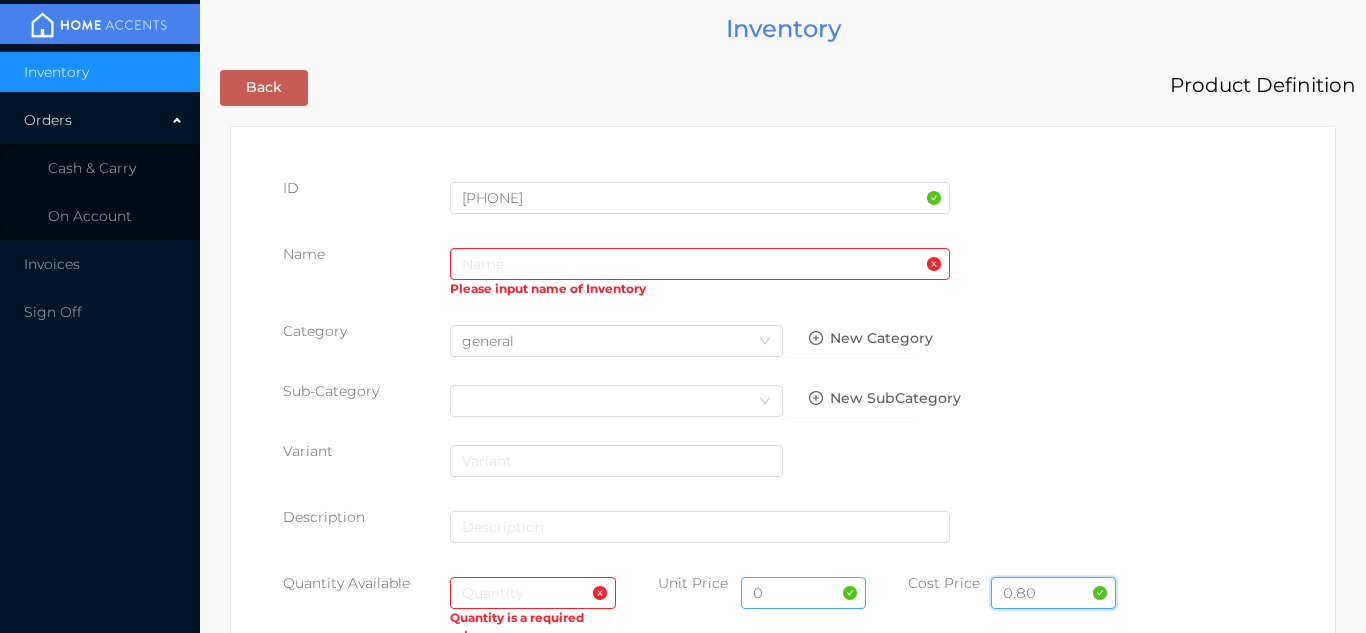 type on "0.80" 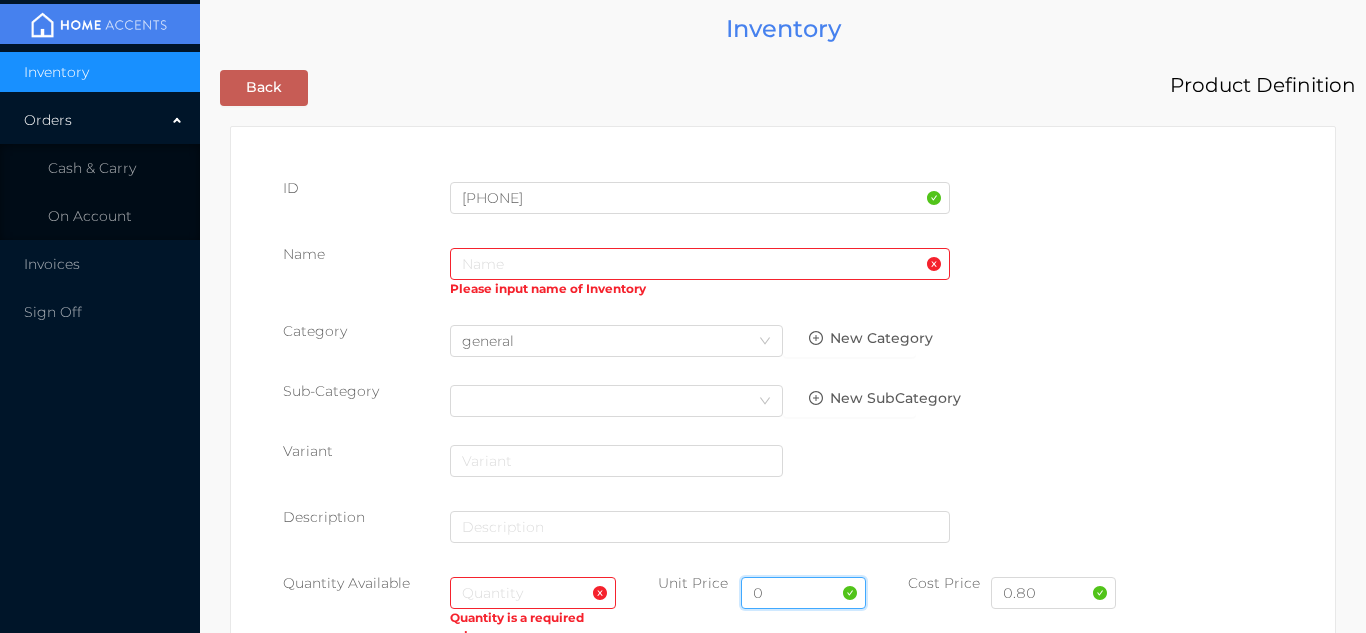 click on "0" at bounding box center [803, 593] 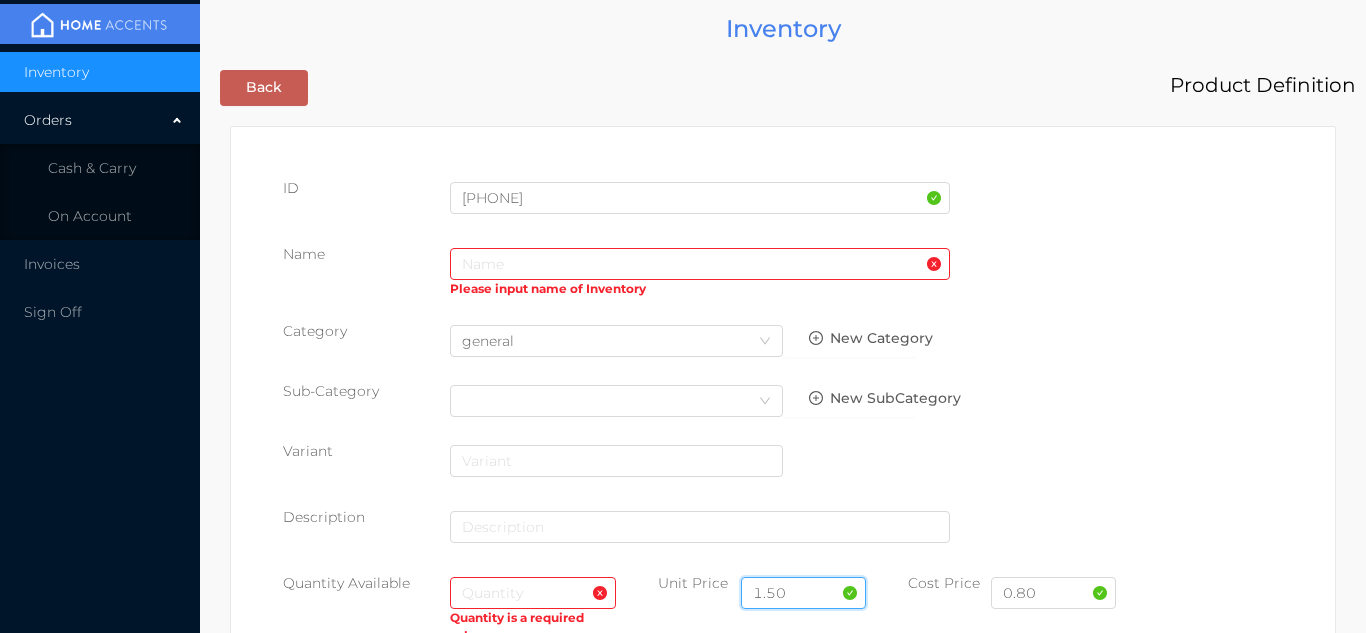 type on "1.50" 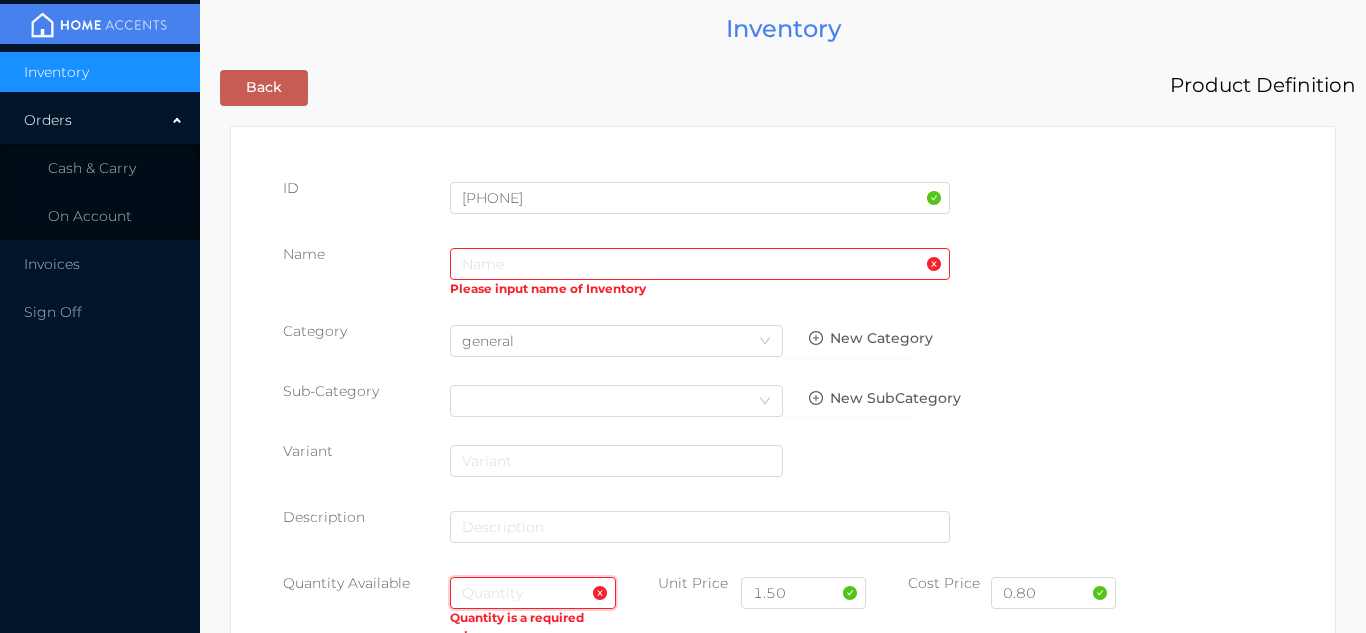 click at bounding box center [533, 593] 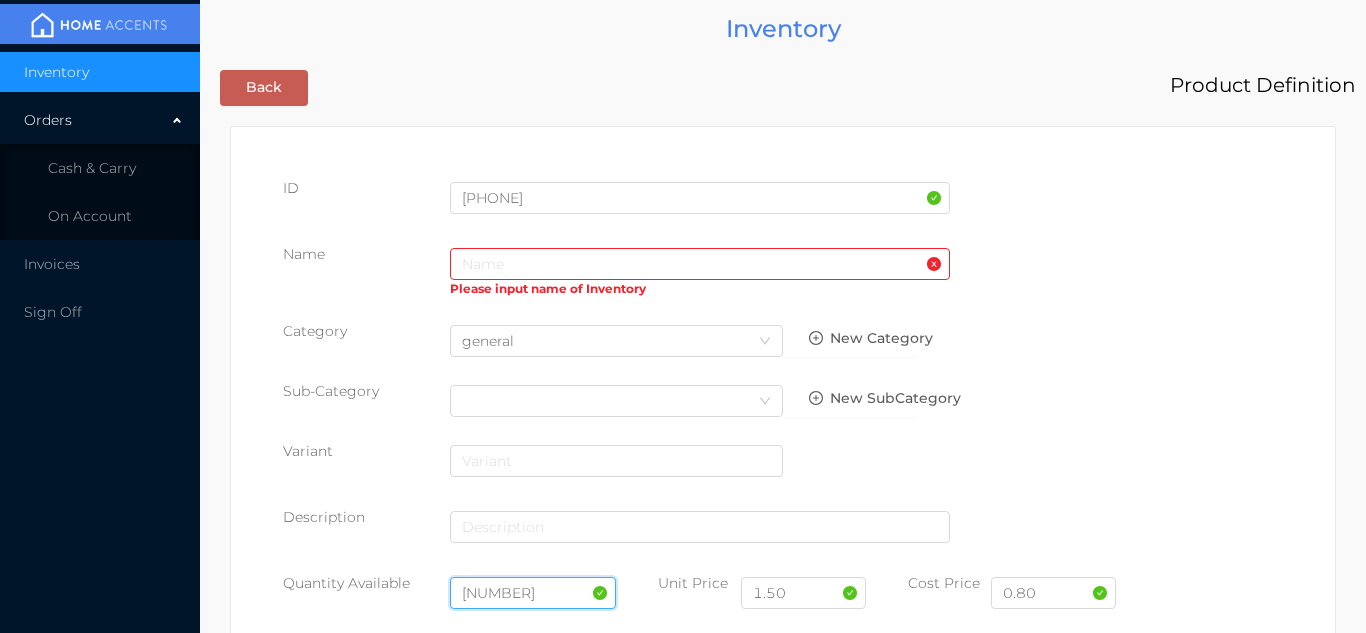 type on "[NUMBER]" 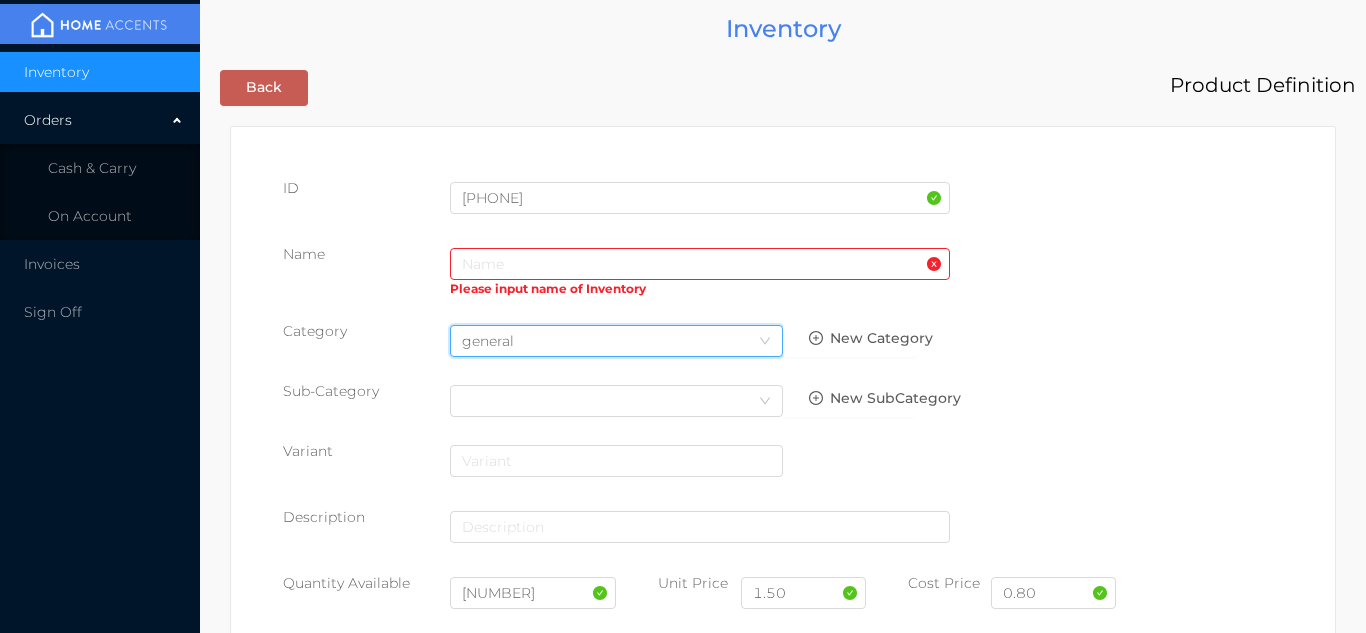 click on "general" at bounding box center (498, 341) 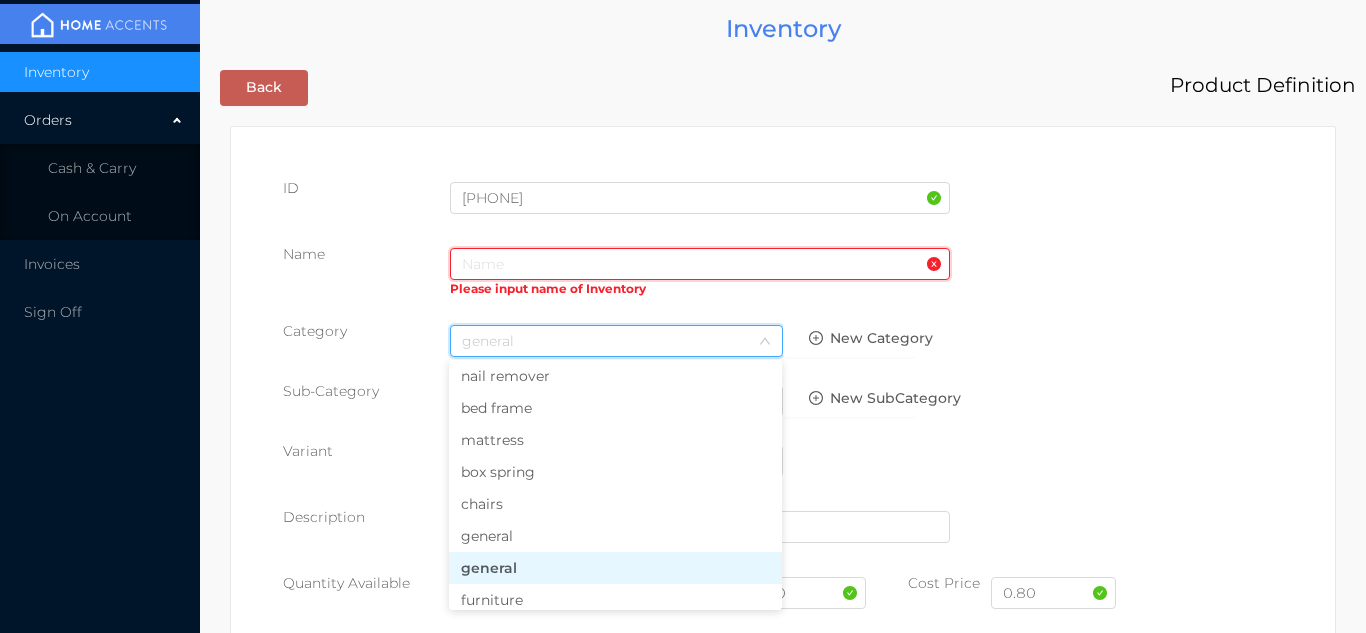 click at bounding box center (700, 264) 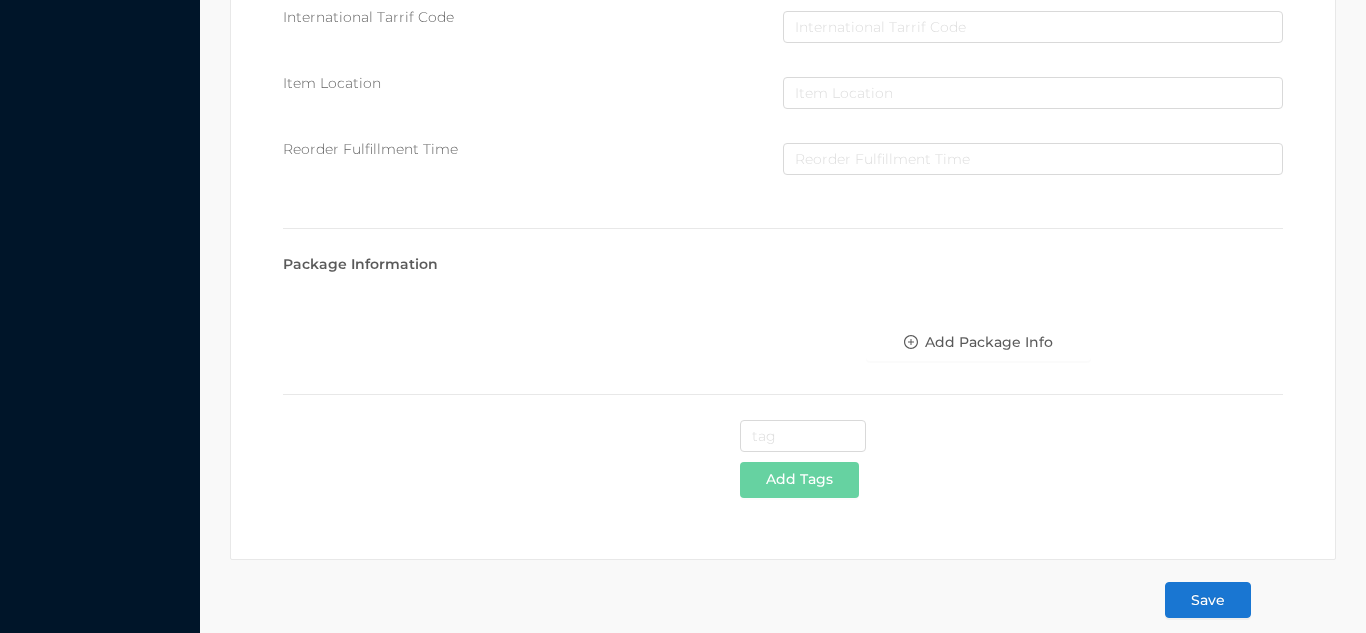 scroll, scrollTop: 1028, scrollLeft: 0, axis: vertical 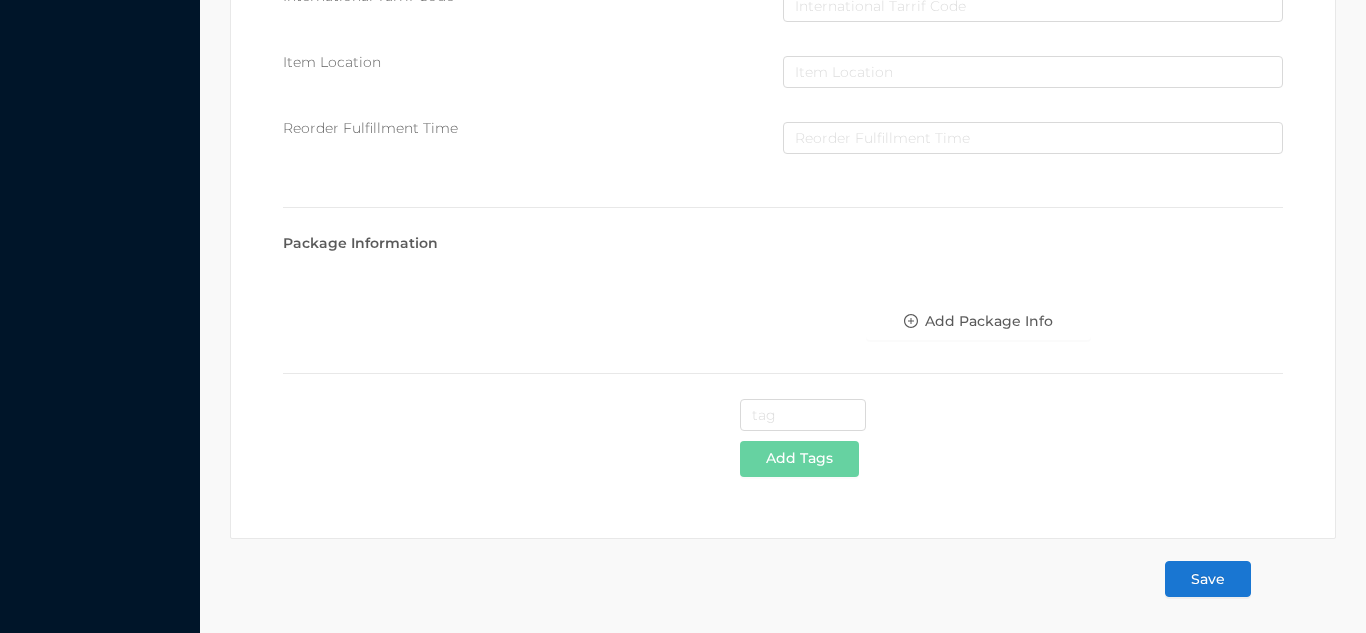 type on "Reusable Shopping bag" 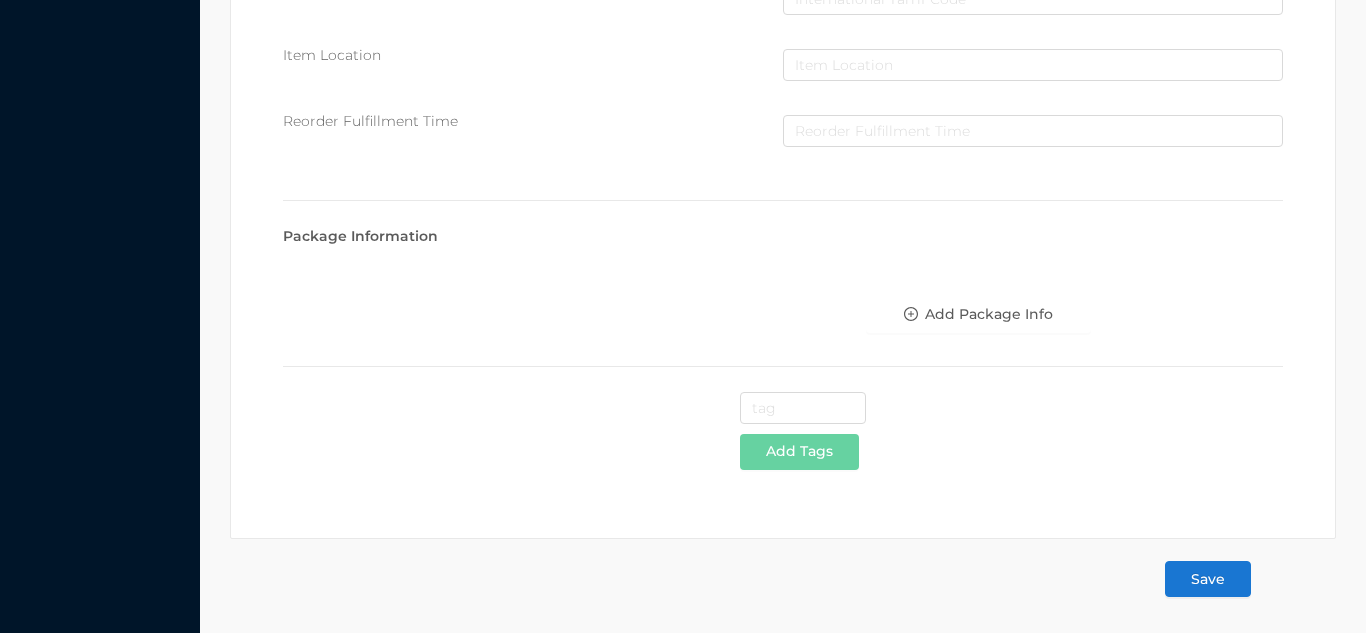 click on "Save" at bounding box center [1208, 579] 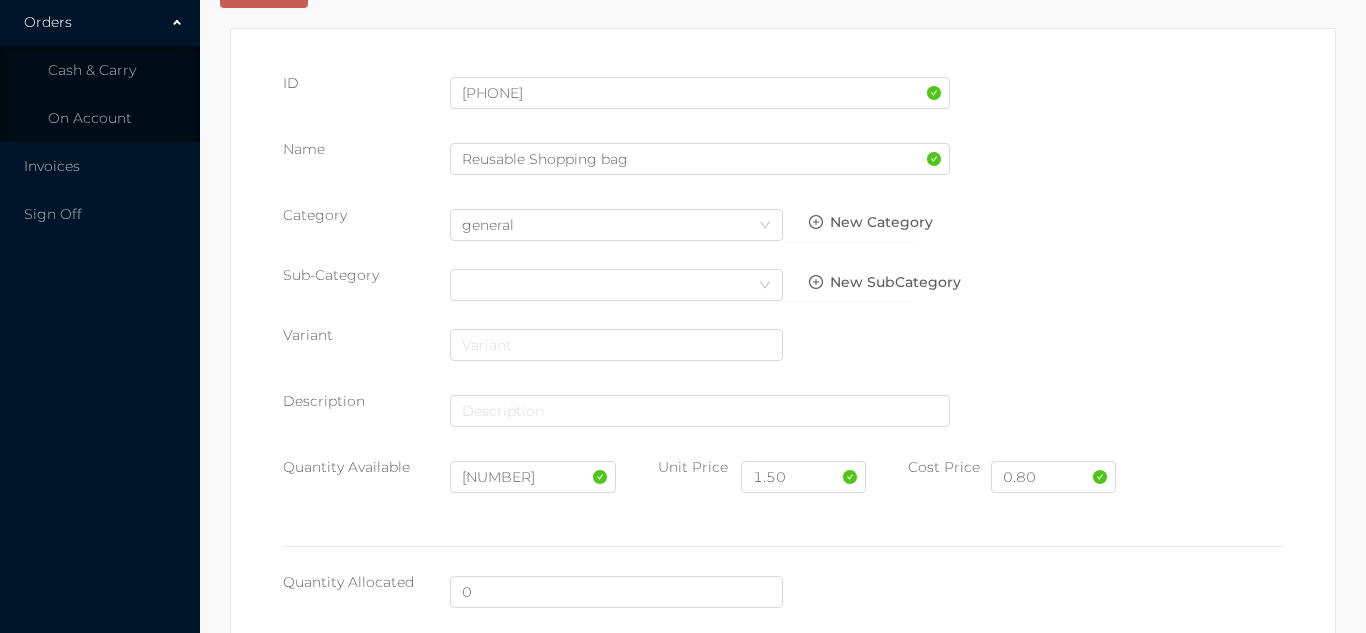 scroll, scrollTop: 89, scrollLeft: 0, axis: vertical 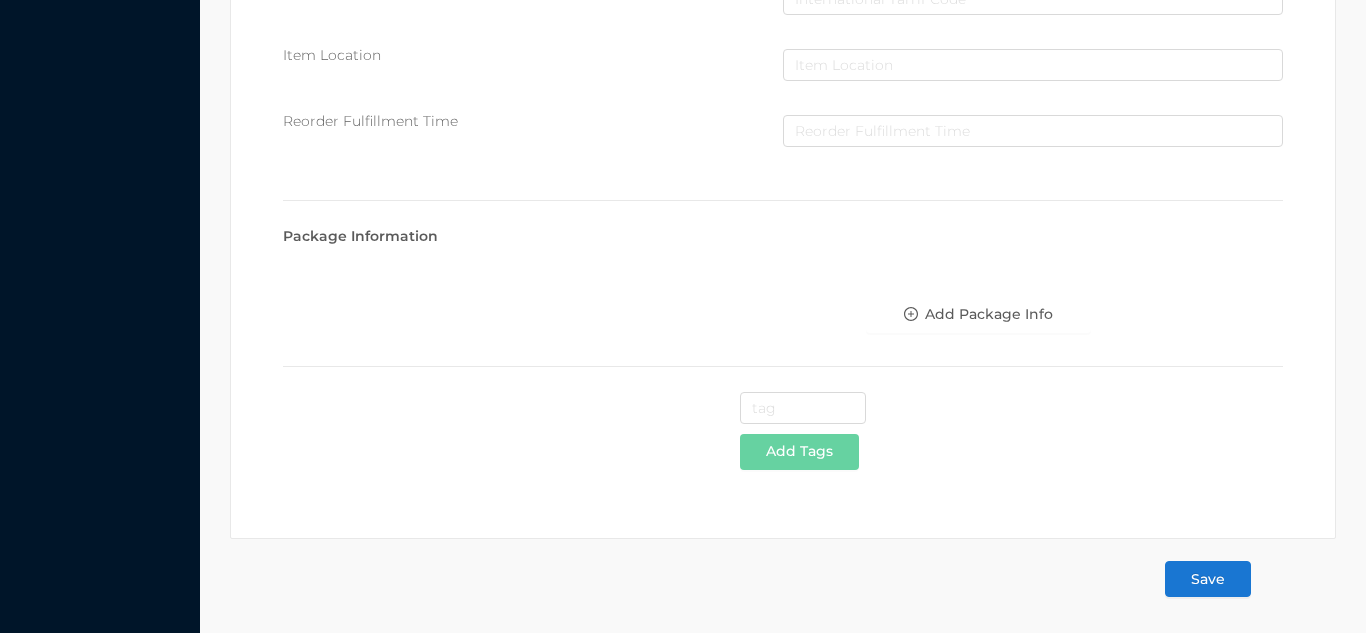 click on "Save" at bounding box center (1208, 579) 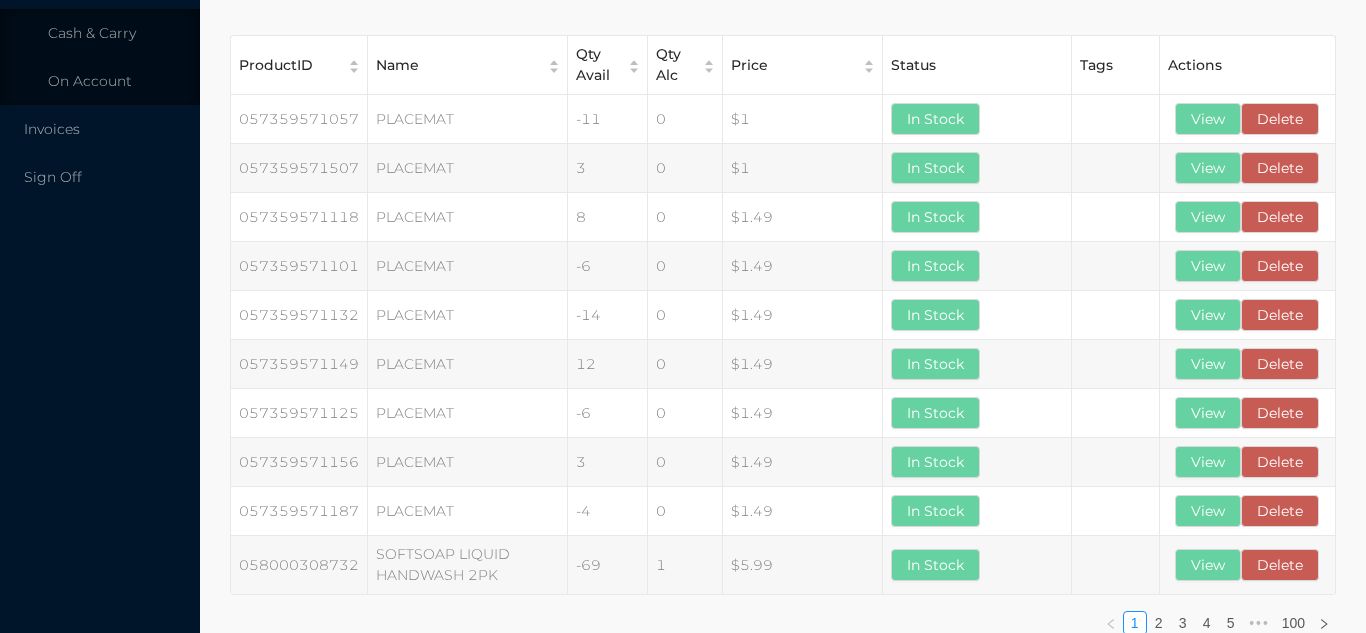 scroll, scrollTop: 0, scrollLeft: 0, axis: both 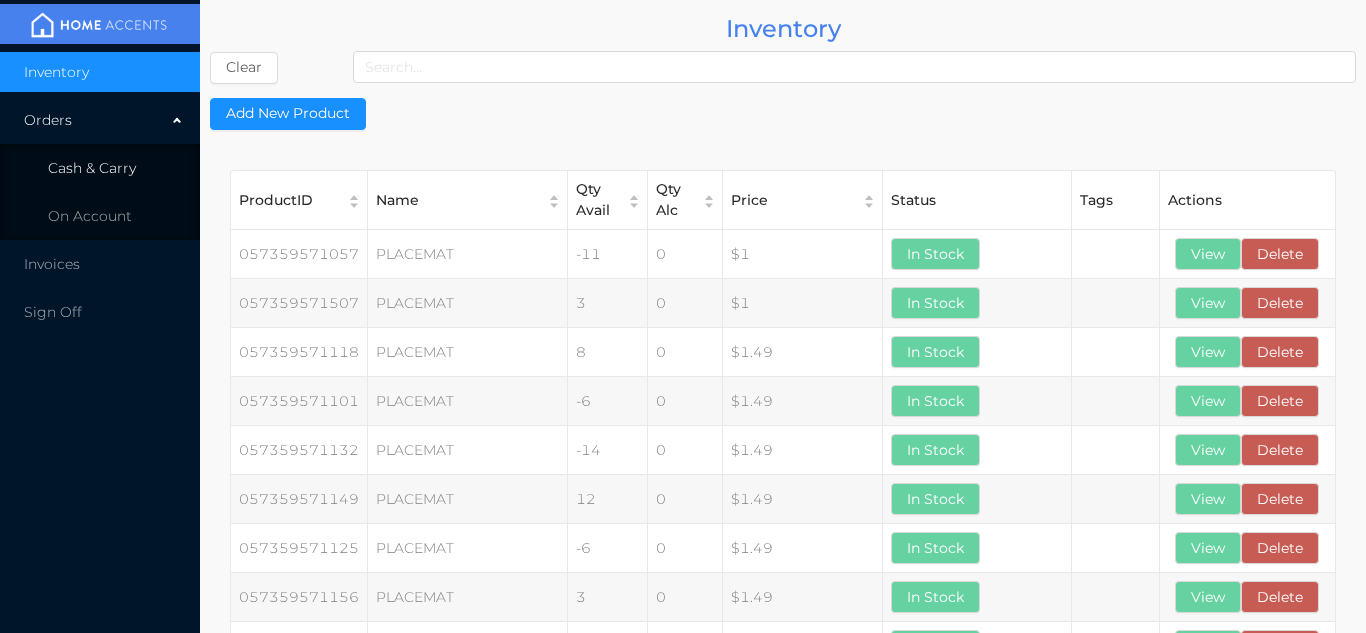 click on "Cash & Carry" at bounding box center [100, 168] 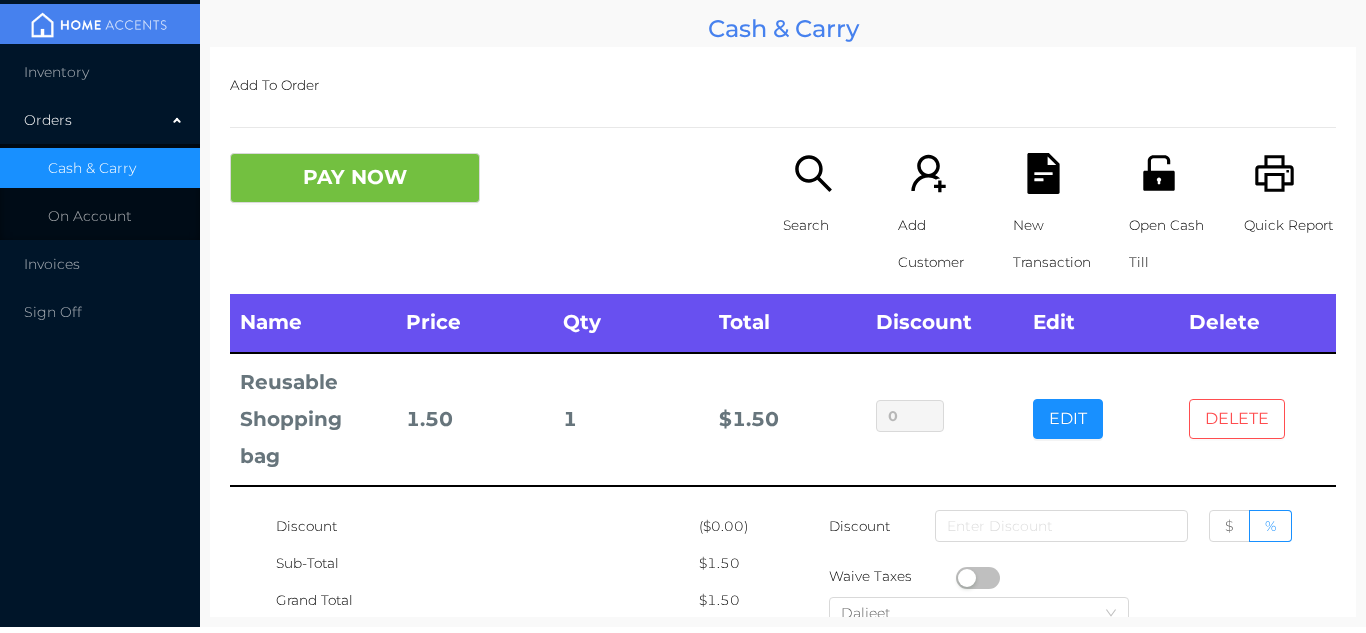 click on "DELETE" at bounding box center [1237, 419] 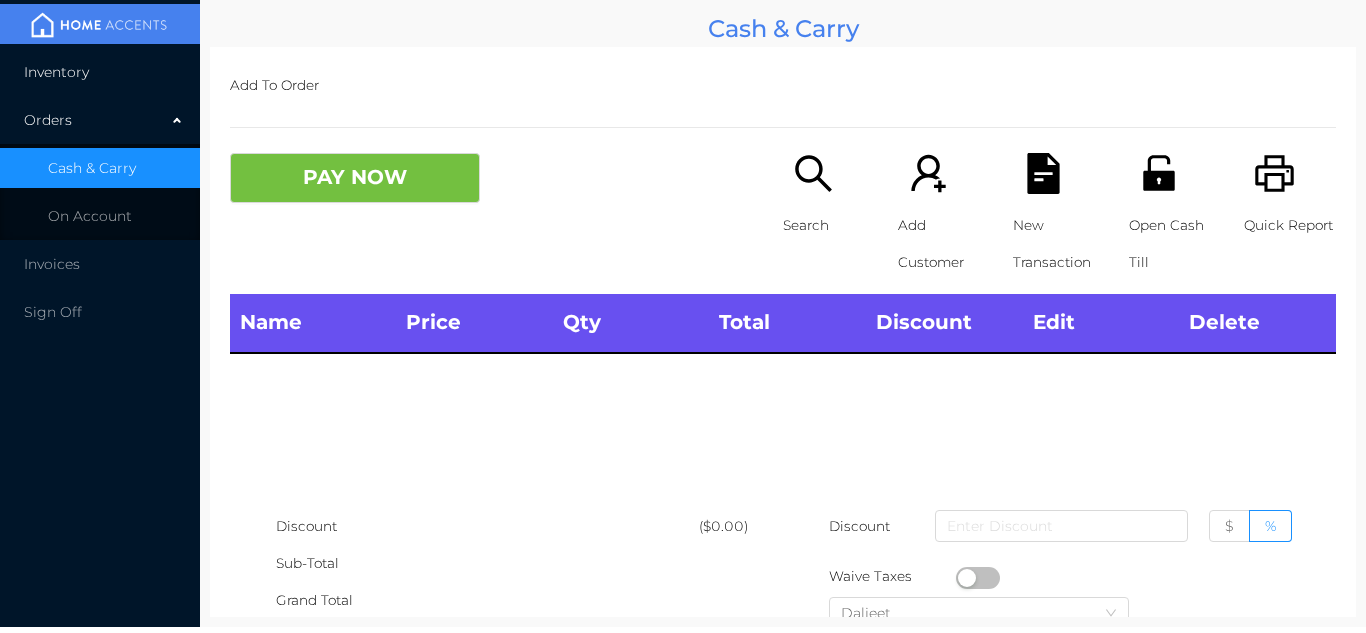 click on "Inventory" at bounding box center [100, 72] 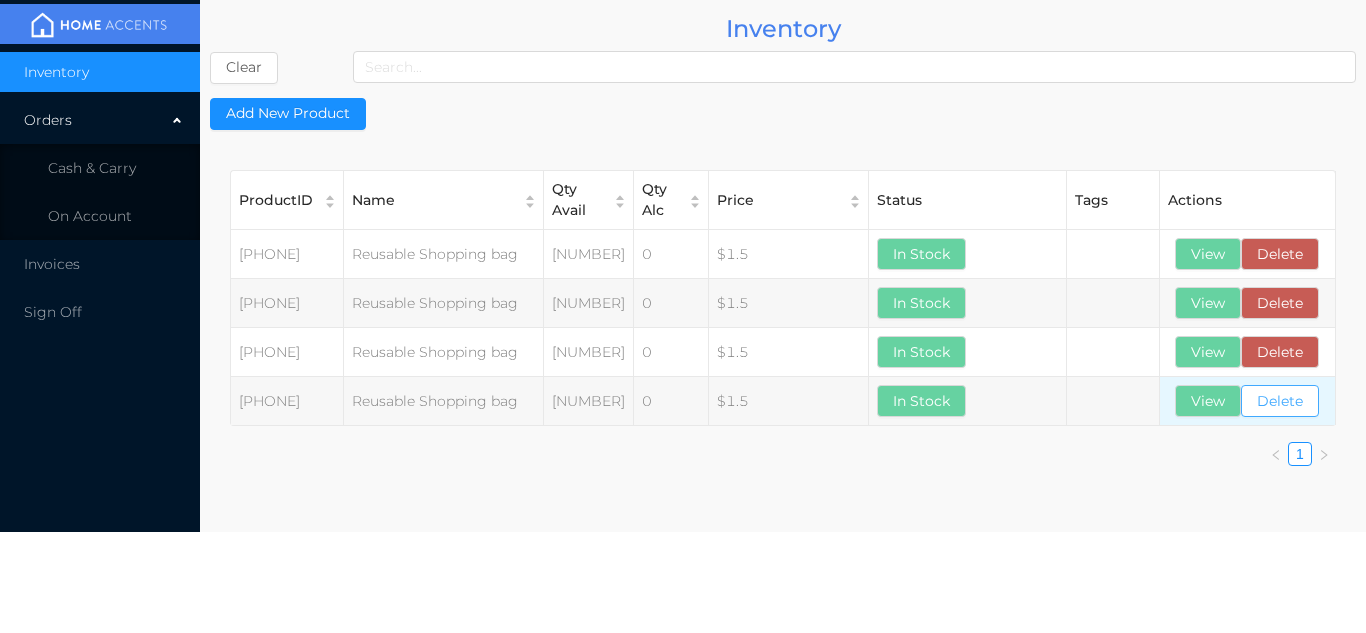 click on "Delete" at bounding box center (1280, 401) 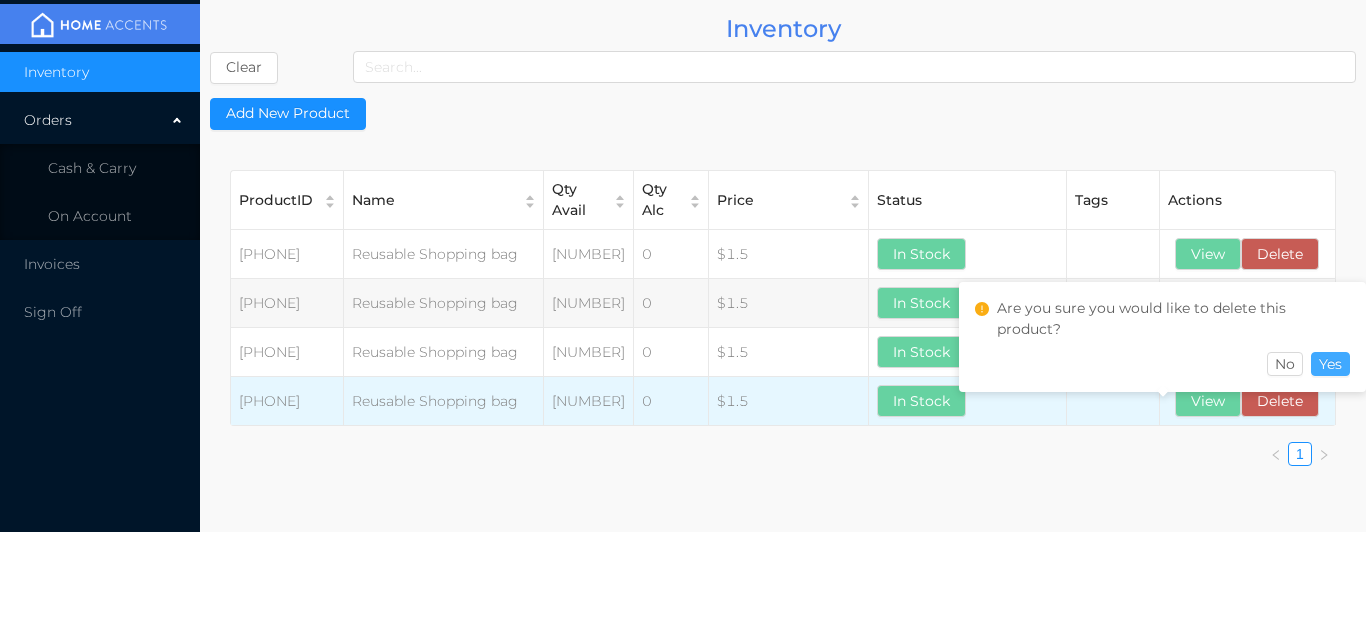 click on "Yes" at bounding box center (1330, 364) 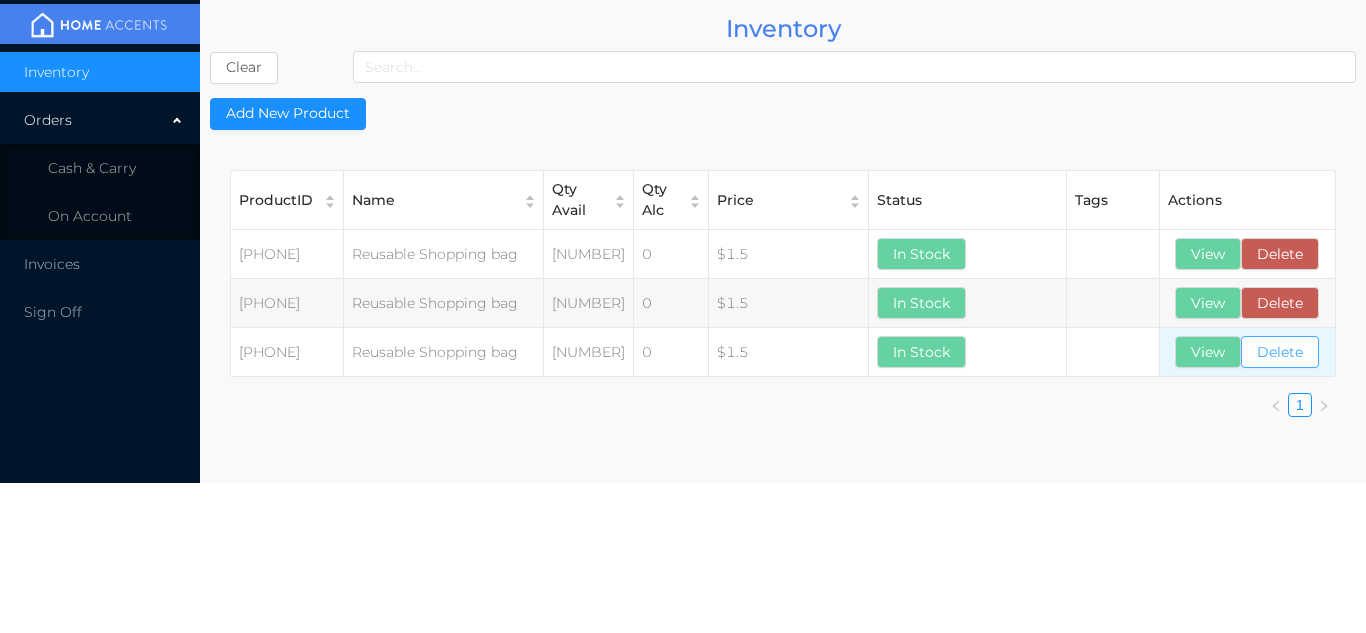 click on "Delete" at bounding box center (1280, 352) 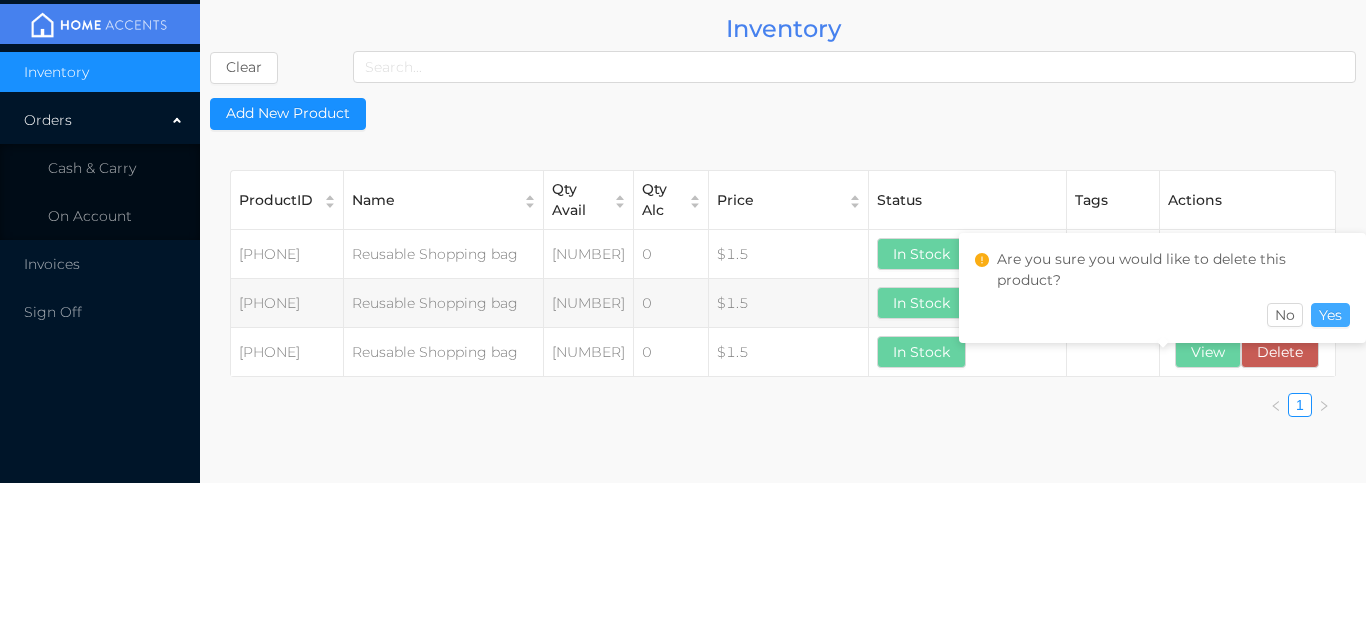 click on "Yes" at bounding box center (1330, 315) 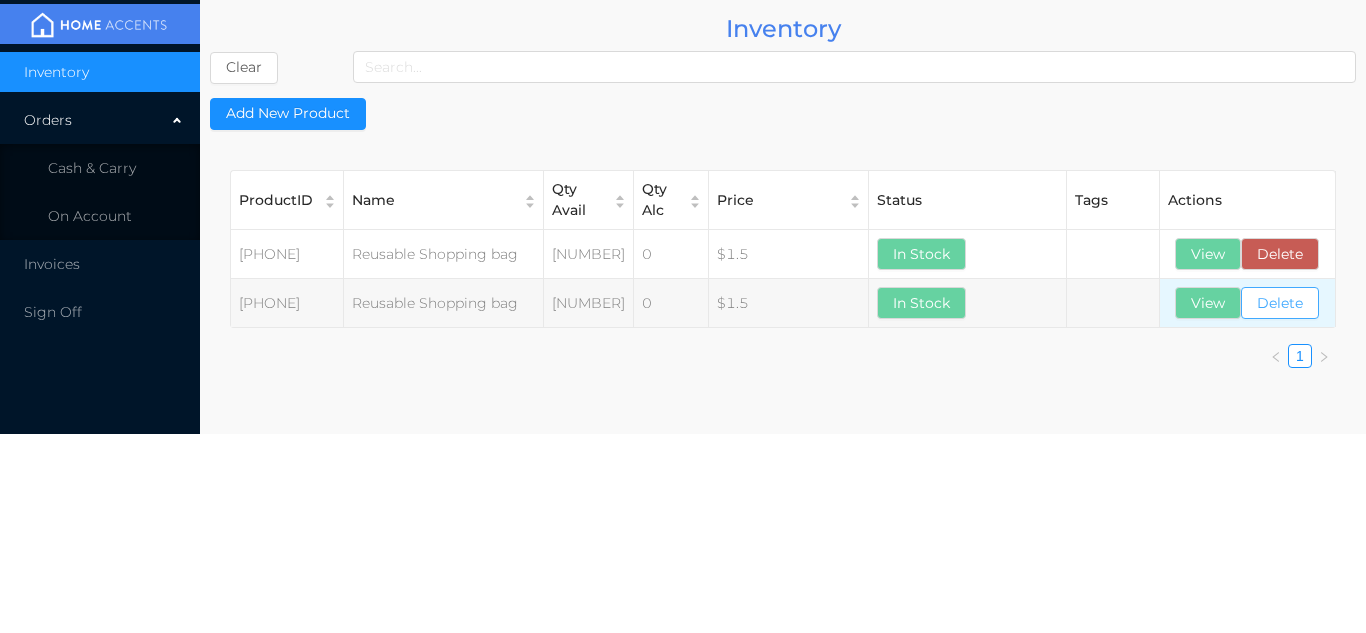 click on "Delete" at bounding box center (1280, 303) 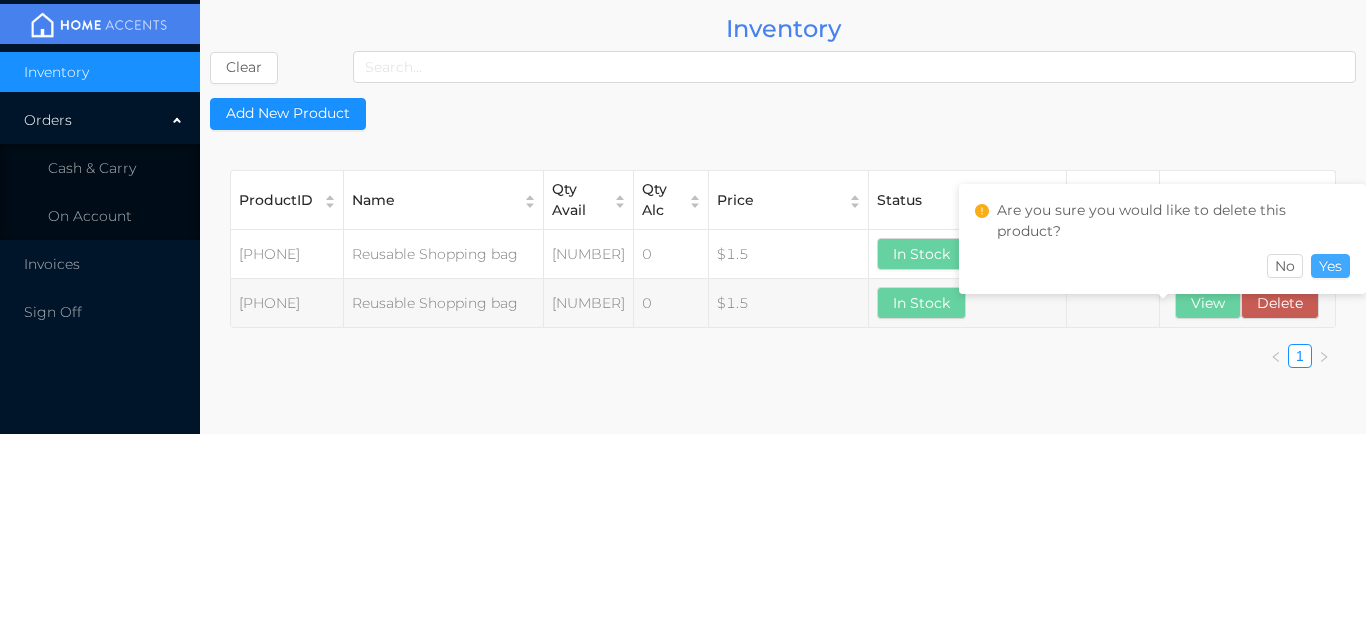 click on "Yes" at bounding box center (1330, 266) 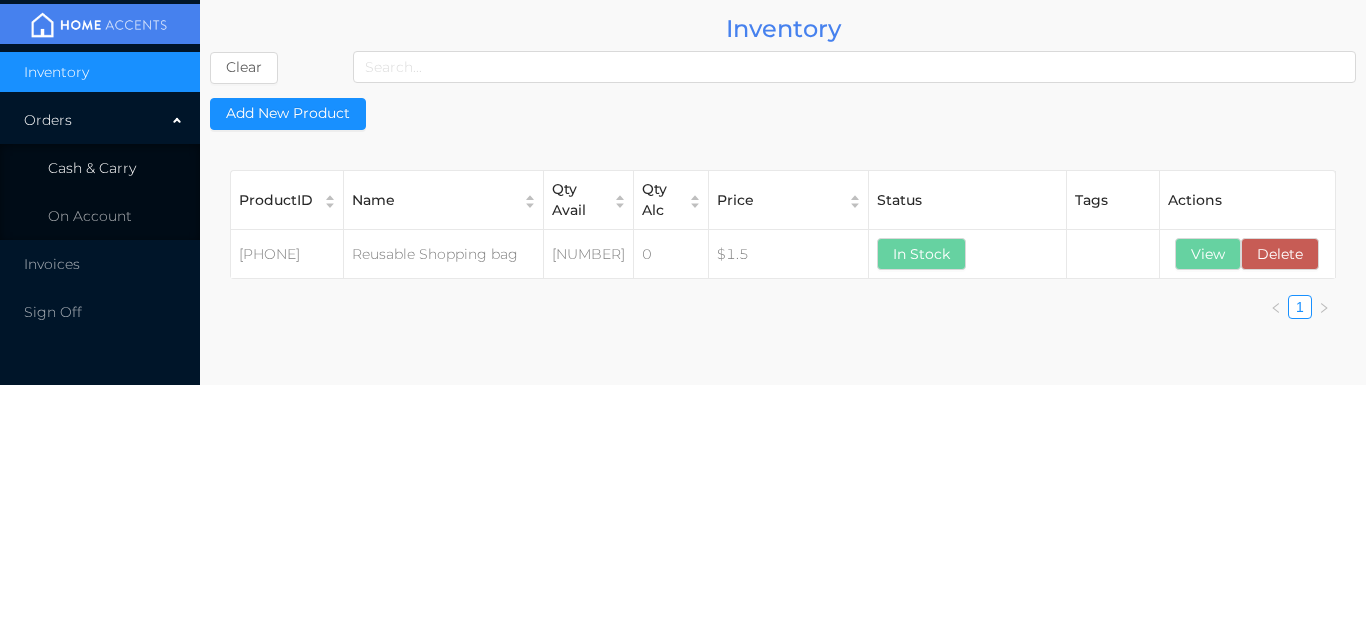 click on "Cash & Carry" at bounding box center [100, 168] 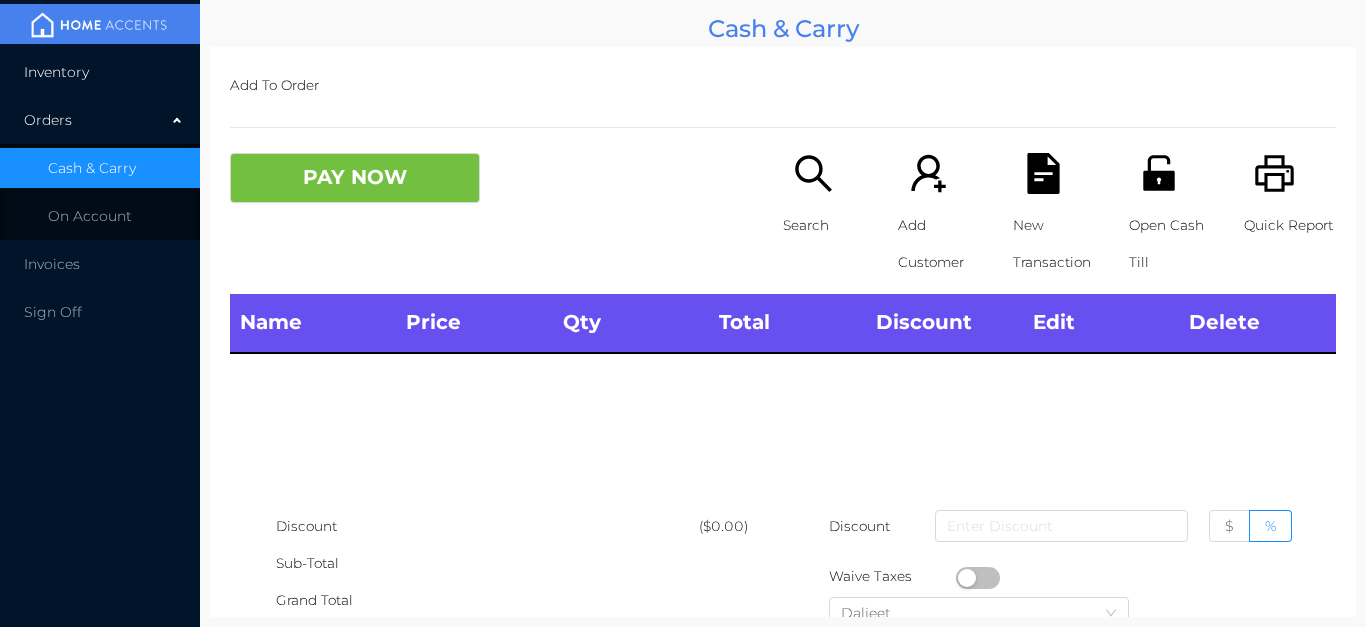 click on "Inventory" at bounding box center (100, 72) 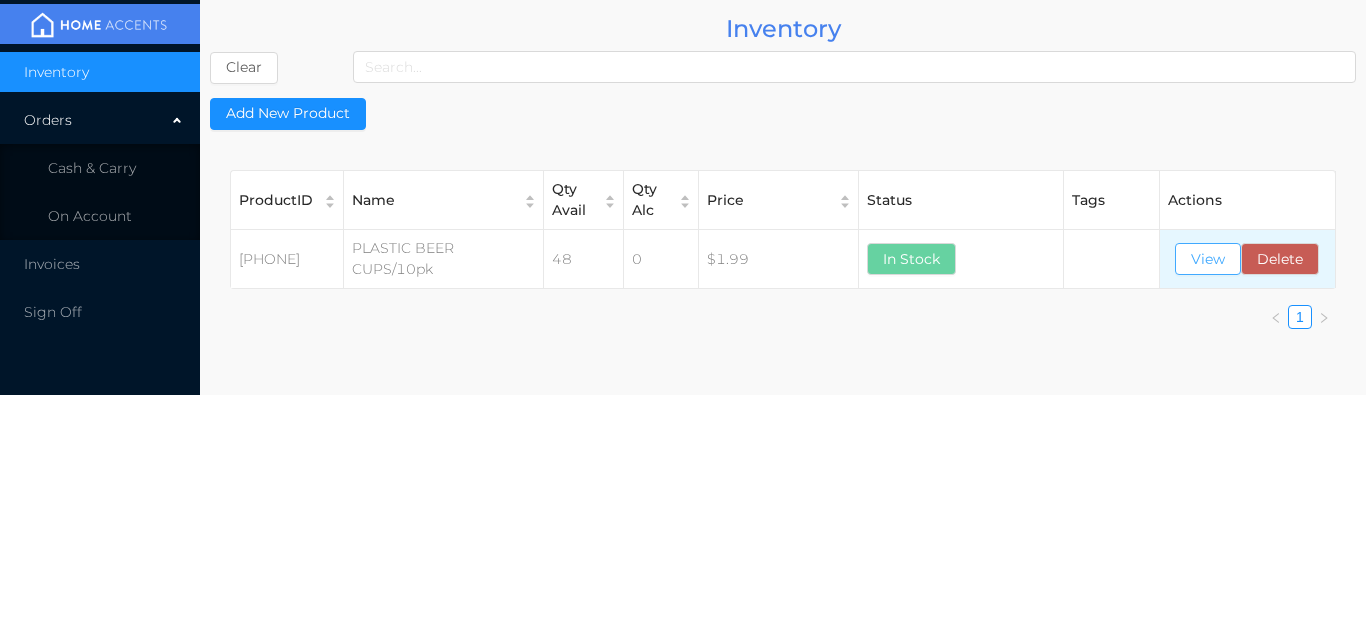 click on "View" at bounding box center [1208, 259] 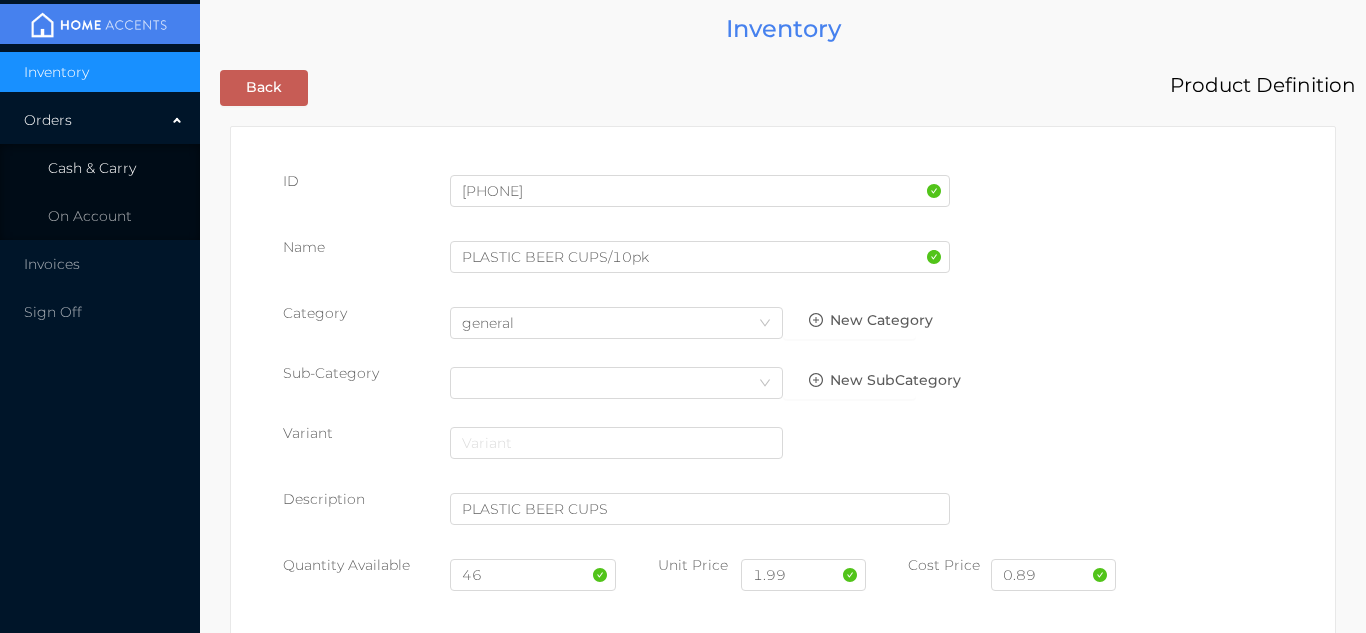 click on "Cash & Carry" at bounding box center (92, 168) 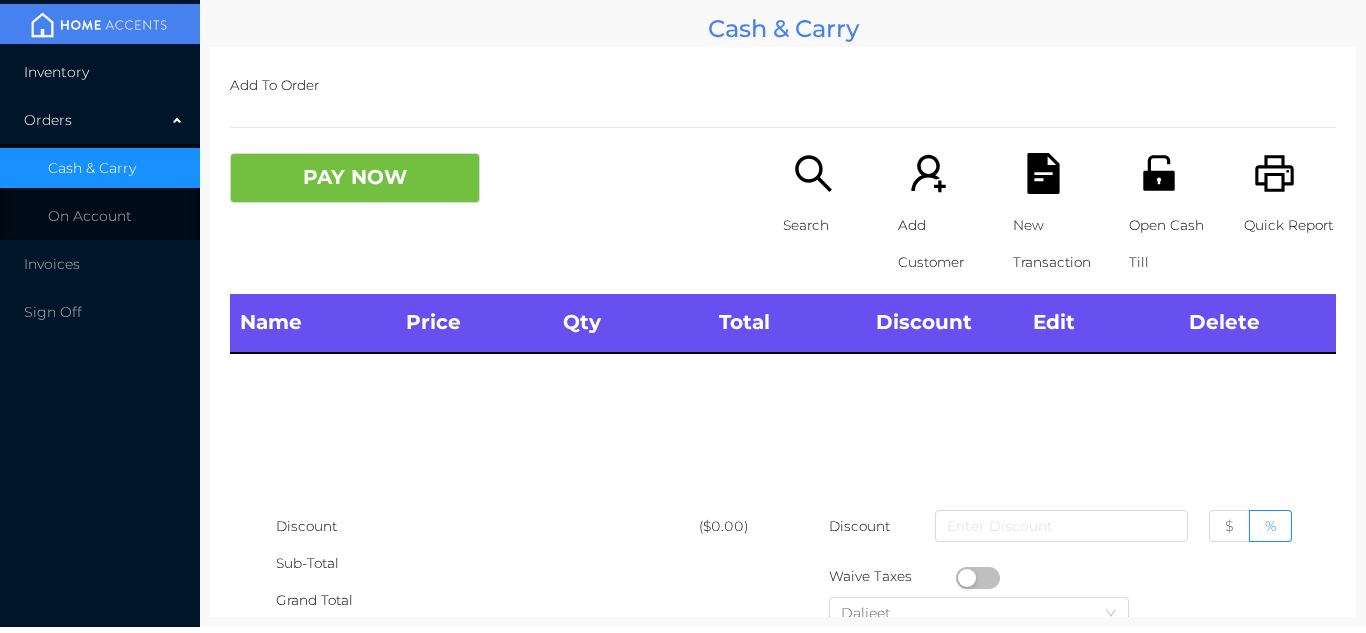 click on "Inventory" at bounding box center [100, 72] 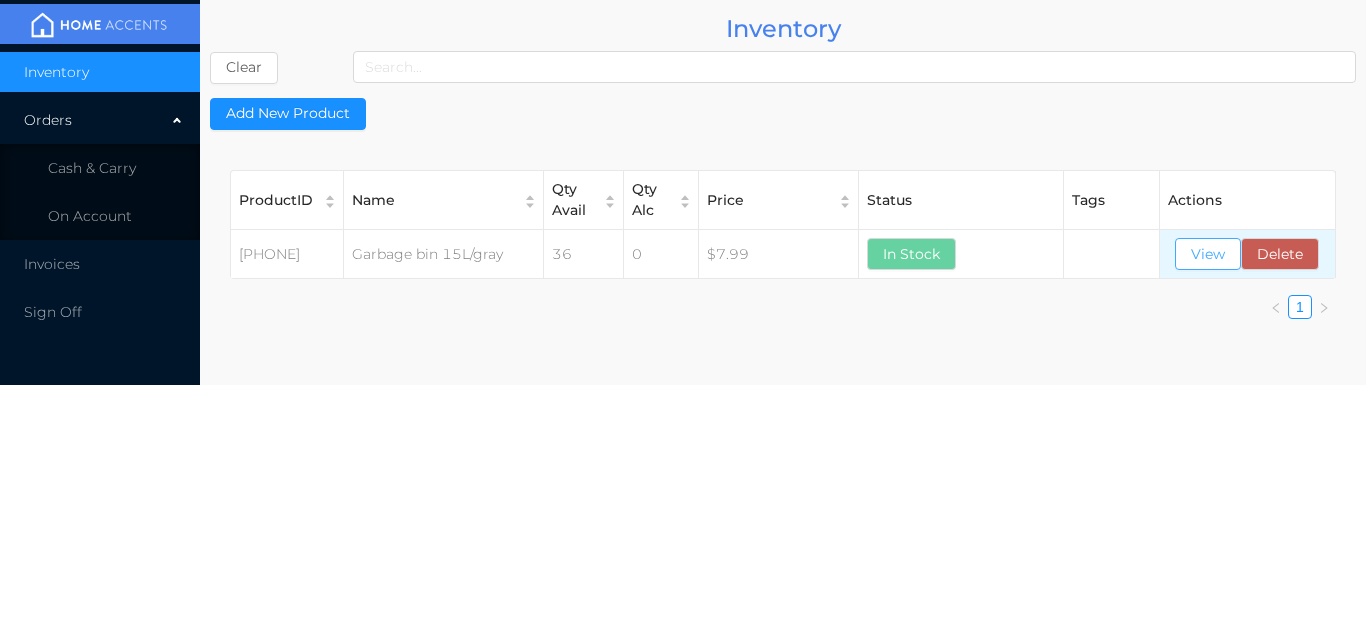 click on "View" at bounding box center (1208, 254) 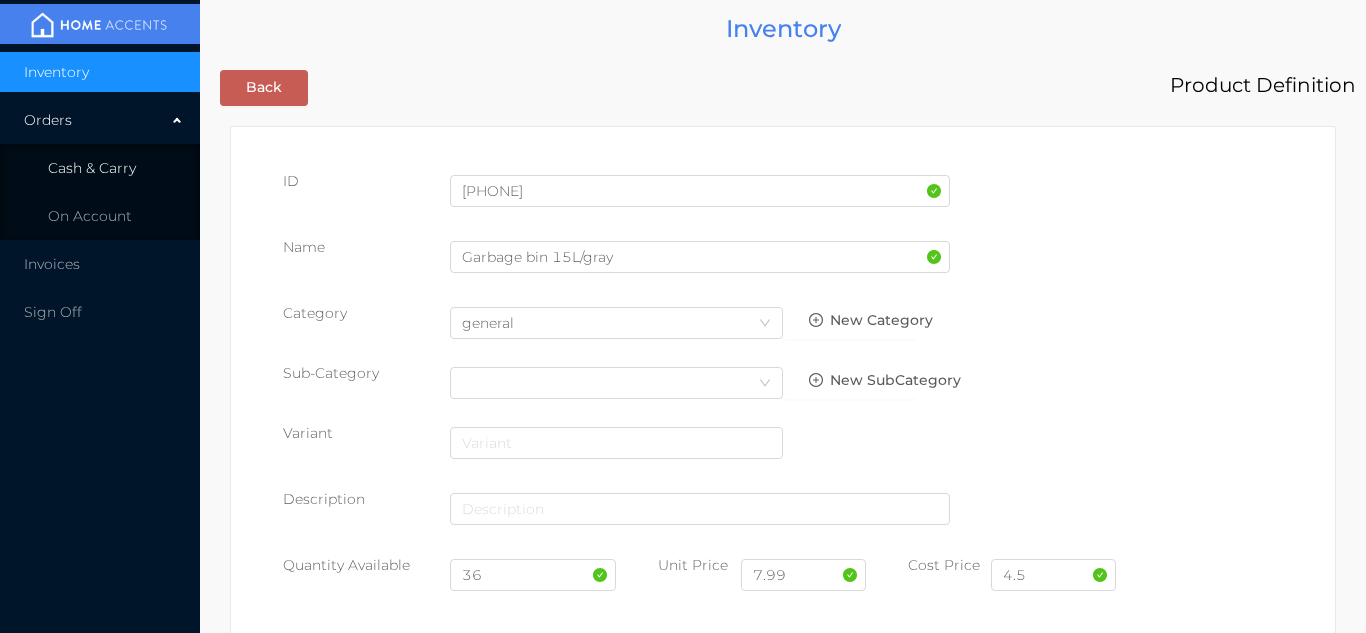 click on "Cash & Carry" at bounding box center [92, 168] 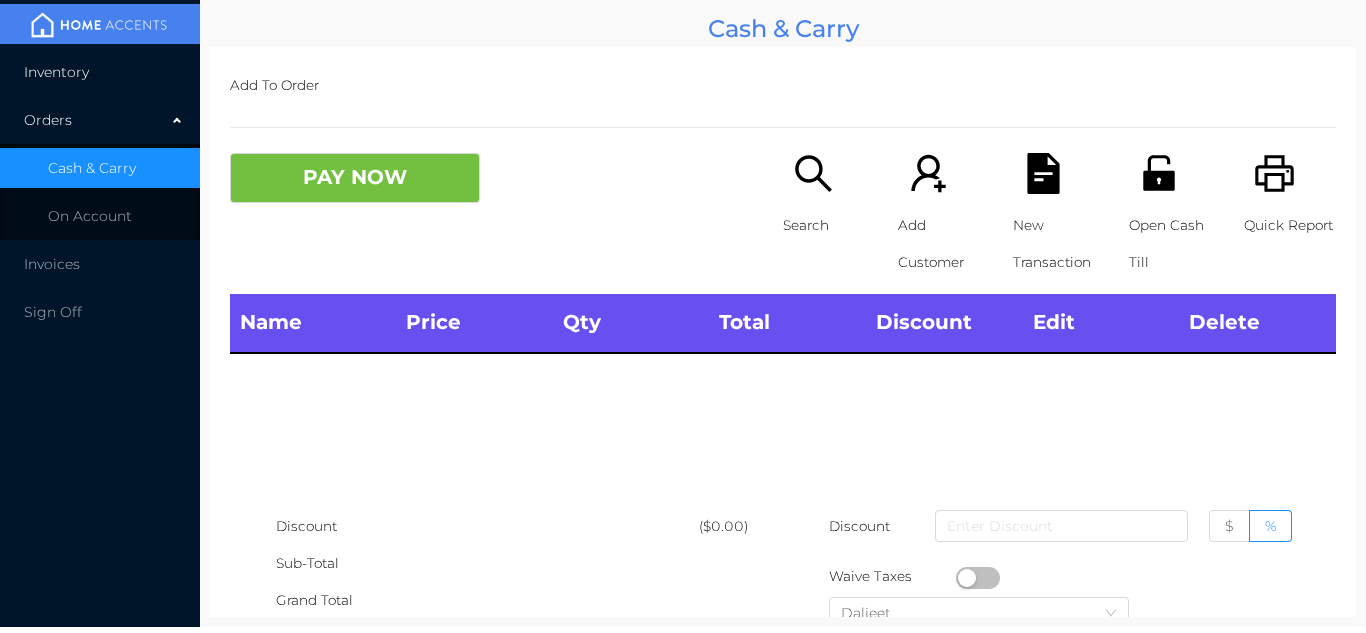 click on "Inventory" at bounding box center (100, 72) 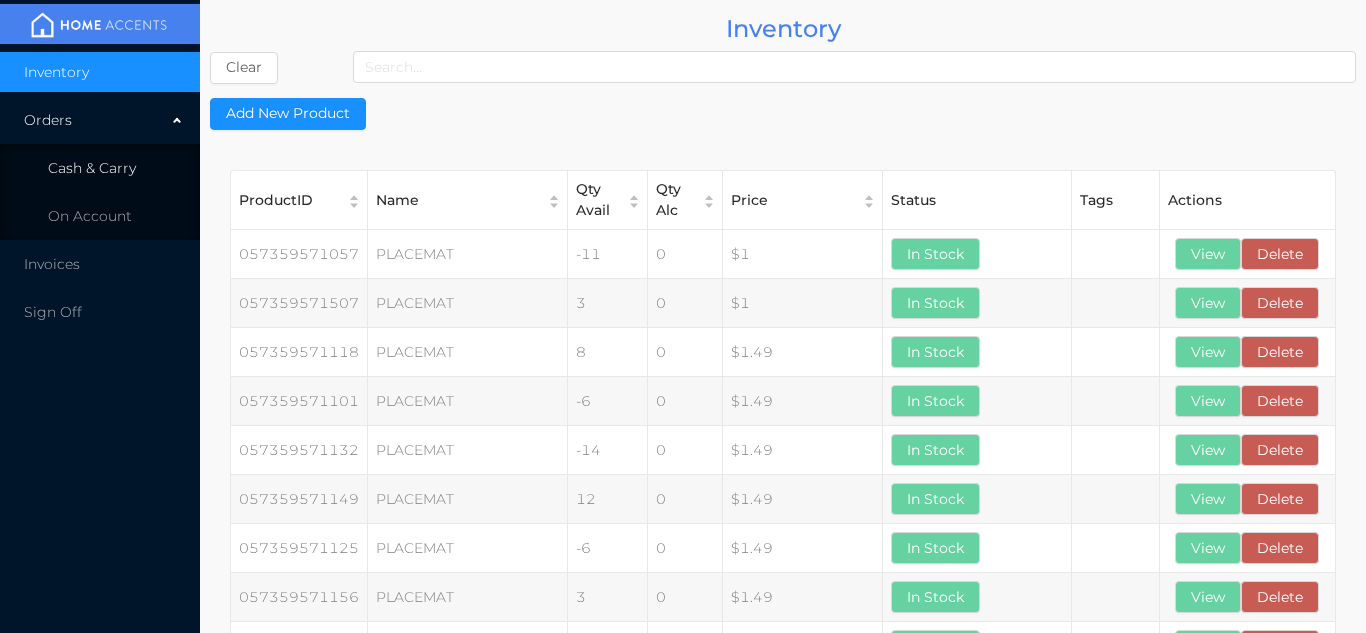 click on "Cash & Carry" at bounding box center (92, 168) 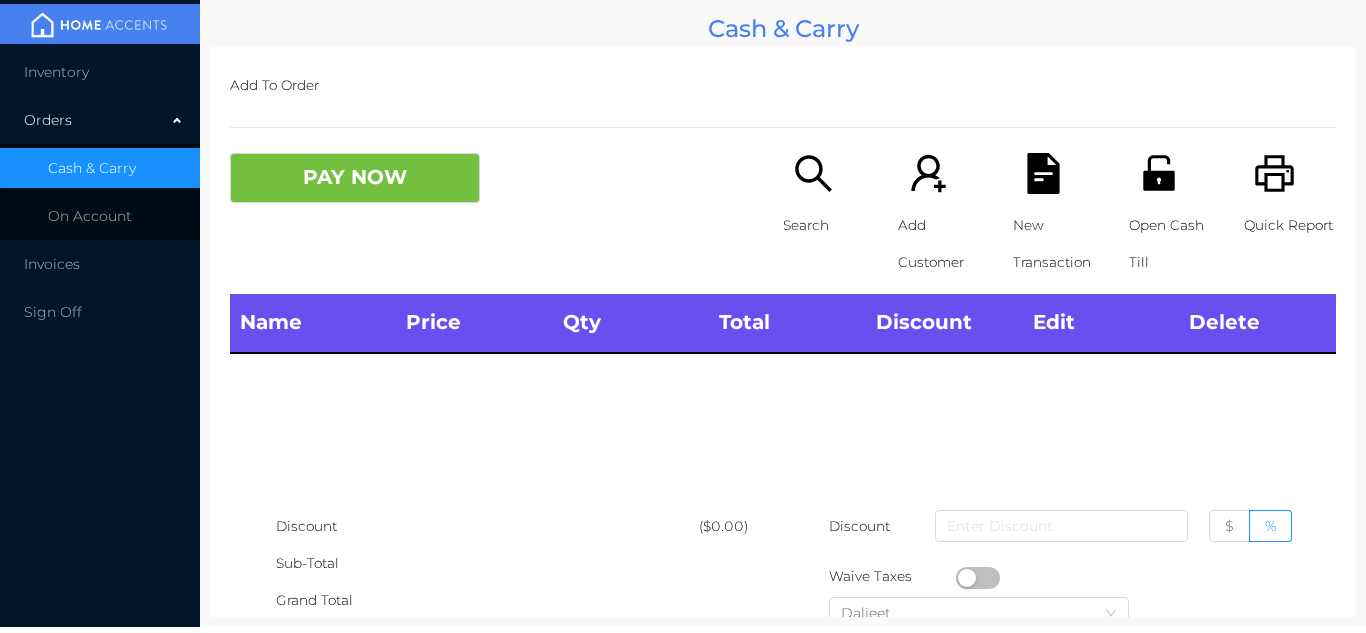 type 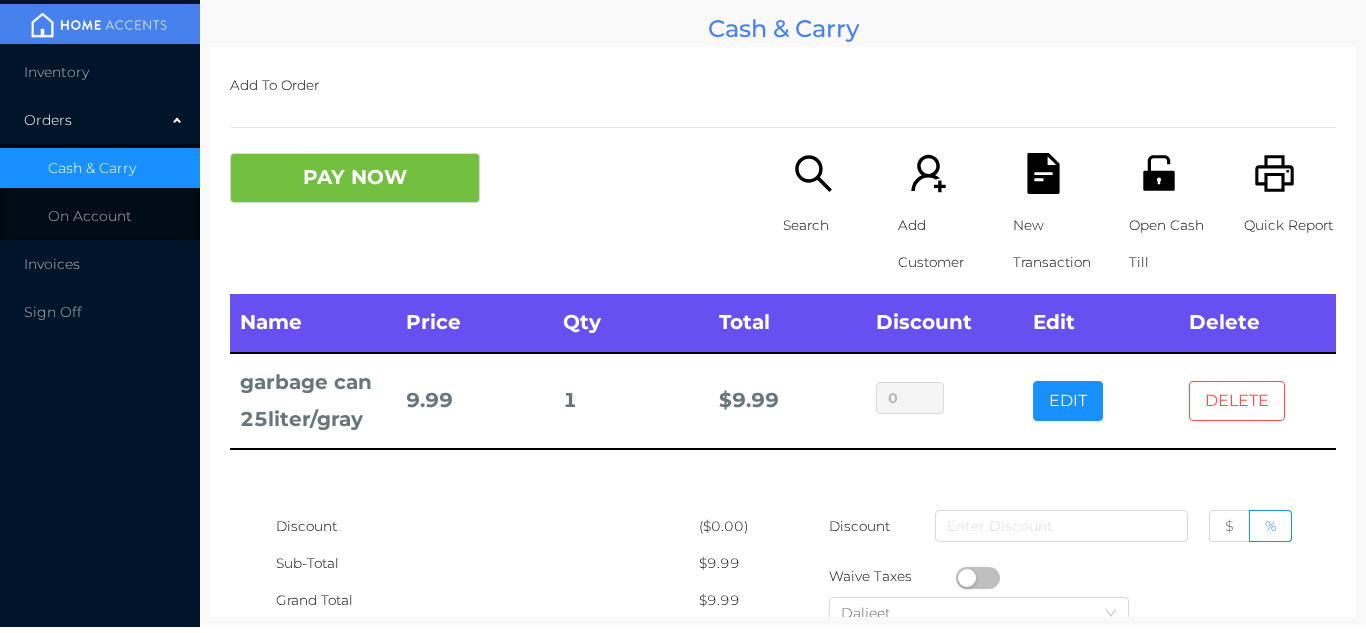 click on "DELETE" at bounding box center (1237, 401) 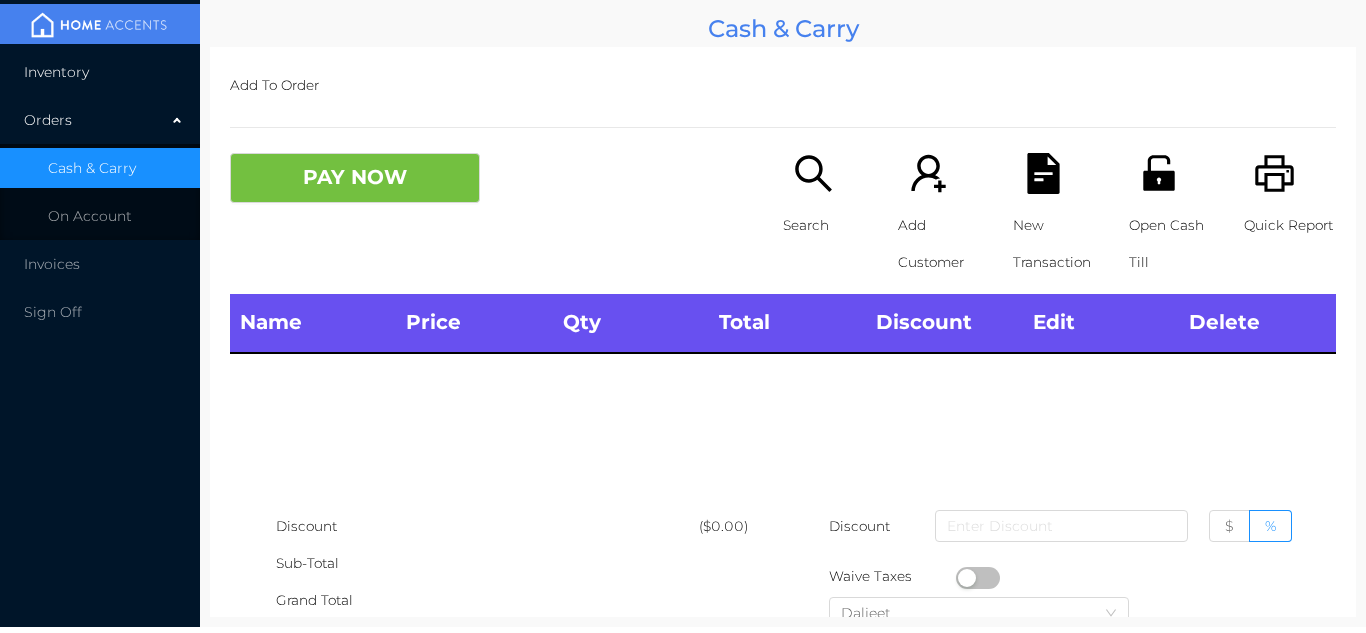 click on "Inventory" at bounding box center (100, 72) 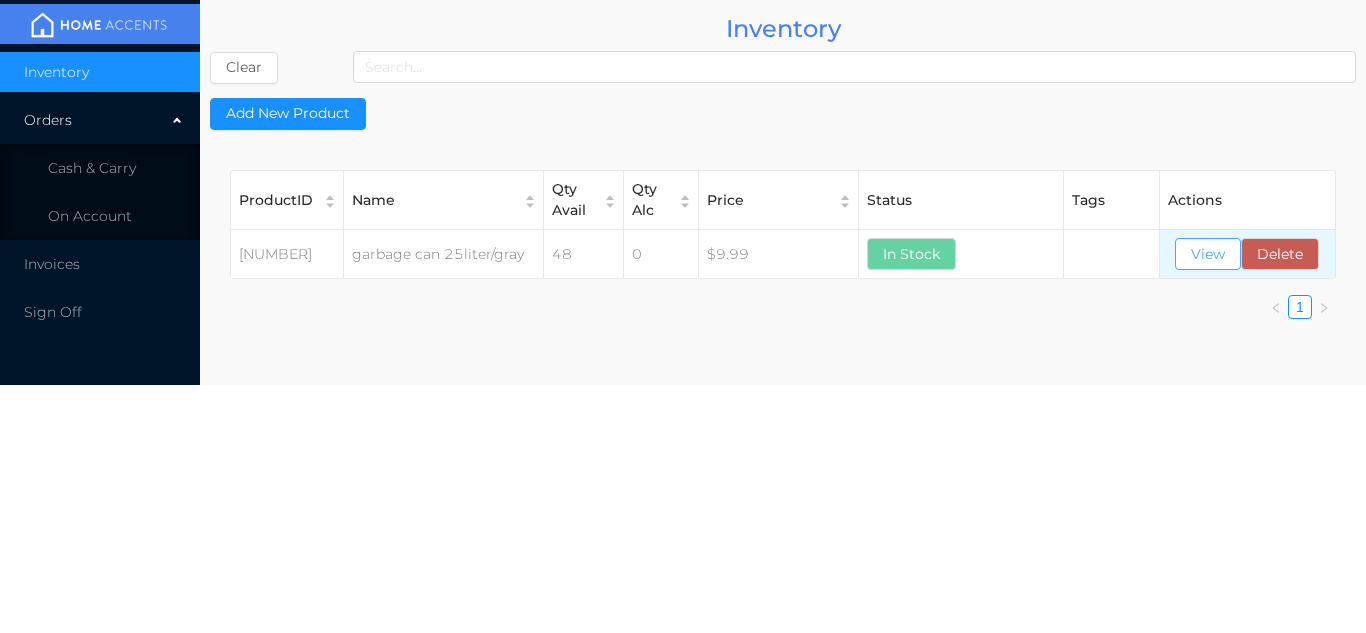 click on "View" at bounding box center [1208, 254] 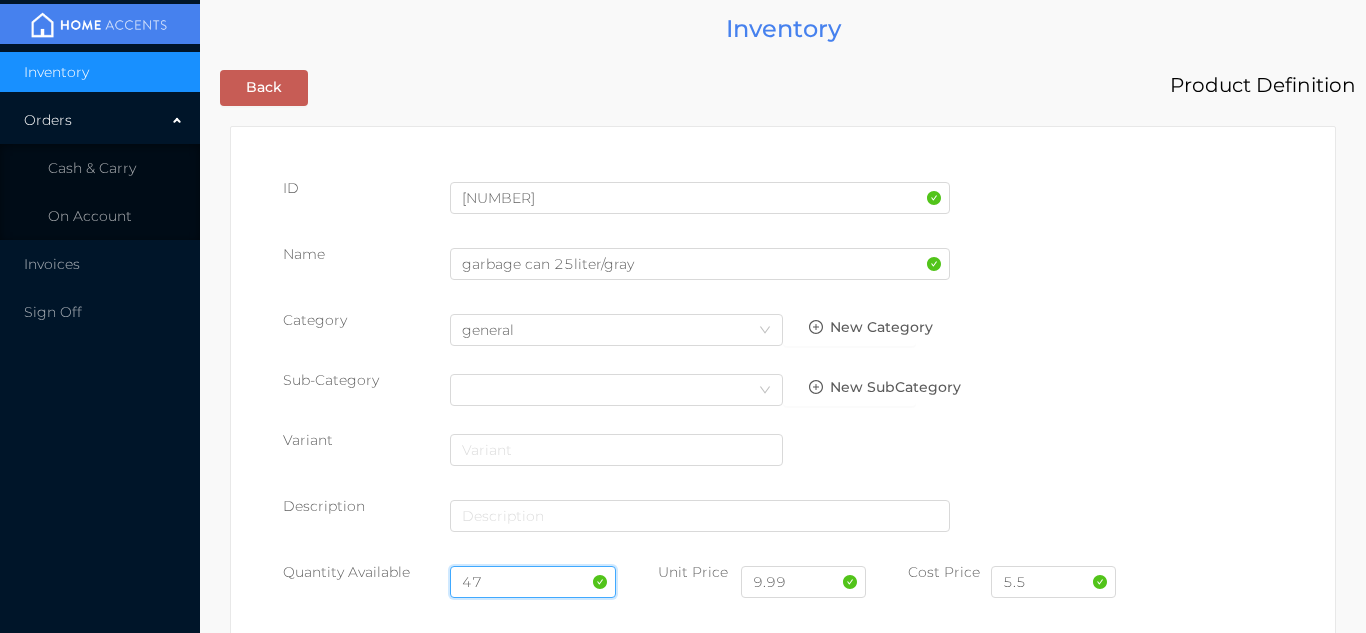 click on "47" at bounding box center [533, 582] 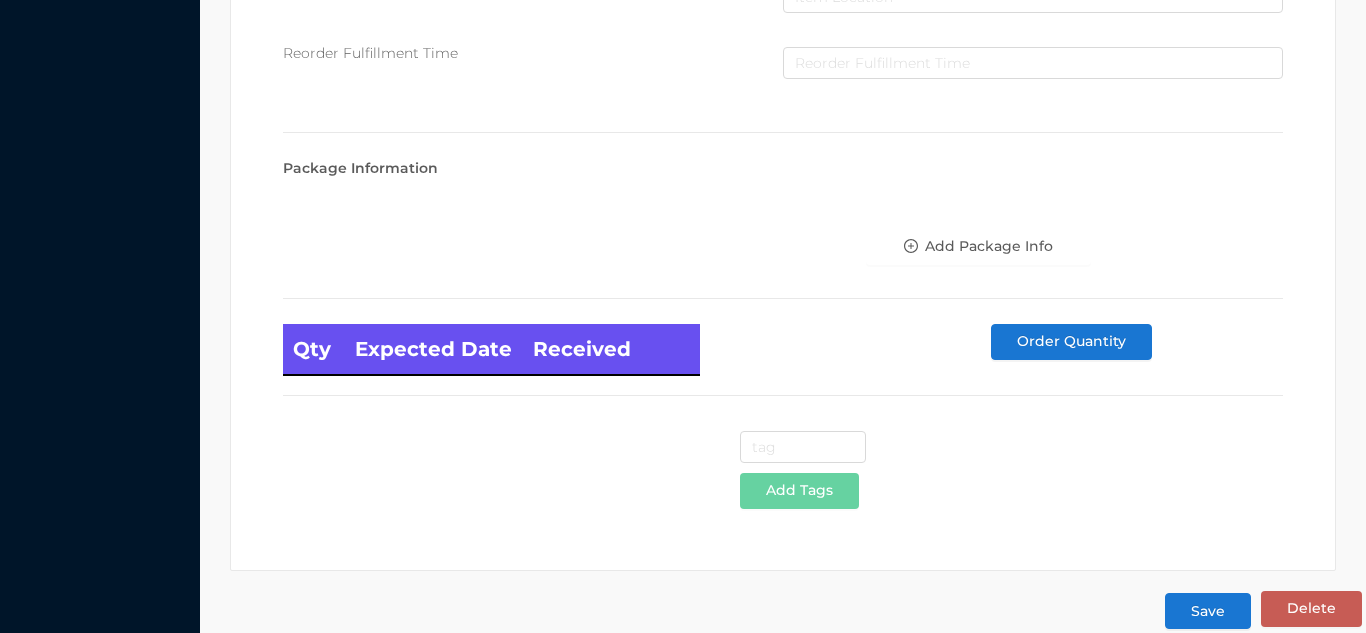 scroll, scrollTop: 1135, scrollLeft: 0, axis: vertical 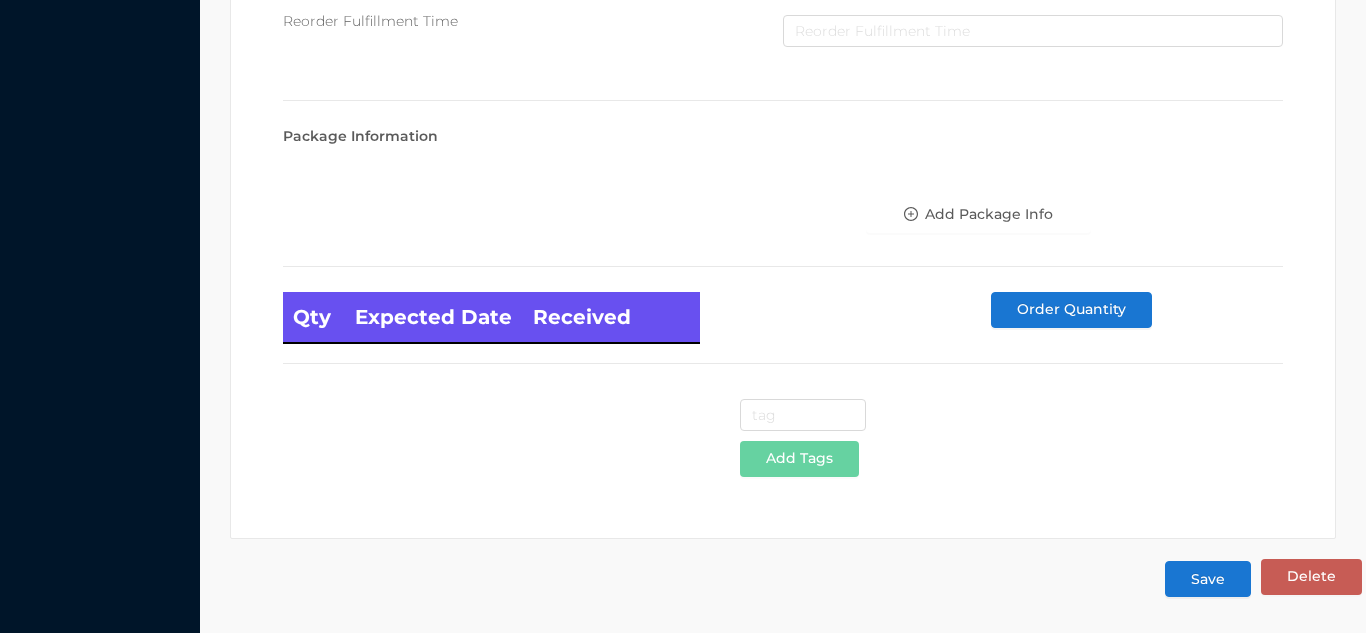 type on "48" 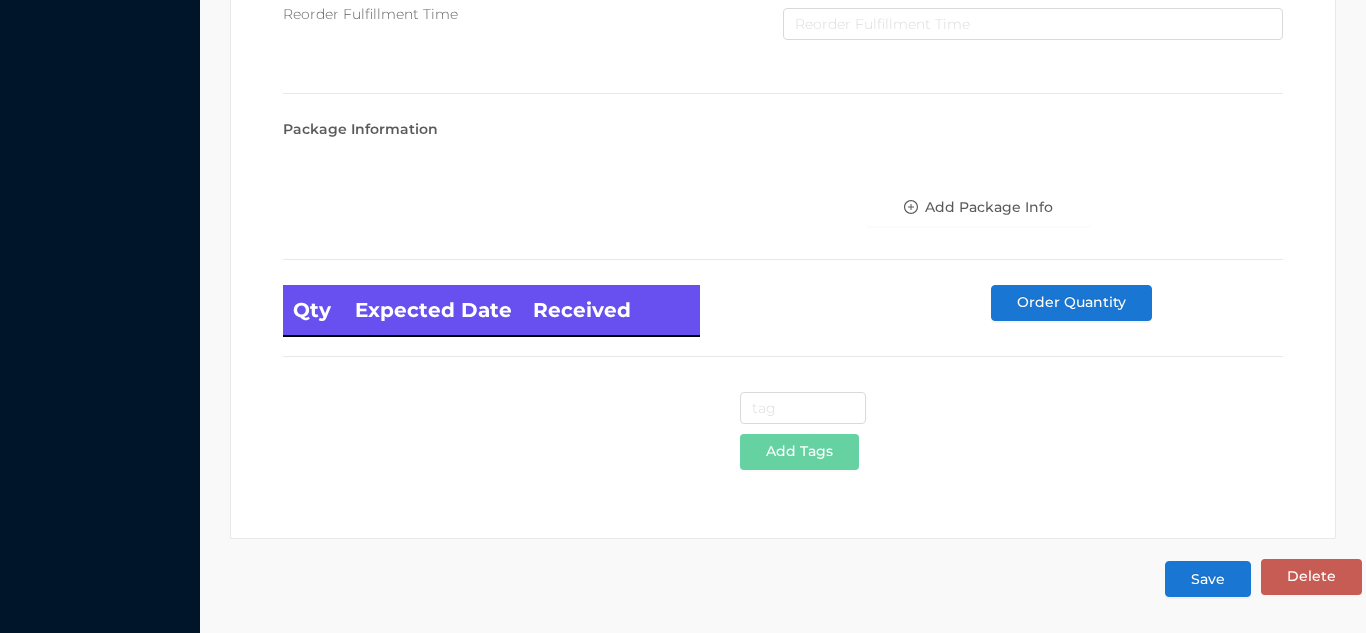 click on "Save" at bounding box center (1208, 579) 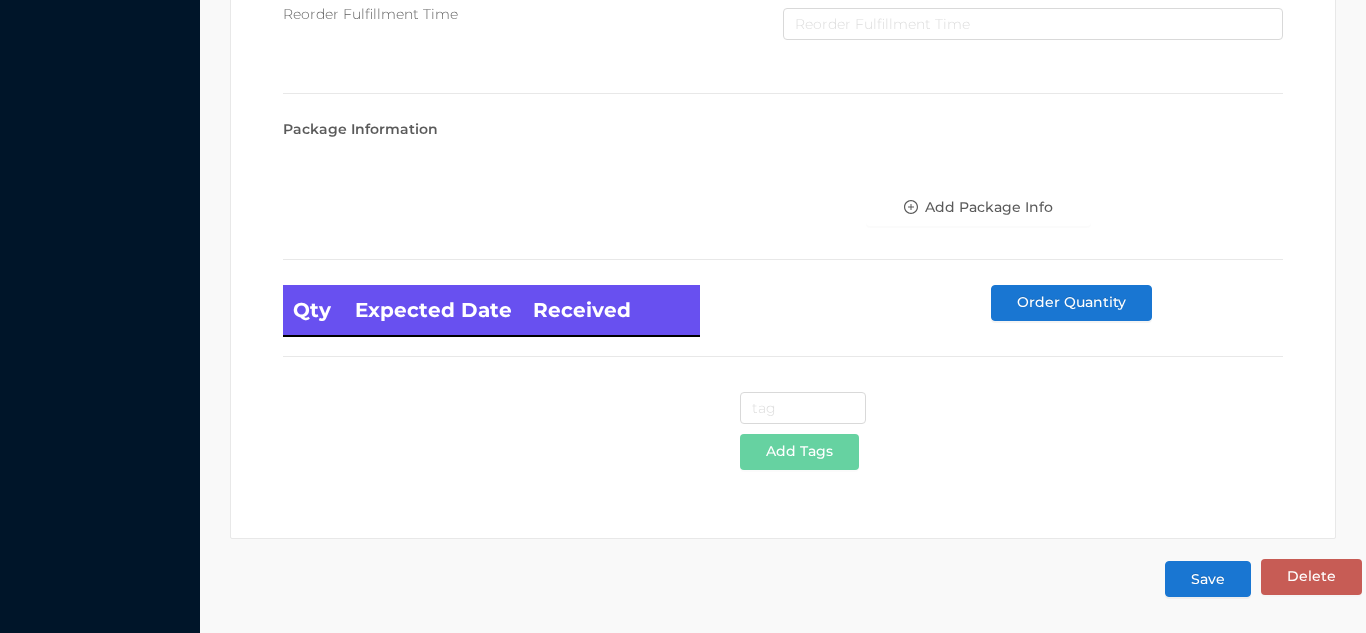 scroll, scrollTop: 0, scrollLeft: 0, axis: both 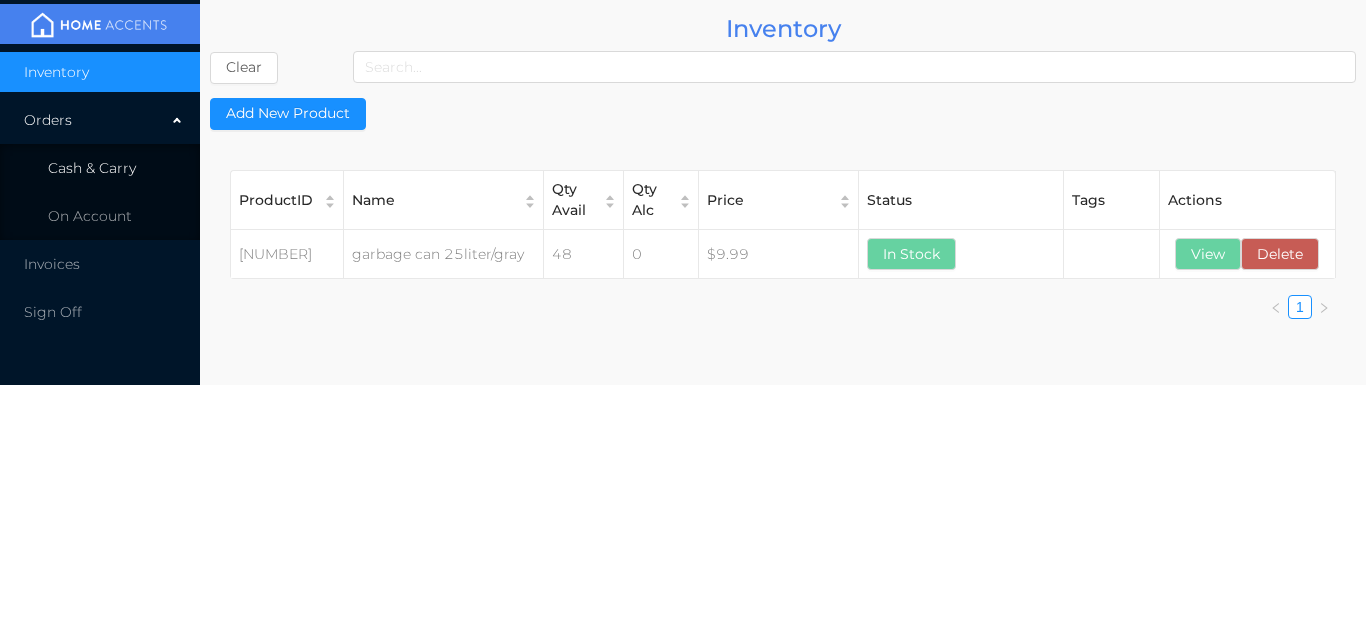 click on "Cash & Carry" at bounding box center (100, 168) 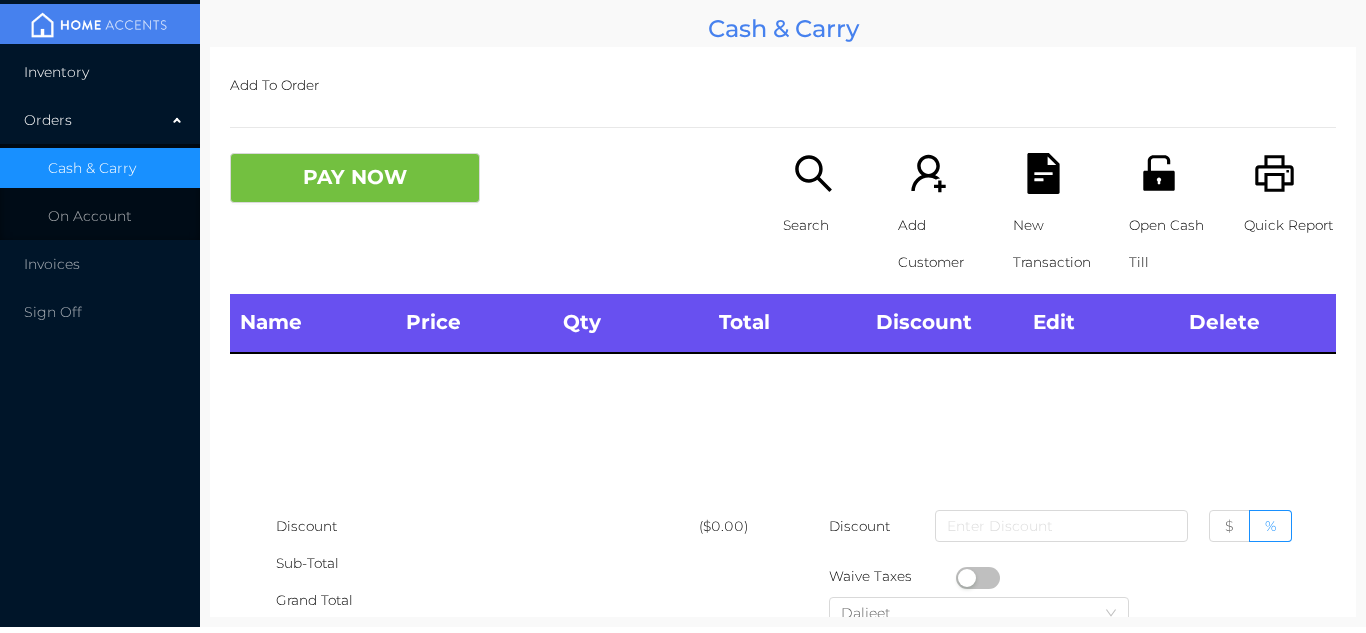 click on "Inventory" at bounding box center (100, 72) 